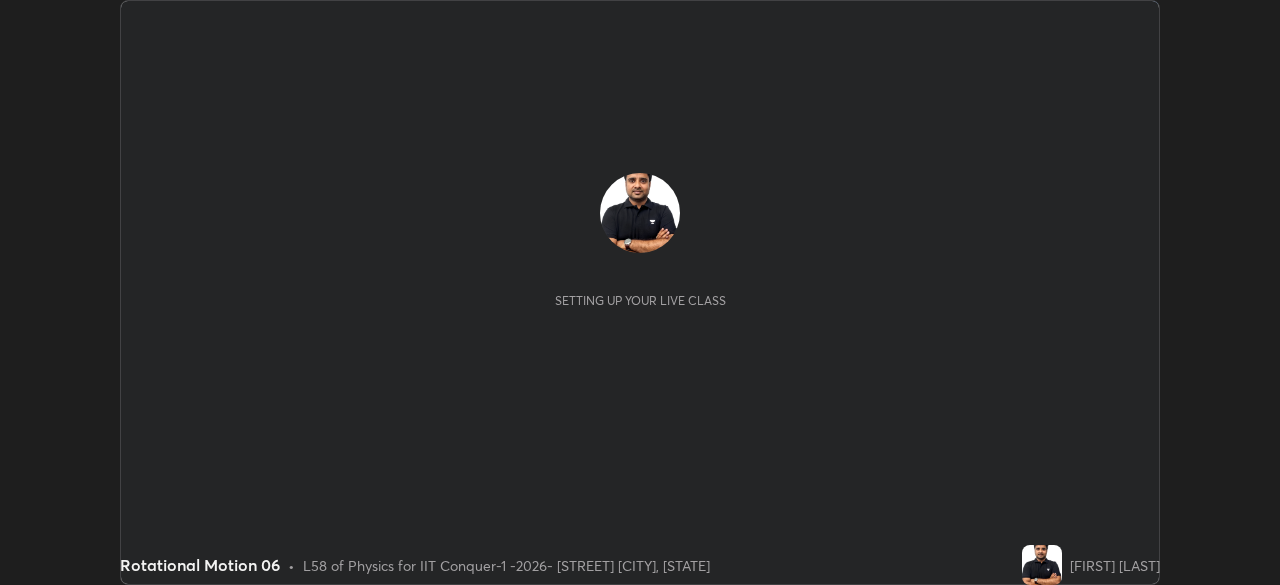 scroll, scrollTop: 0, scrollLeft: 0, axis: both 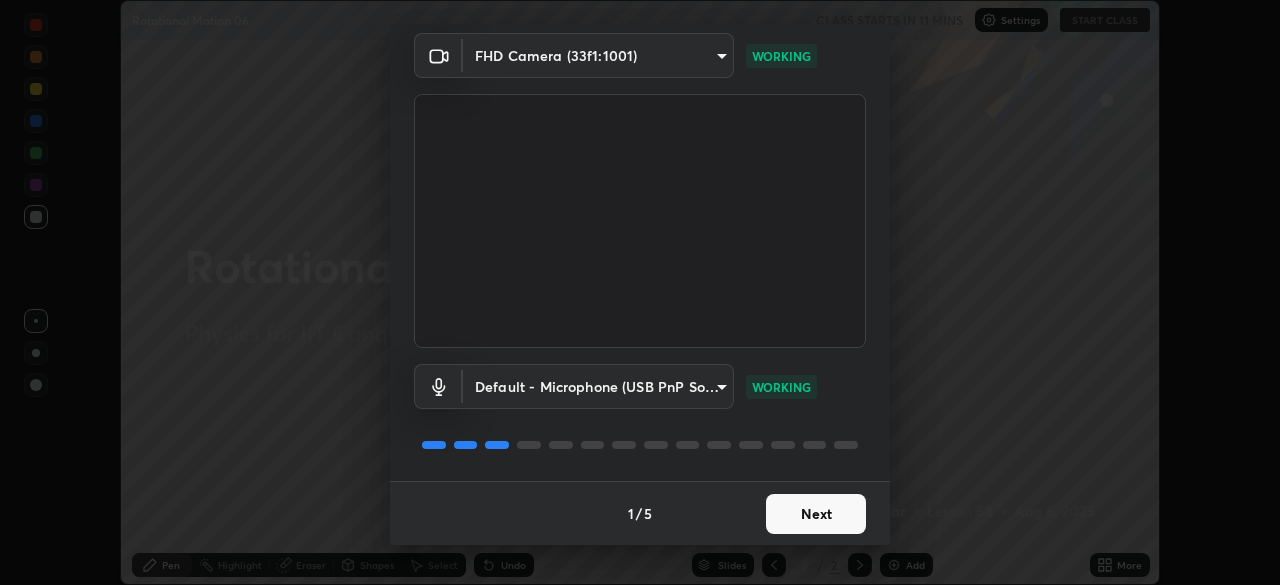 click on "Next" at bounding box center [816, 514] 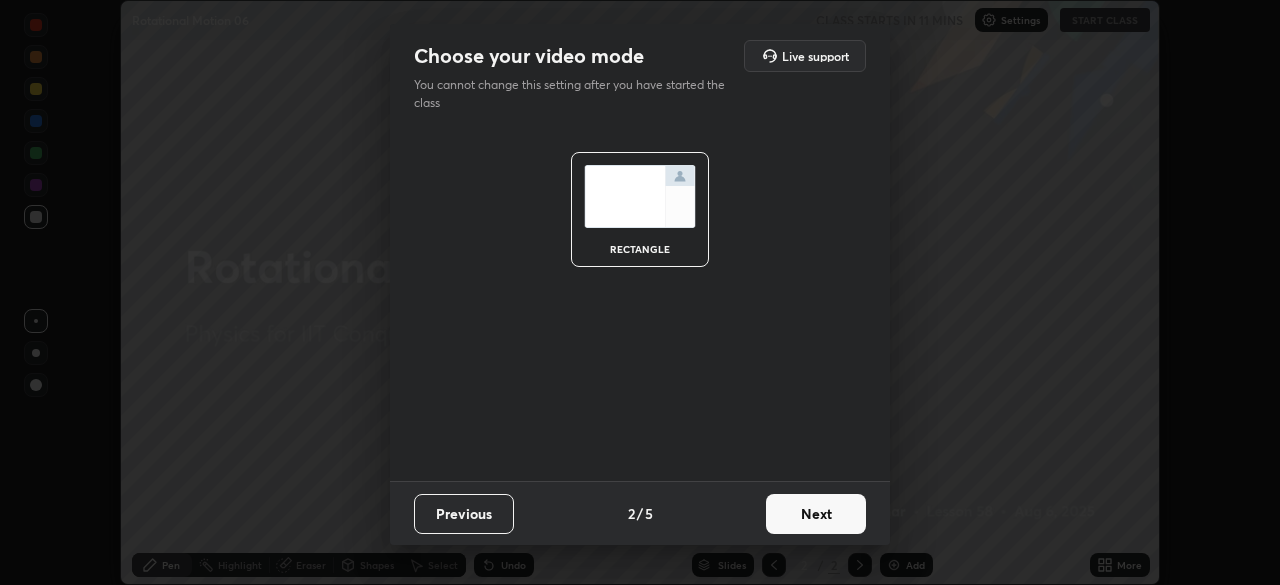 scroll, scrollTop: 0, scrollLeft: 0, axis: both 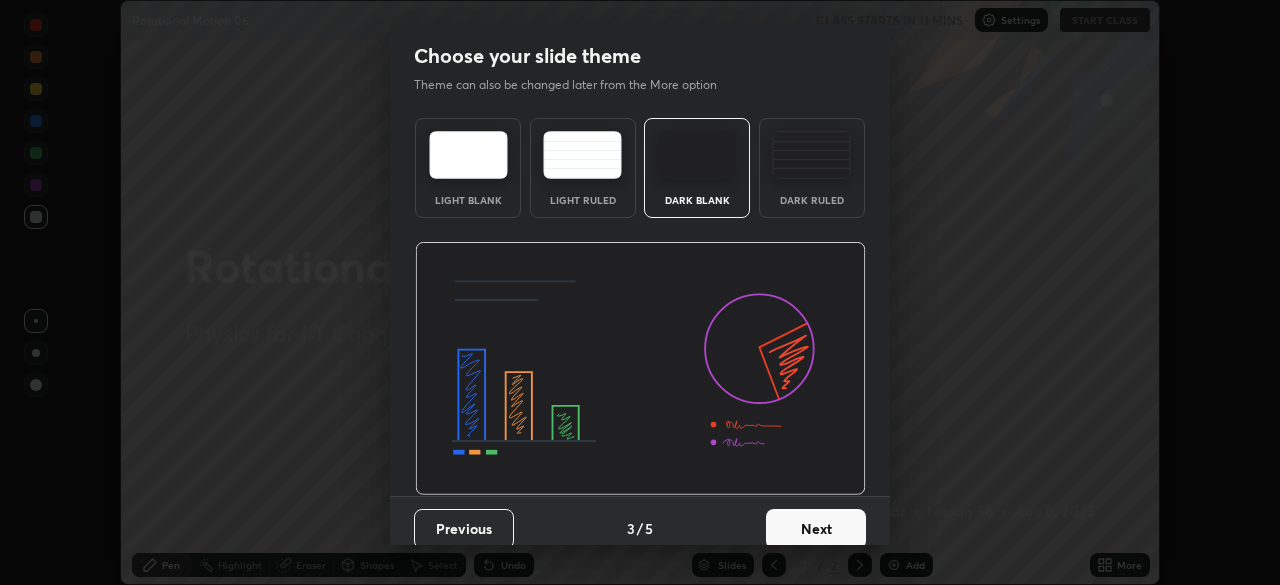 click on "Next" at bounding box center [816, 529] 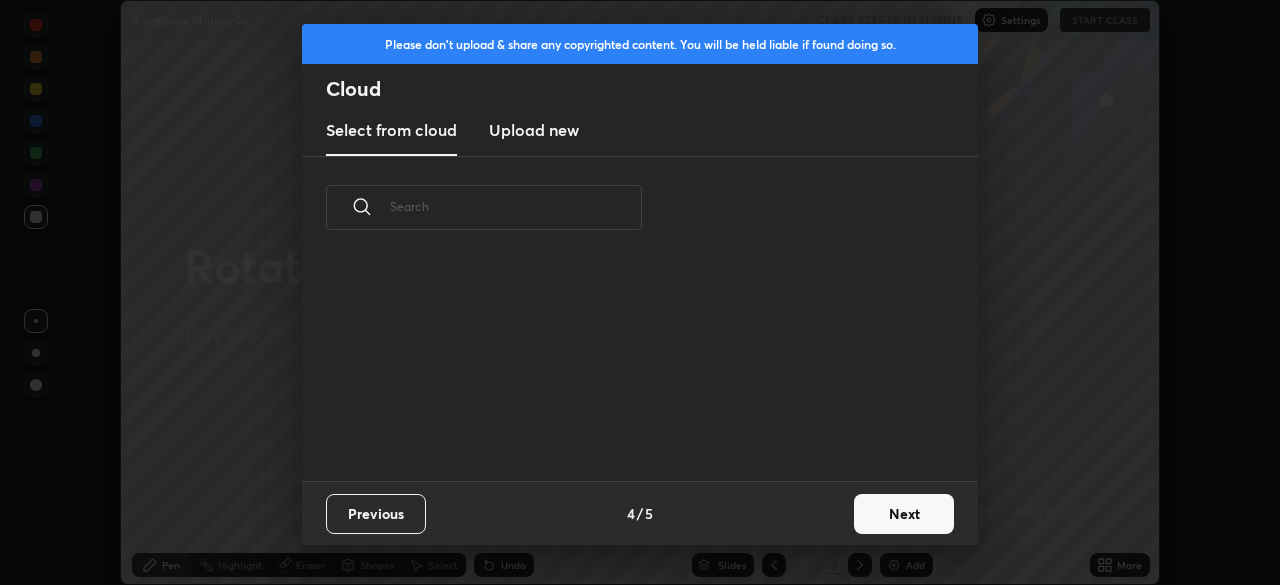 click on "Next" at bounding box center (904, 514) 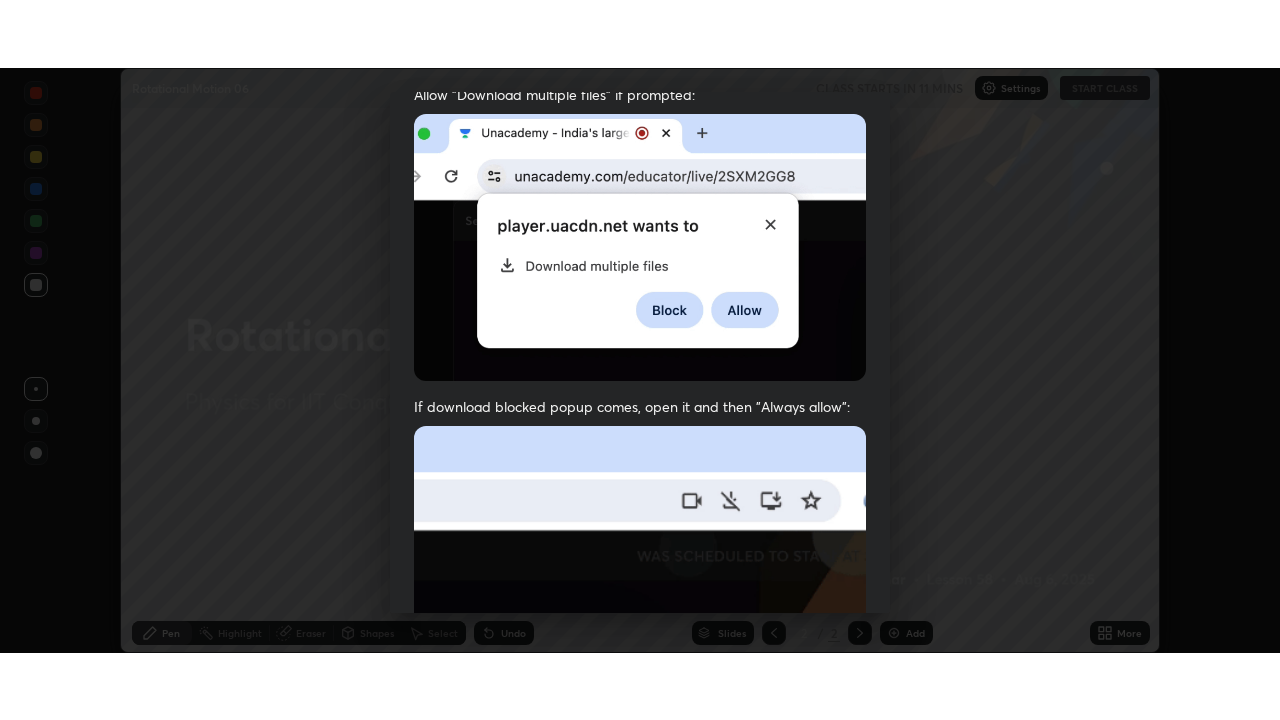 scroll, scrollTop: 479, scrollLeft: 0, axis: vertical 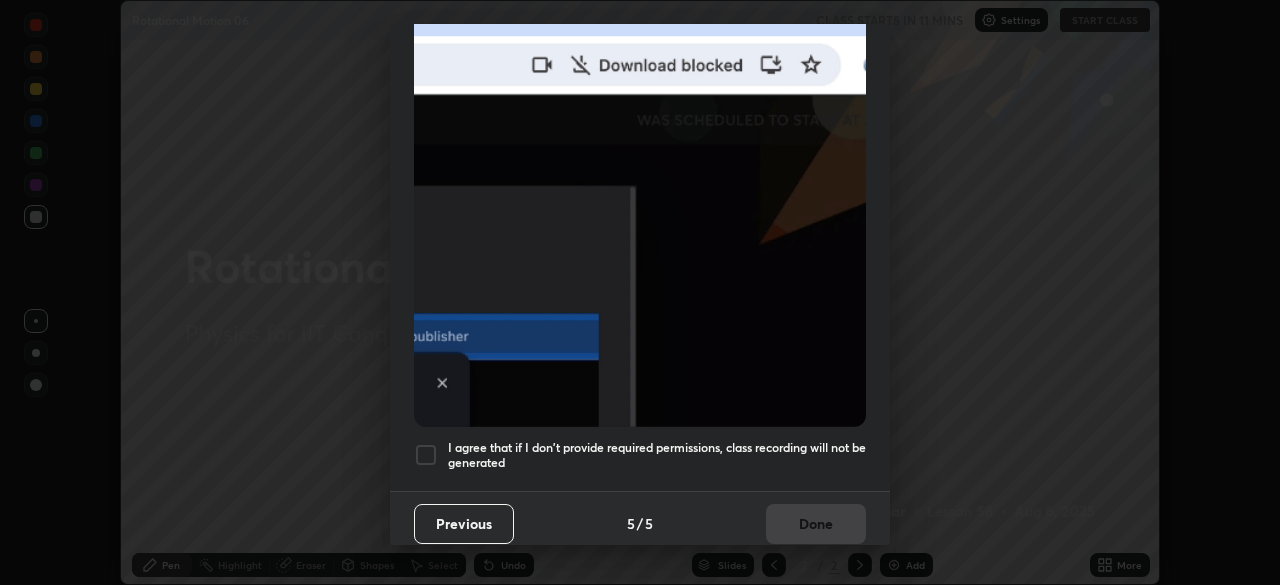 click at bounding box center [426, 455] 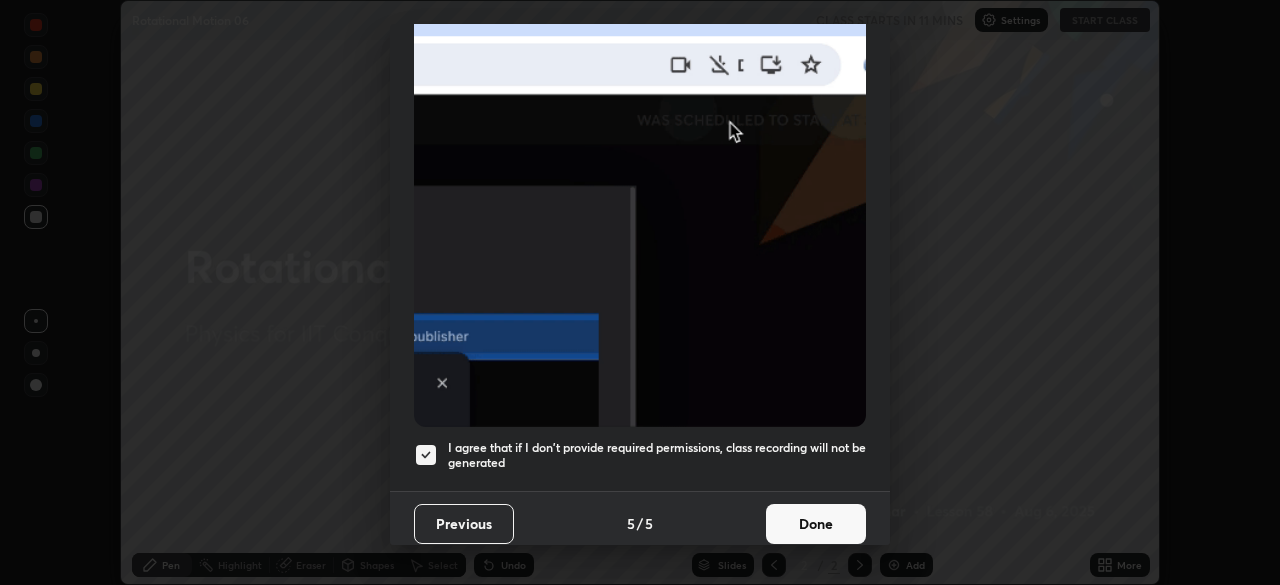 click on "Done" at bounding box center (816, 524) 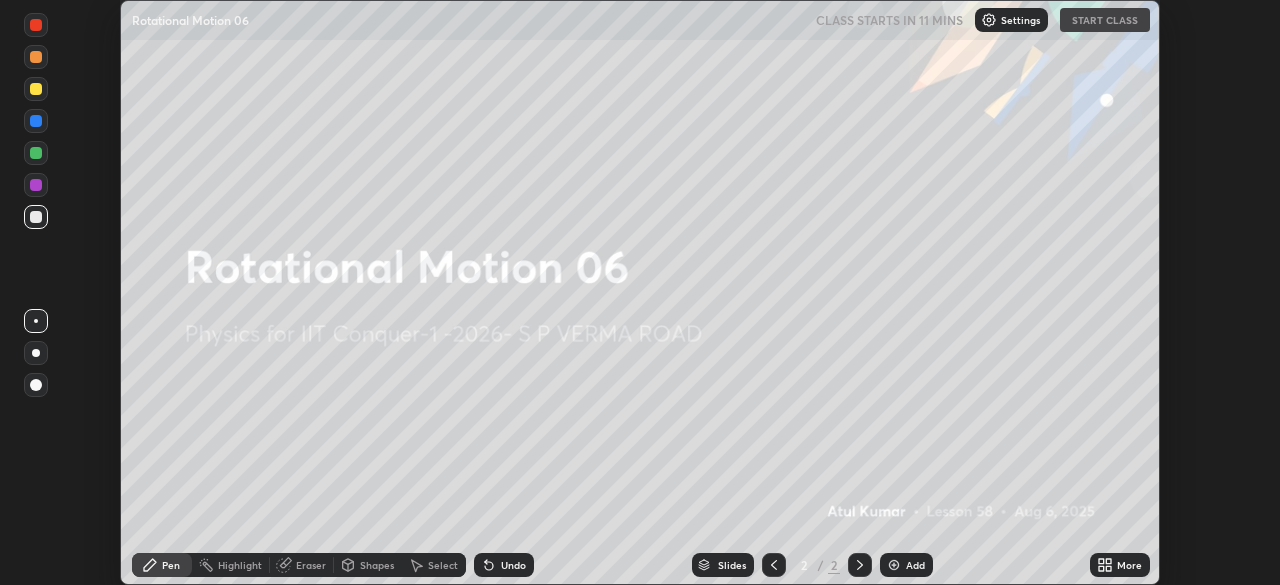 click 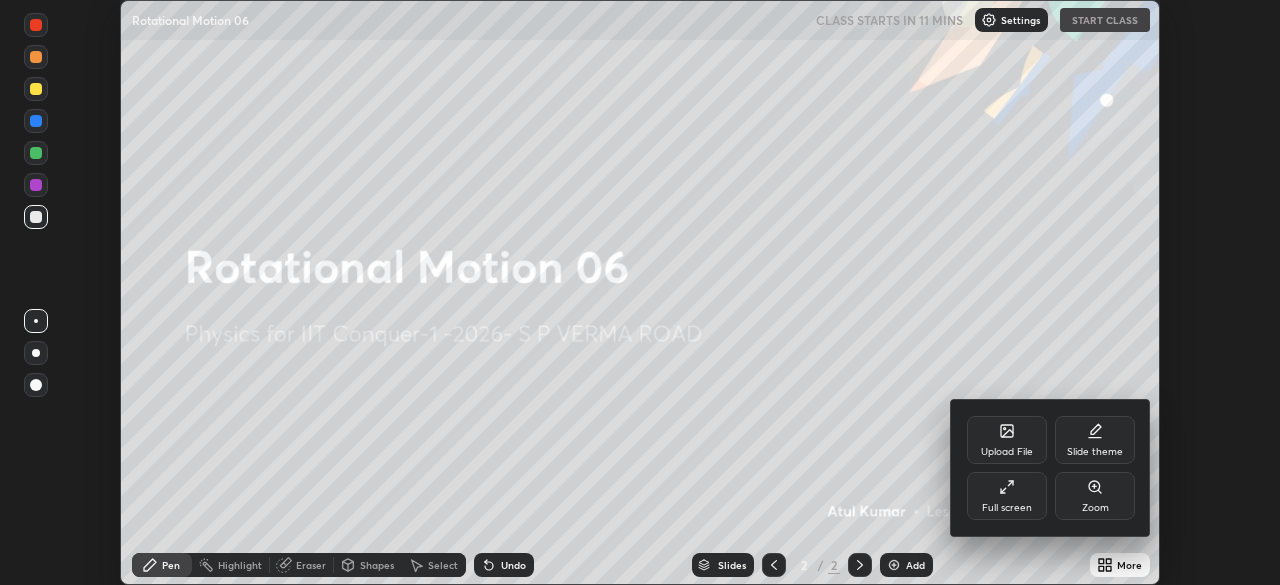click on "Full screen" at bounding box center (1007, 496) 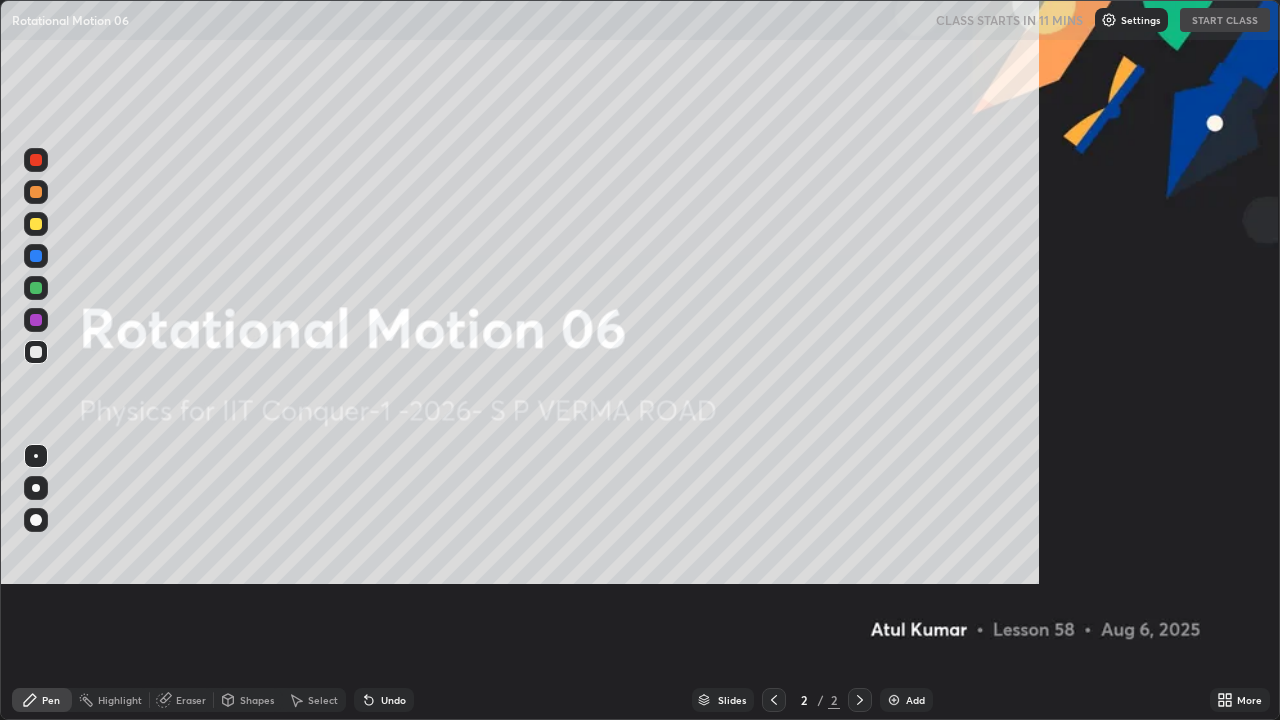 scroll, scrollTop: 99280, scrollLeft: 98720, axis: both 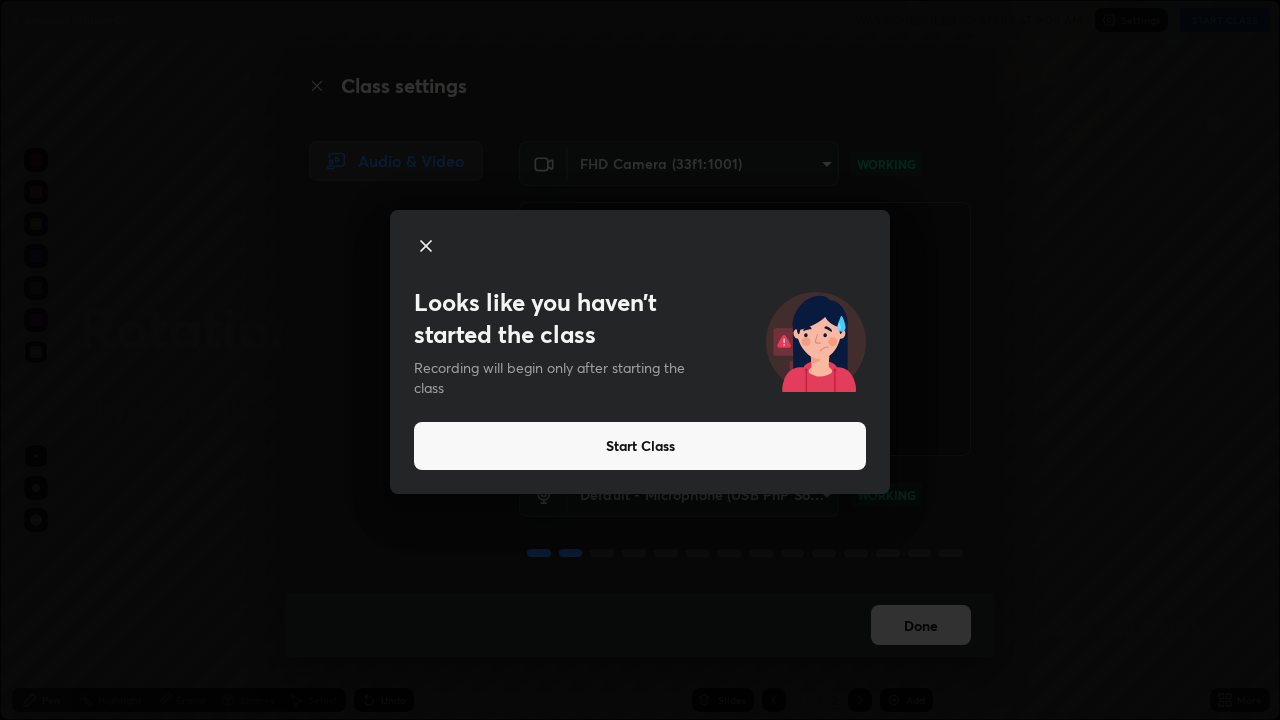 click on "Start Class" at bounding box center (640, 446) 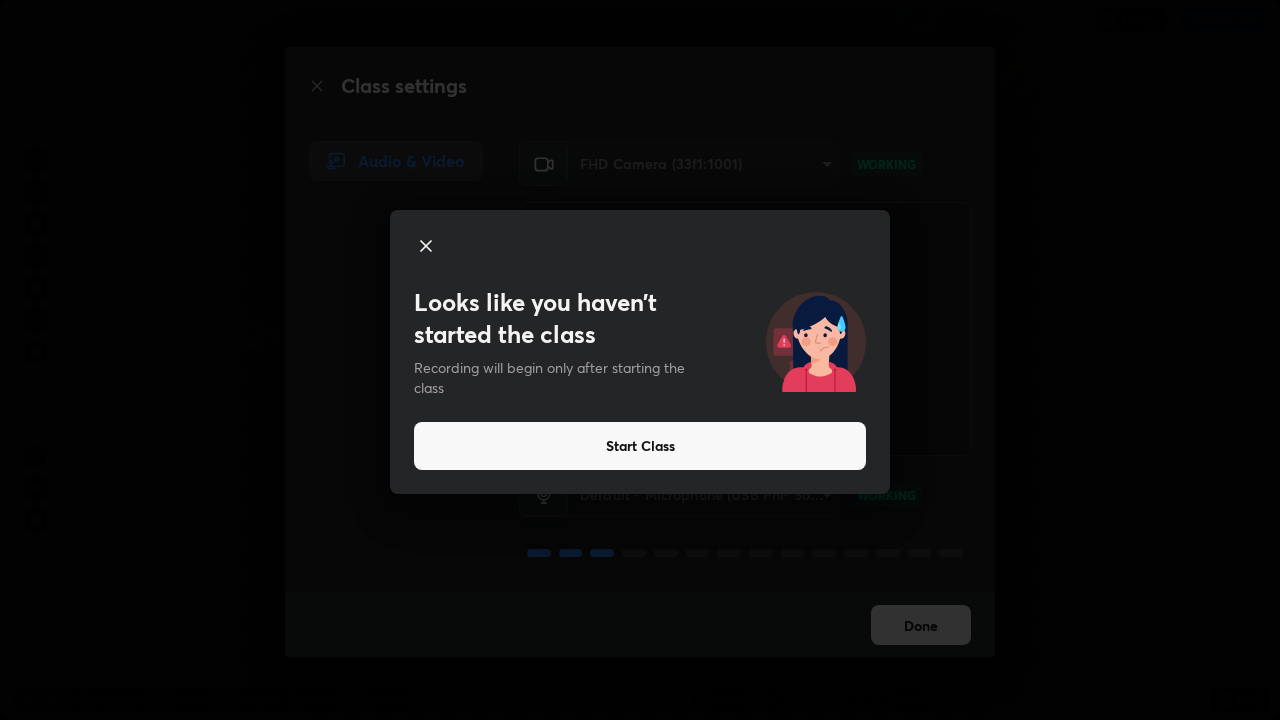 click on "Audio & Video" at bounding box center [390, 367] 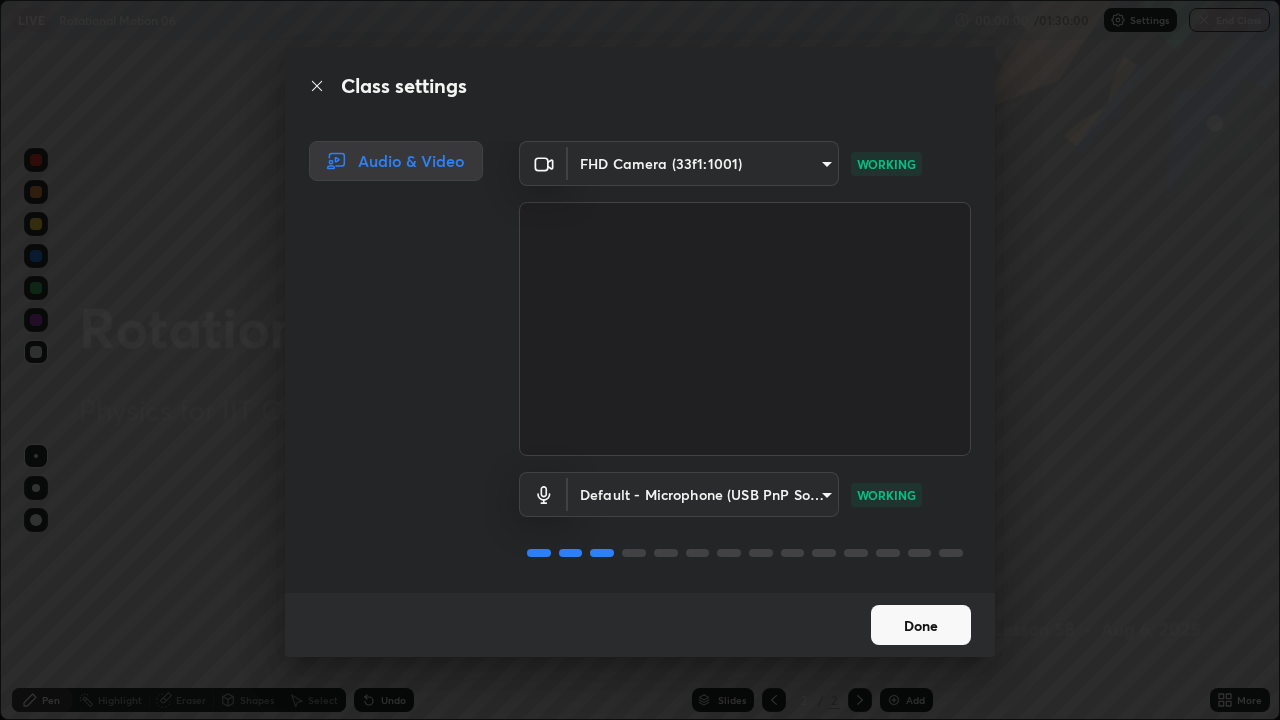click on "Done" at bounding box center (921, 625) 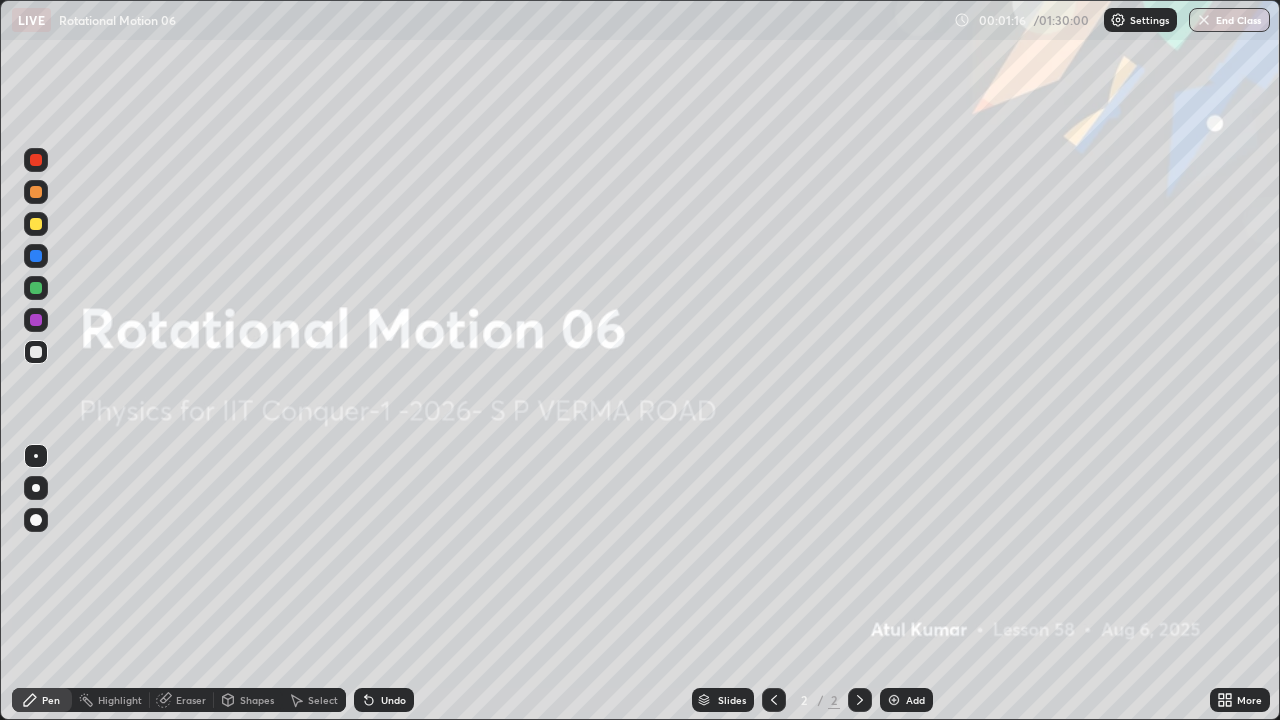 click at bounding box center (894, 700) 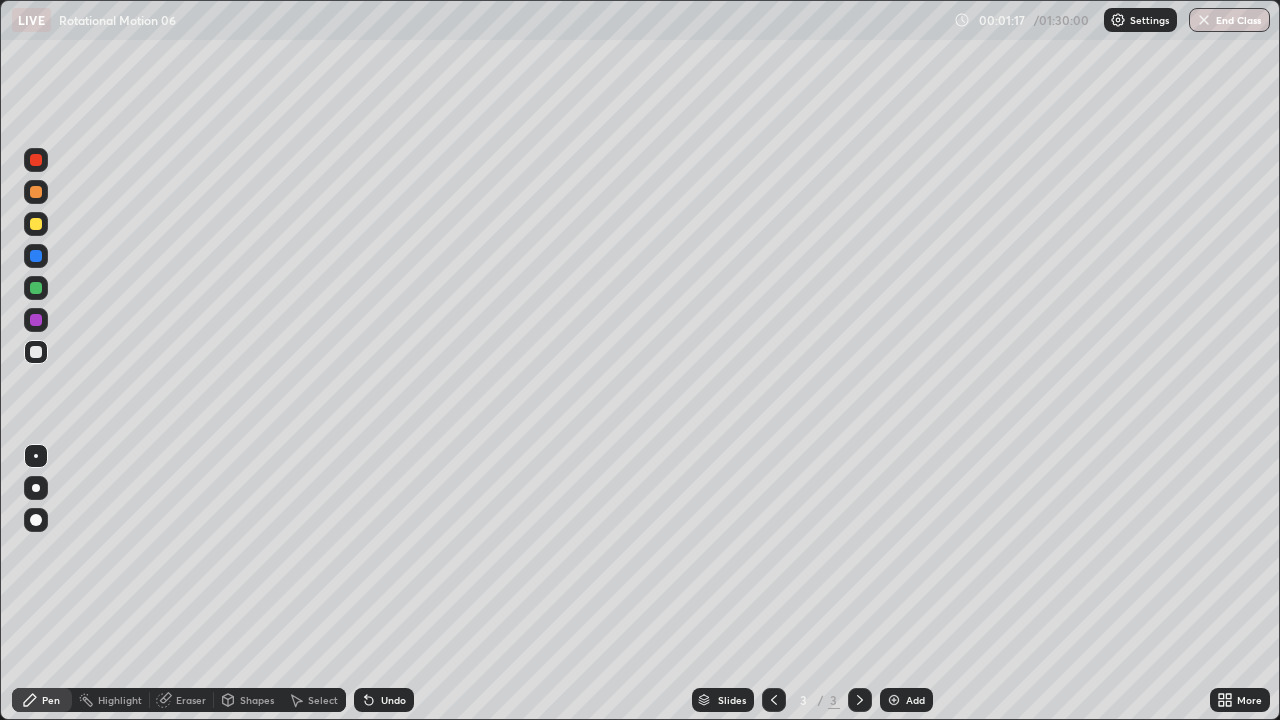 click on "Shapes" at bounding box center (257, 700) 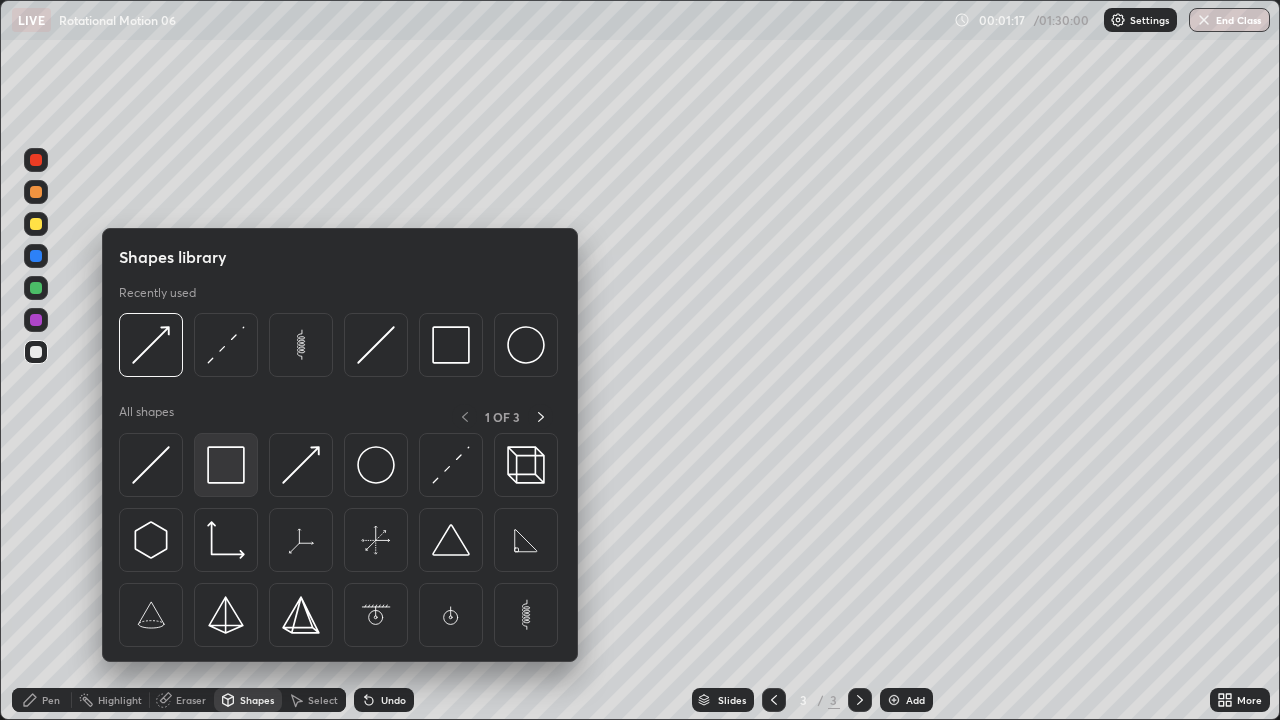 click at bounding box center [226, 465] 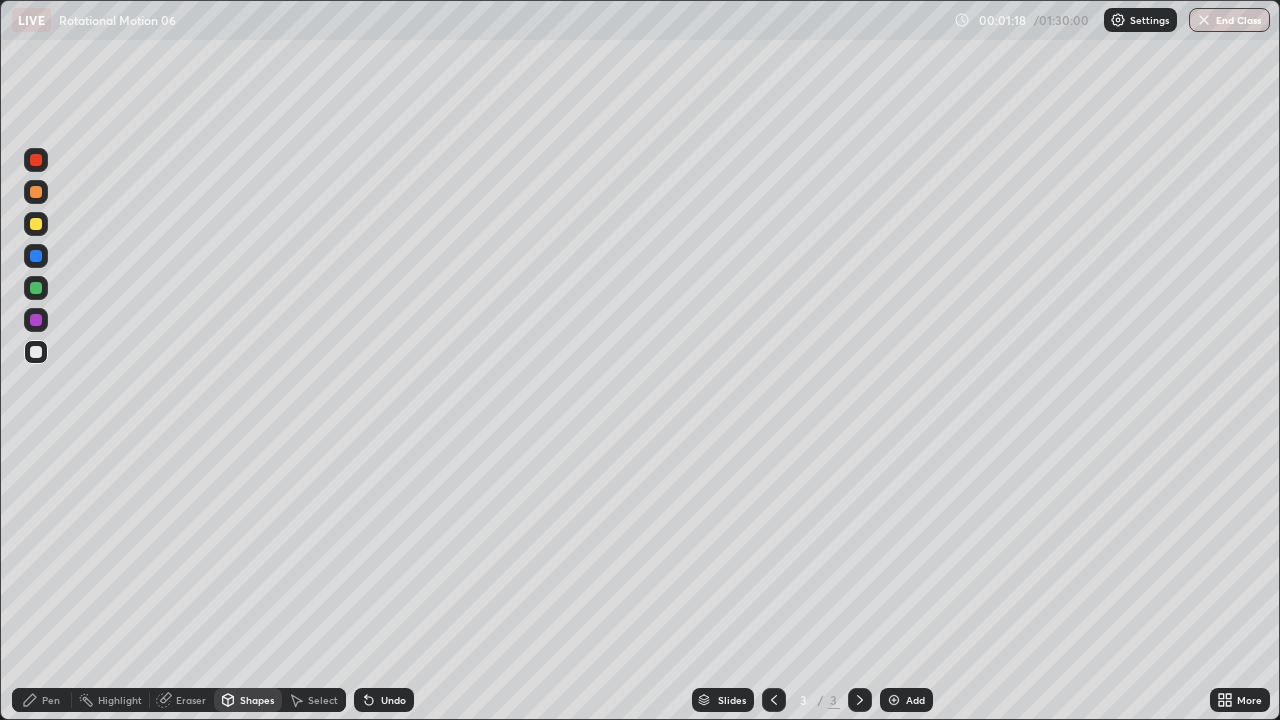 click at bounding box center (36, 352) 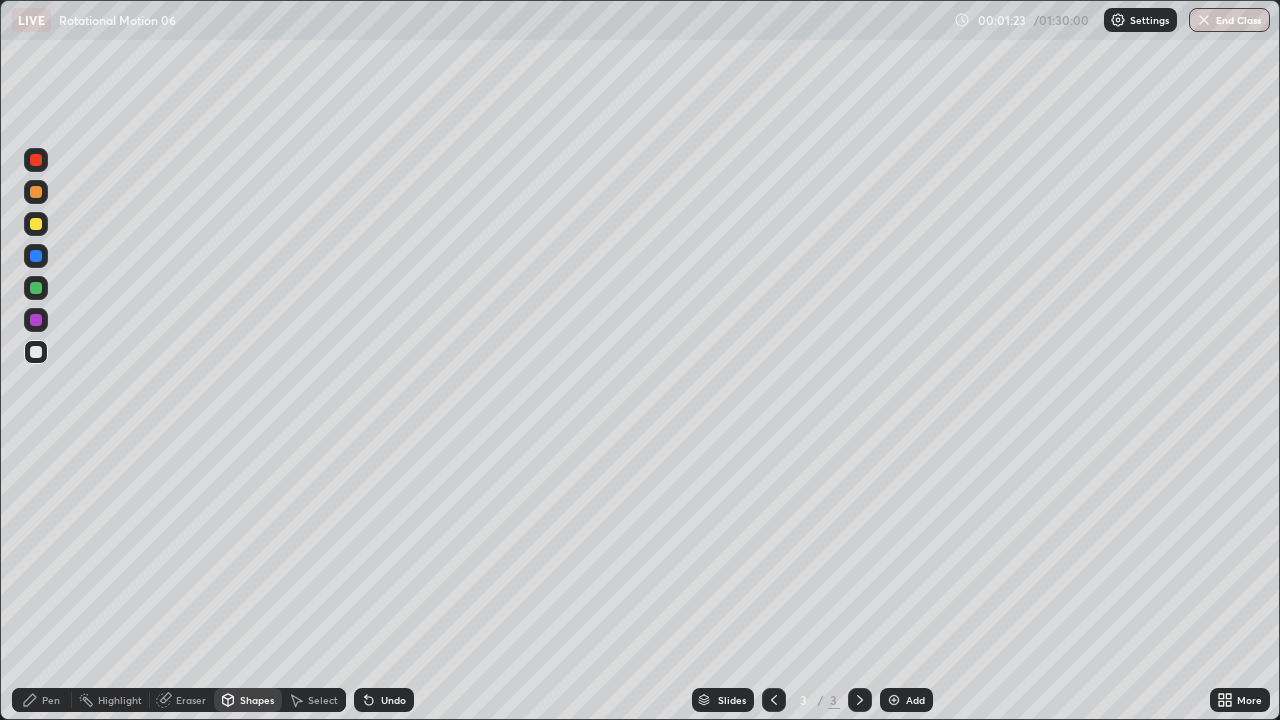 click on "Pen" at bounding box center [51, 700] 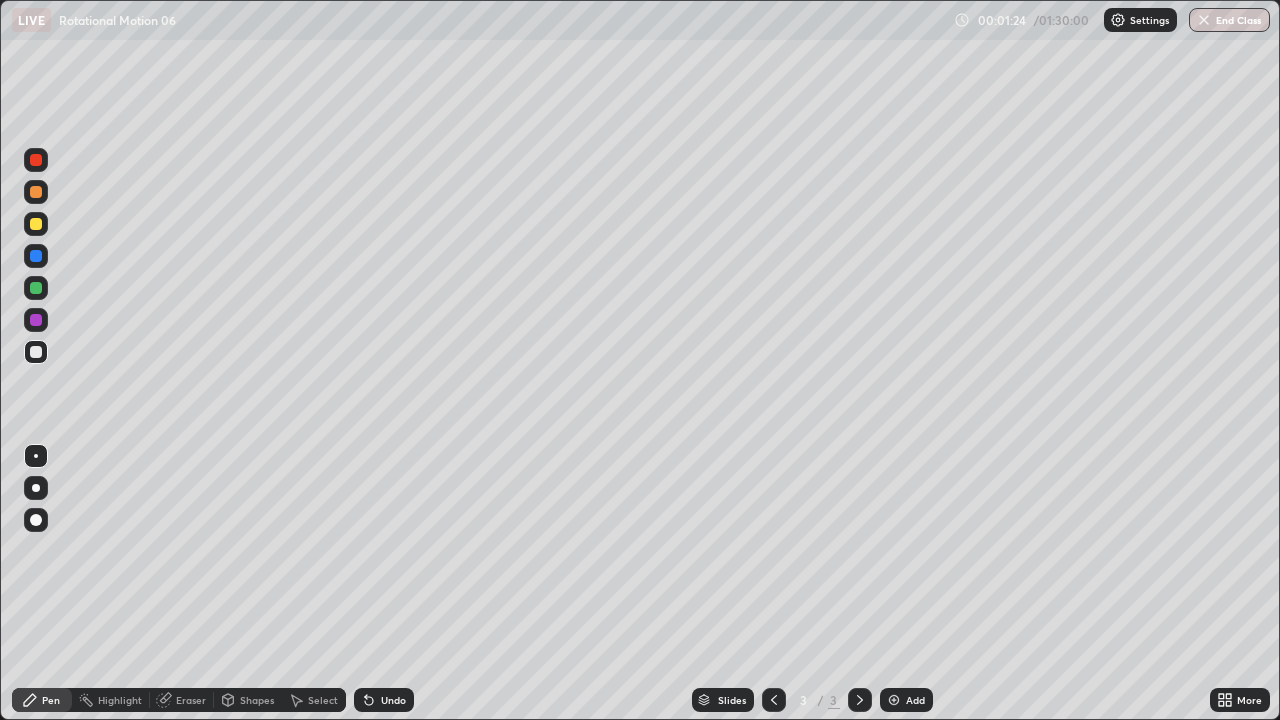click on "Shapes" at bounding box center [257, 700] 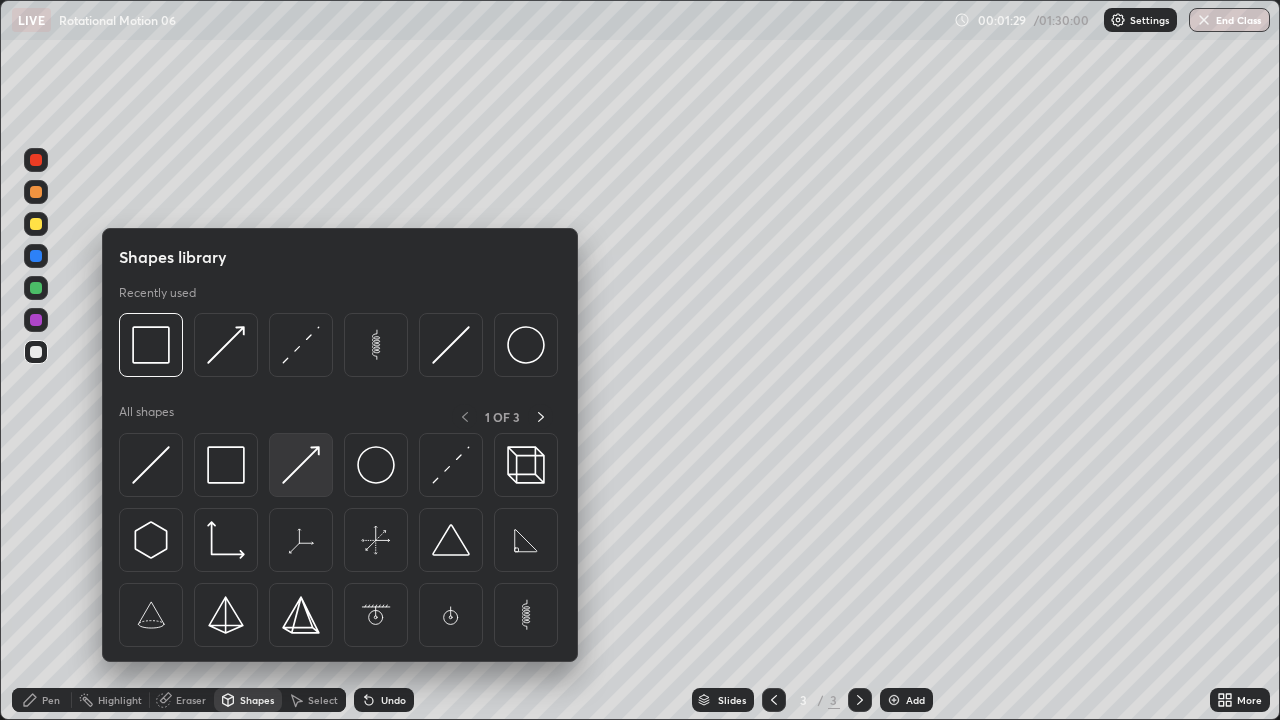 click at bounding box center (301, 465) 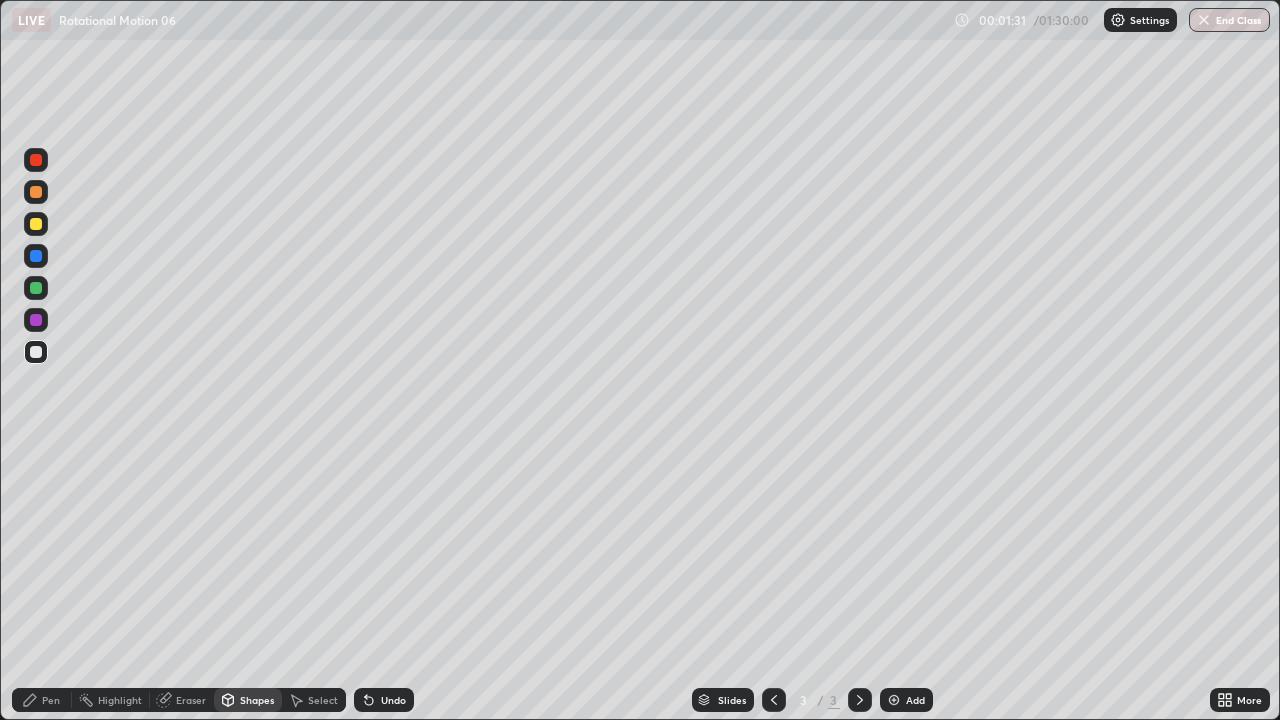 click at bounding box center (36, 288) 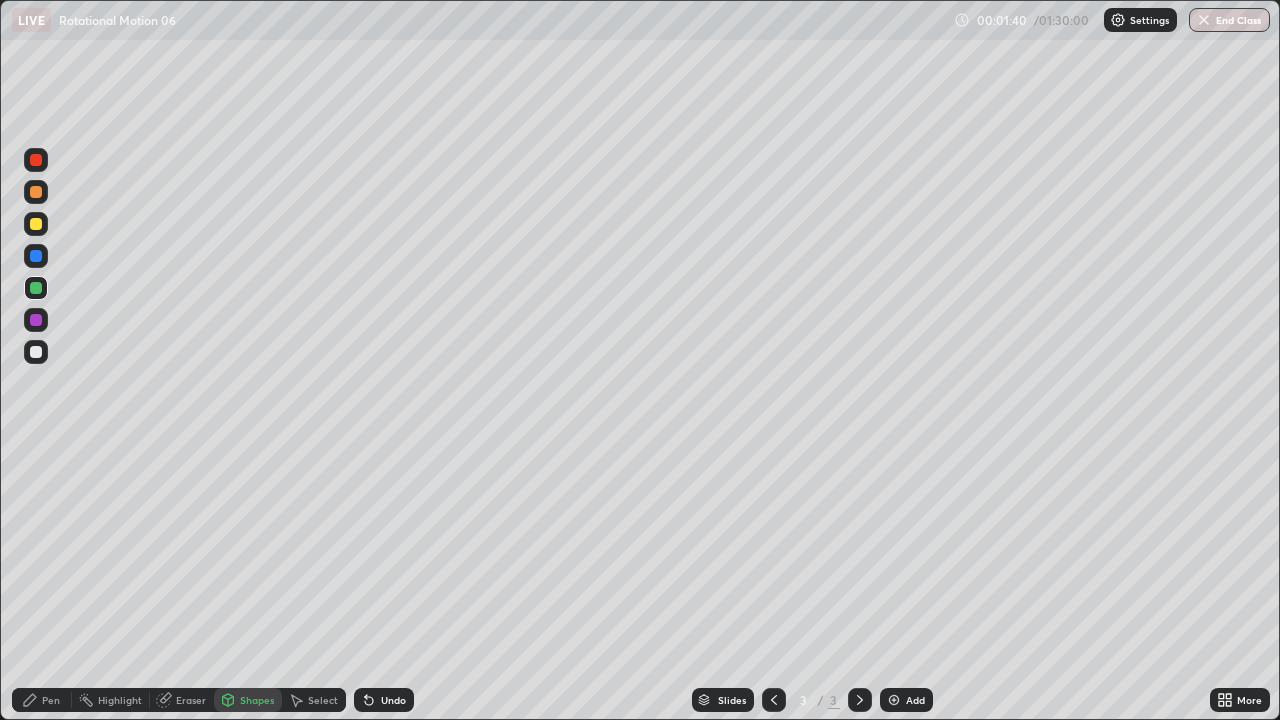 click on "Pen" at bounding box center [51, 700] 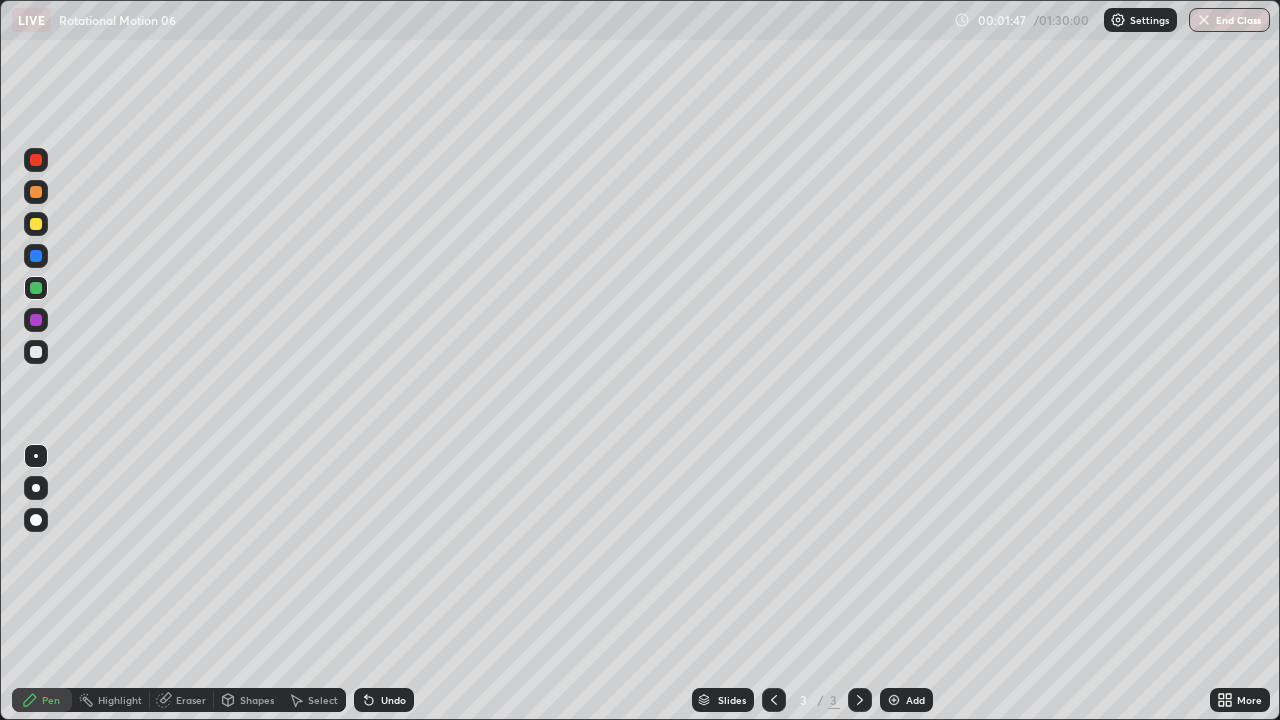 click at bounding box center [36, 224] 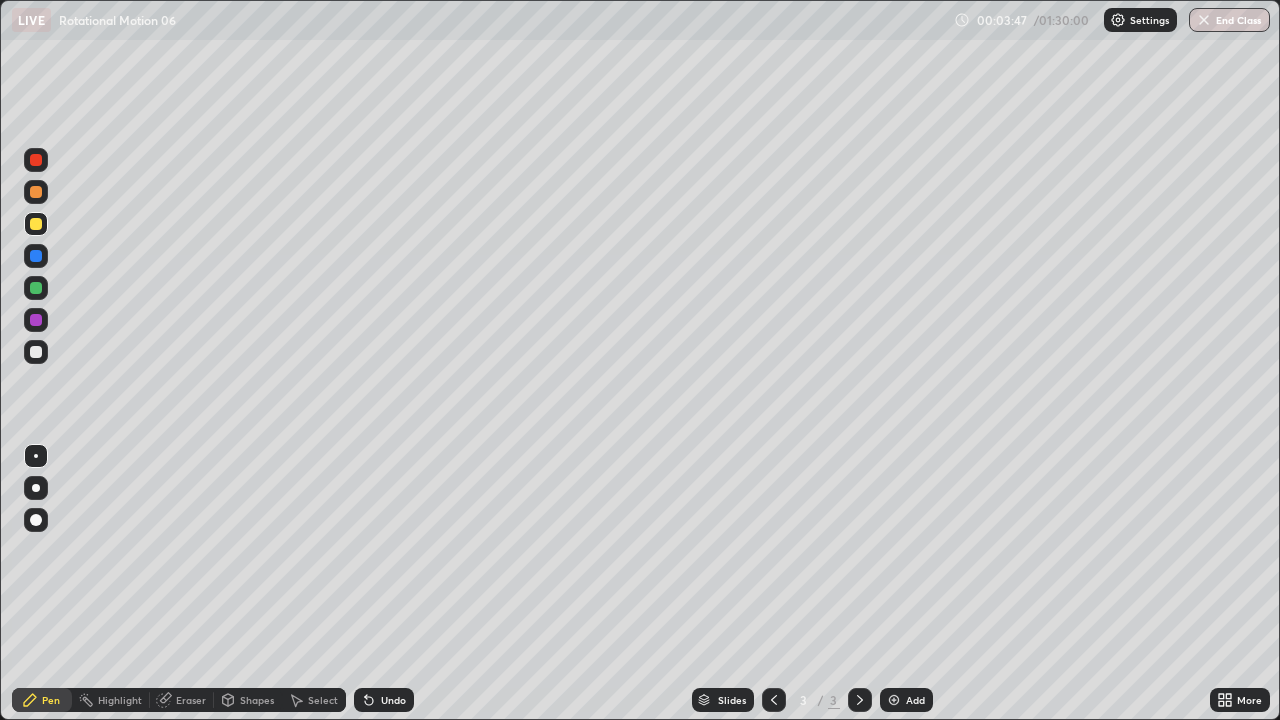 click on "Shapes" at bounding box center (257, 700) 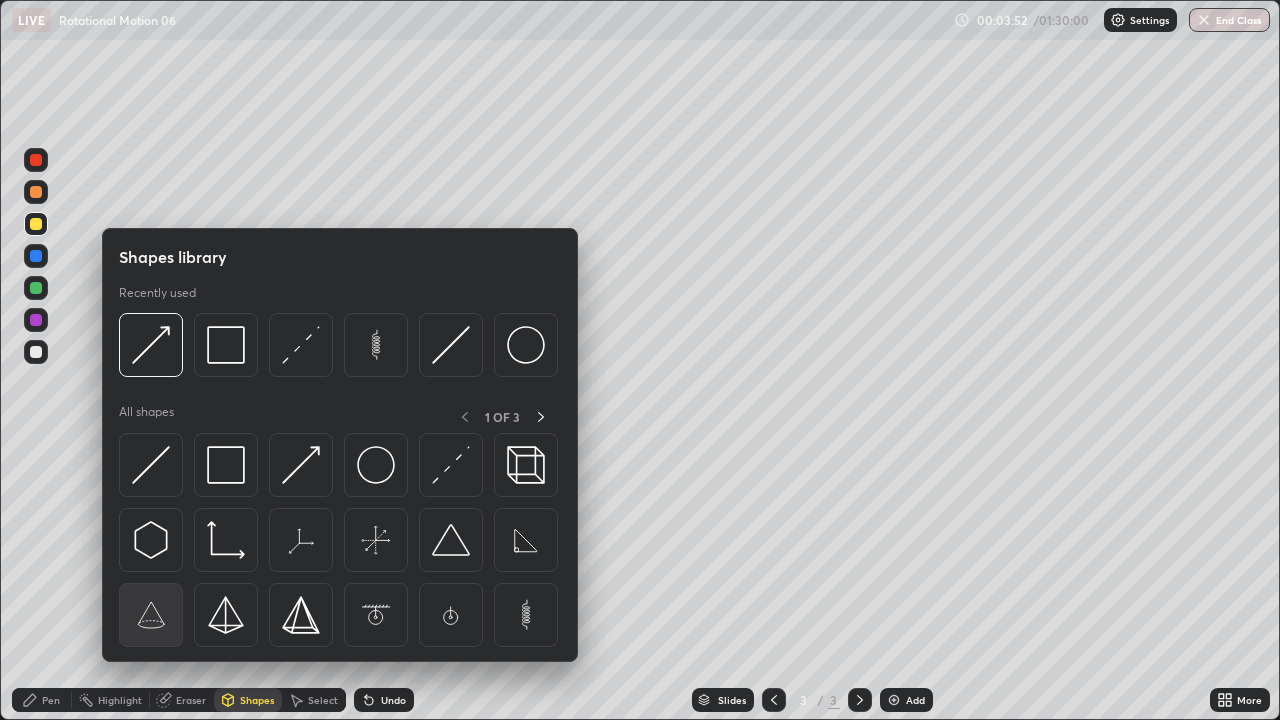 click at bounding box center (151, 615) 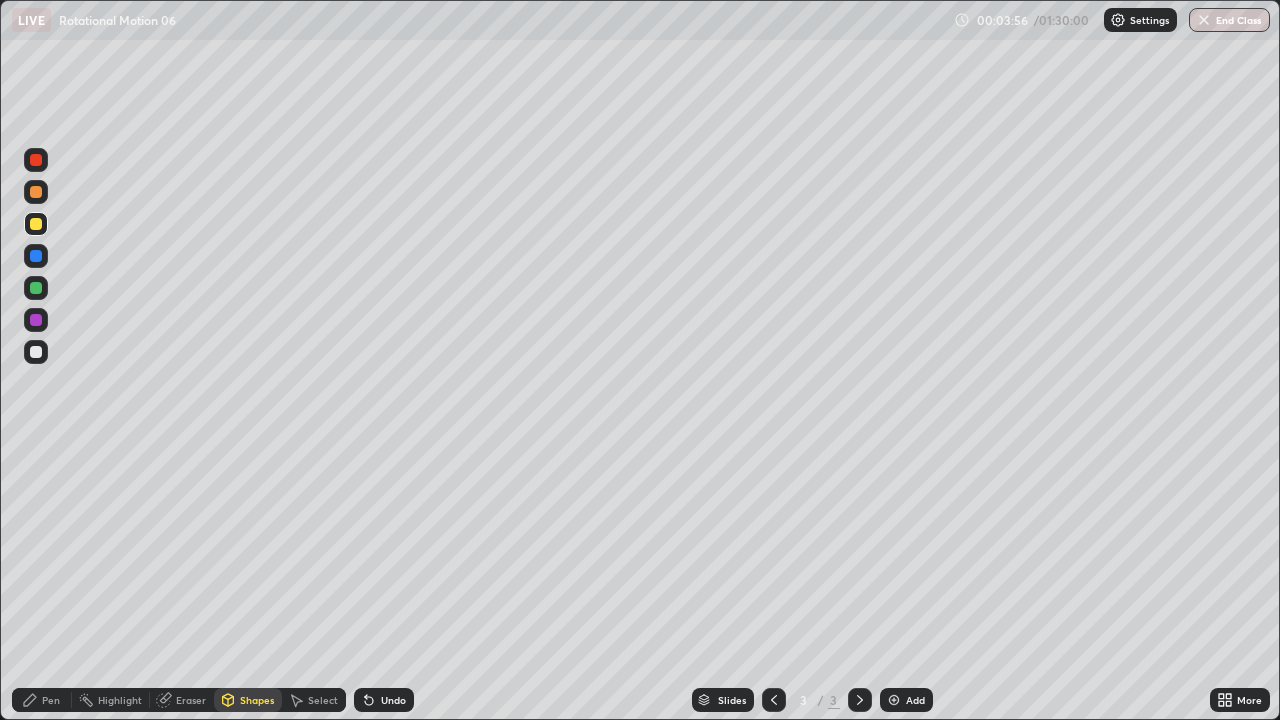click on "Shapes" at bounding box center [257, 700] 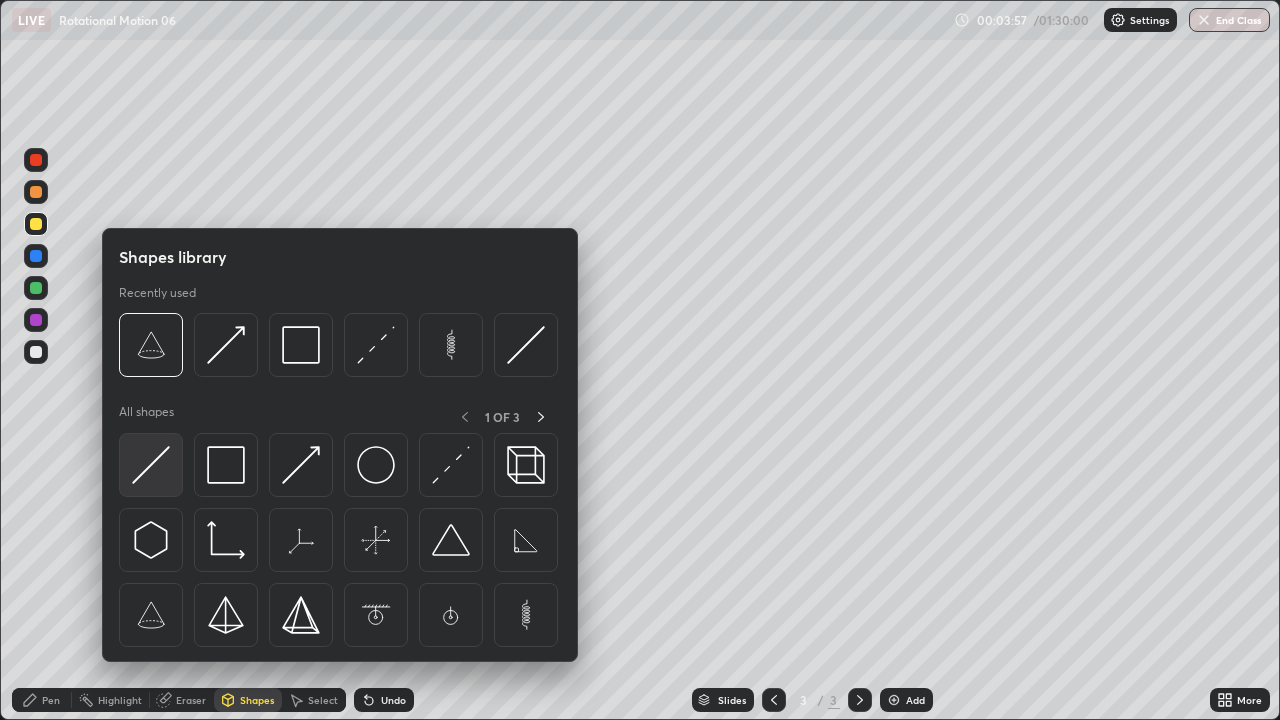click at bounding box center (151, 465) 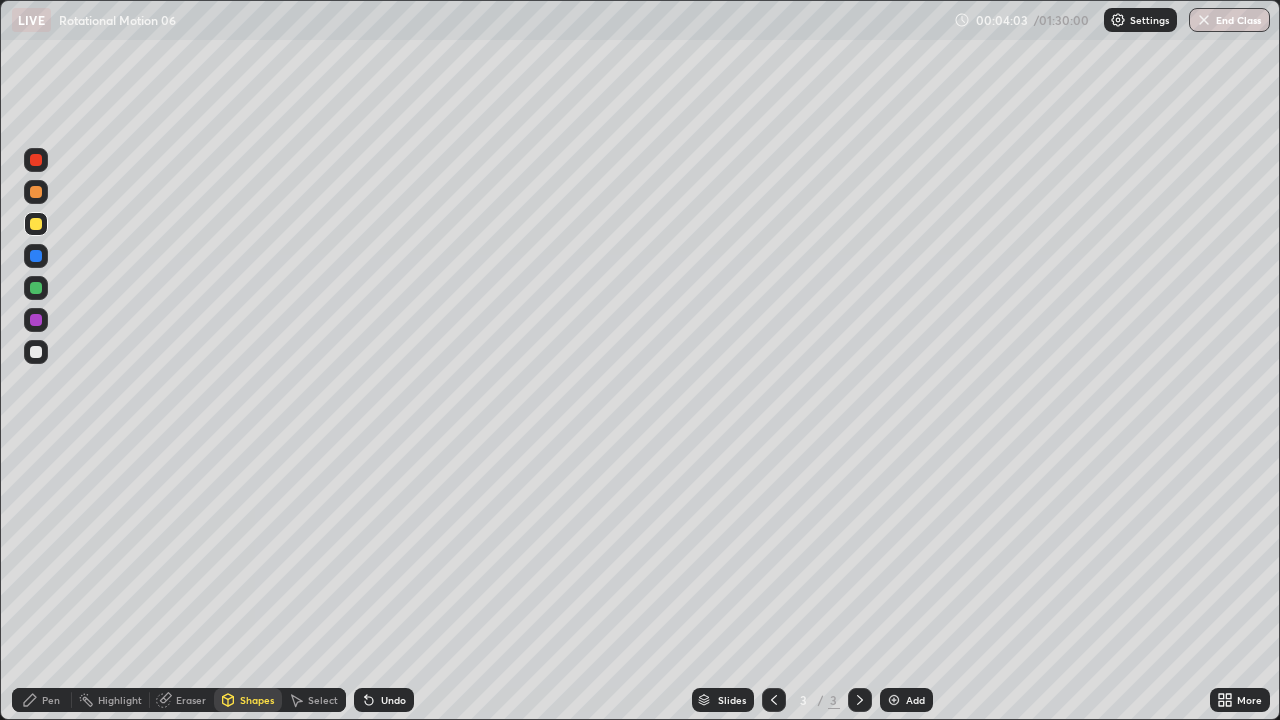 click on "Shapes" at bounding box center (257, 700) 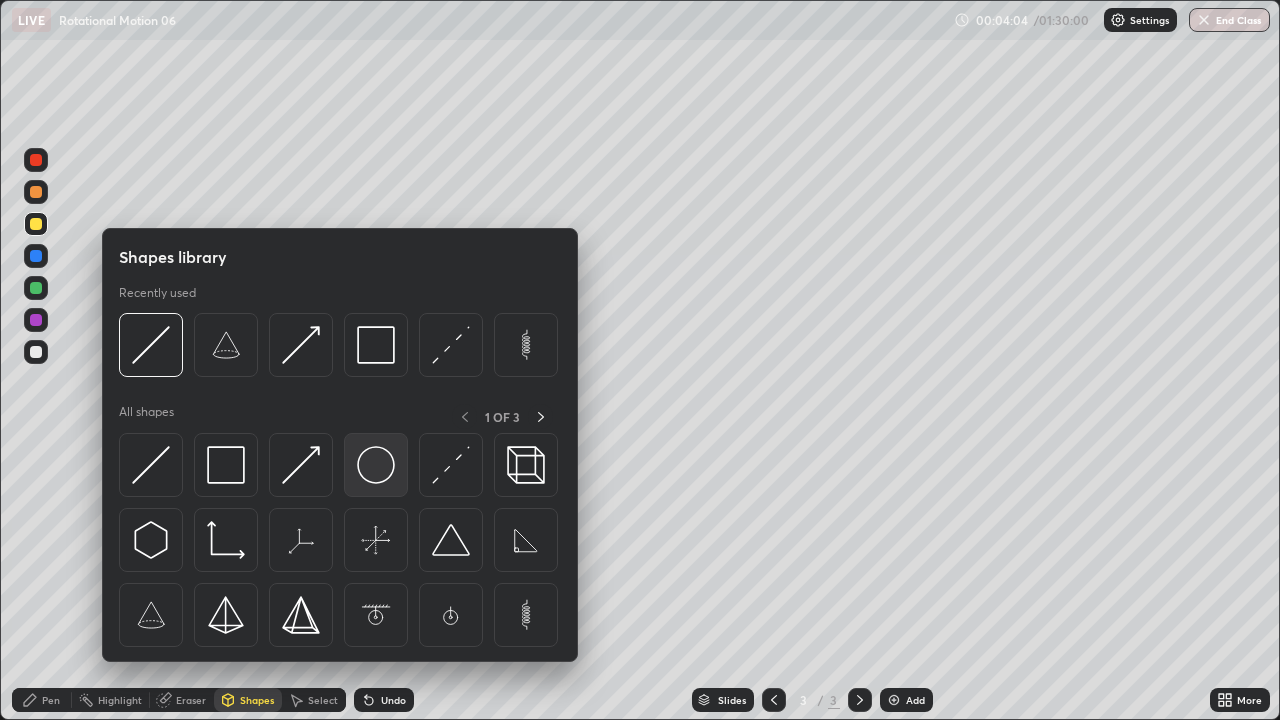 click at bounding box center [376, 465] 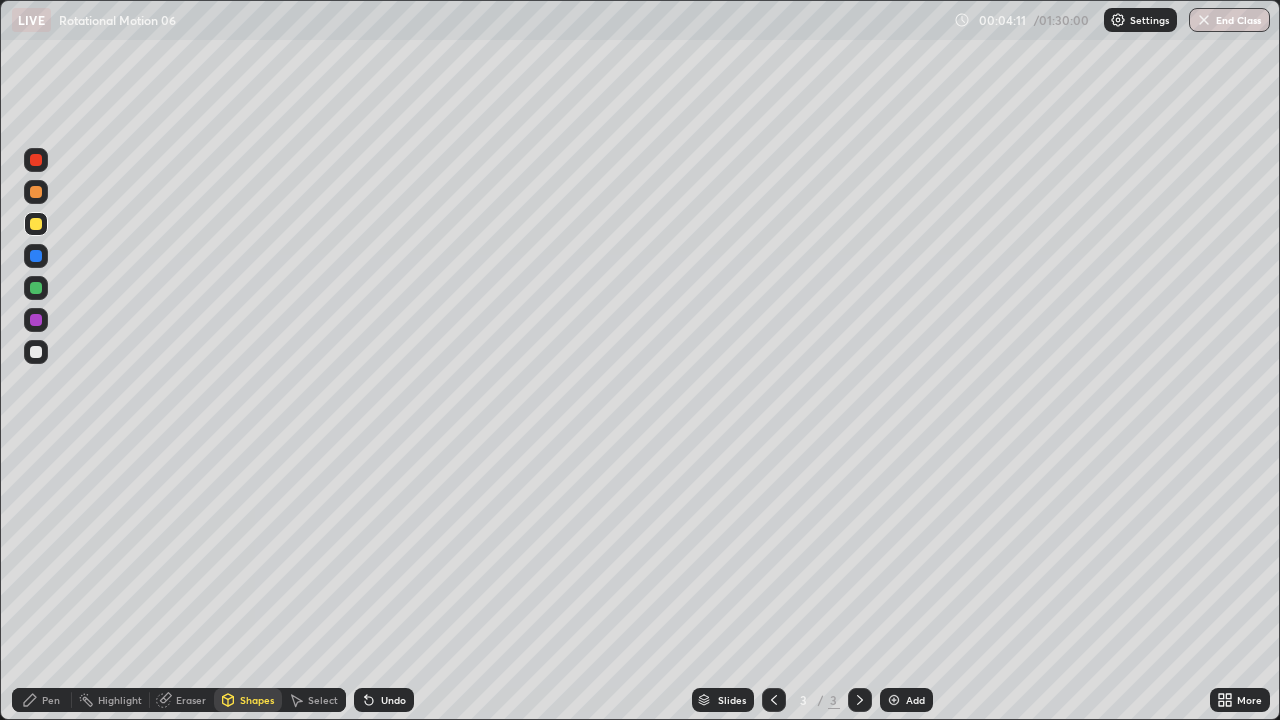 click on "Pen" at bounding box center (42, 700) 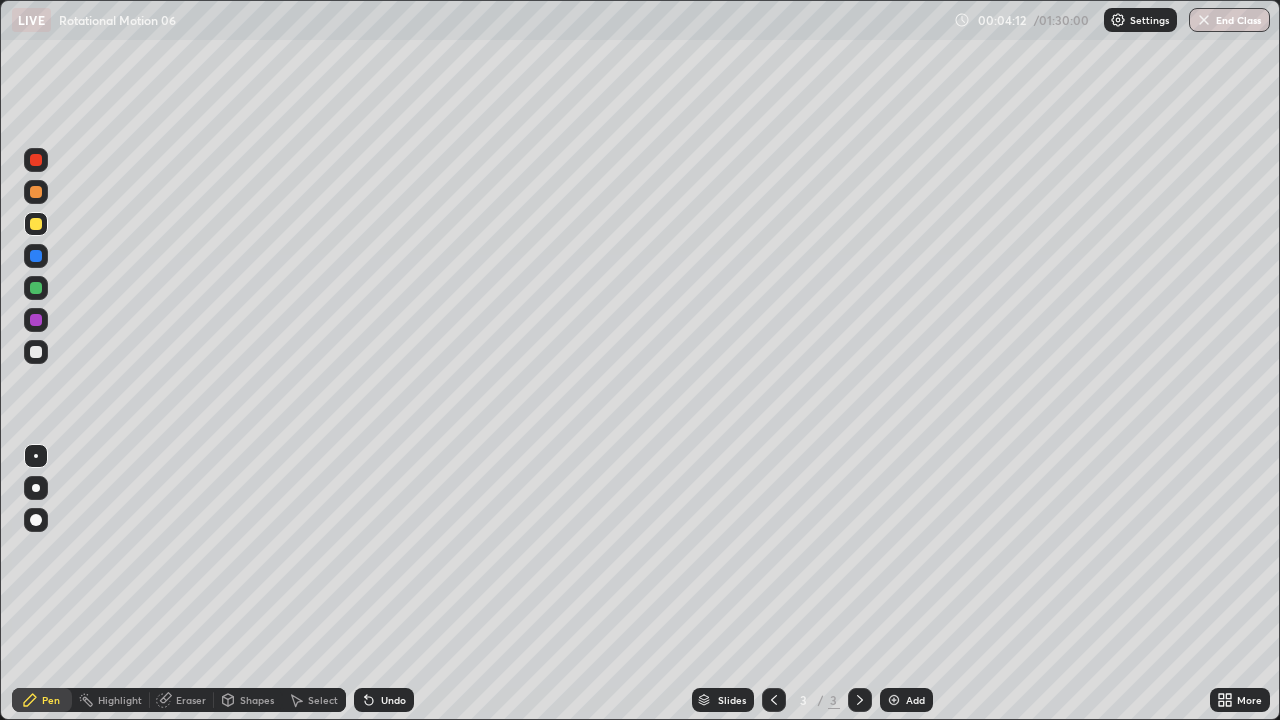 click at bounding box center [36, 288] 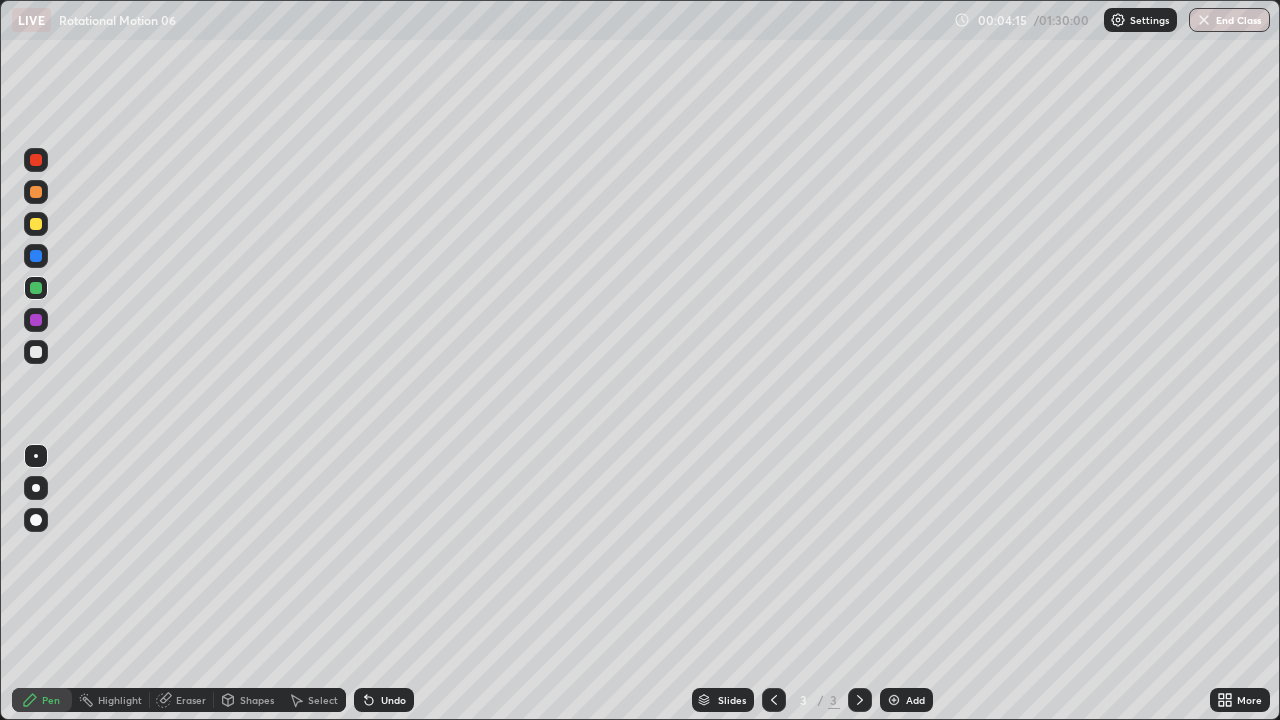 click on "Shapes" at bounding box center [257, 700] 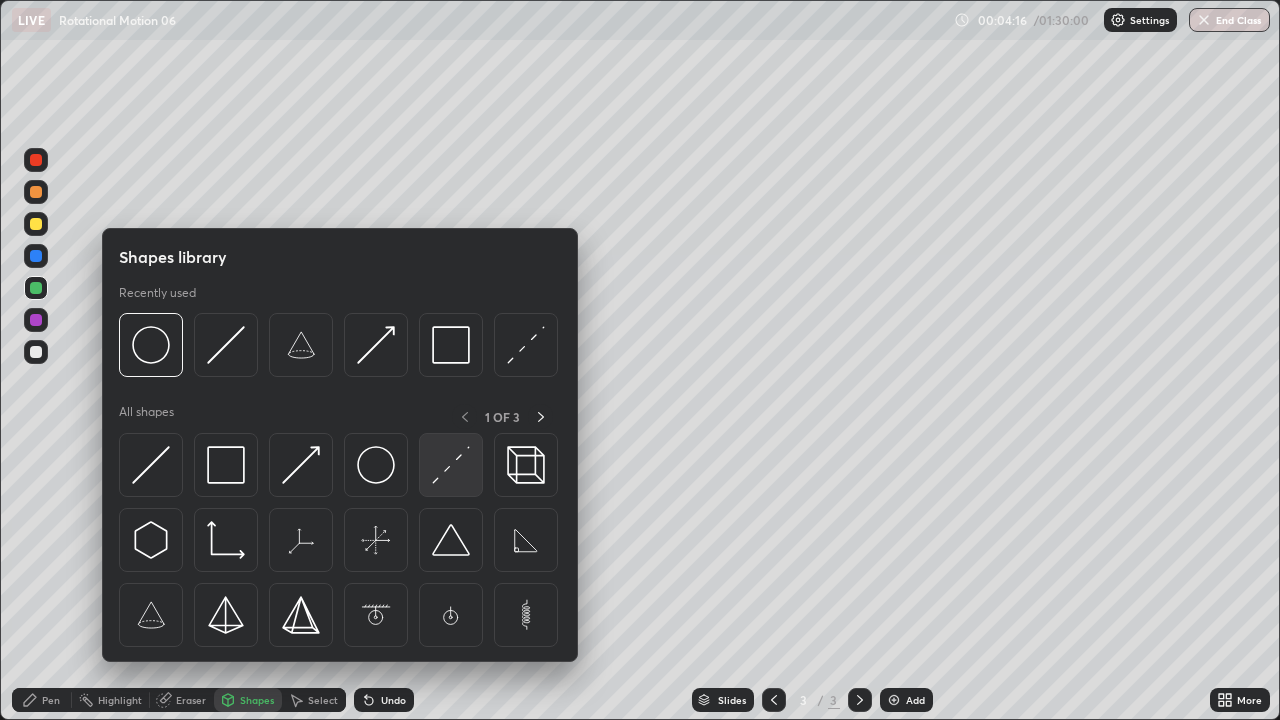 click at bounding box center [451, 465] 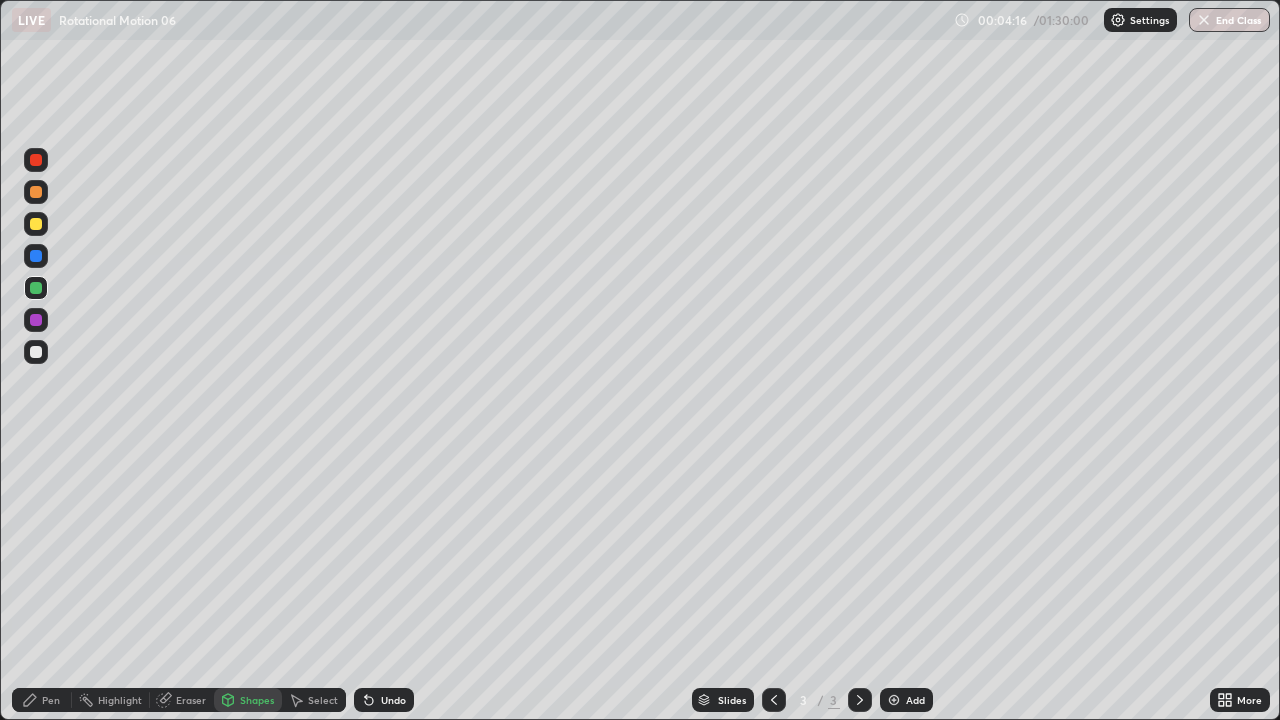 click at bounding box center [36, 352] 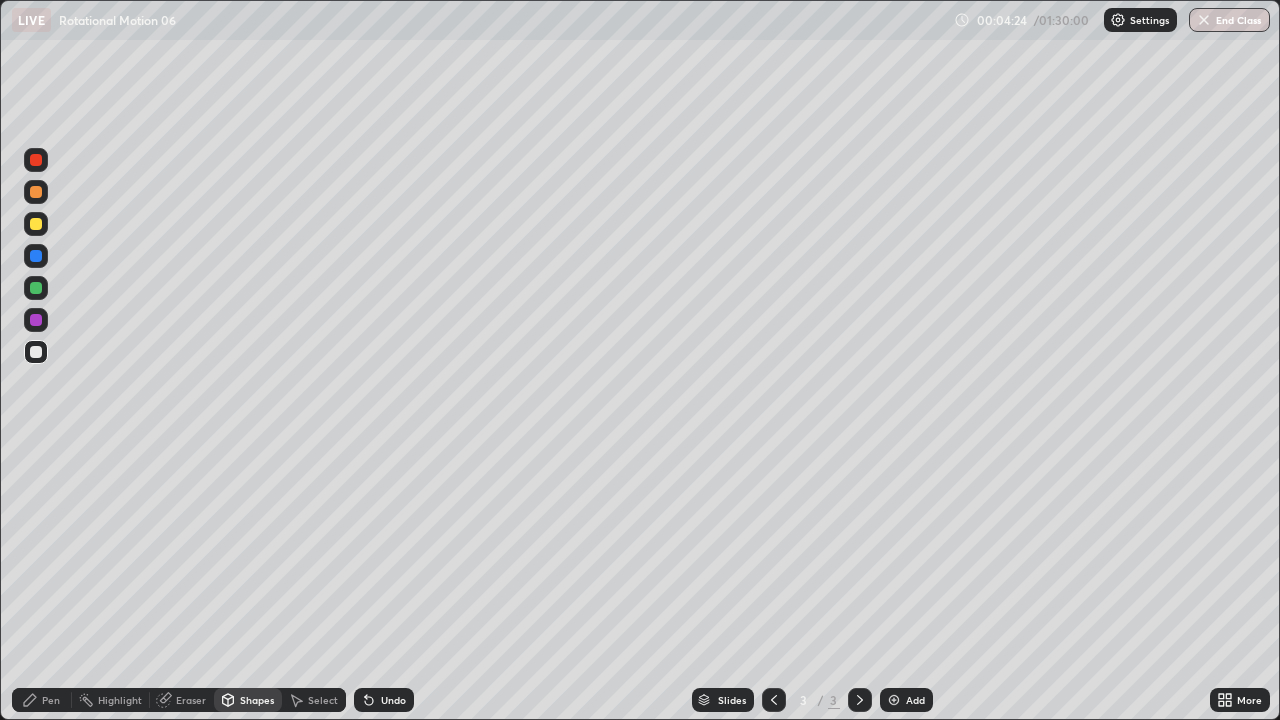 click on "Pen" at bounding box center (42, 700) 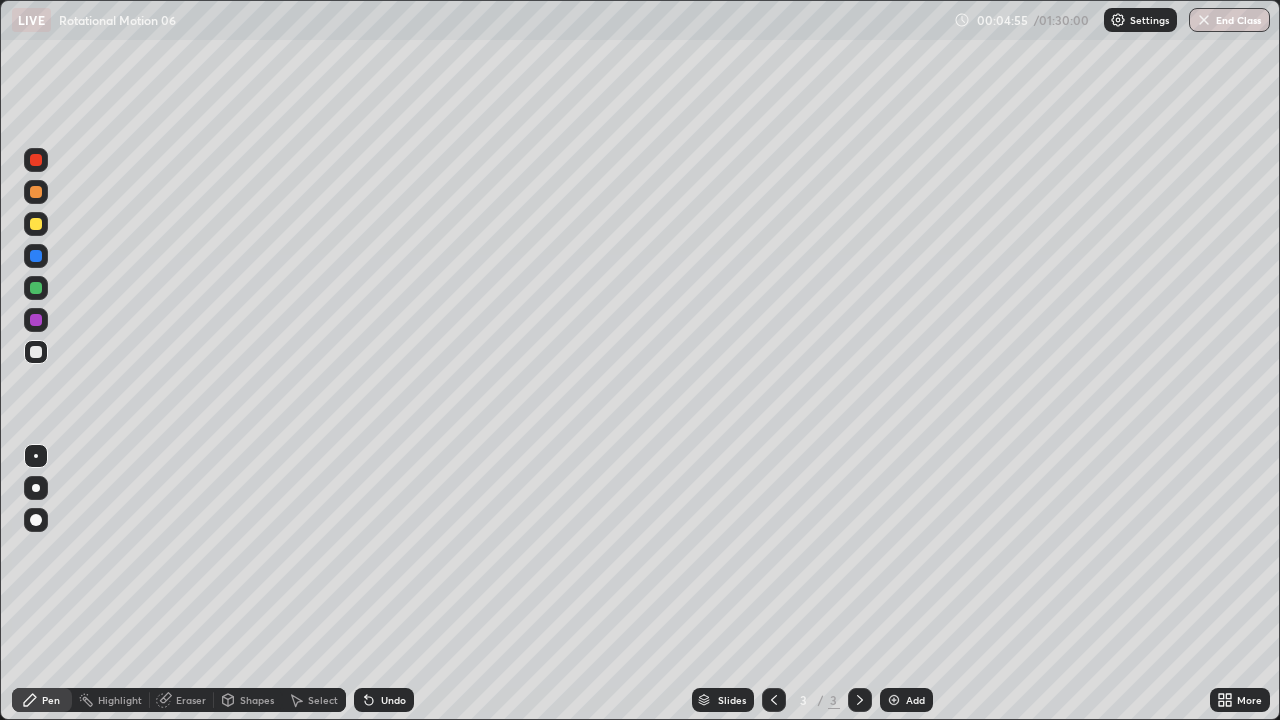 click on "Eraser" at bounding box center (191, 700) 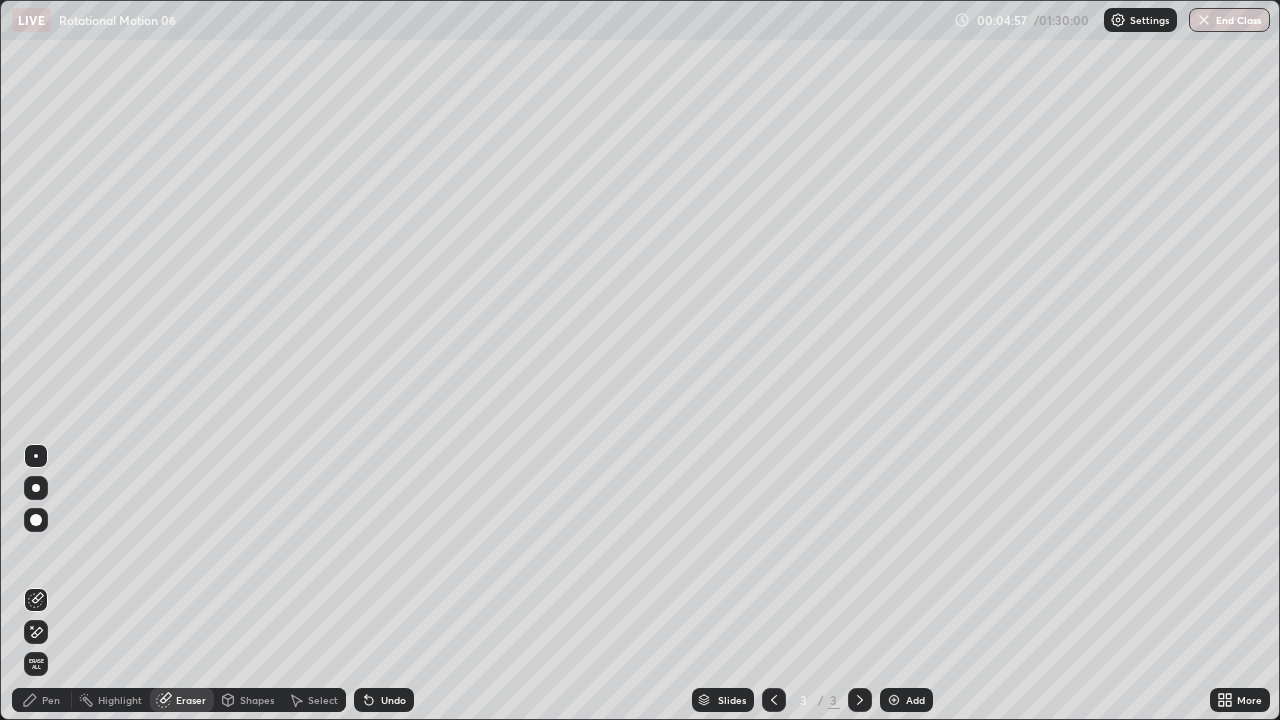 click at bounding box center (36, 456) 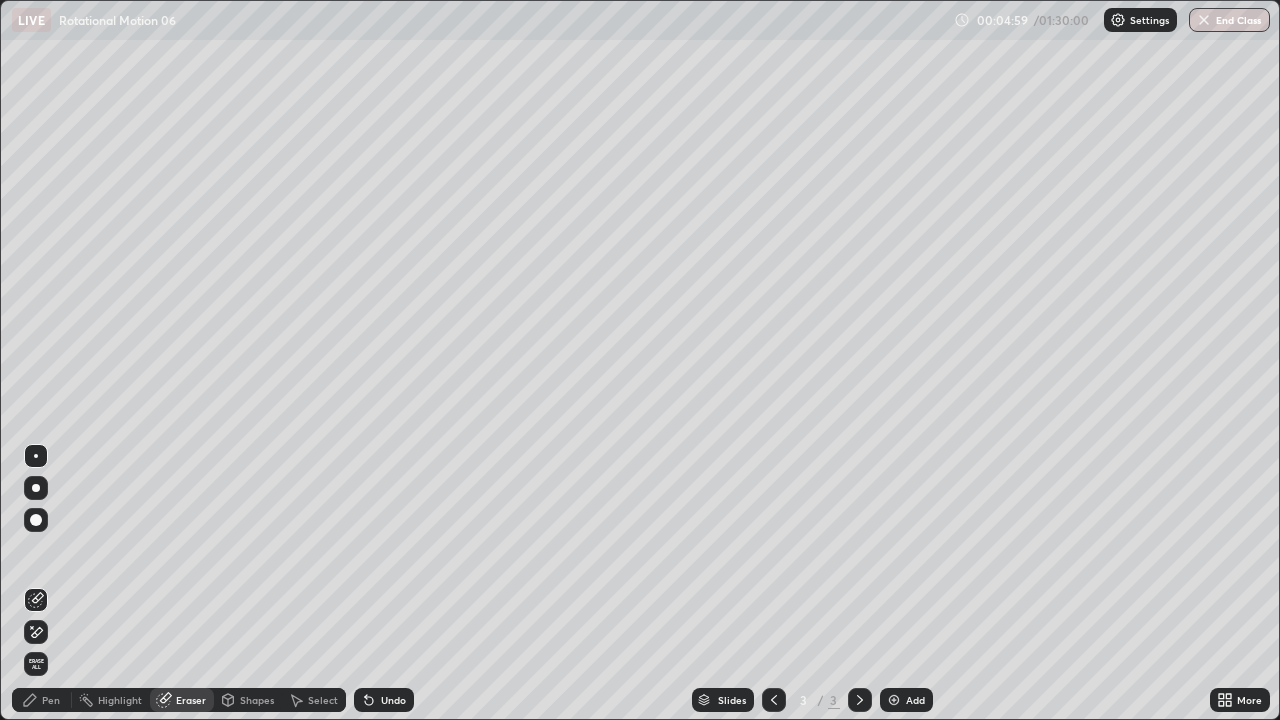 click on "Pen" at bounding box center [51, 700] 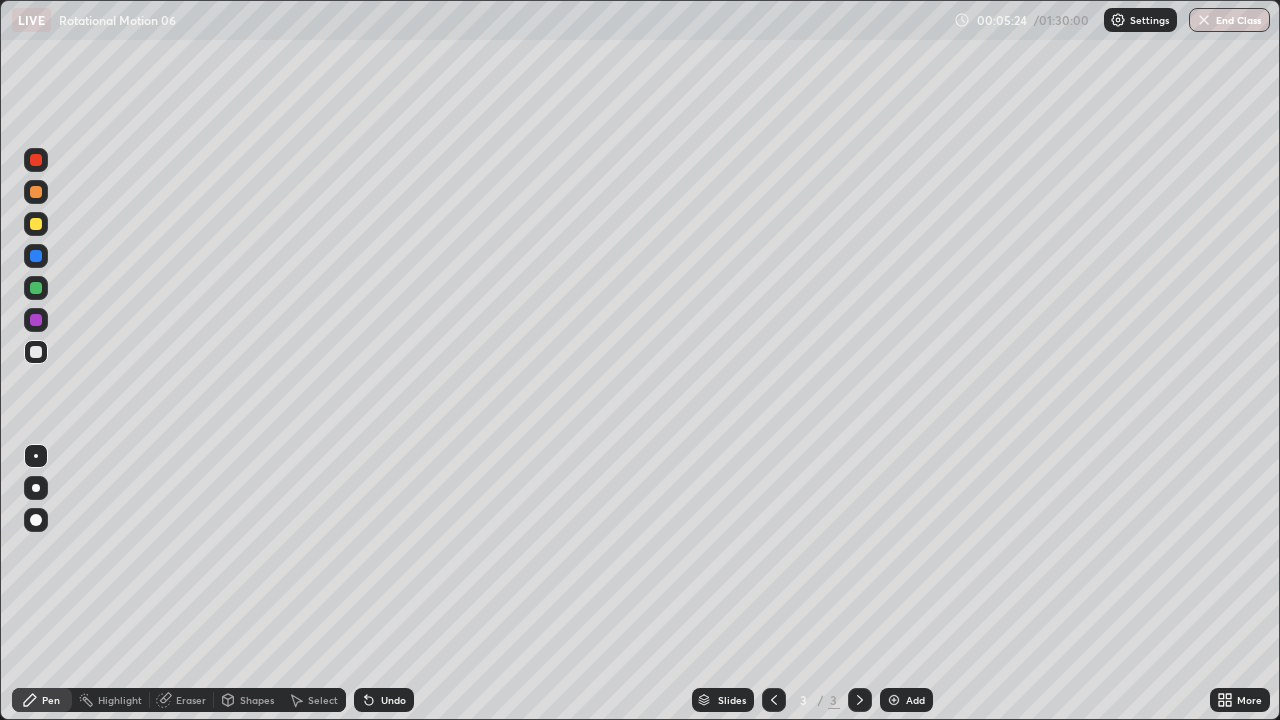 click 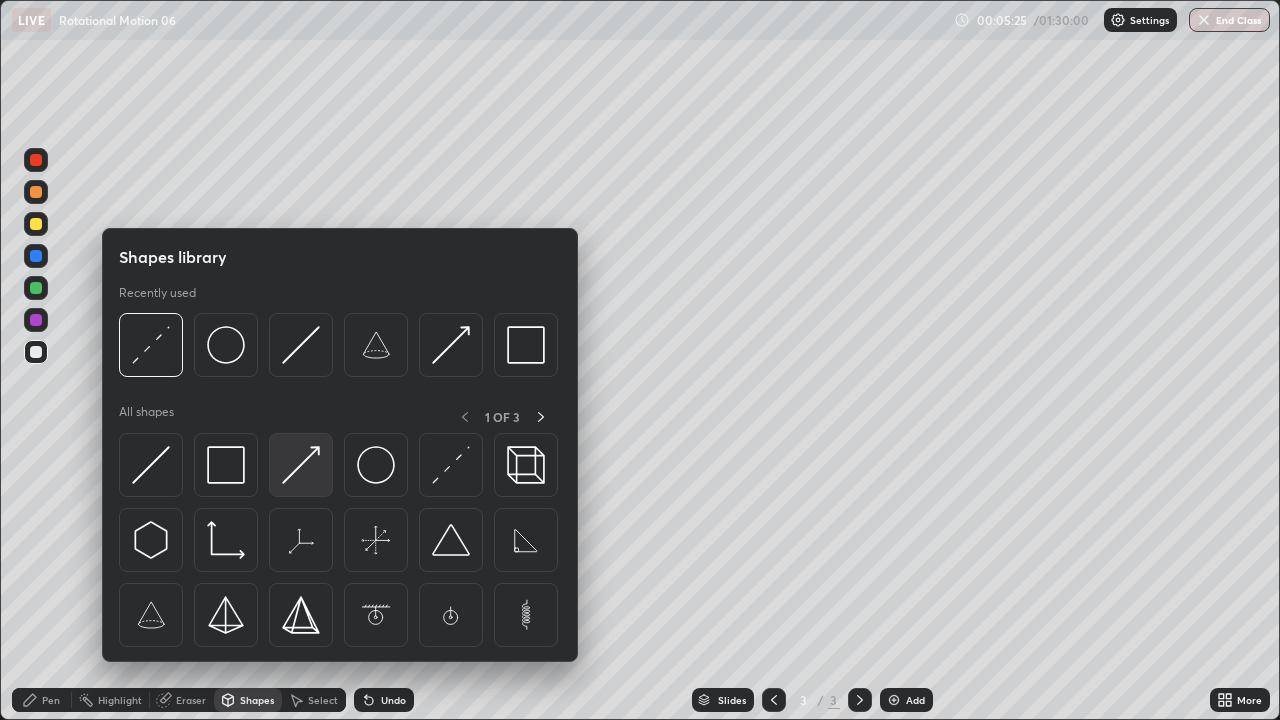 click at bounding box center [301, 465] 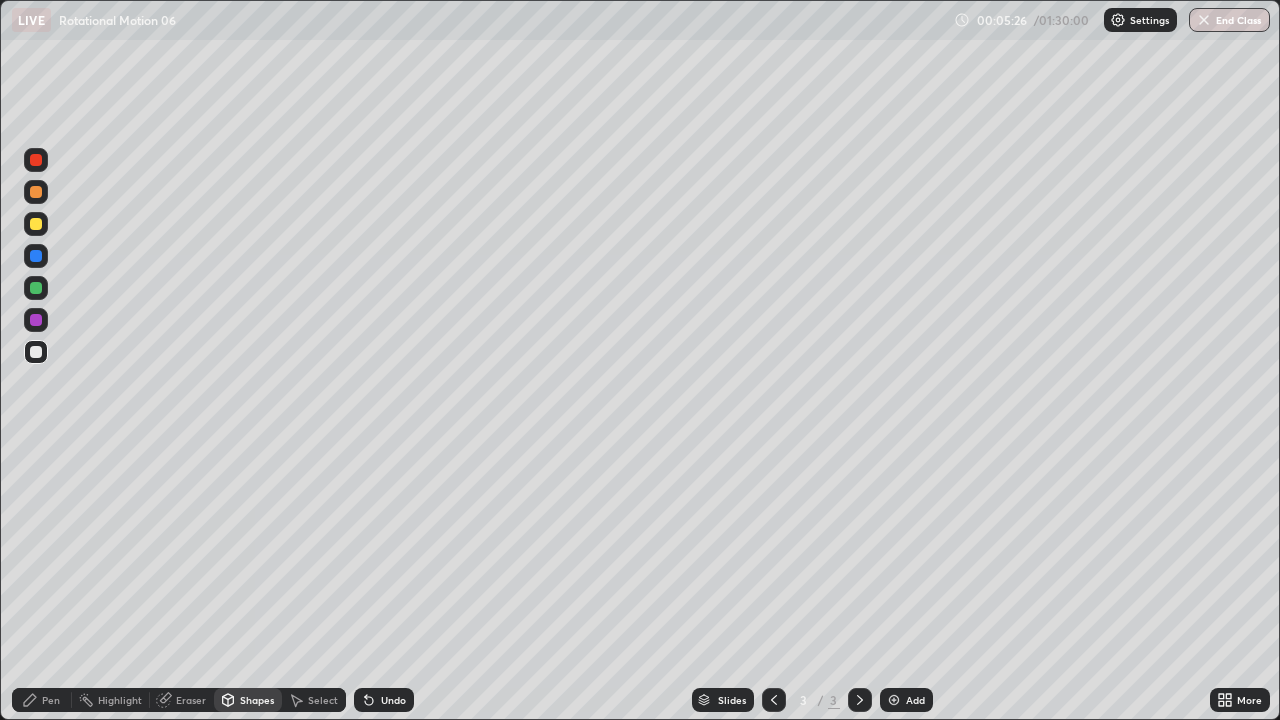 click at bounding box center [36, 256] 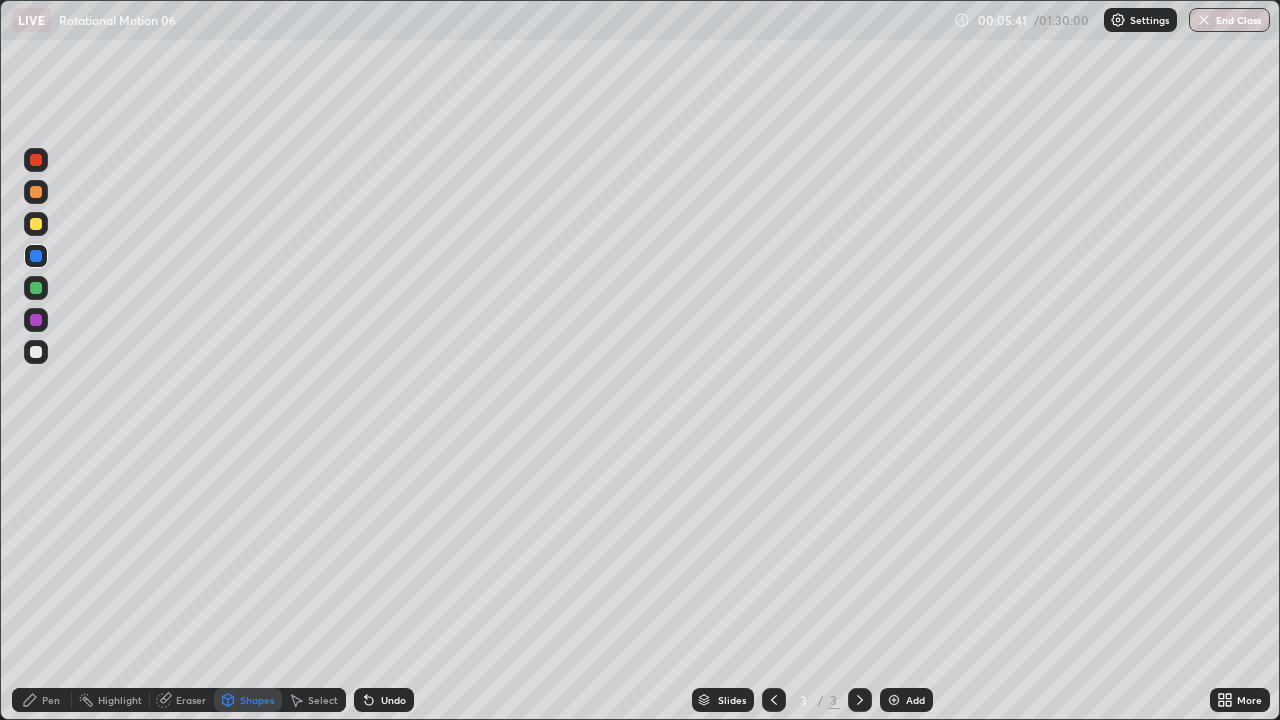 click 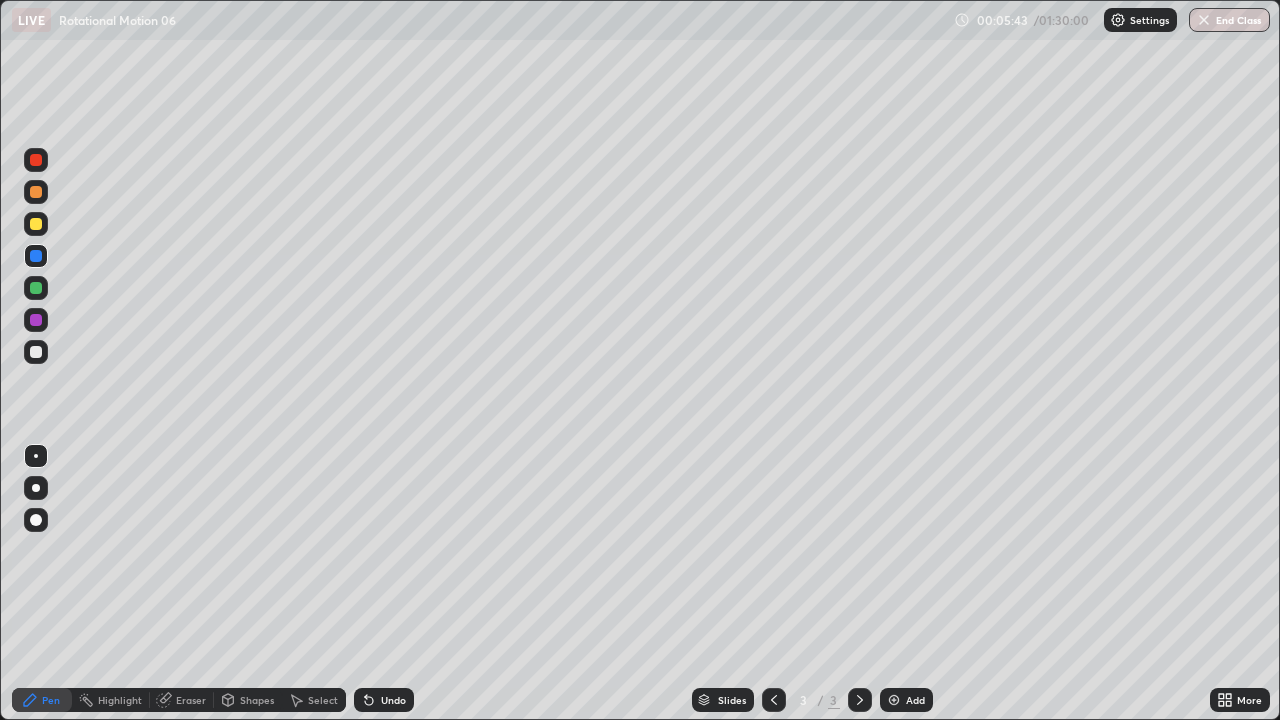 click at bounding box center (36, 192) 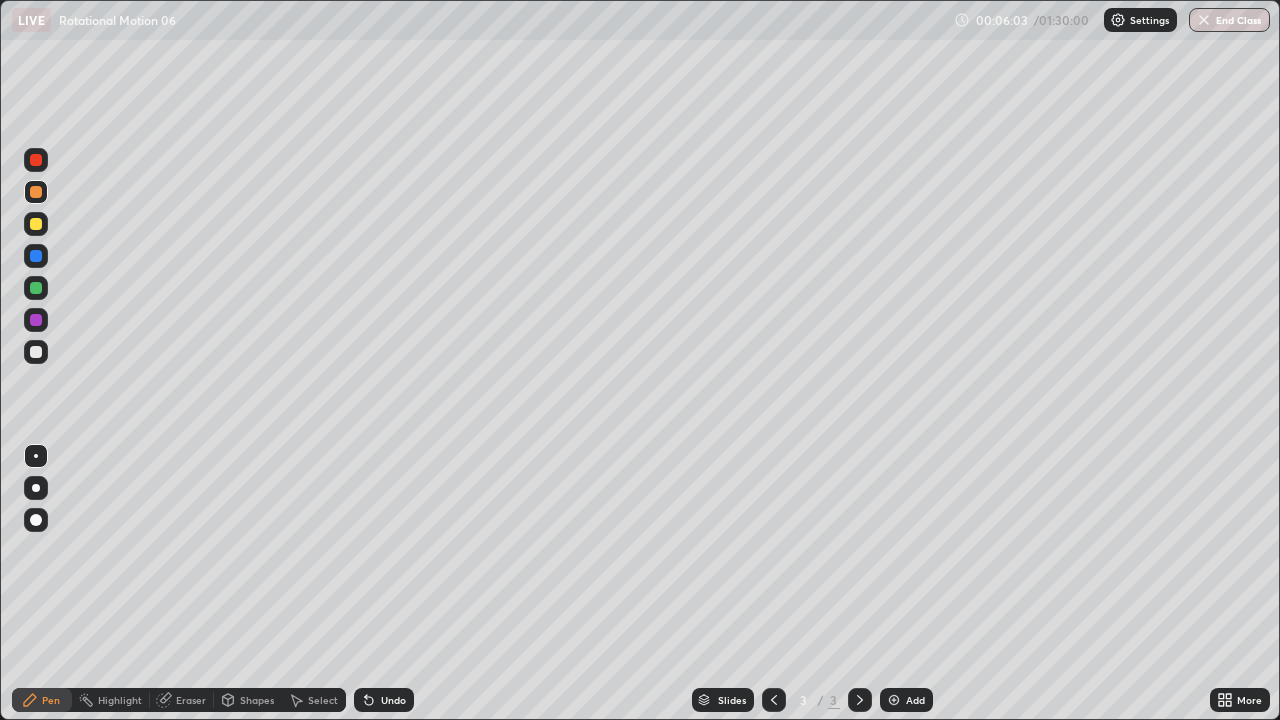click at bounding box center [36, 256] 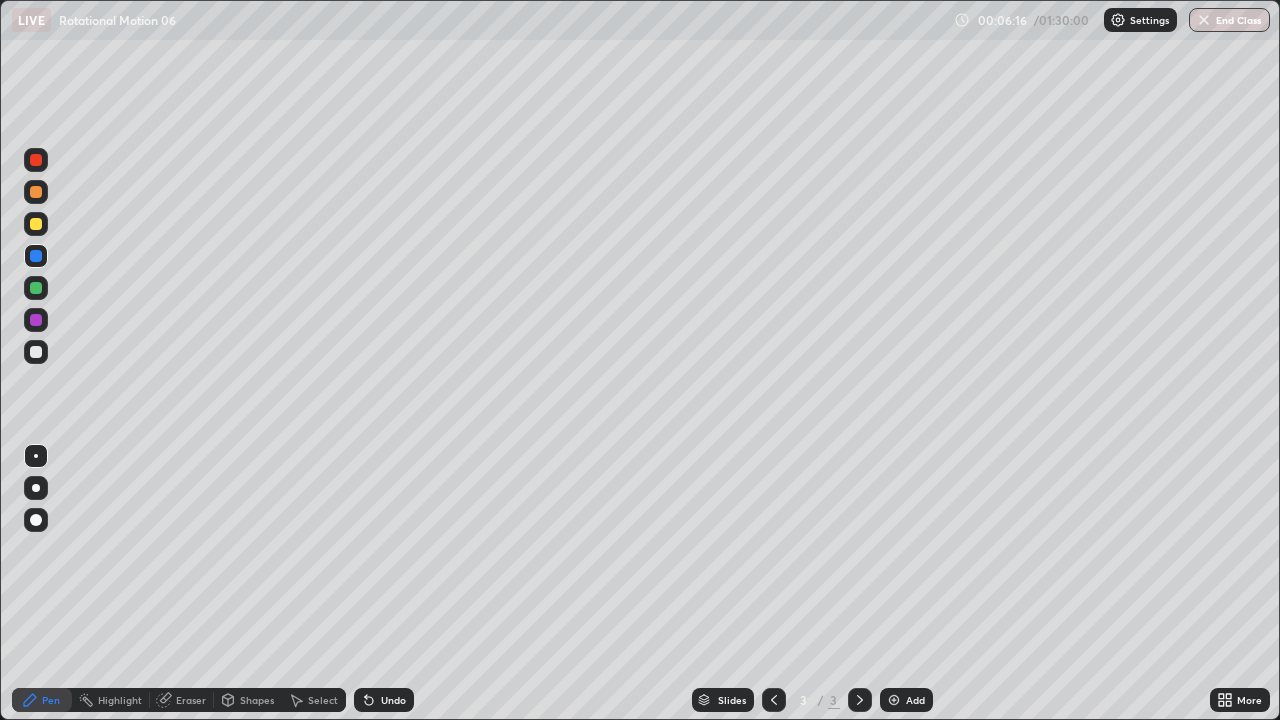 click on "Undo" at bounding box center [384, 700] 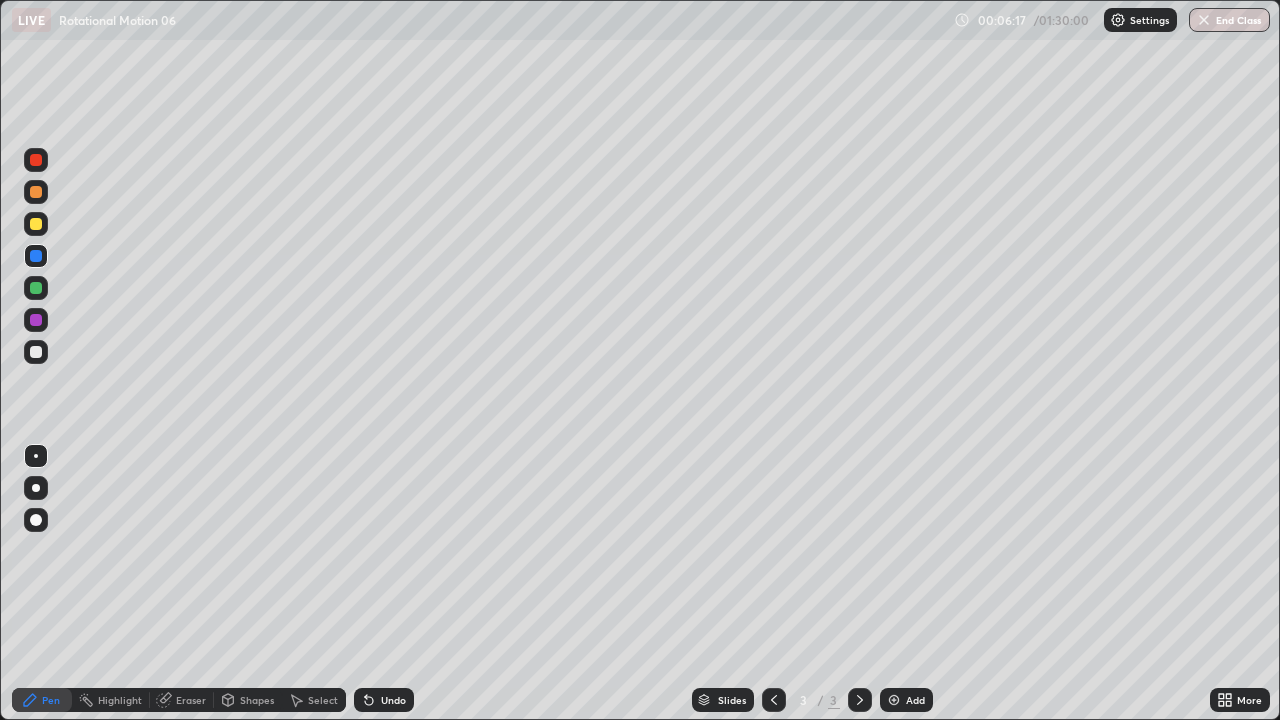 click at bounding box center (36, 192) 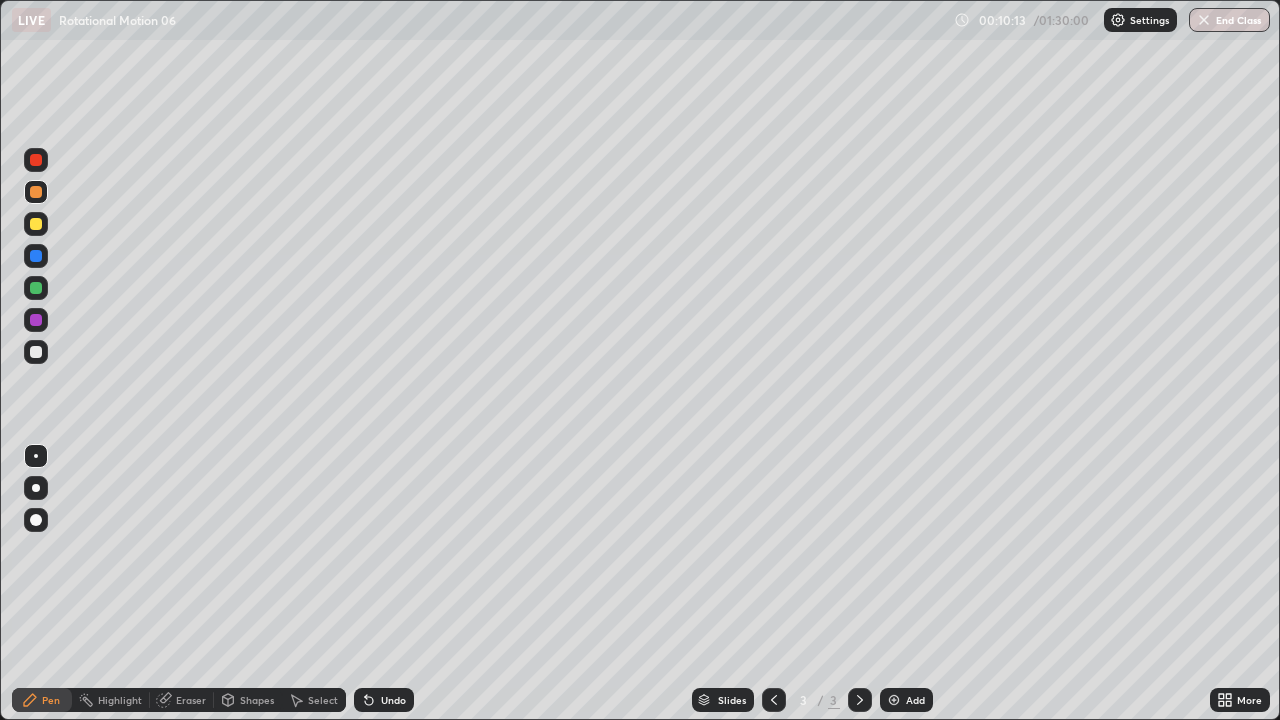 click on "Undo" at bounding box center [393, 700] 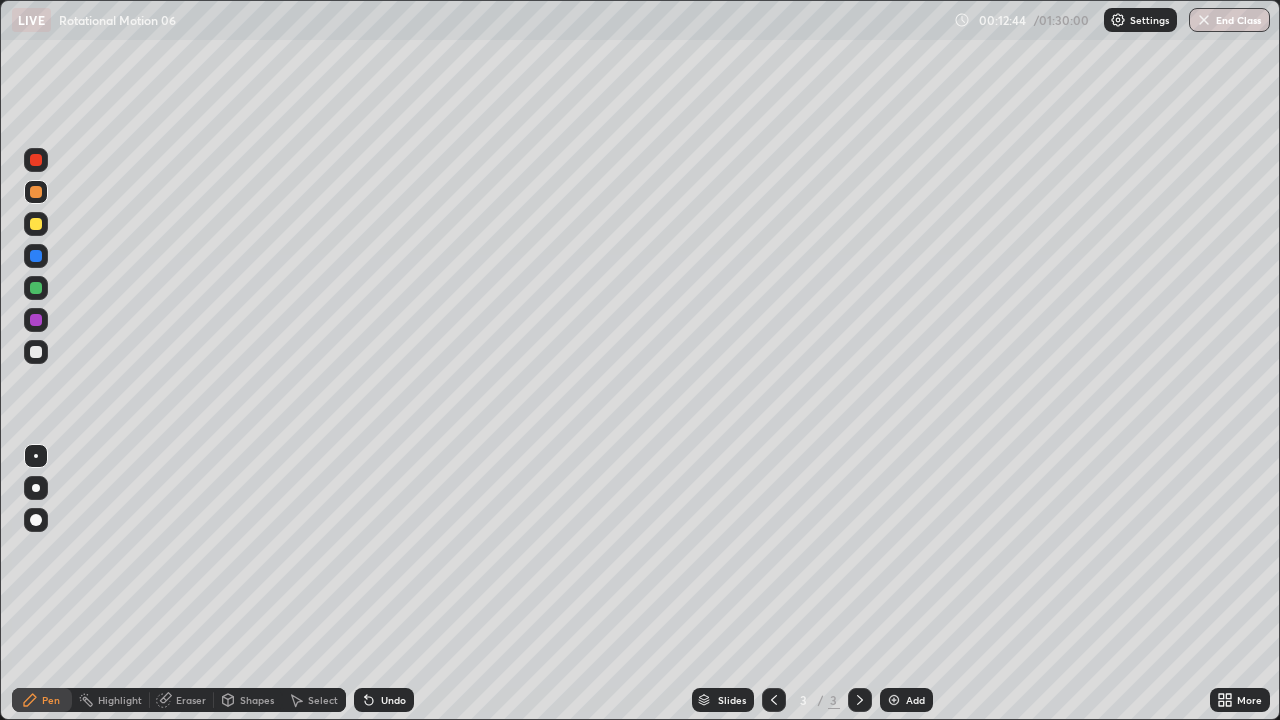 click at bounding box center [36, 288] 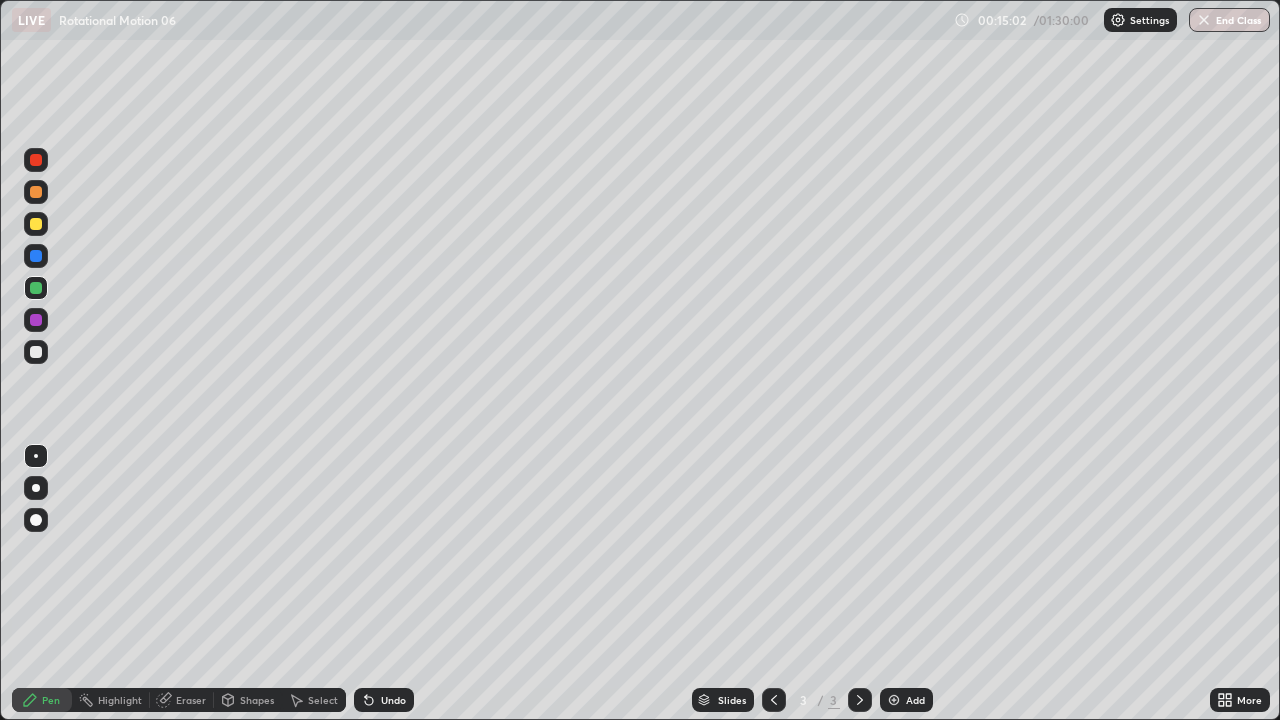 click on "Shapes" at bounding box center (257, 700) 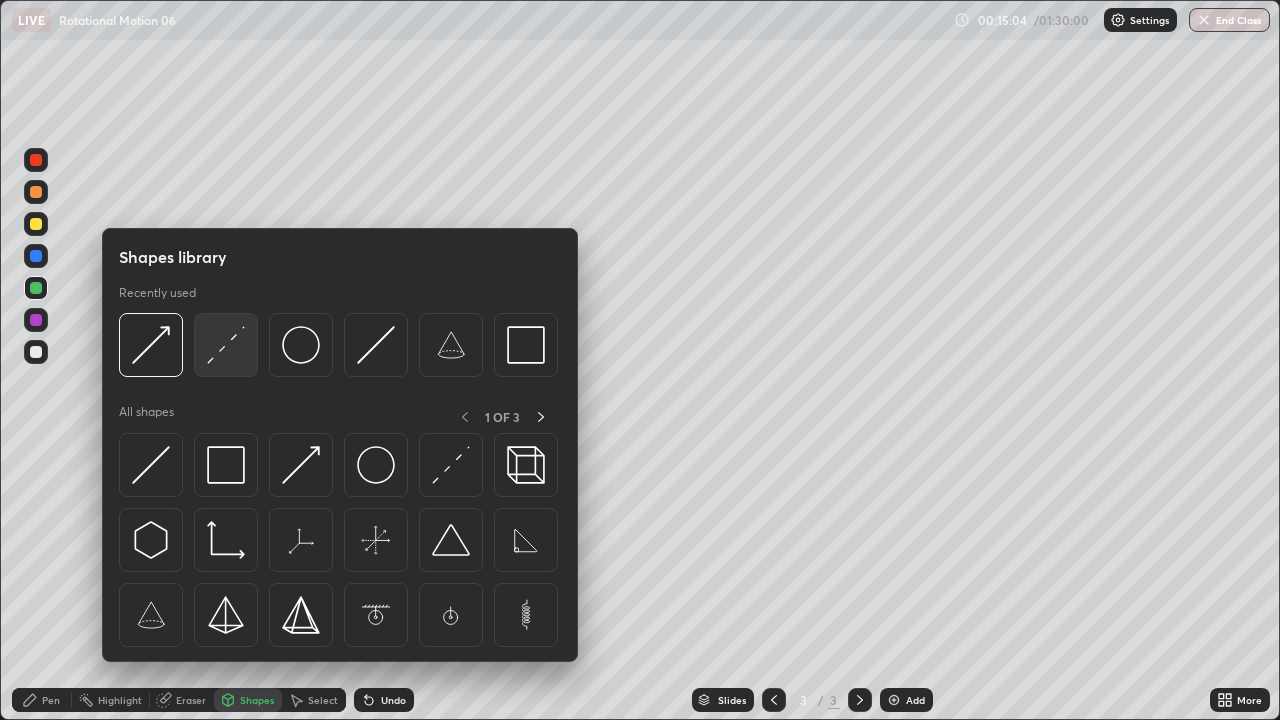 click at bounding box center [226, 345] 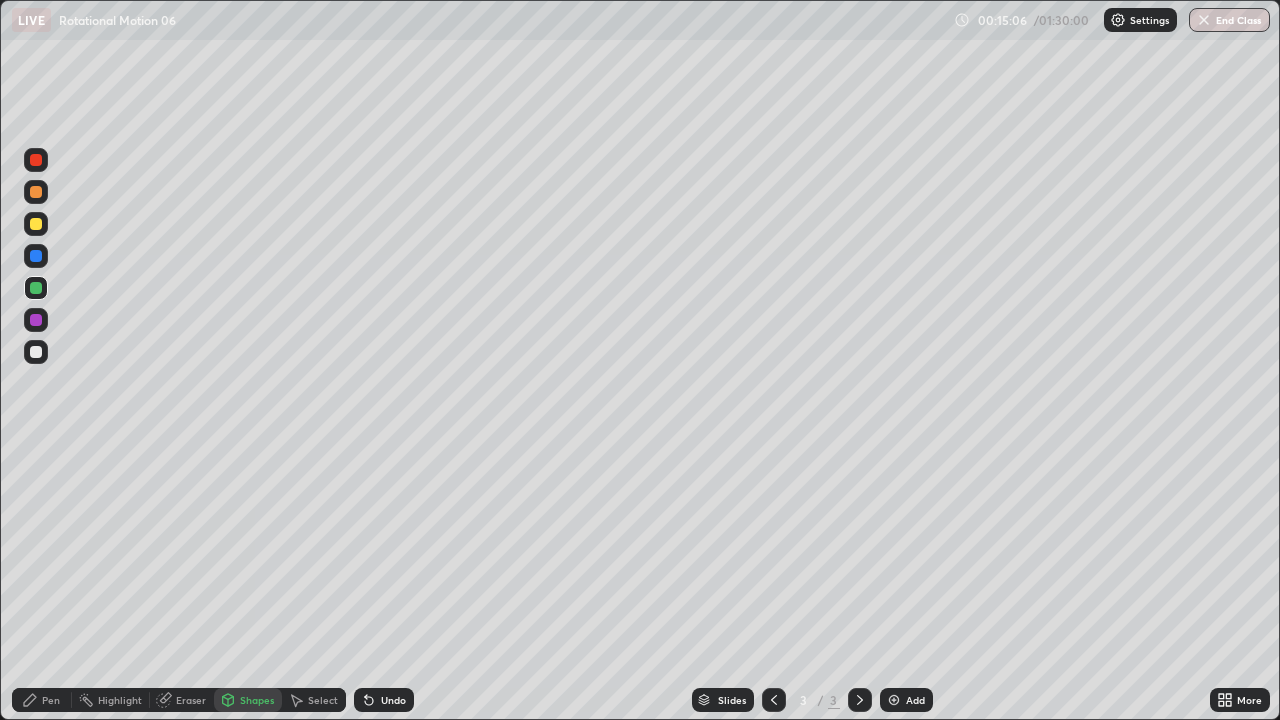 click on "Select" at bounding box center [323, 700] 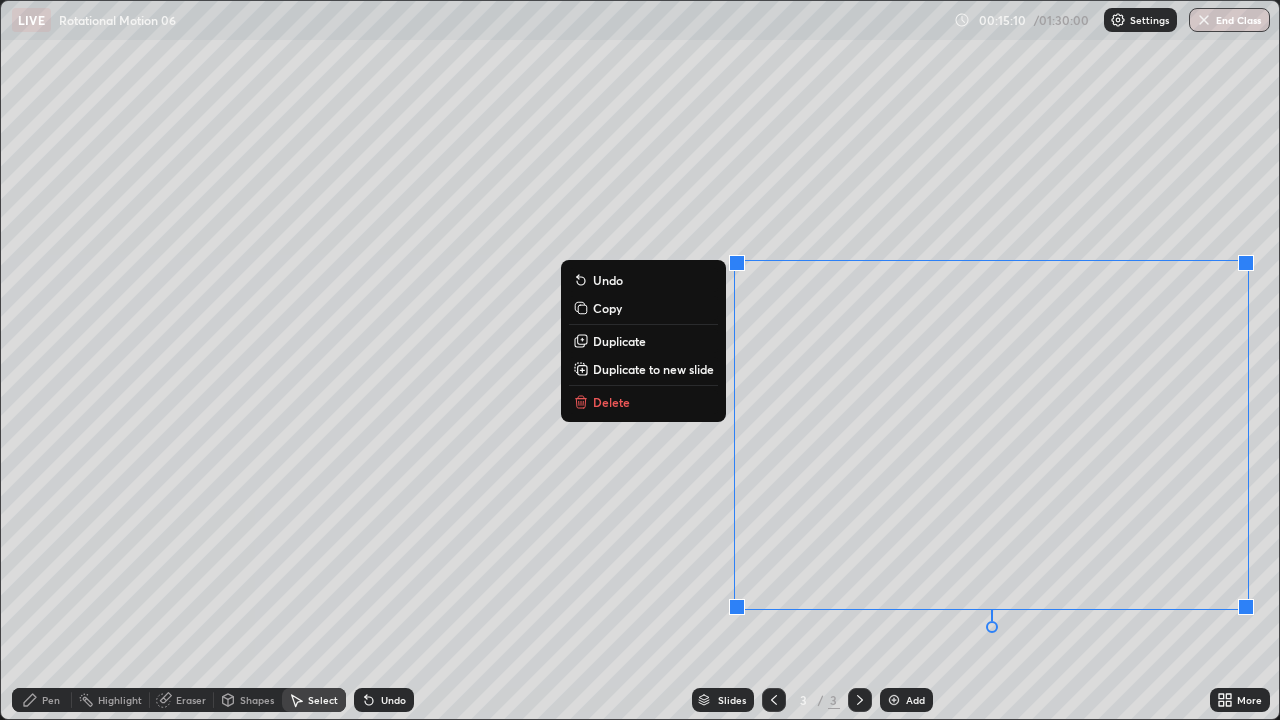 click on "Duplicate to new slide" at bounding box center (653, 369) 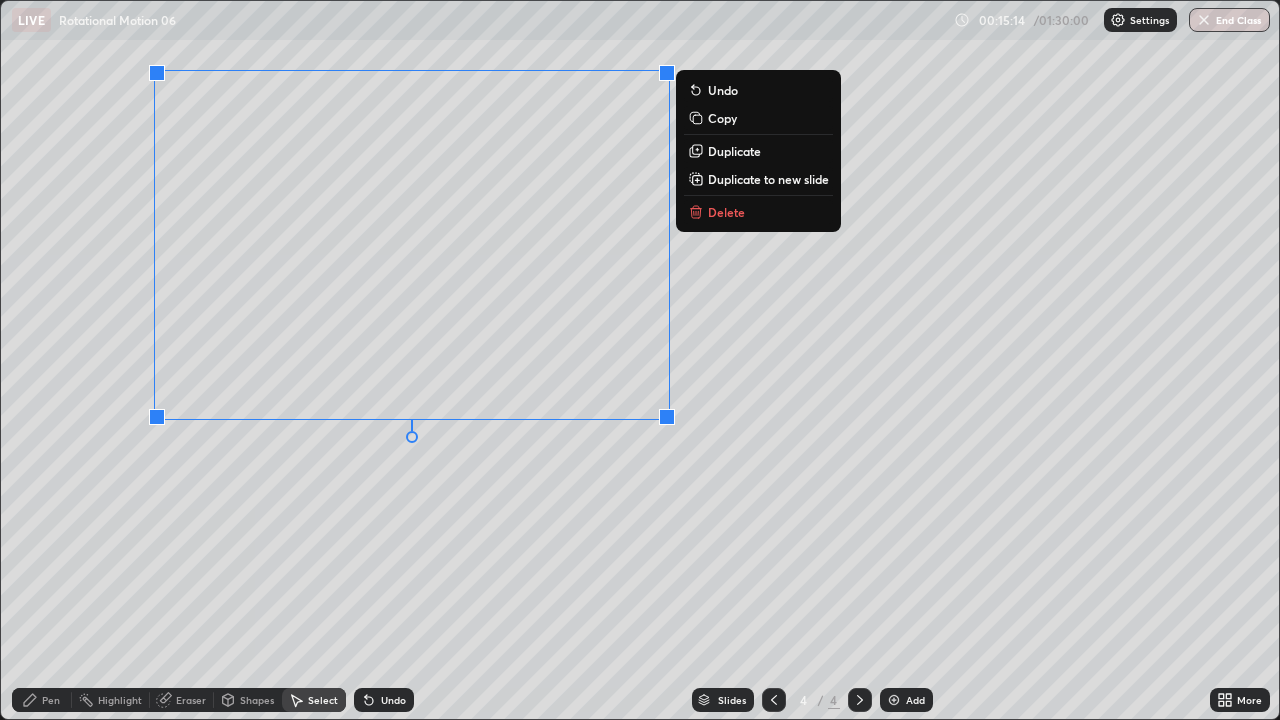 click on "Pen" at bounding box center [42, 700] 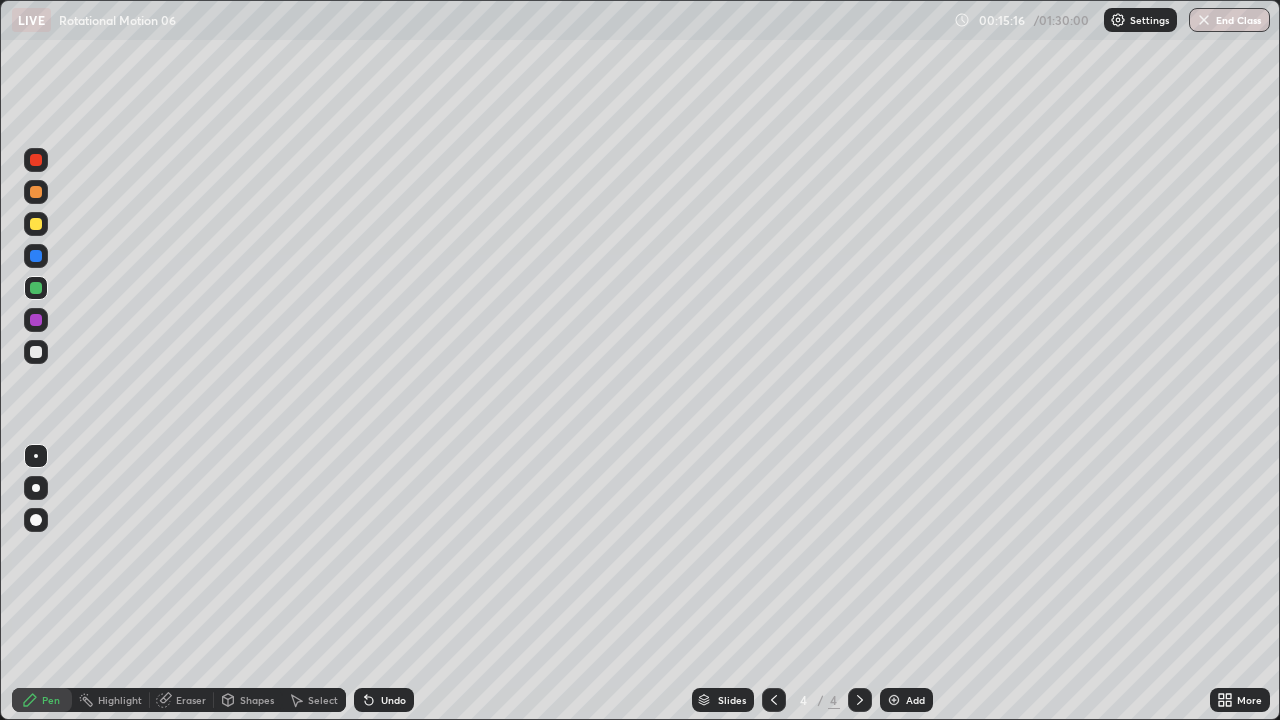 click 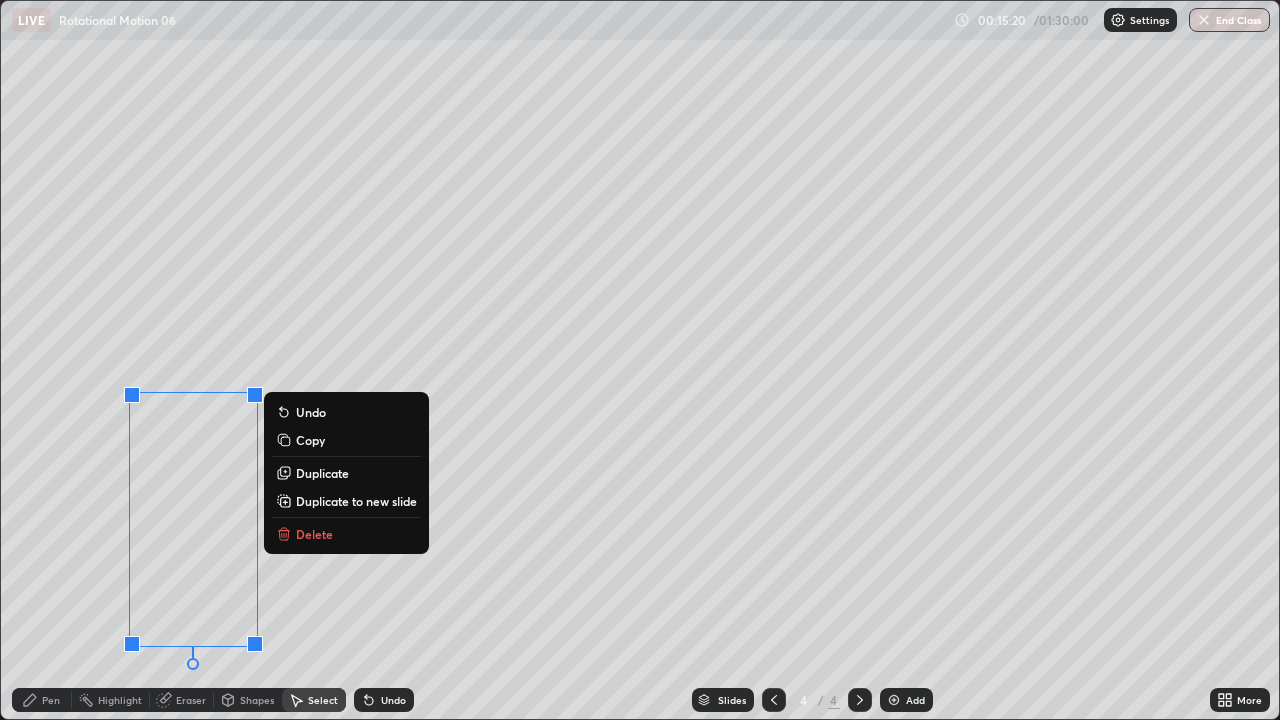 click on "Select" at bounding box center (314, 700) 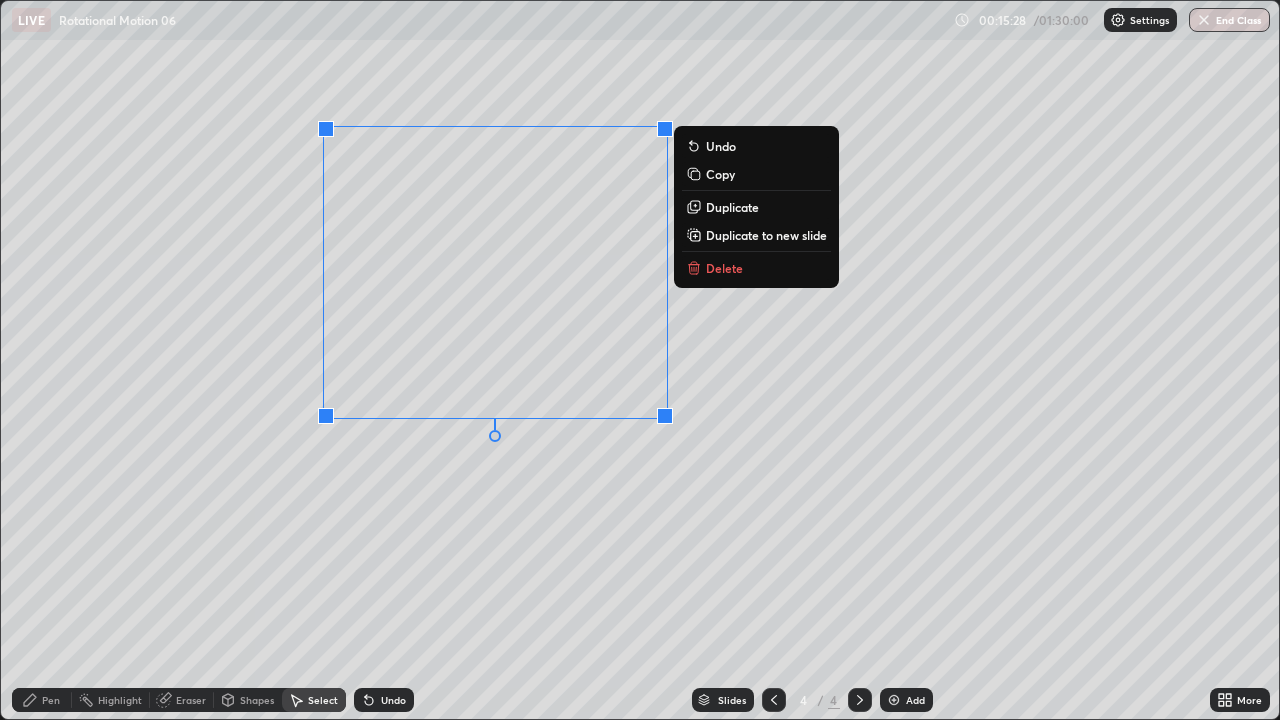 click on "Pen" at bounding box center (42, 700) 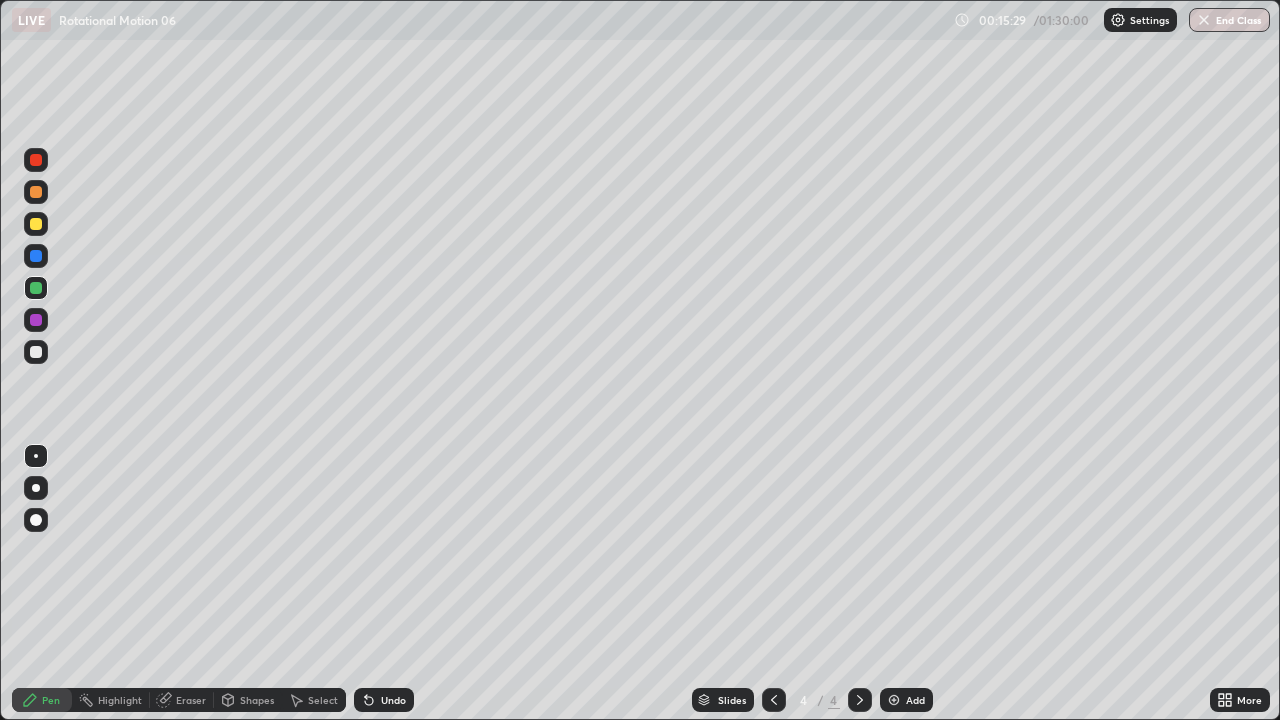 click on "Select" at bounding box center [323, 700] 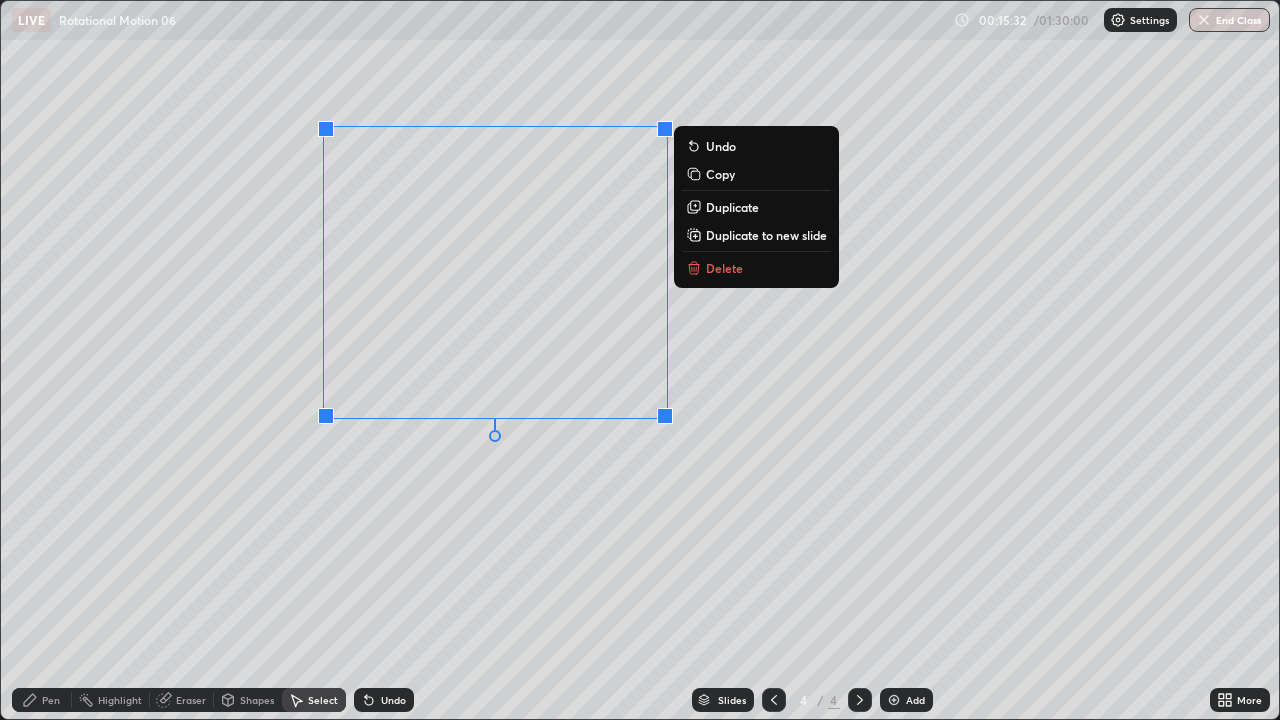 click on "0 ° Undo Copy Duplicate Duplicate to new slide Delete" at bounding box center (640, 360) 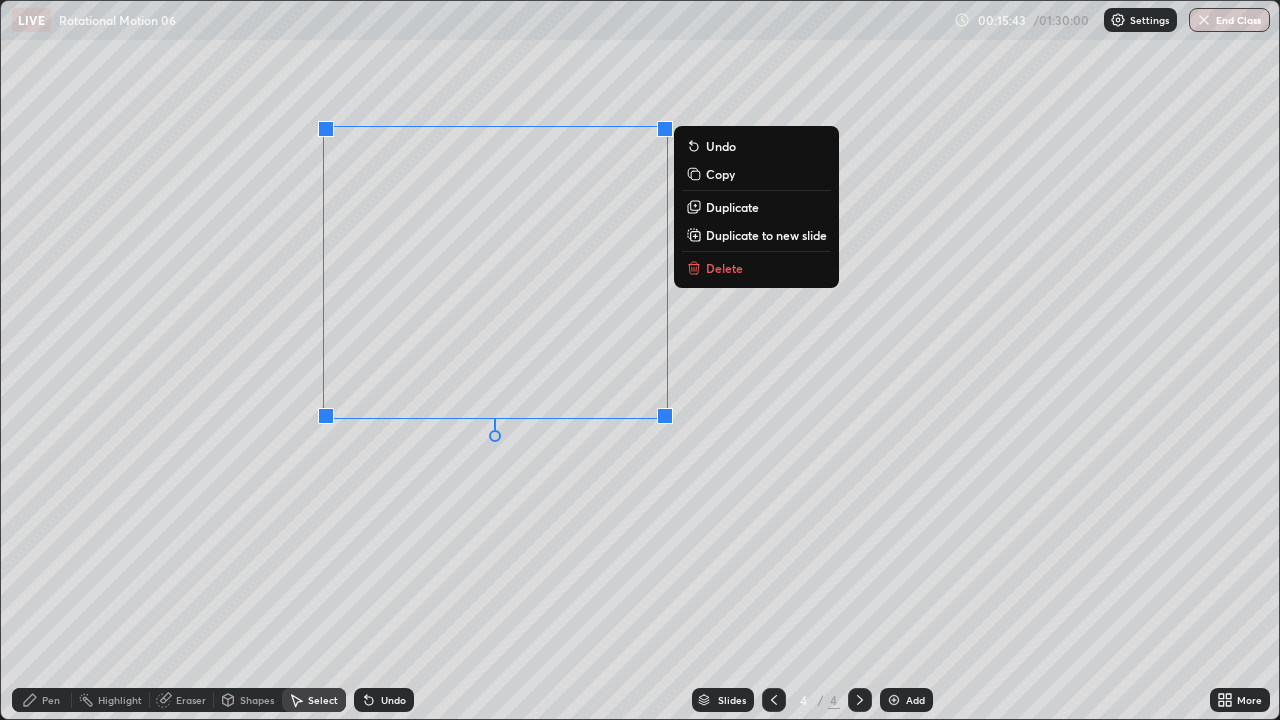 click on "0 ° Undo Copy Duplicate Duplicate to new slide Delete" at bounding box center [640, 360] 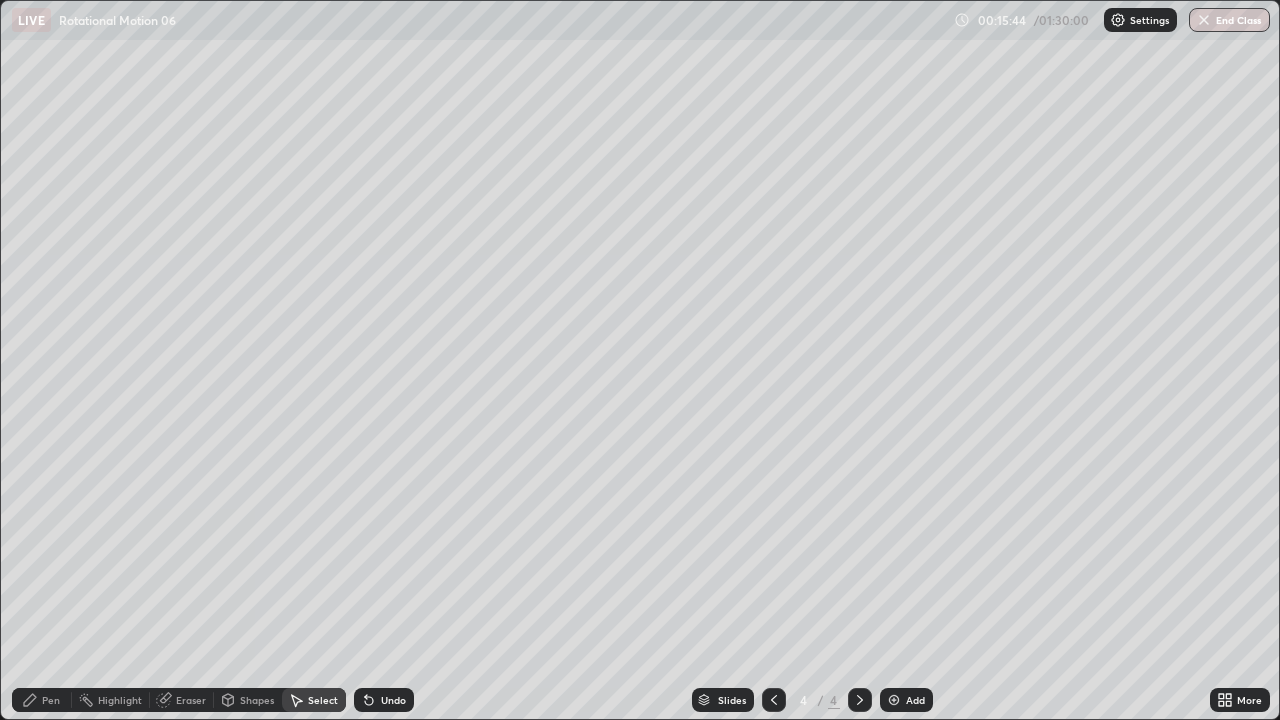 click on "Pen" at bounding box center [51, 700] 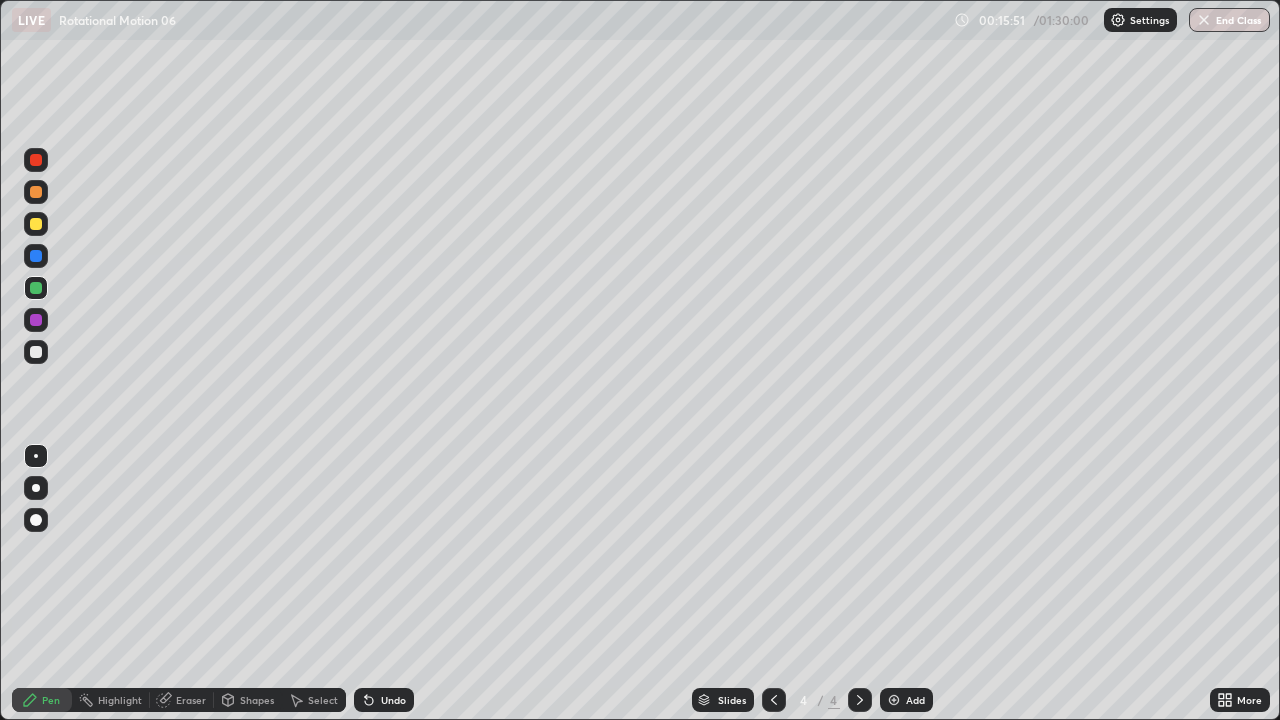 click on "Shapes" at bounding box center (257, 700) 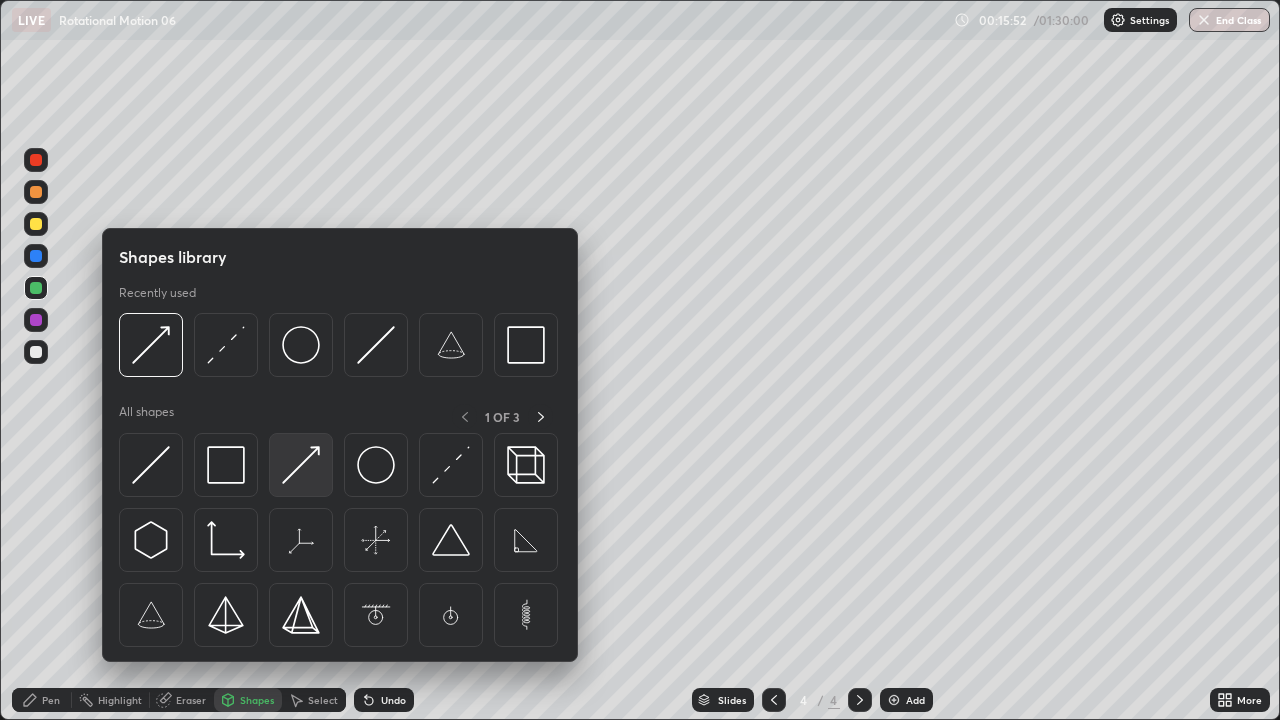 click at bounding box center [301, 465] 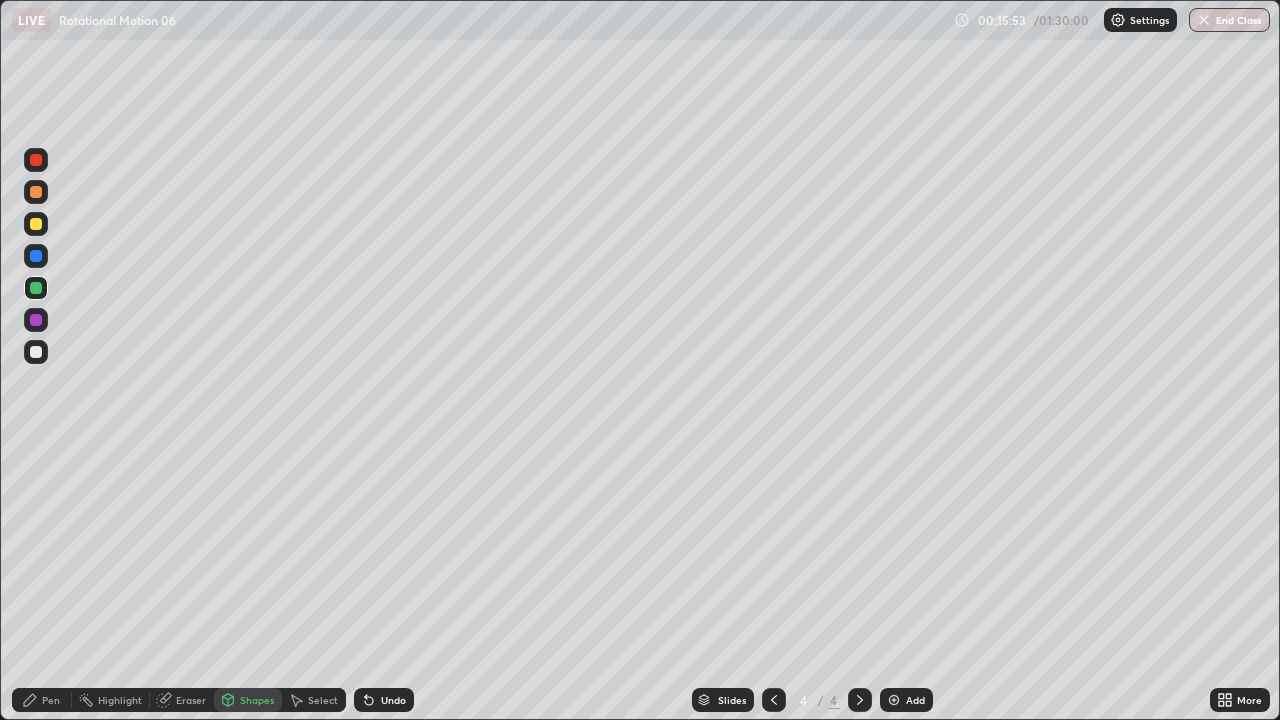 click at bounding box center [36, 320] 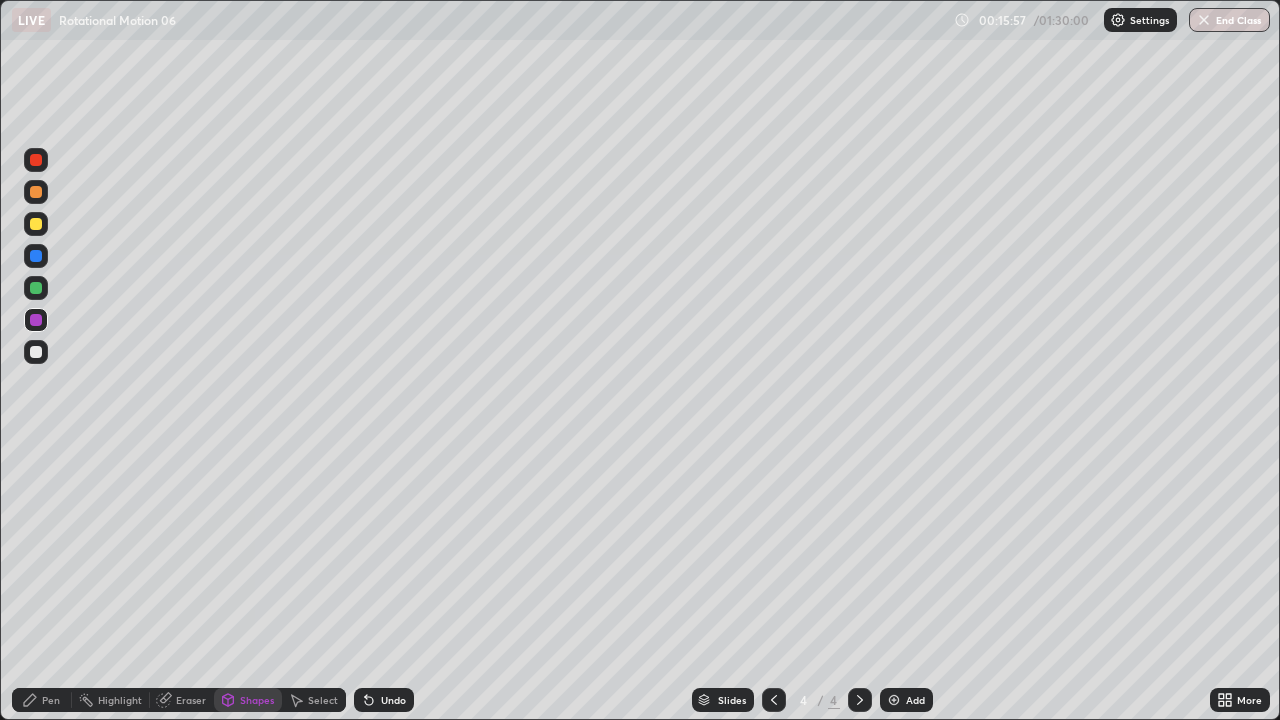 click on "Pen" at bounding box center [51, 700] 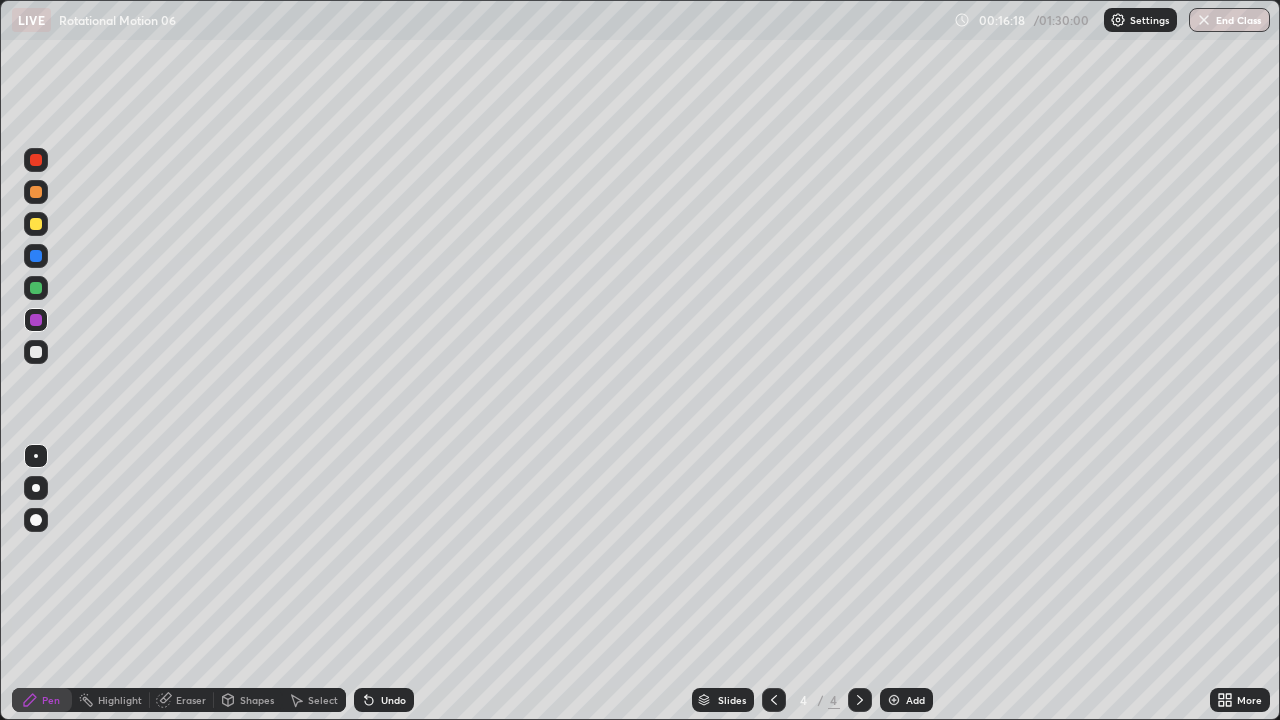 click at bounding box center (36, 192) 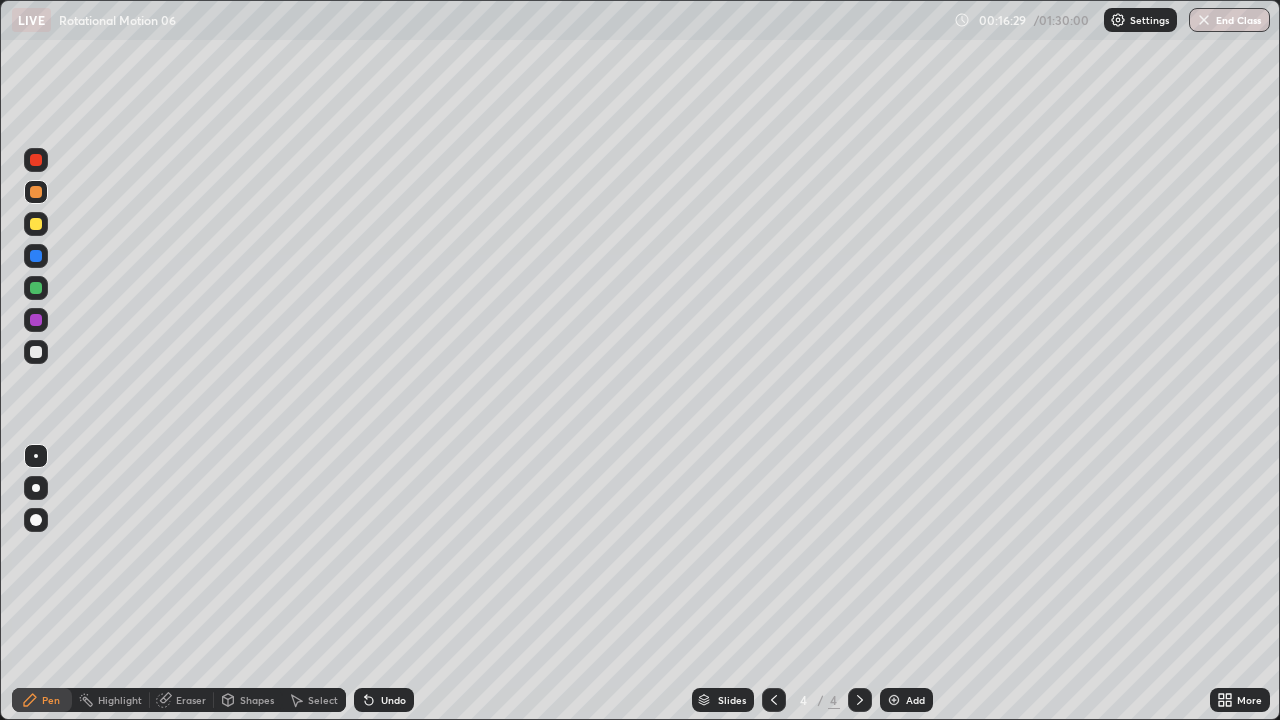 click on "Shapes" at bounding box center (248, 700) 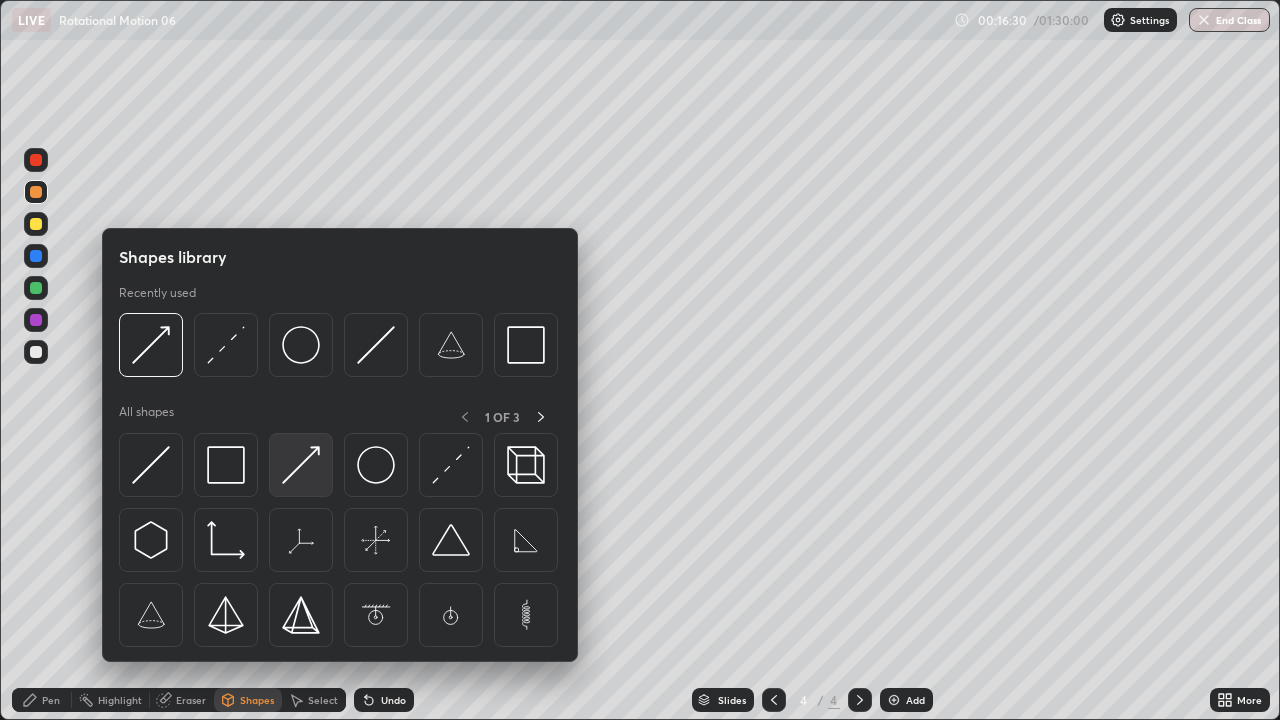 click at bounding box center (301, 465) 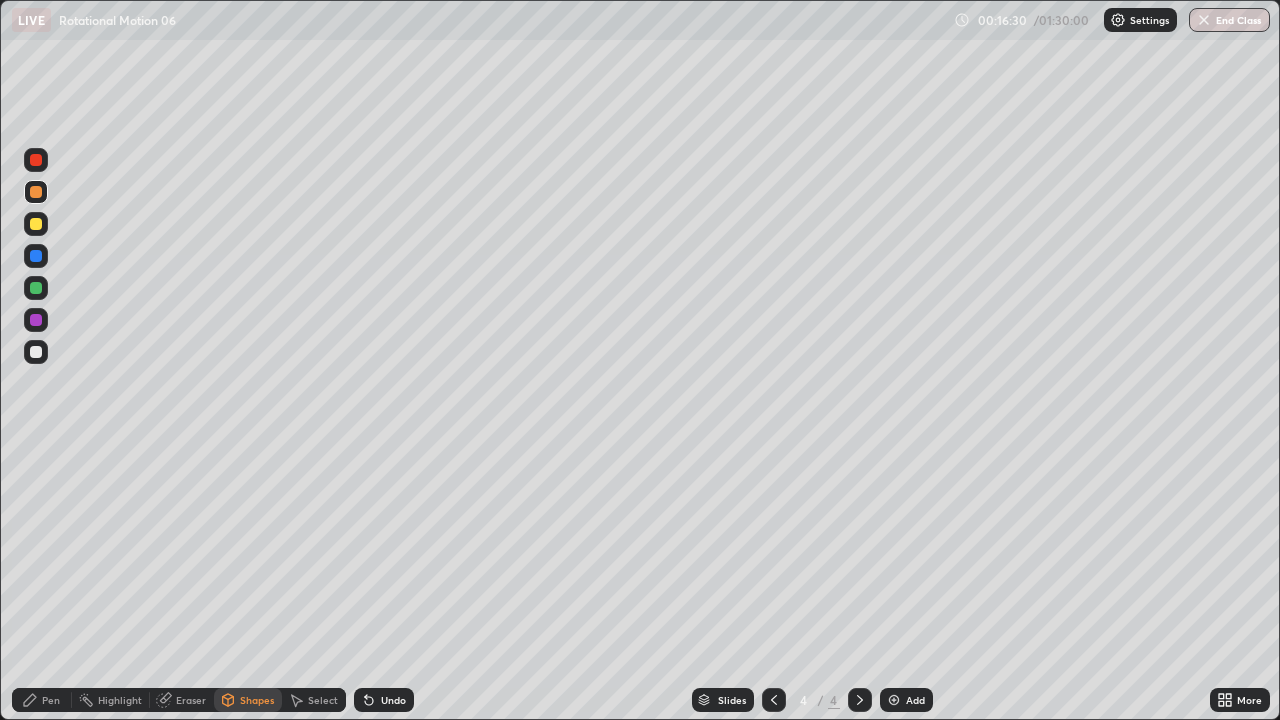 click at bounding box center [36, 320] 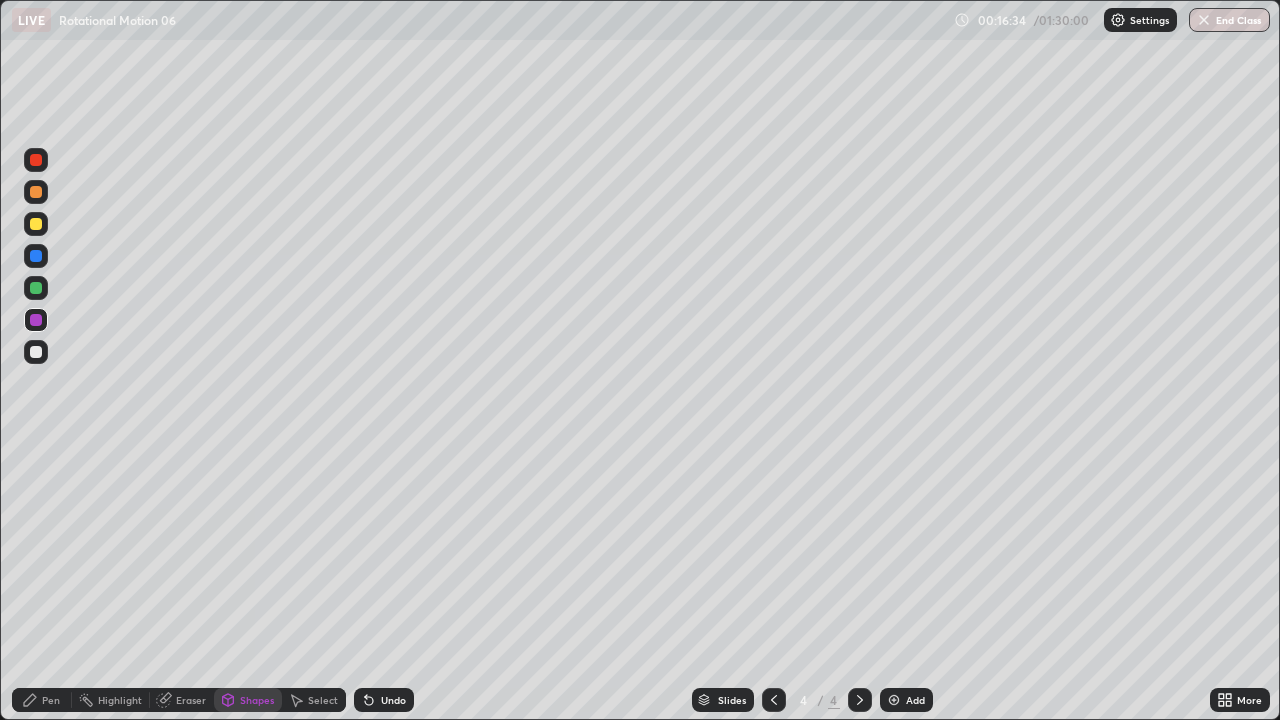 click on "Pen" at bounding box center (51, 700) 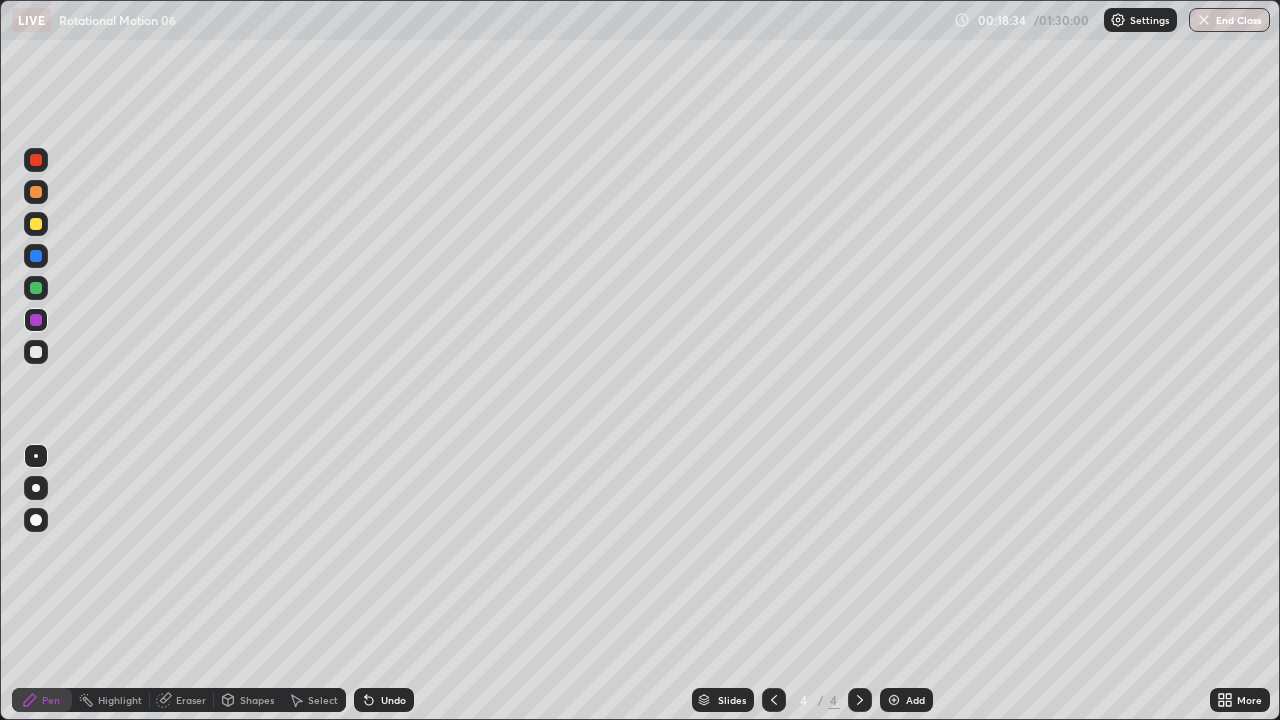 click on "Eraser" at bounding box center [191, 700] 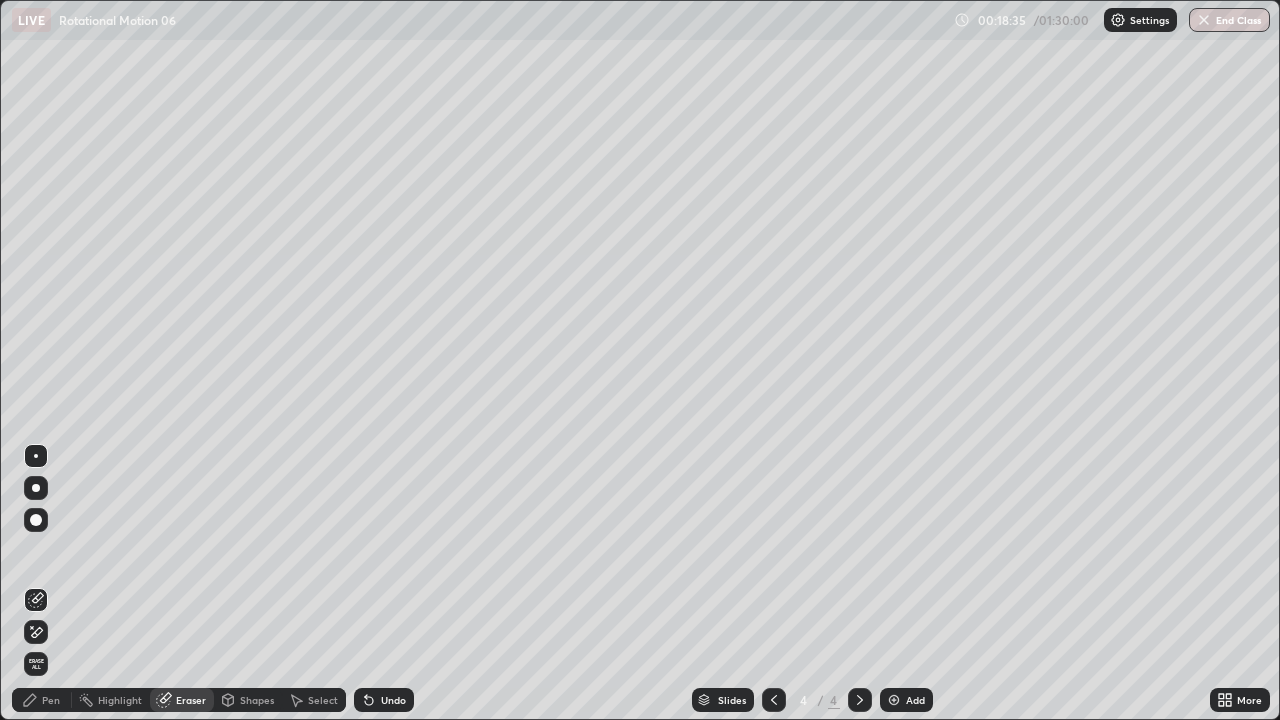 click at bounding box center [36, 456] 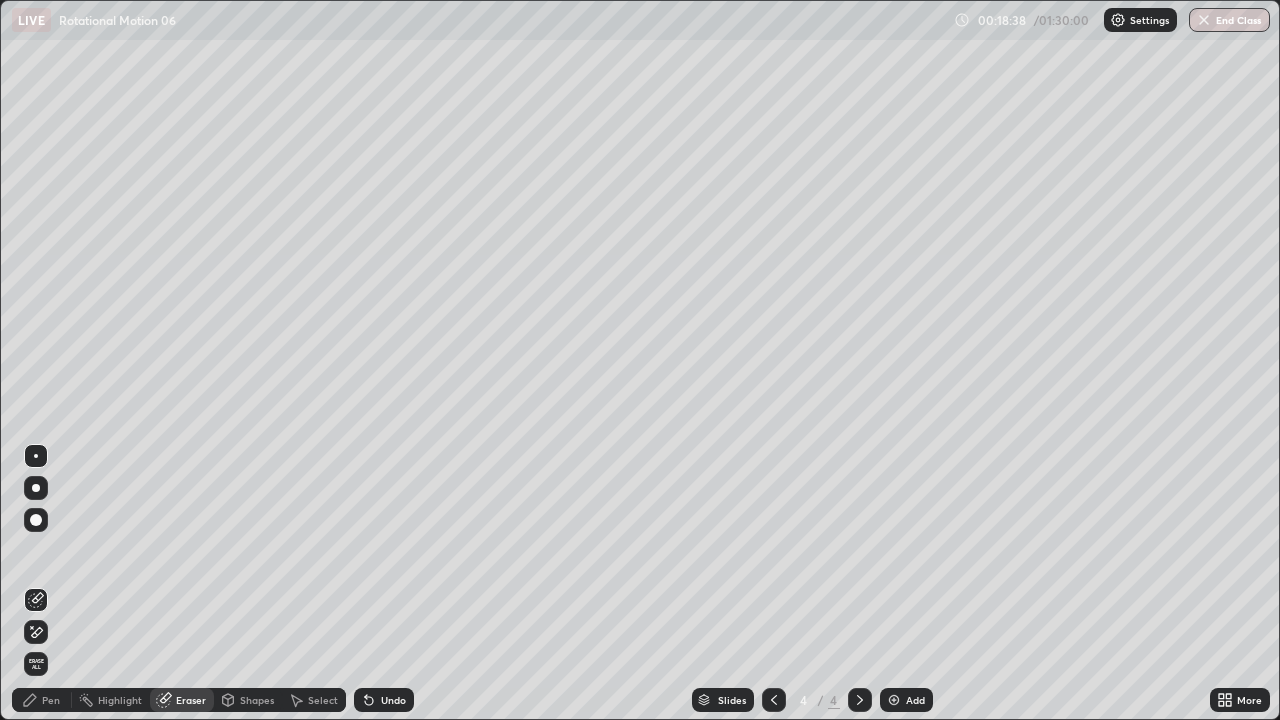 click on "Pen" at bounding box center [42, 700] 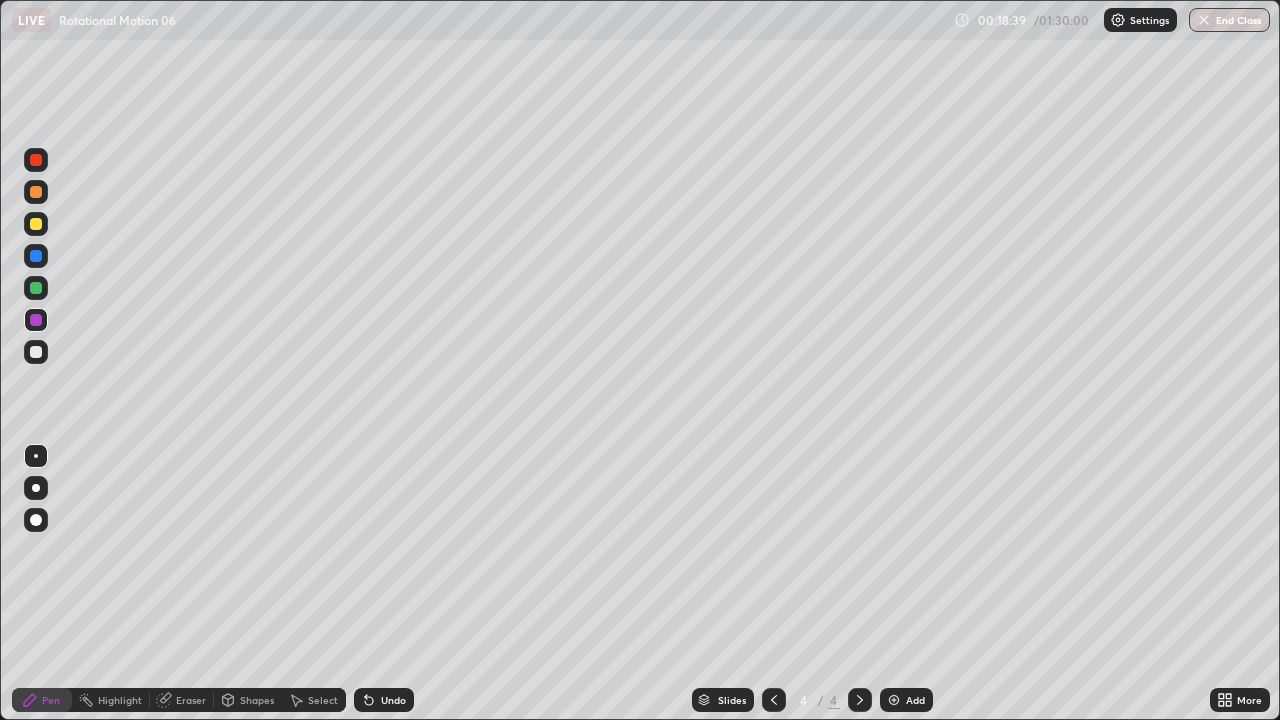 click at bounding box center [36, 224] 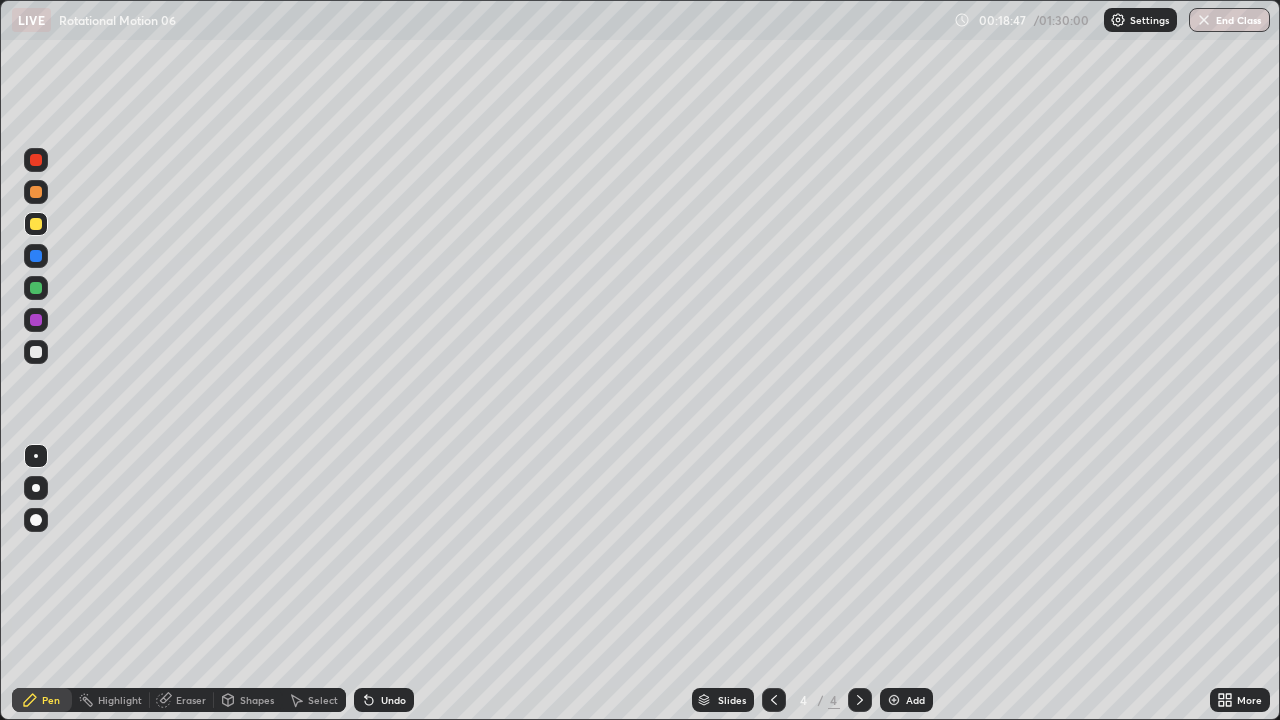 click on "Eraser" at bounding box center [182, 700] 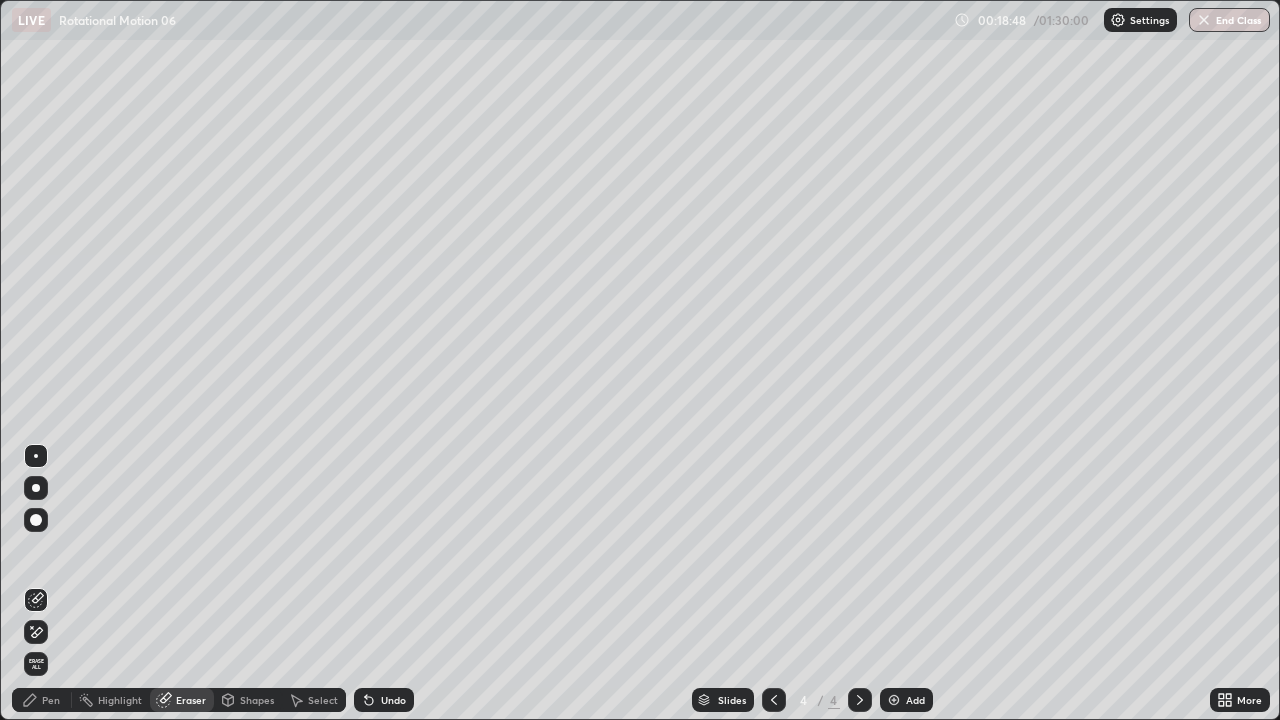 click at bounding box center (36, 456) 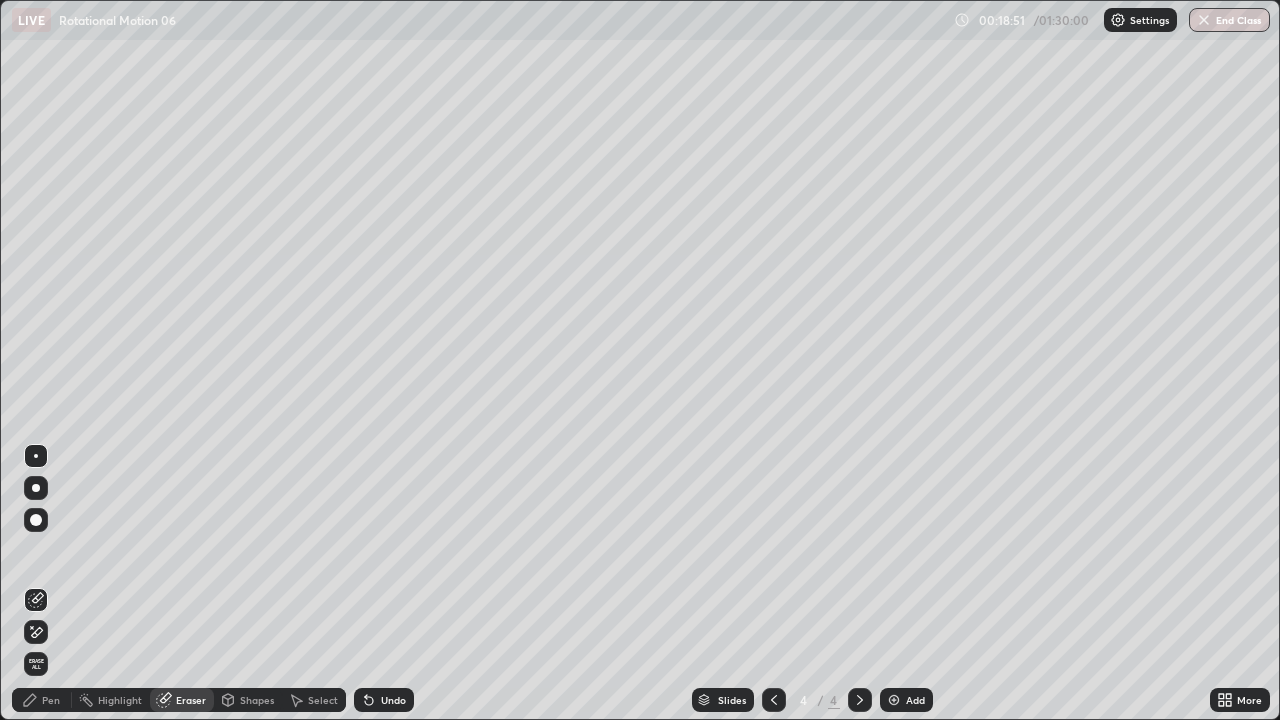 click on "Pen" at bounding box center (42, 700) 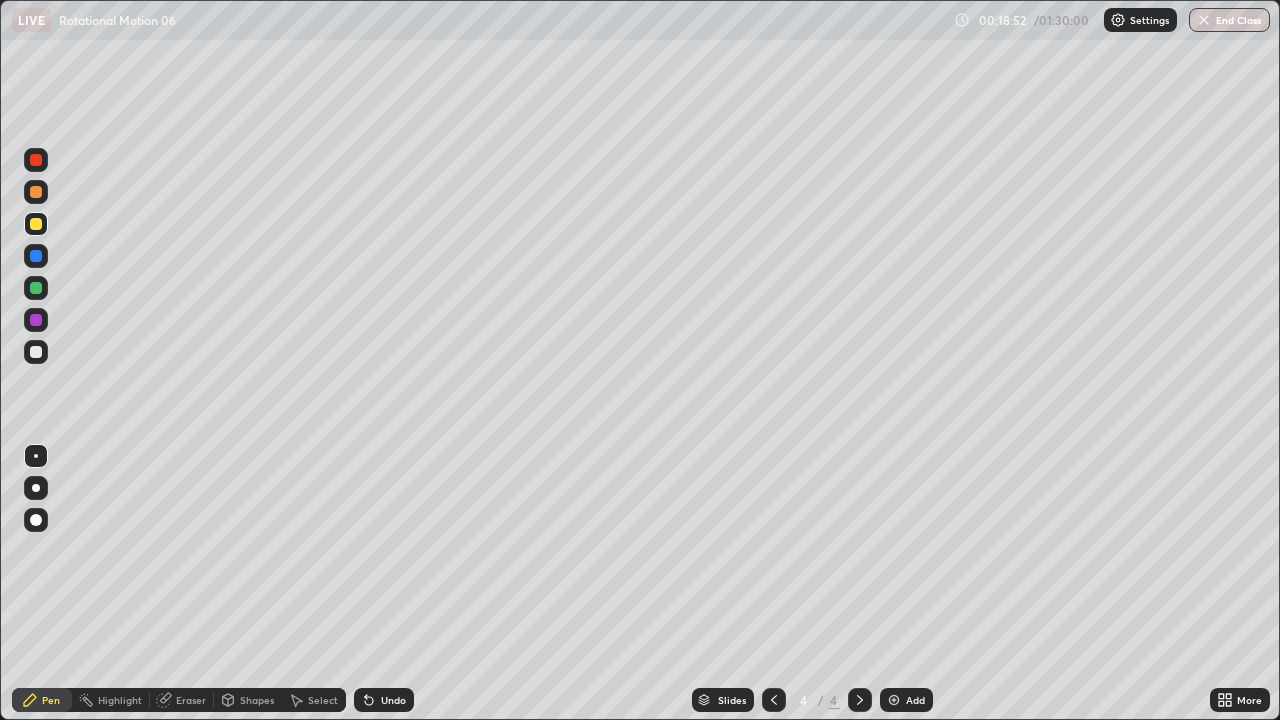 click at bounding box center [36, 320] 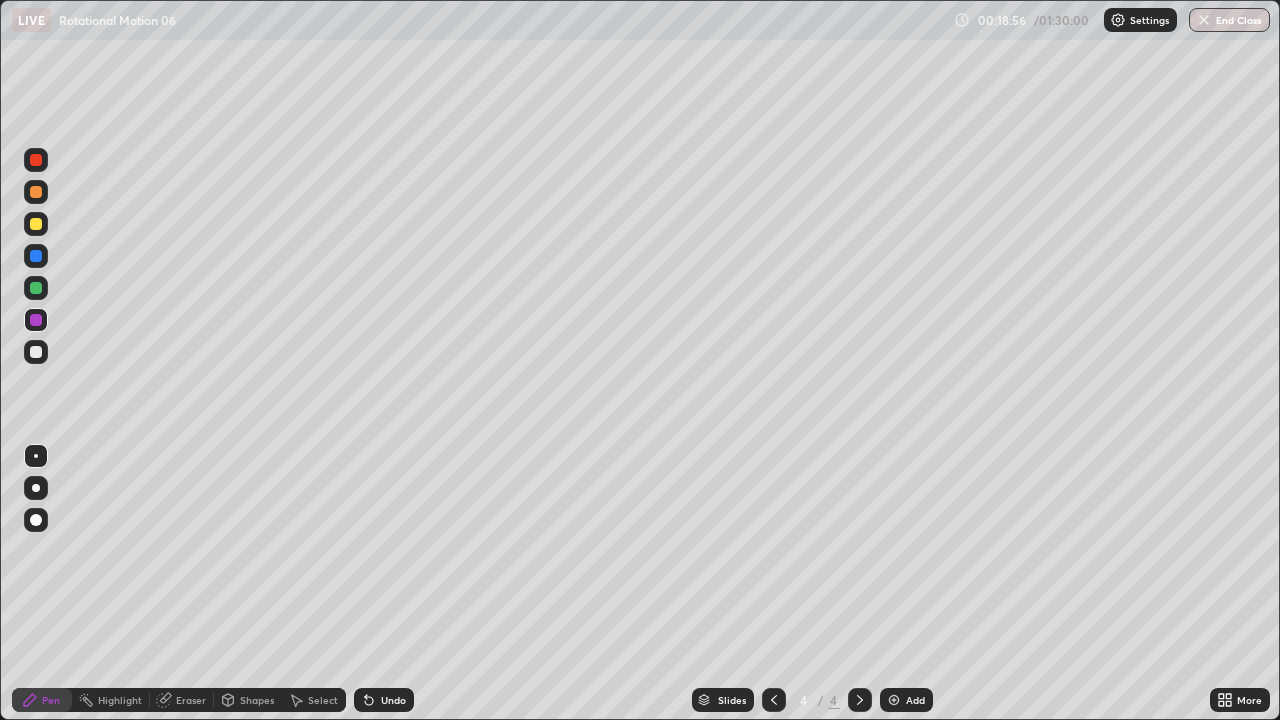 click on "Pen" at bounding box center (51, 700) 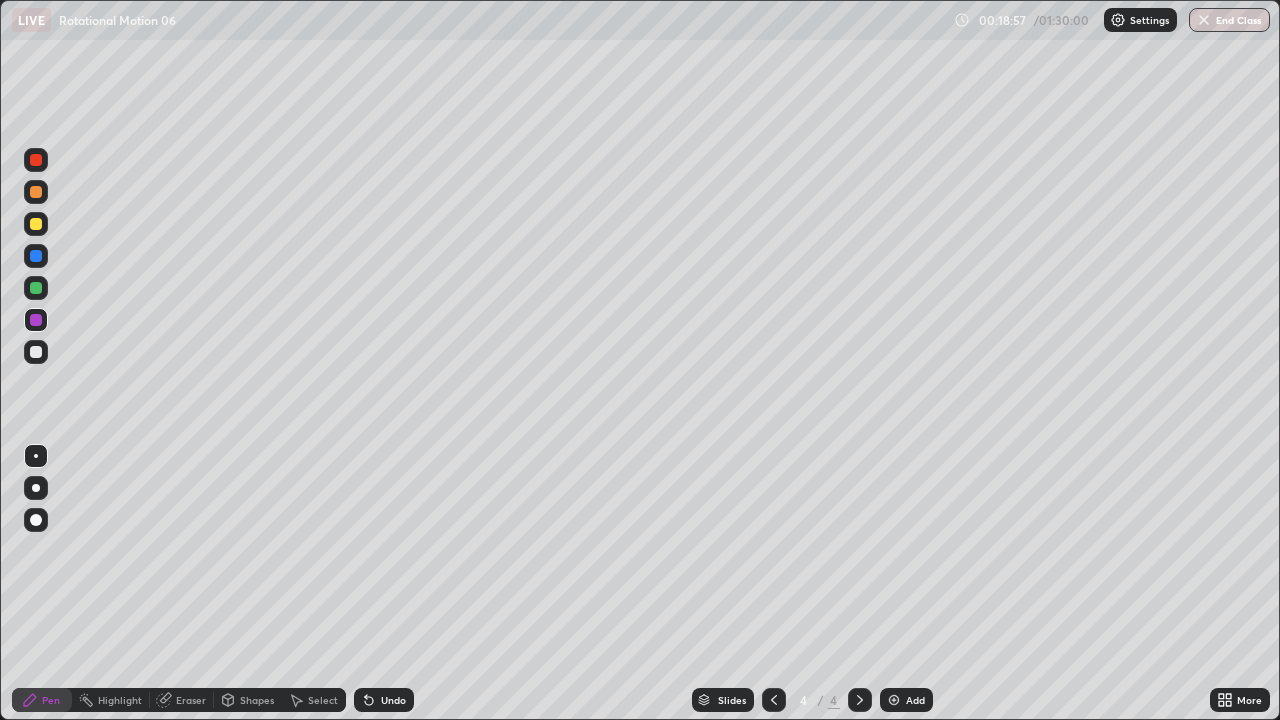 click at bounding box center (36, 288) 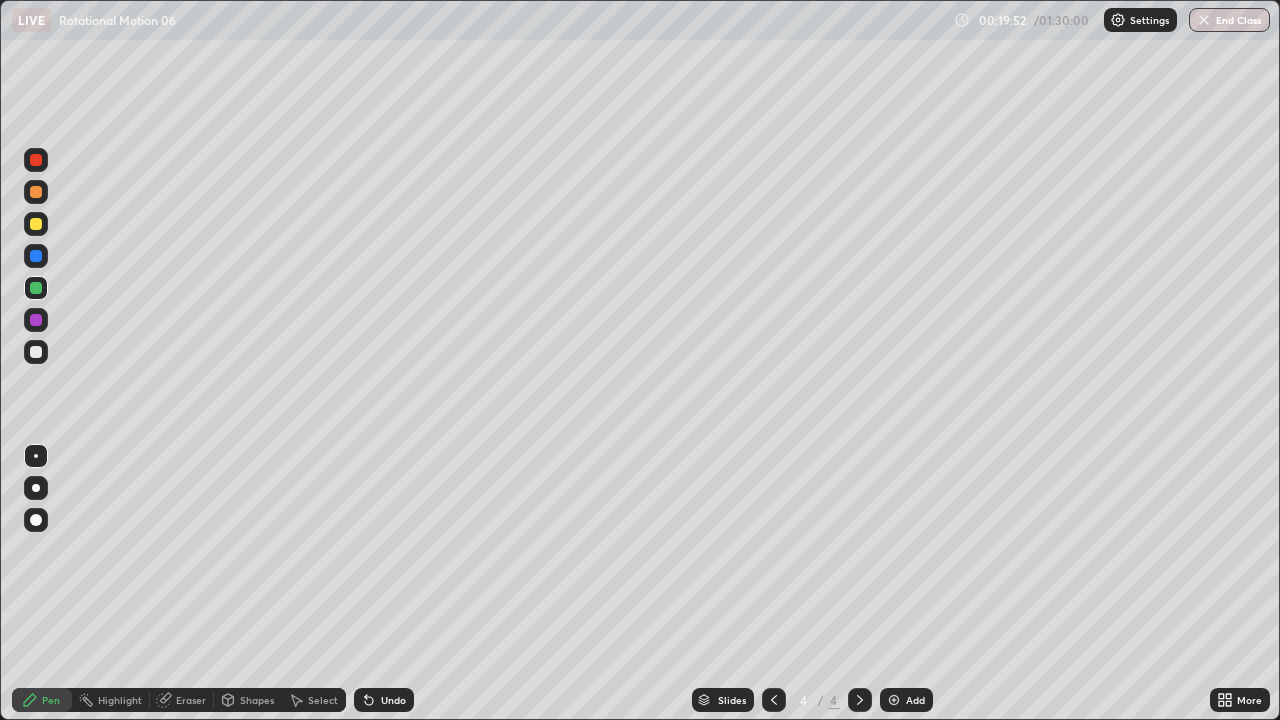 click at bounding box center [36, 224] 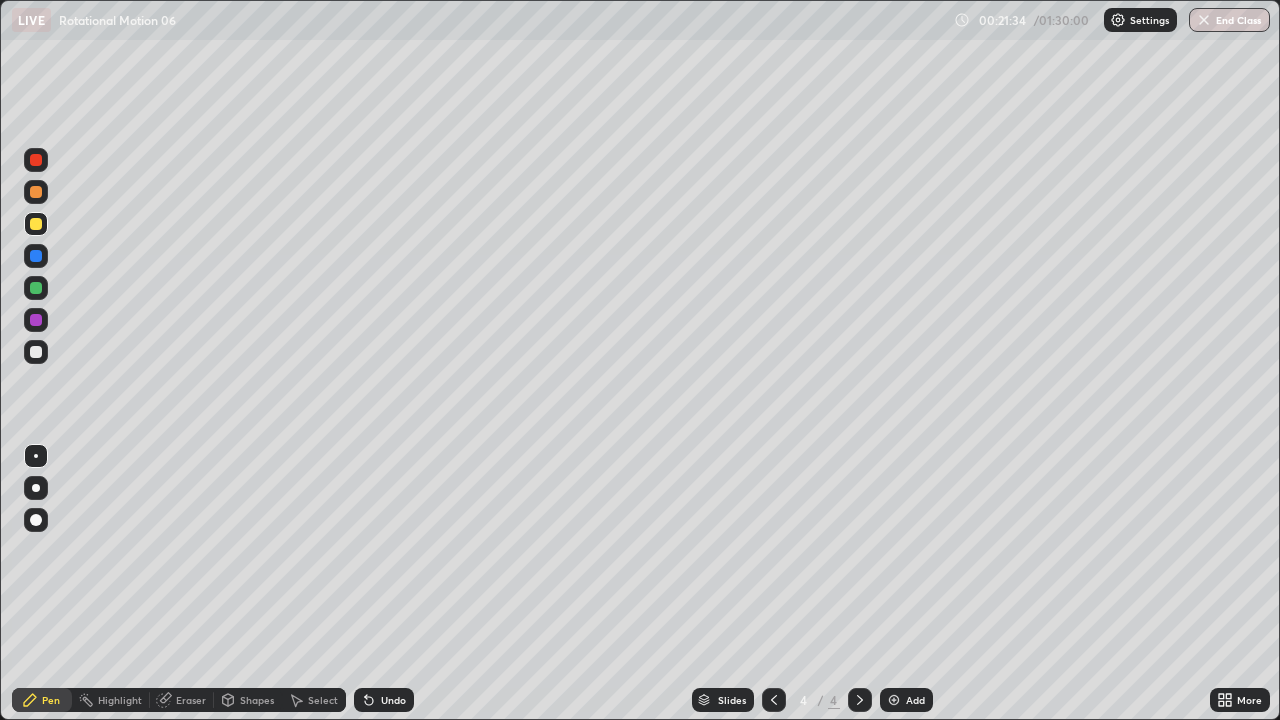 click at bounding box center [894, 700] 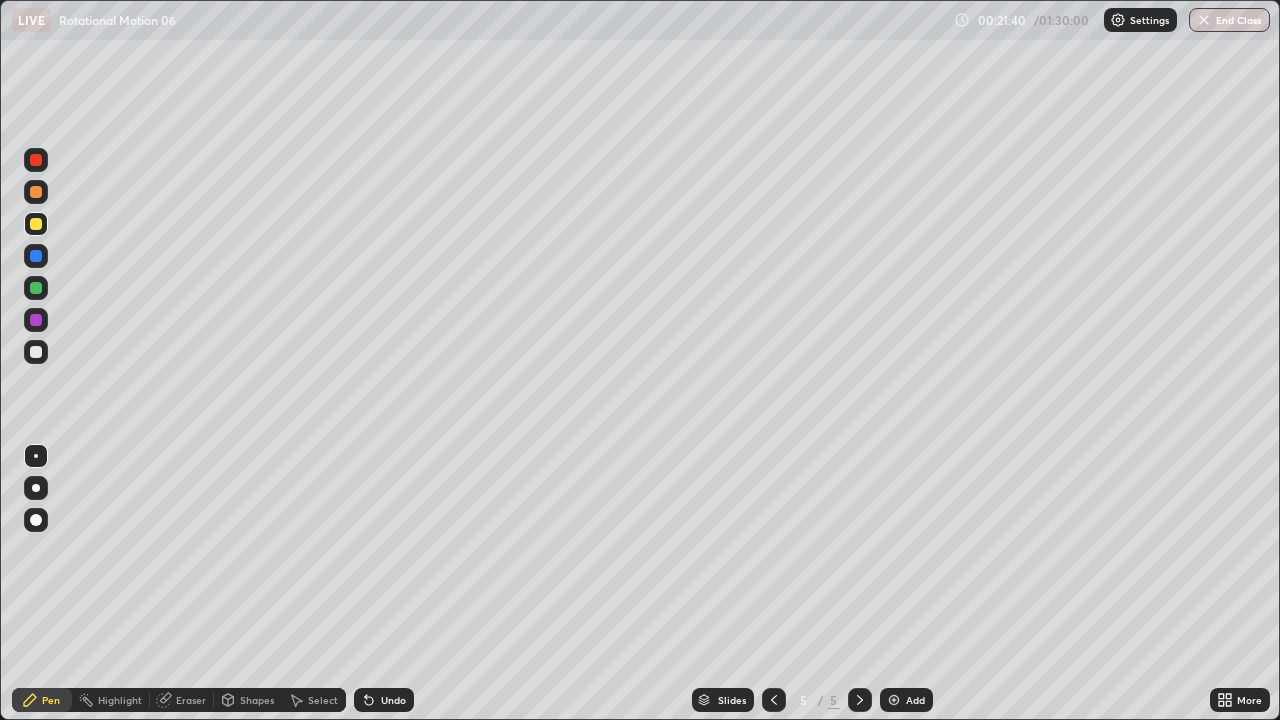click at bounding box center (36, 224) 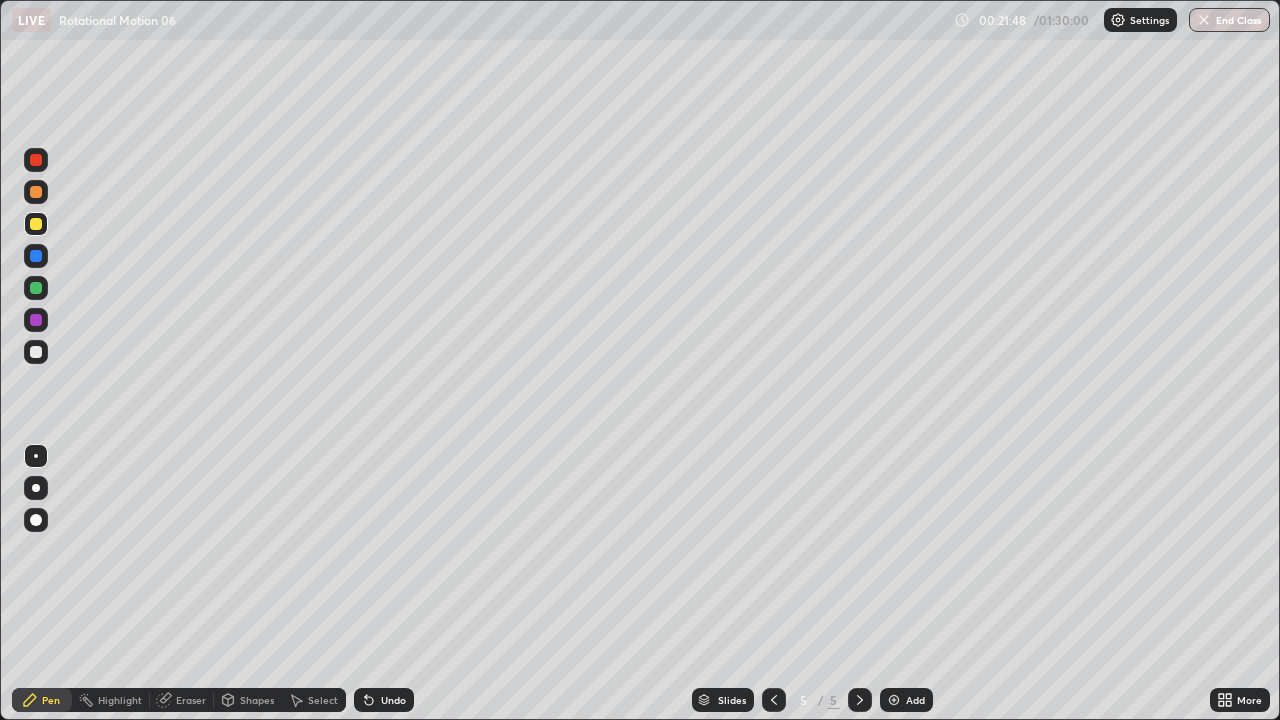 click 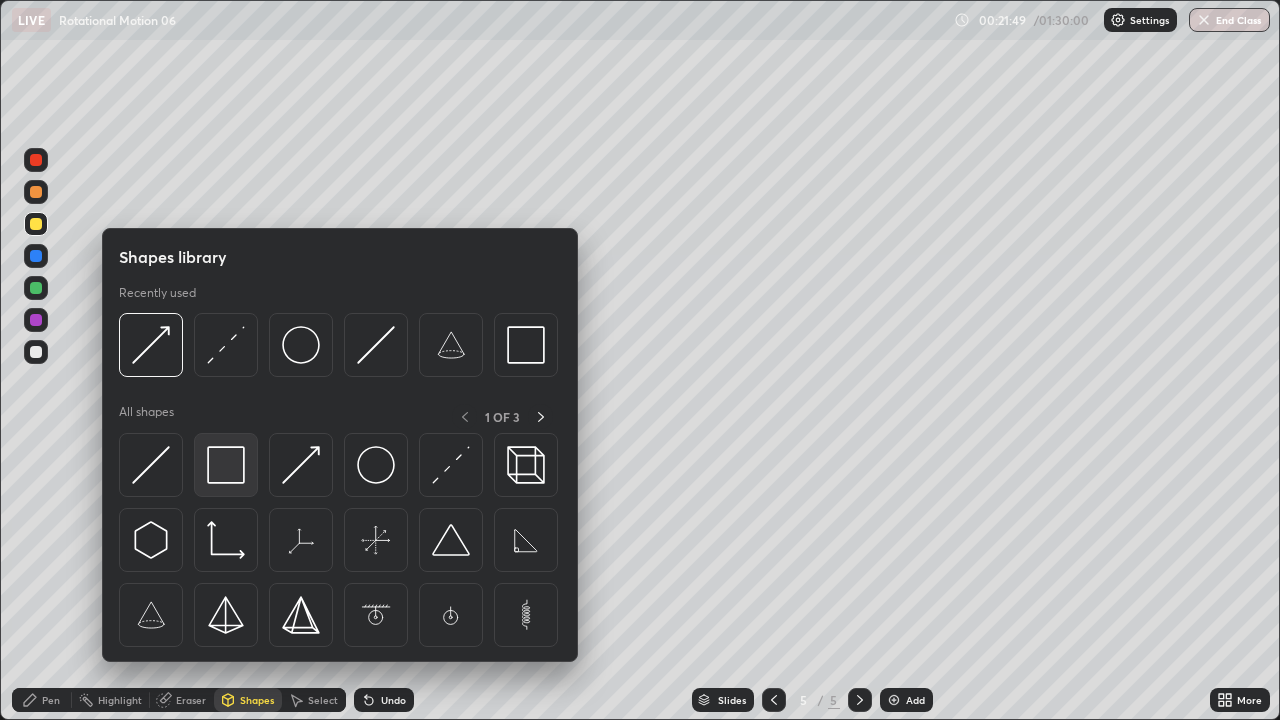 click at bounding box center (226, 465) 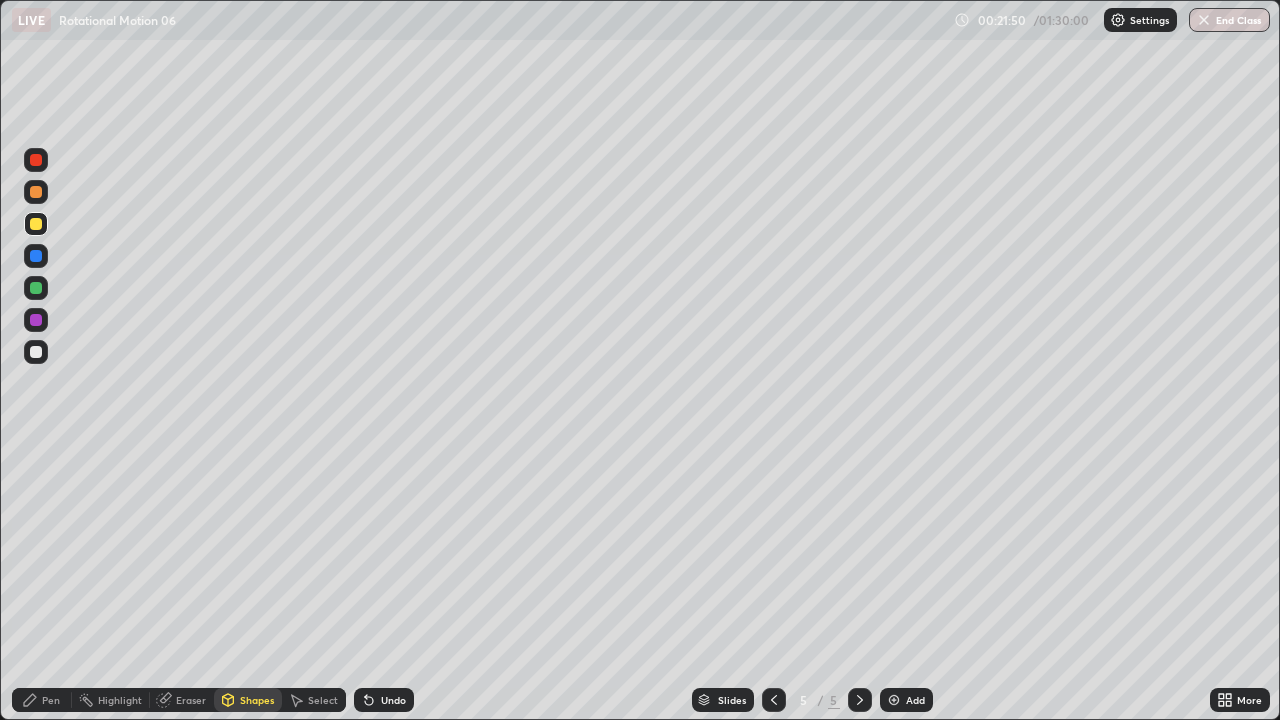 click at bounding box center (36, 288) 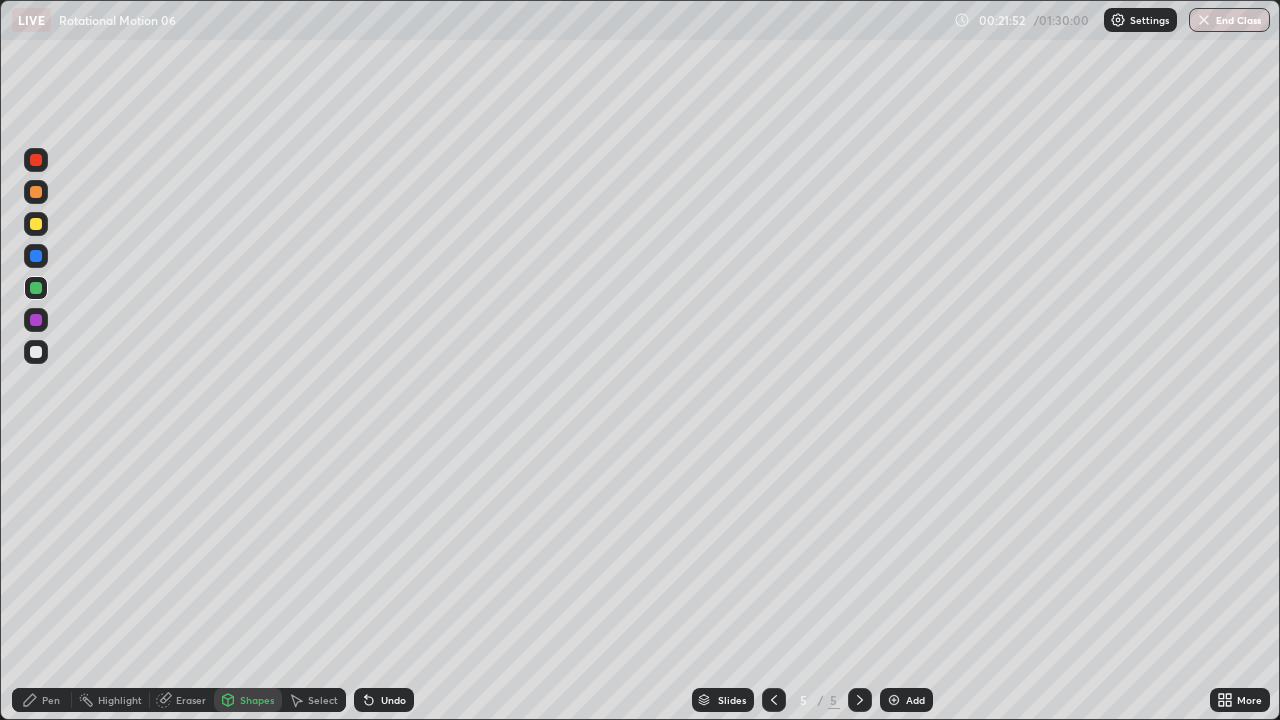 click on "Shapes" at bounding box center [248, 700] 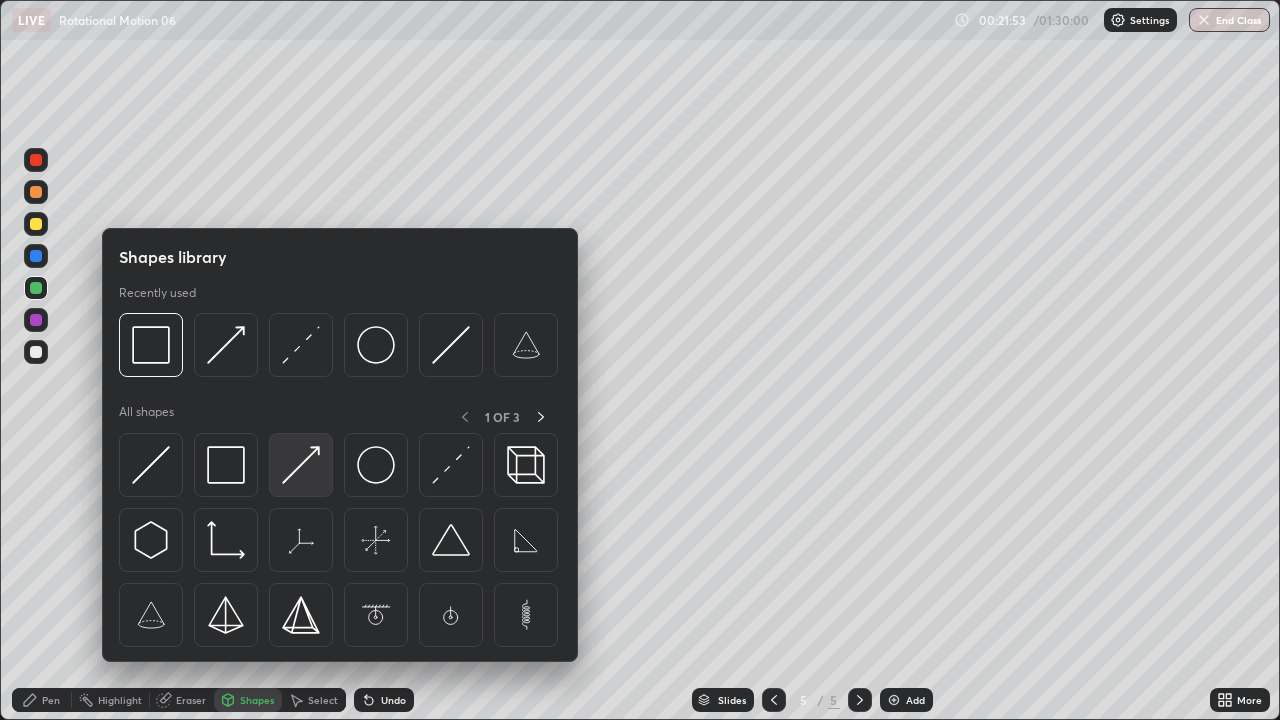click at bounding box center (301, 465) 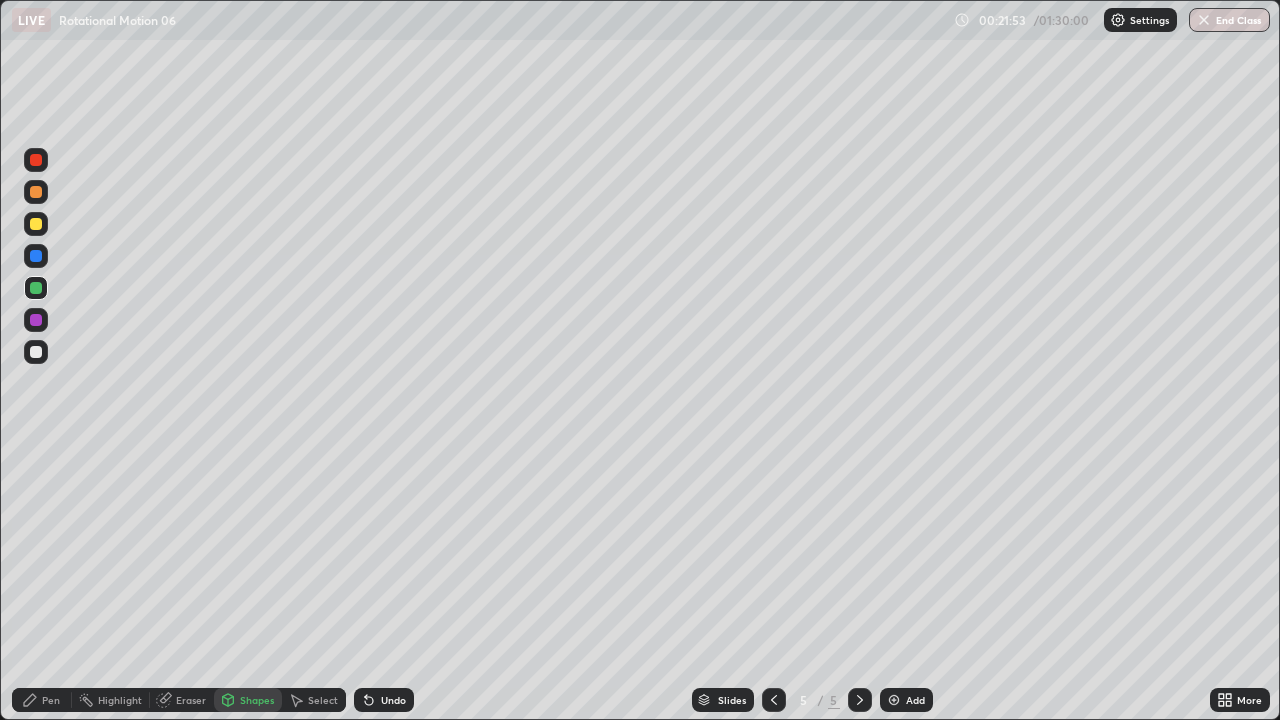 click on "Pen" at bounding box center [51, 700] 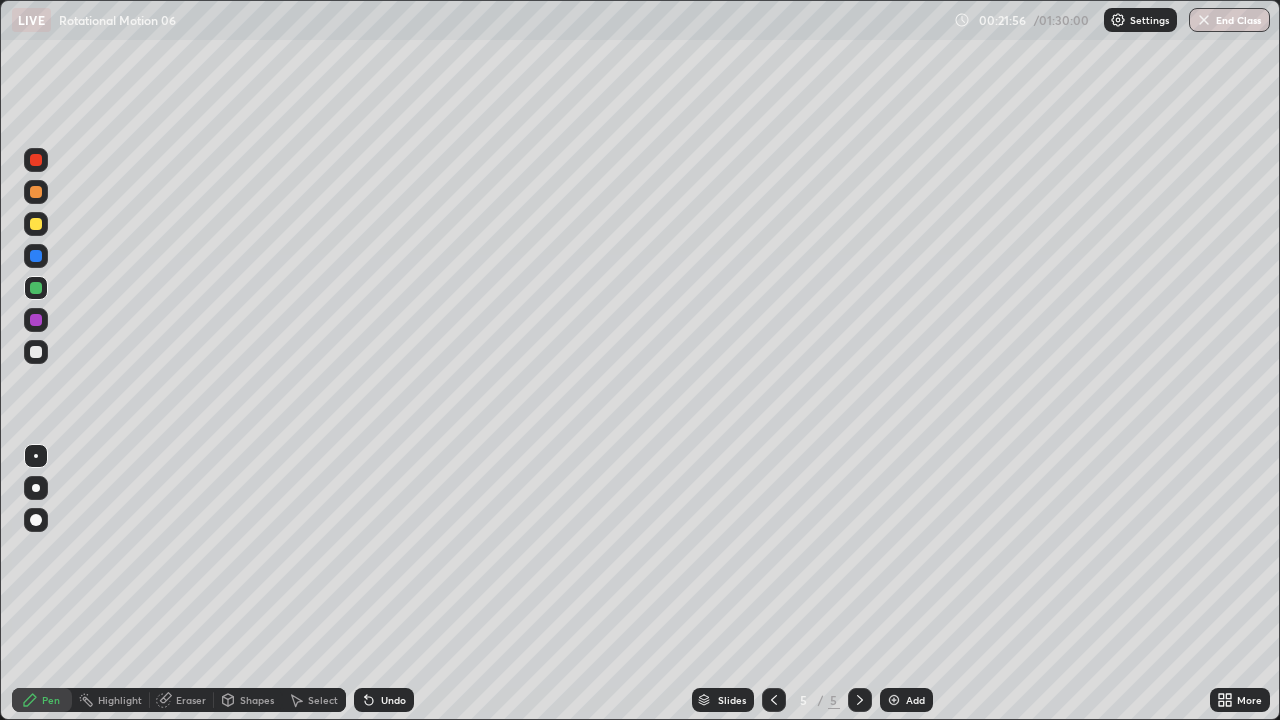 click on "Undo" at bounding box center (393, 700) 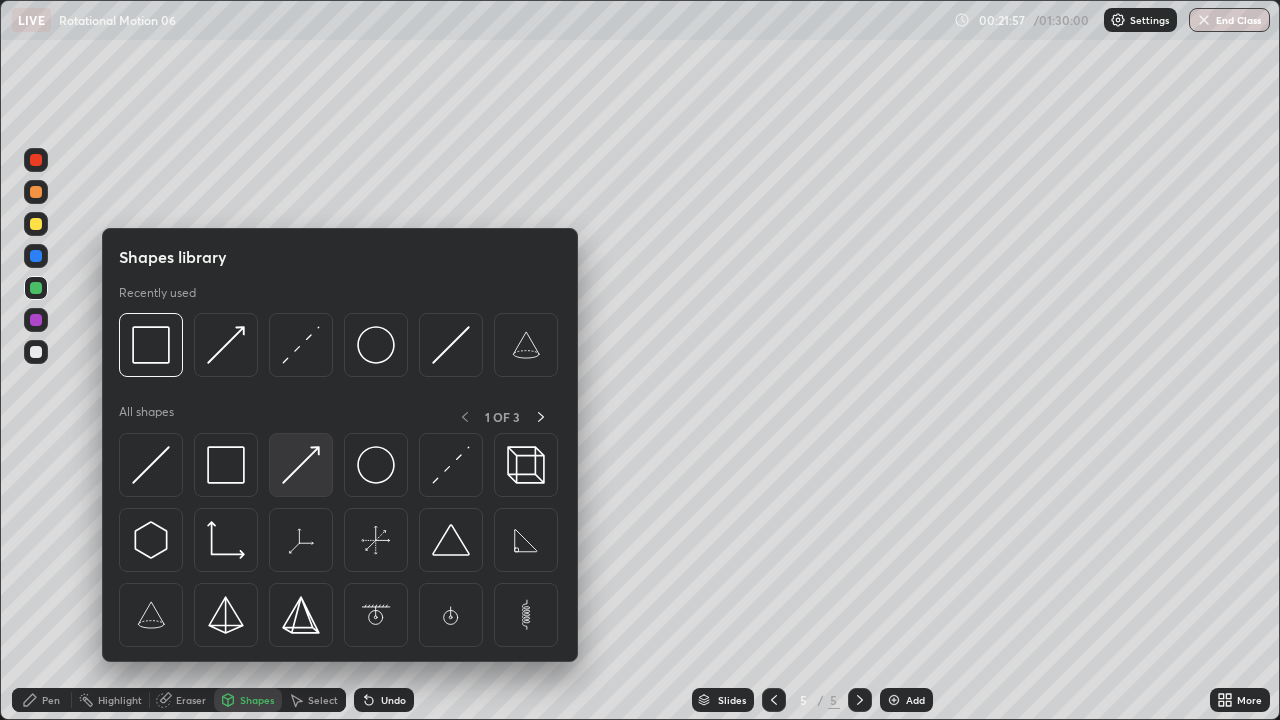 click at bounding box center [301, 465] 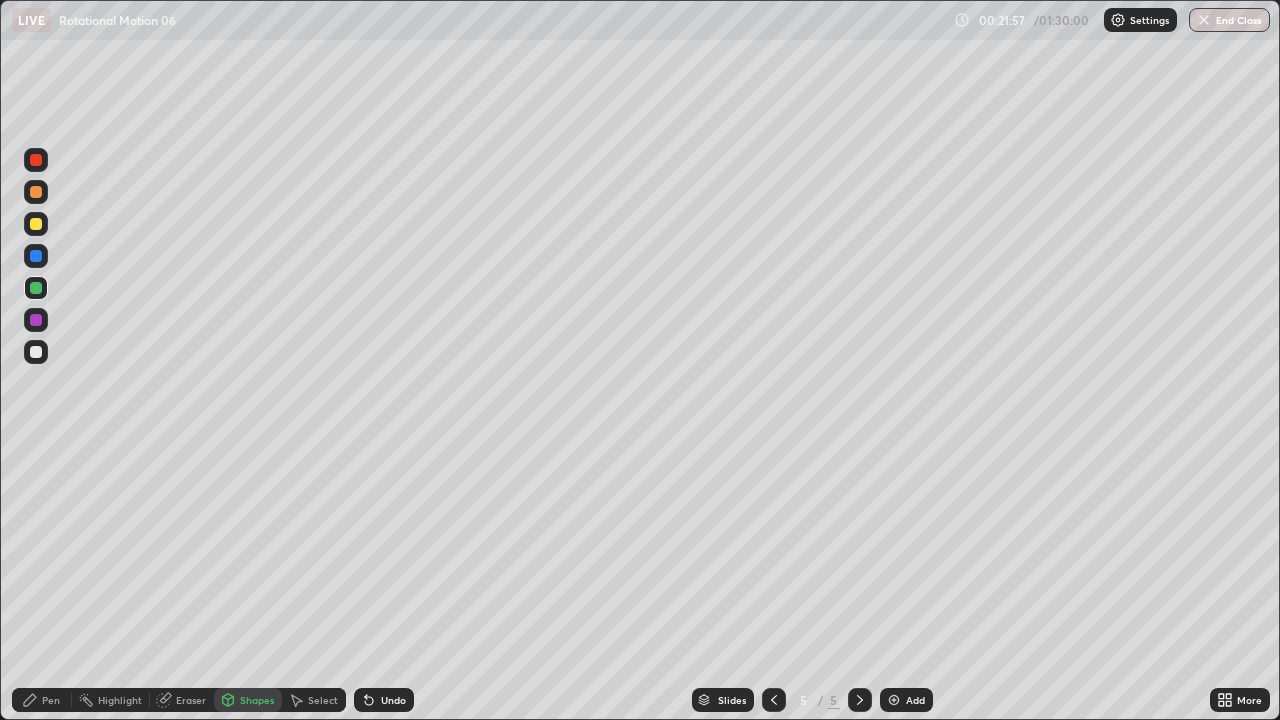 click at bounding box center [36, 320] 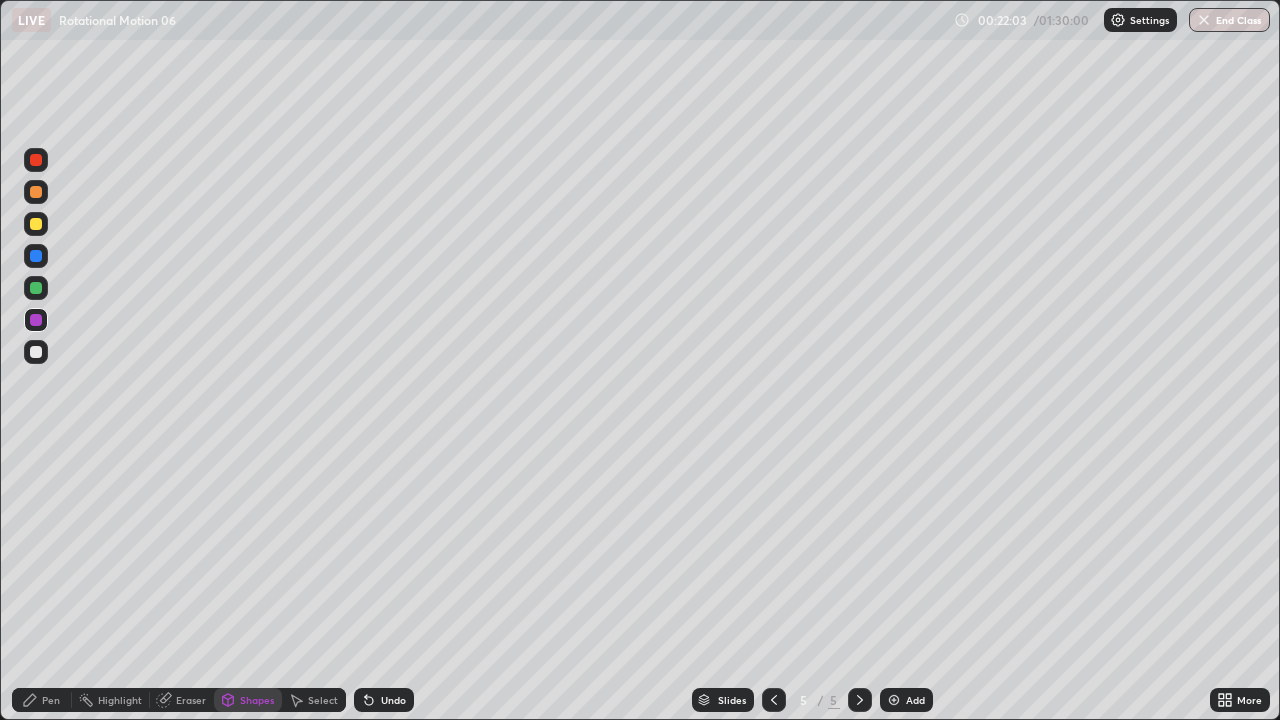 click on "Select" at bounding box center (323, 700) 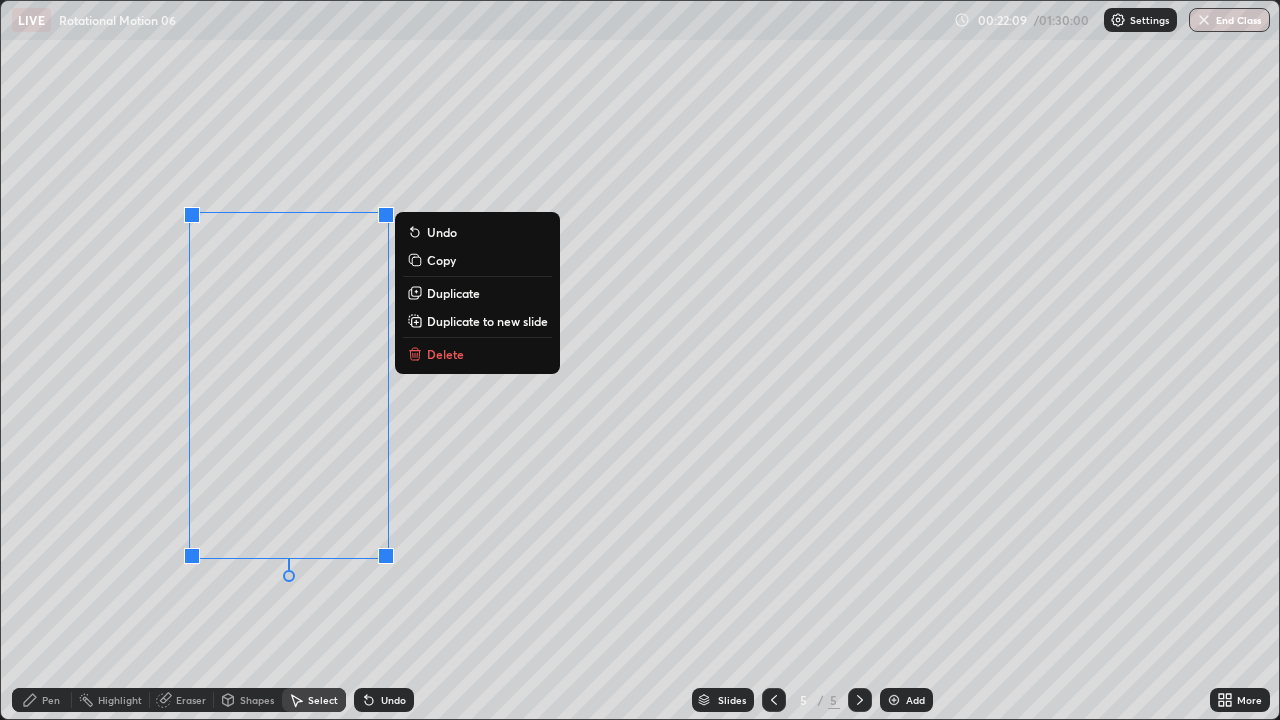 click on "Pen" at bounding box center [51, 700] 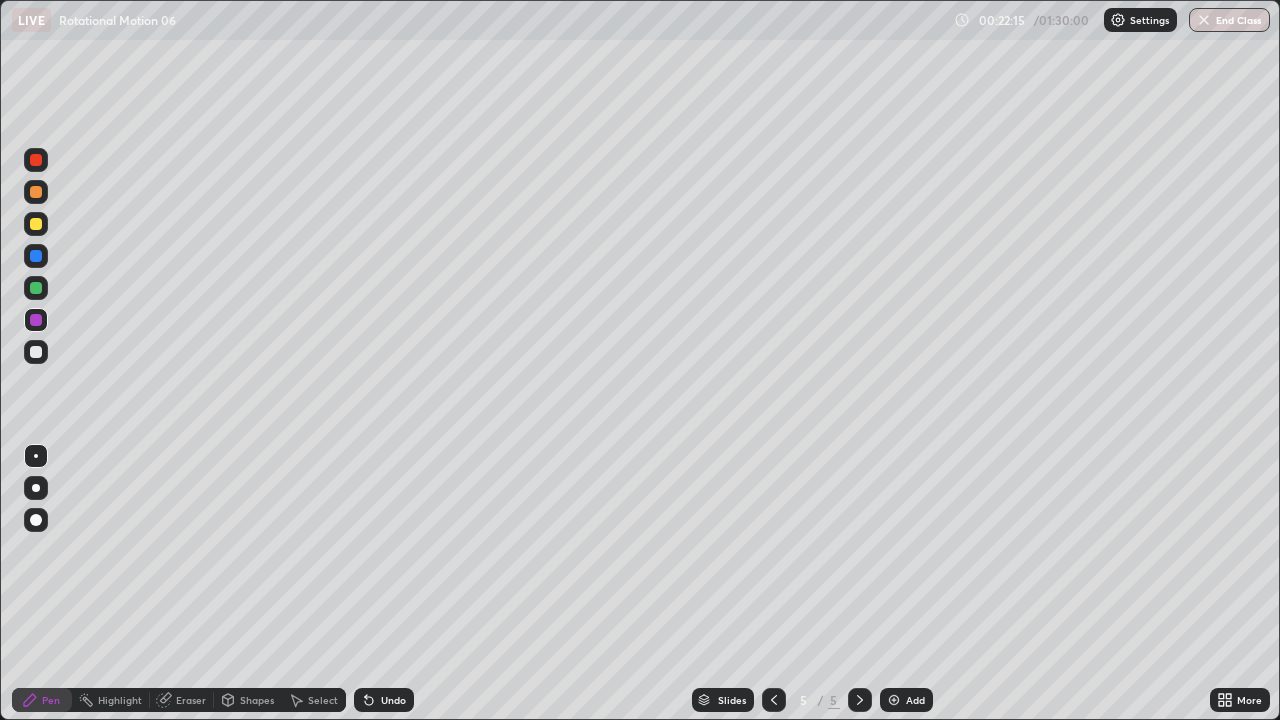 click on "Undo" at bounding box center (384, 700) 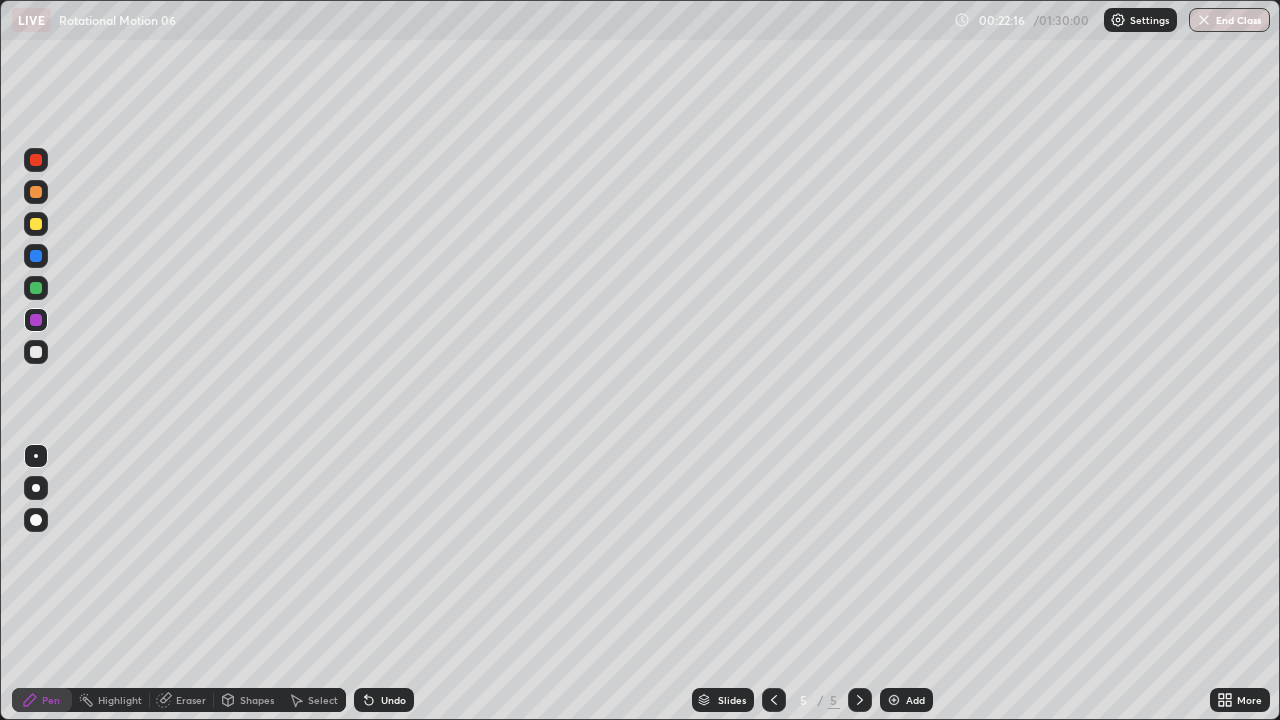 click at bounding box center [36, 224] 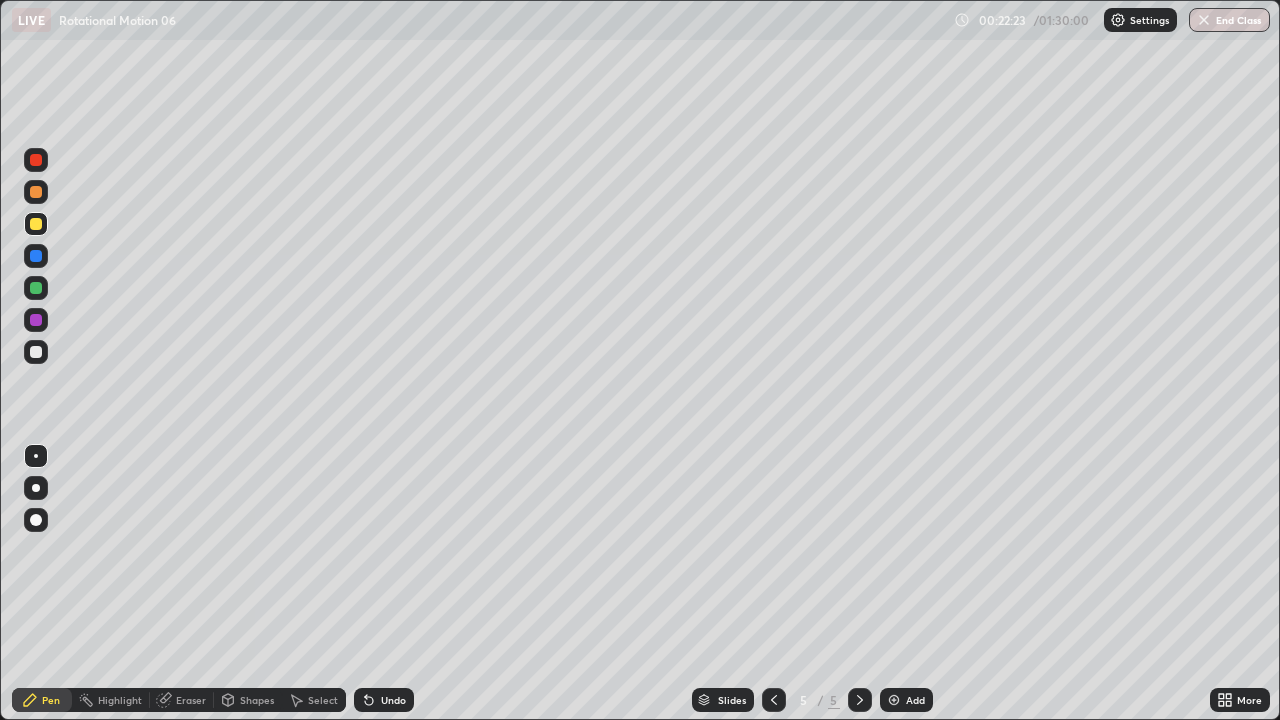 click on "Pen" at bounding box center (42, 700) 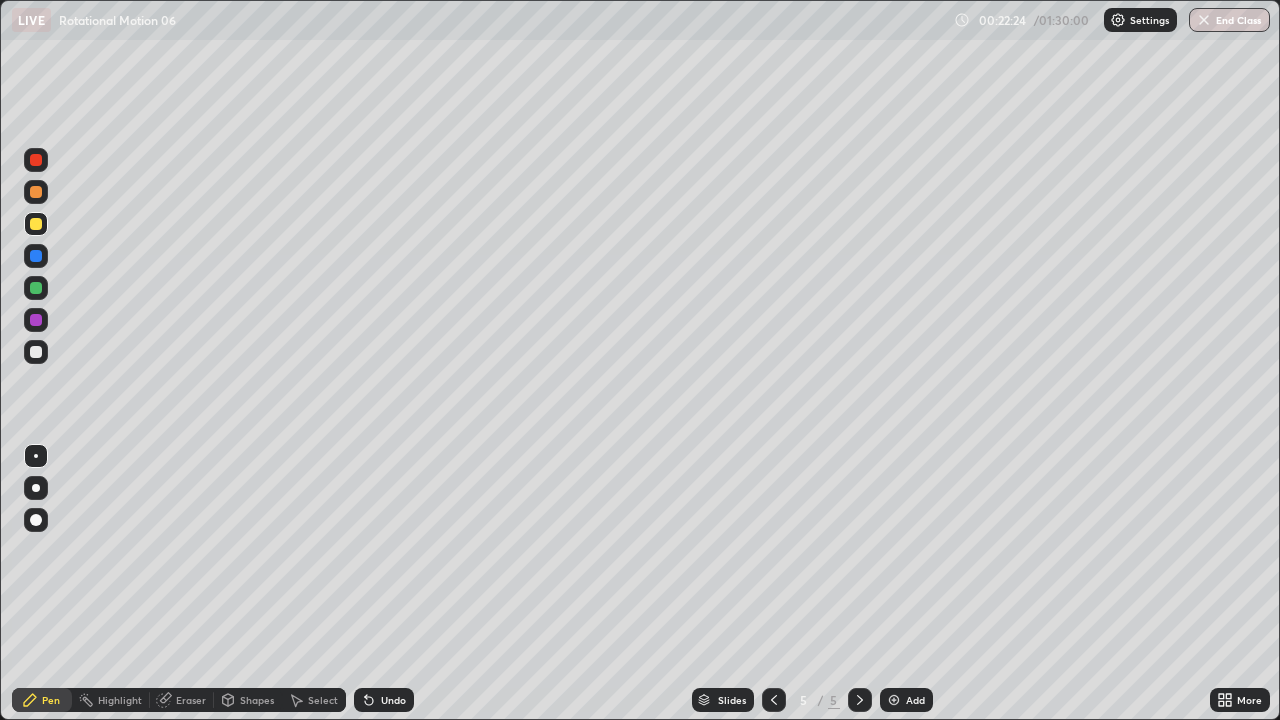 click at bounding box center (36, 288) 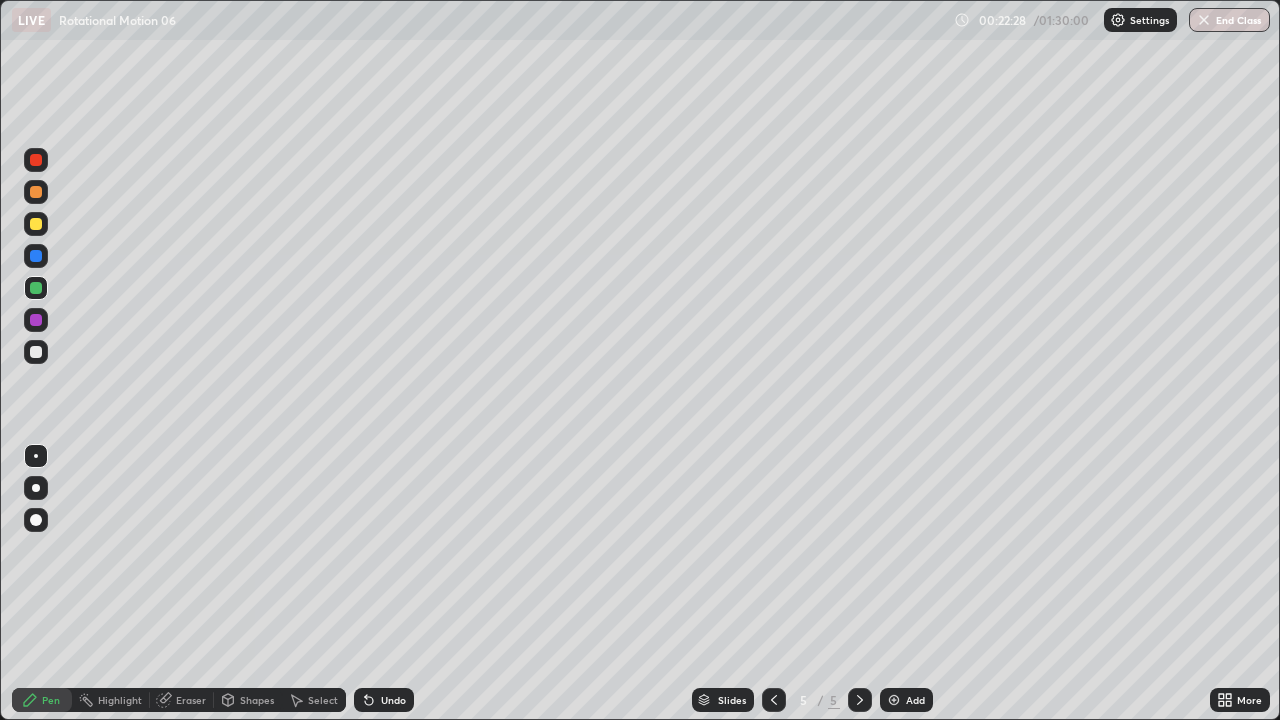 click on "Pen" at bounding box center (51, 700) 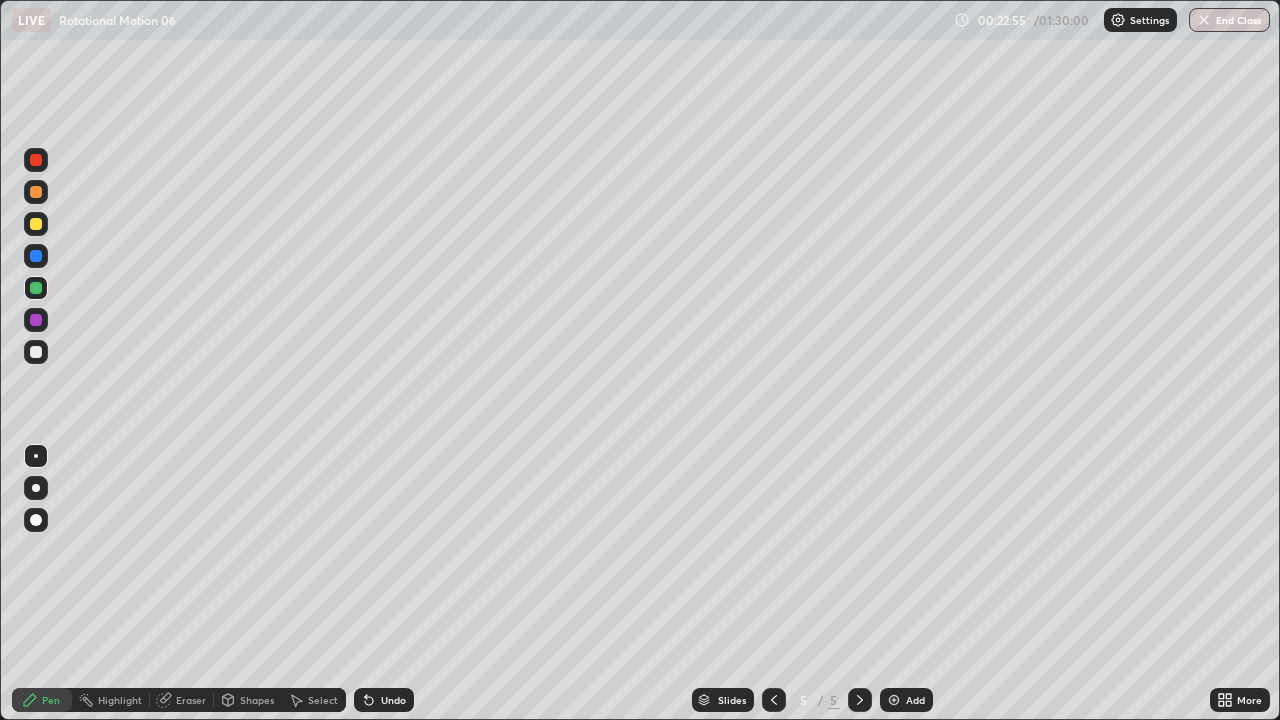 click on "Shapes" at bounding box center (257, 700) 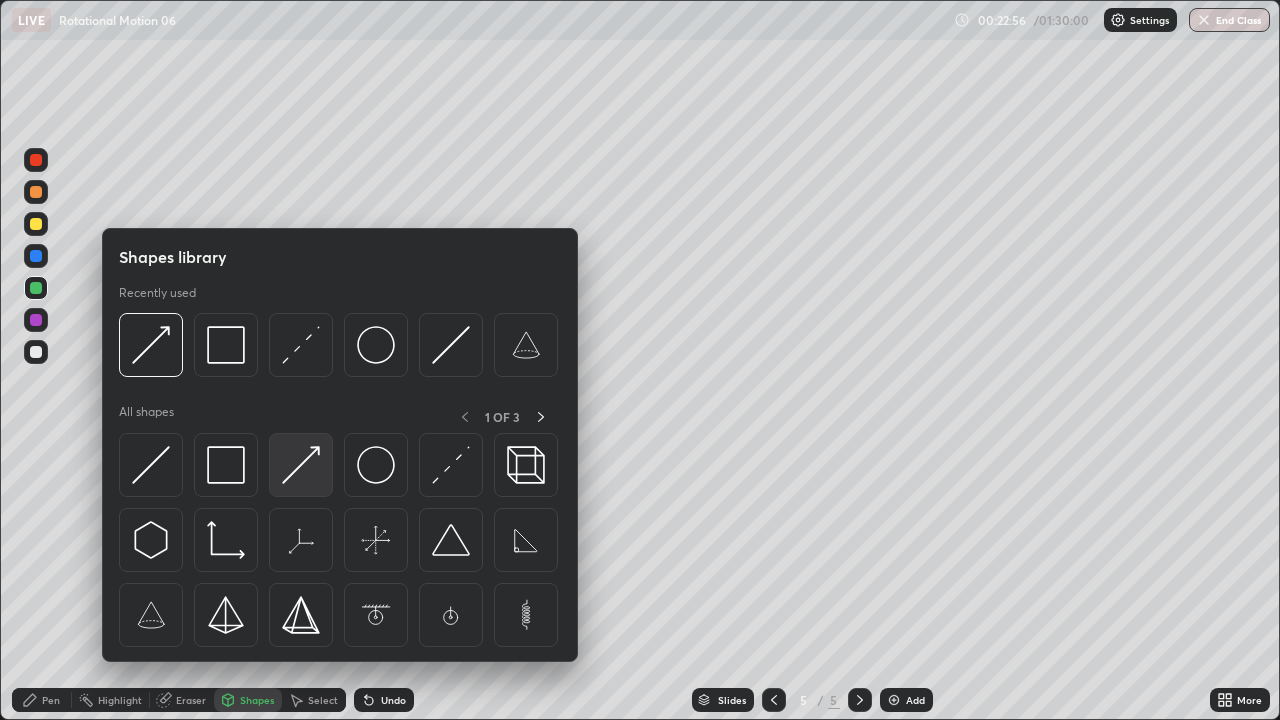 click at bounding box center (301, 465) 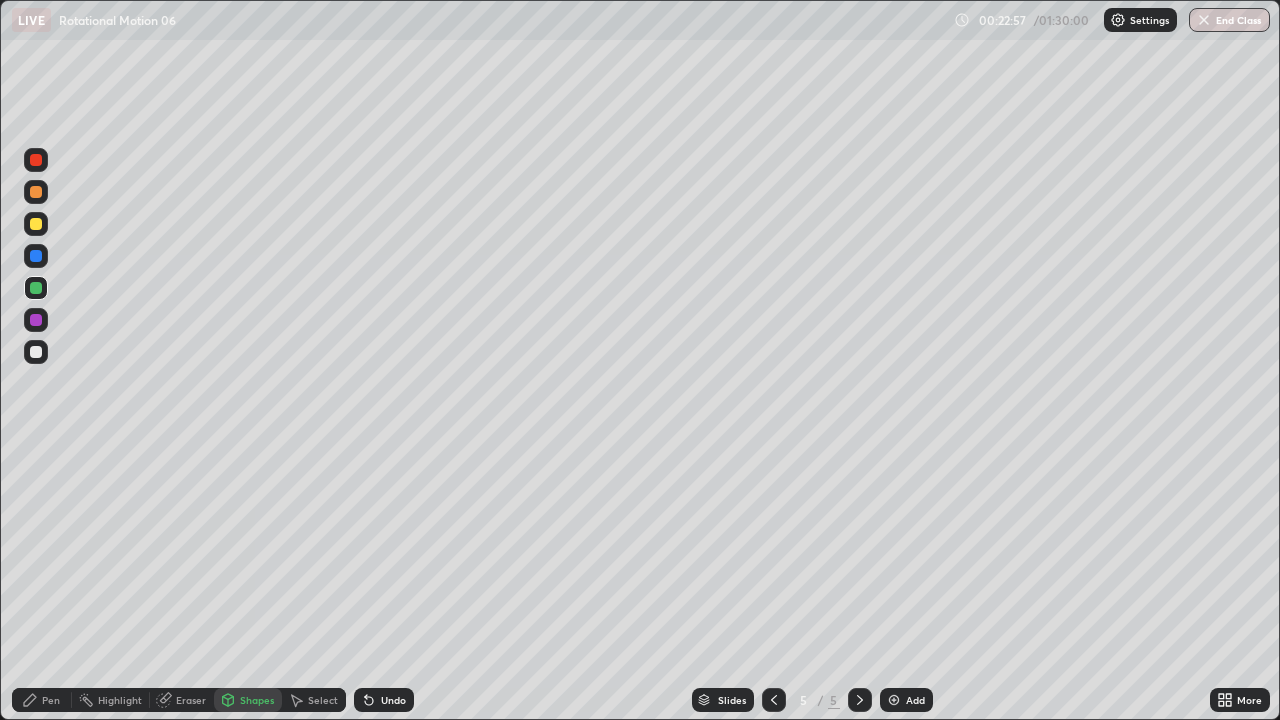 click at bounding box center [36, 352] 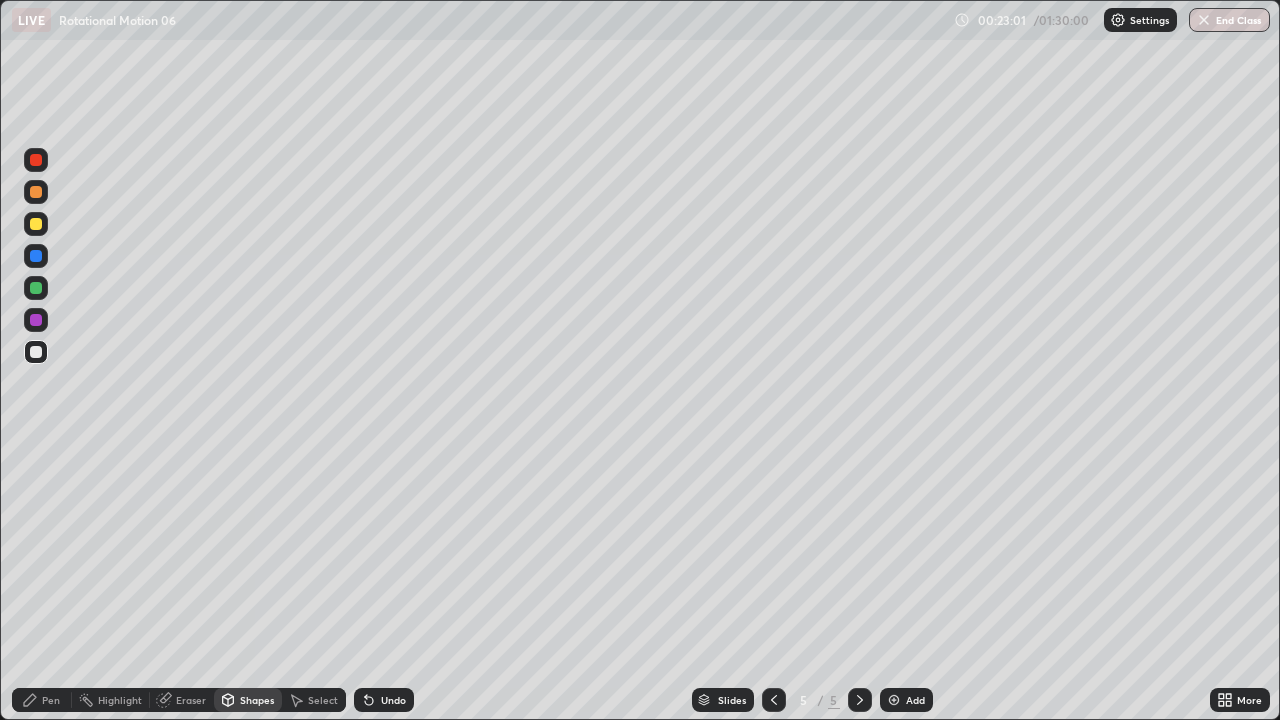 click on "Pen" at bounding box center [51, 700] 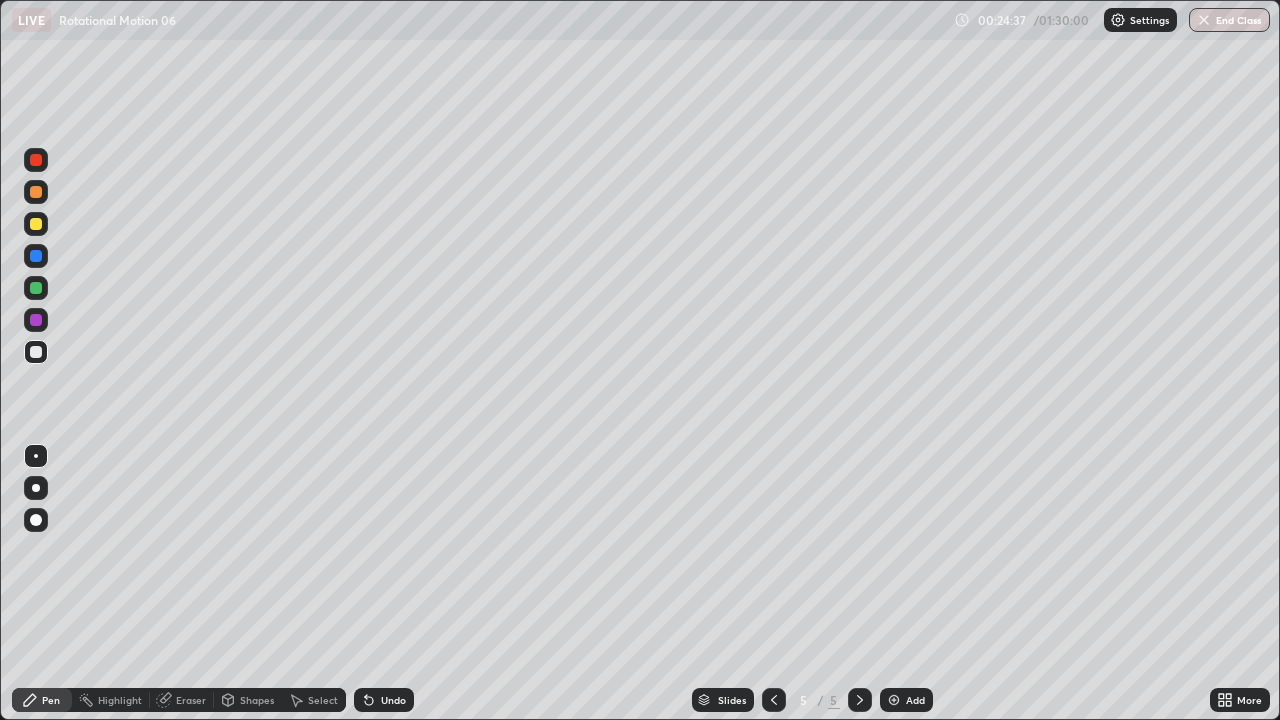 click on "Shapes" at bounding box center (257, 700) 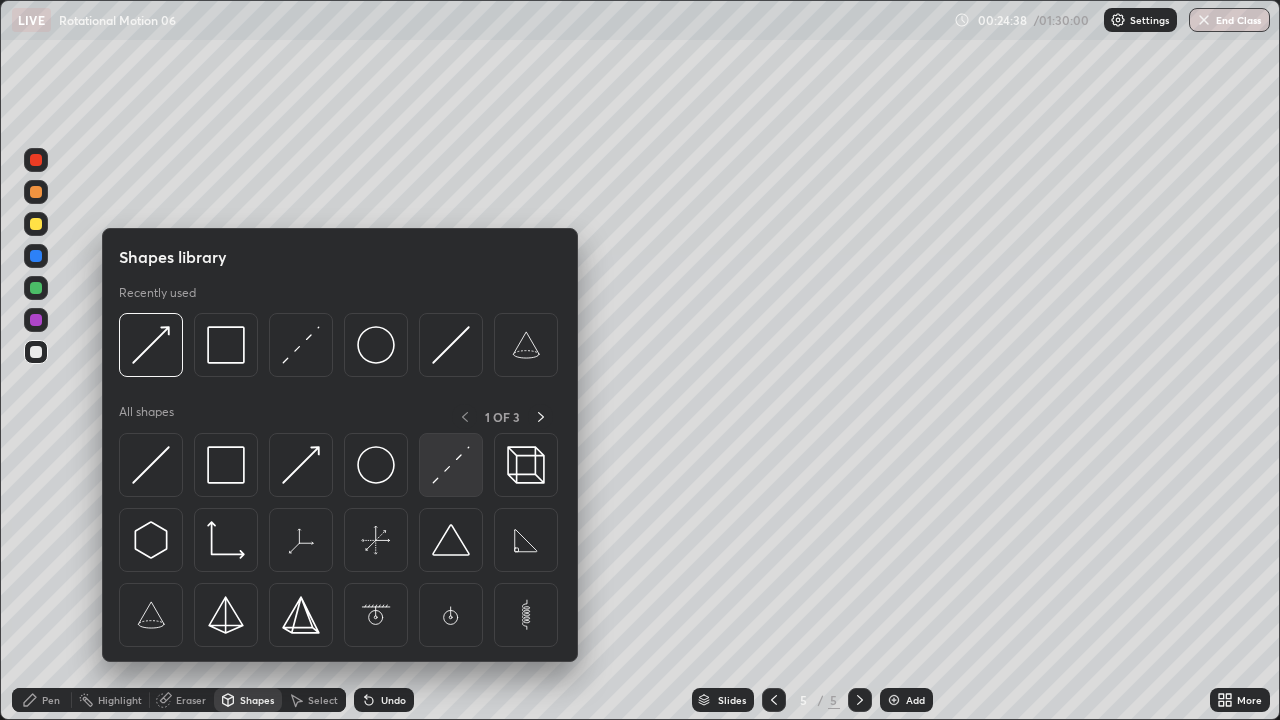 click at bounding box center (451, 465) 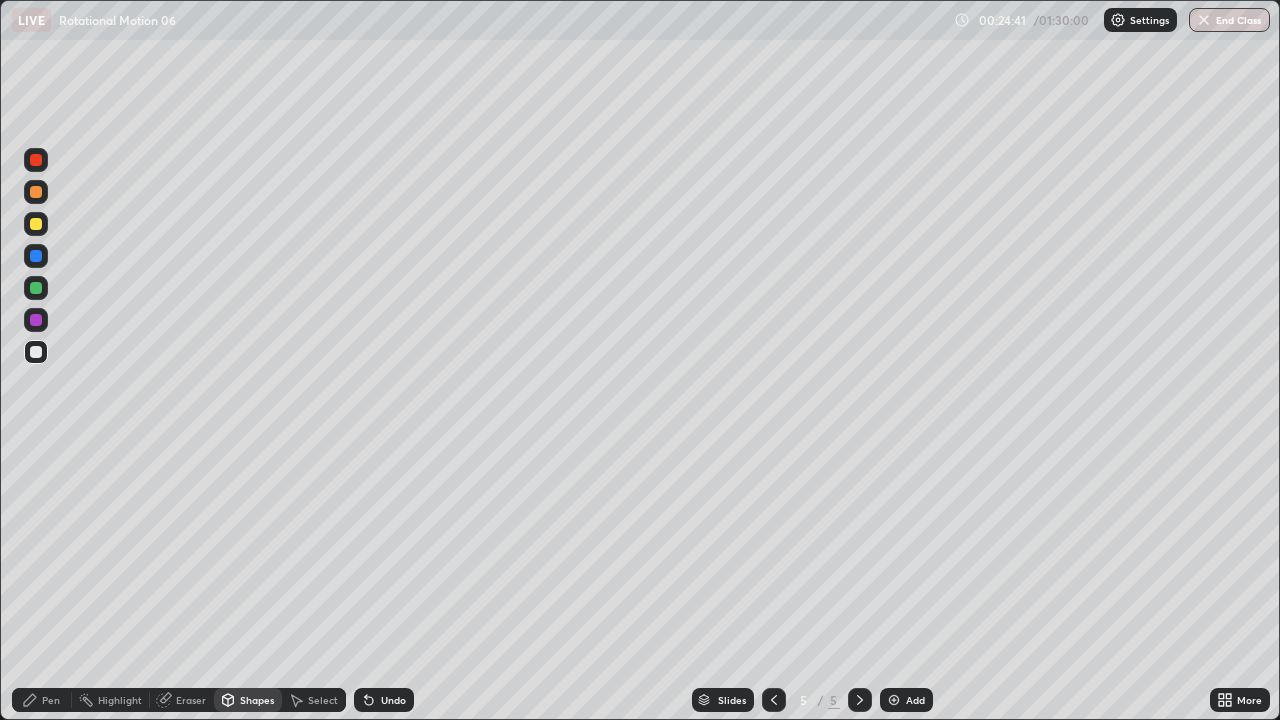 click on "Pen" at bounding box center [51, 700] 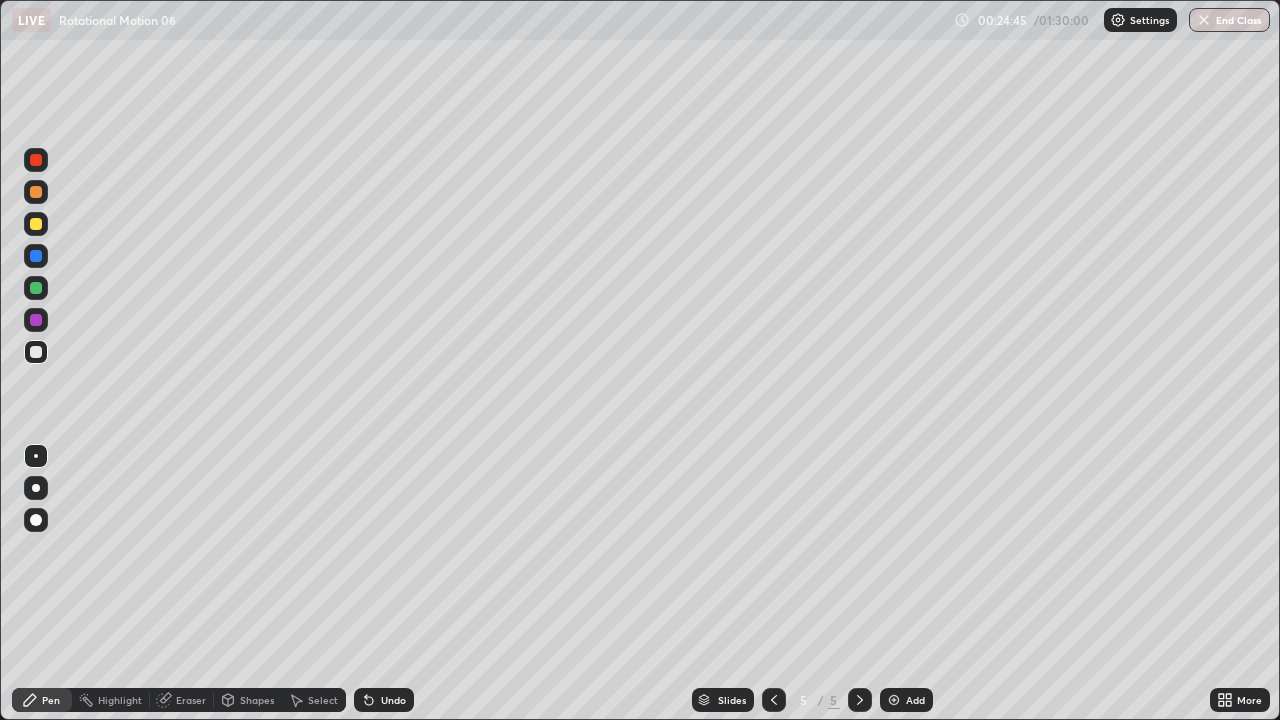 click on "Undo" at bounding box center (393, 700) 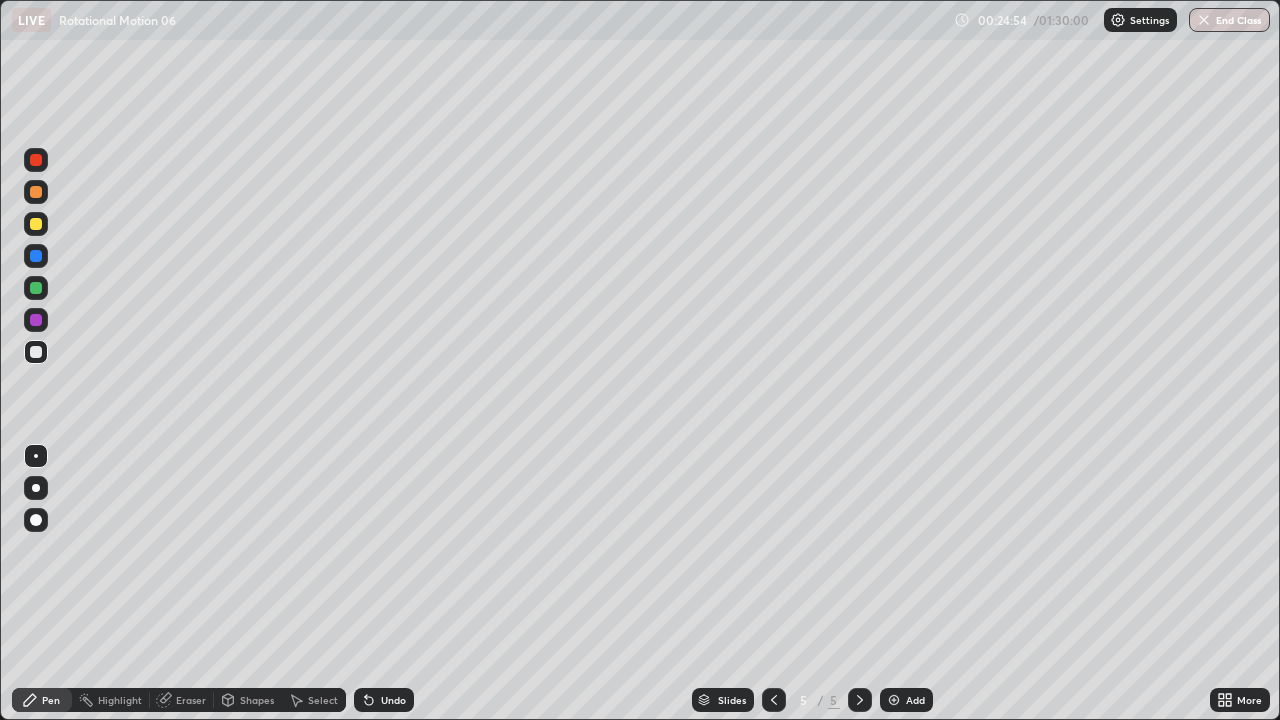 click at bounding box center [36, 288] 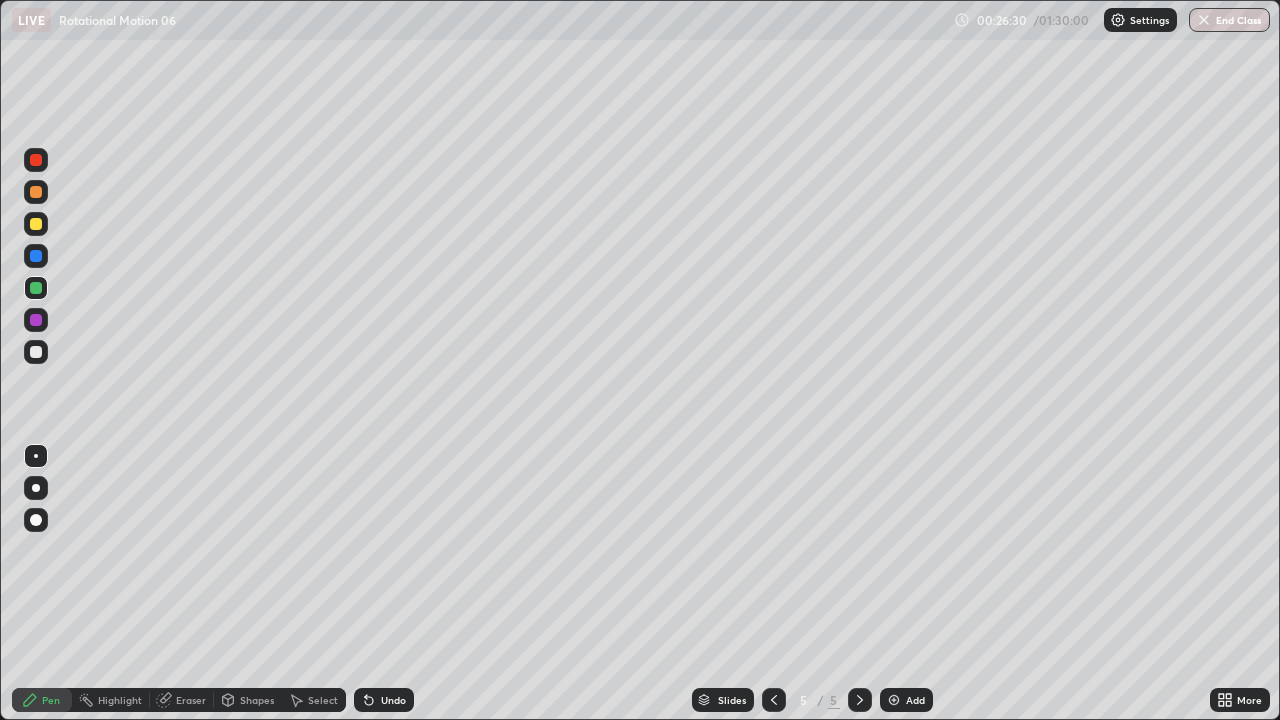 click 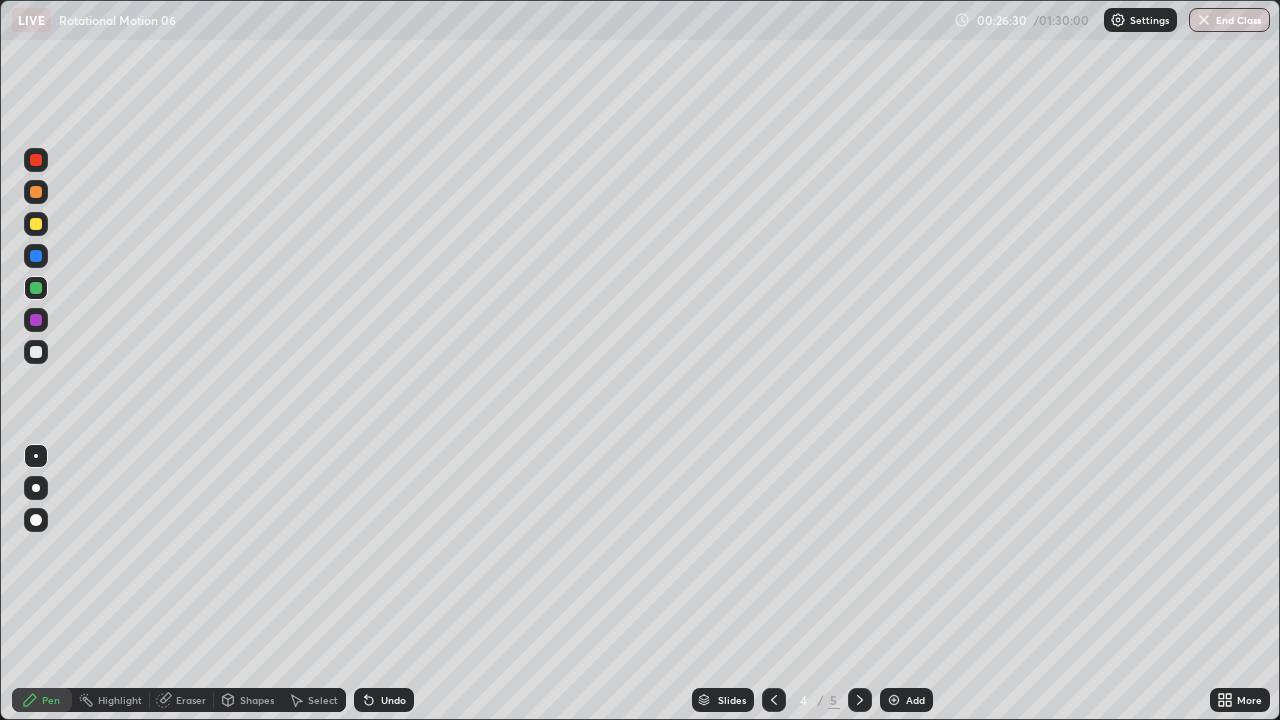 click 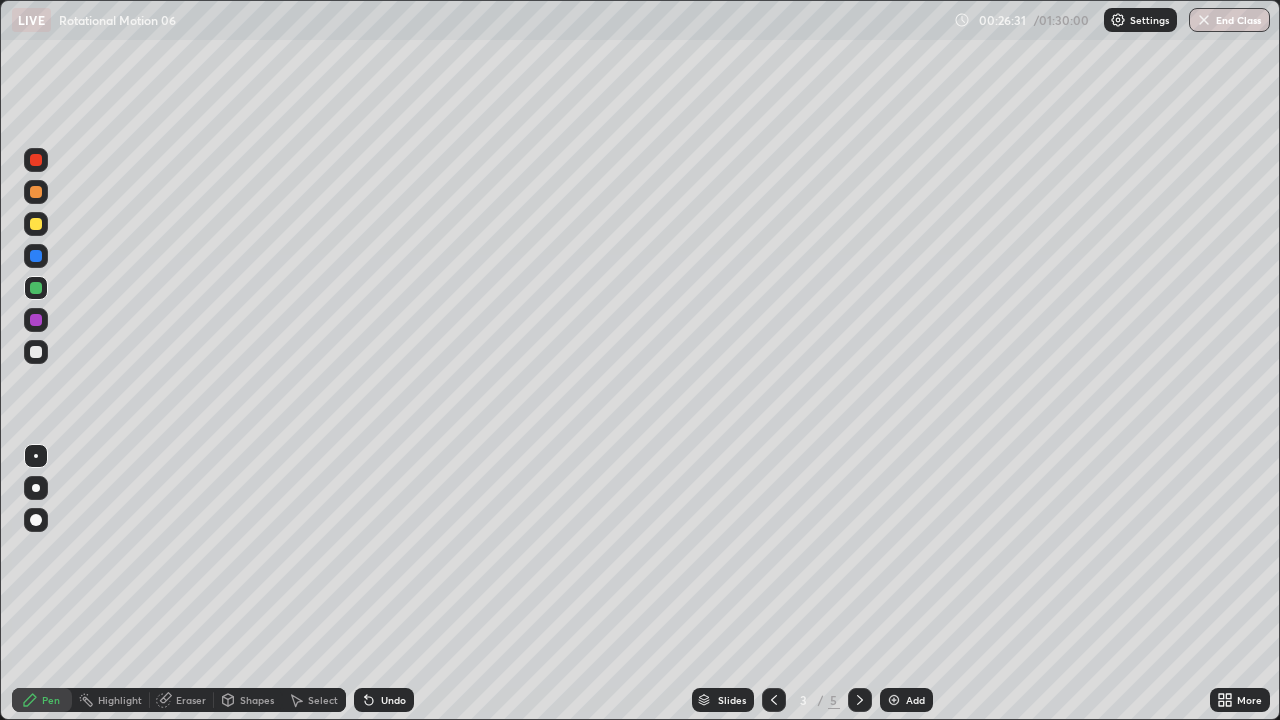 click 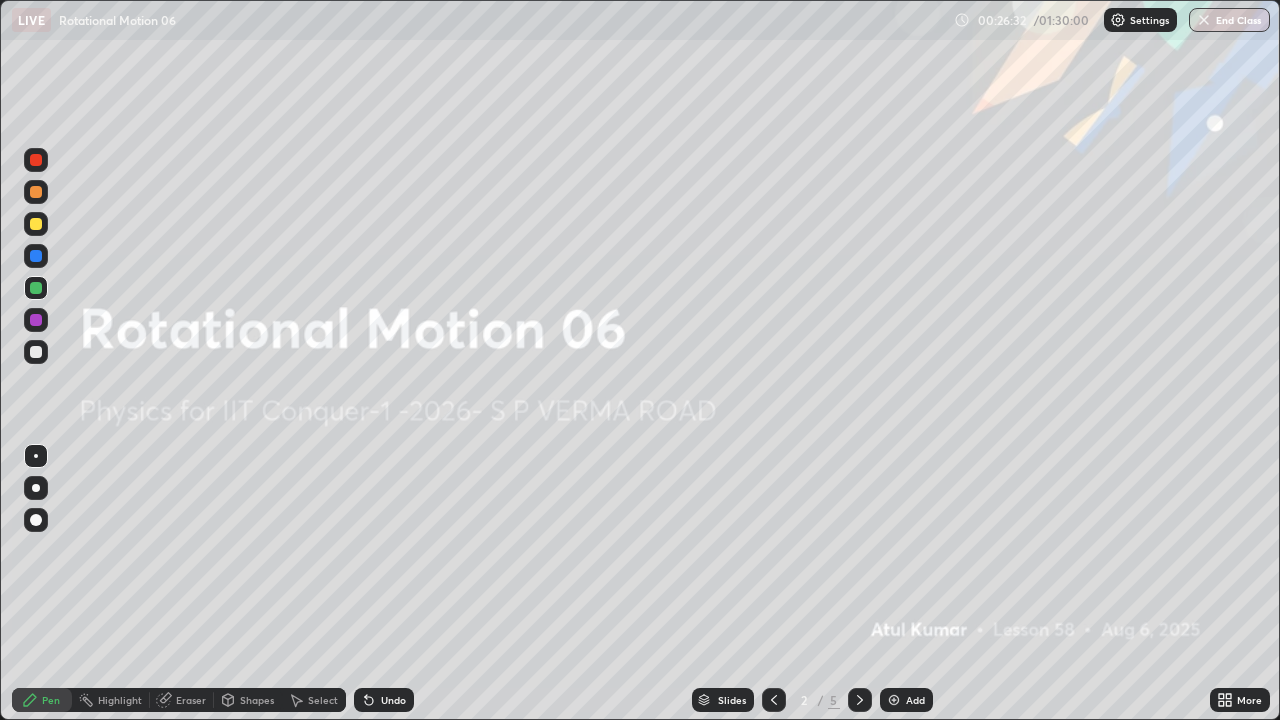 click 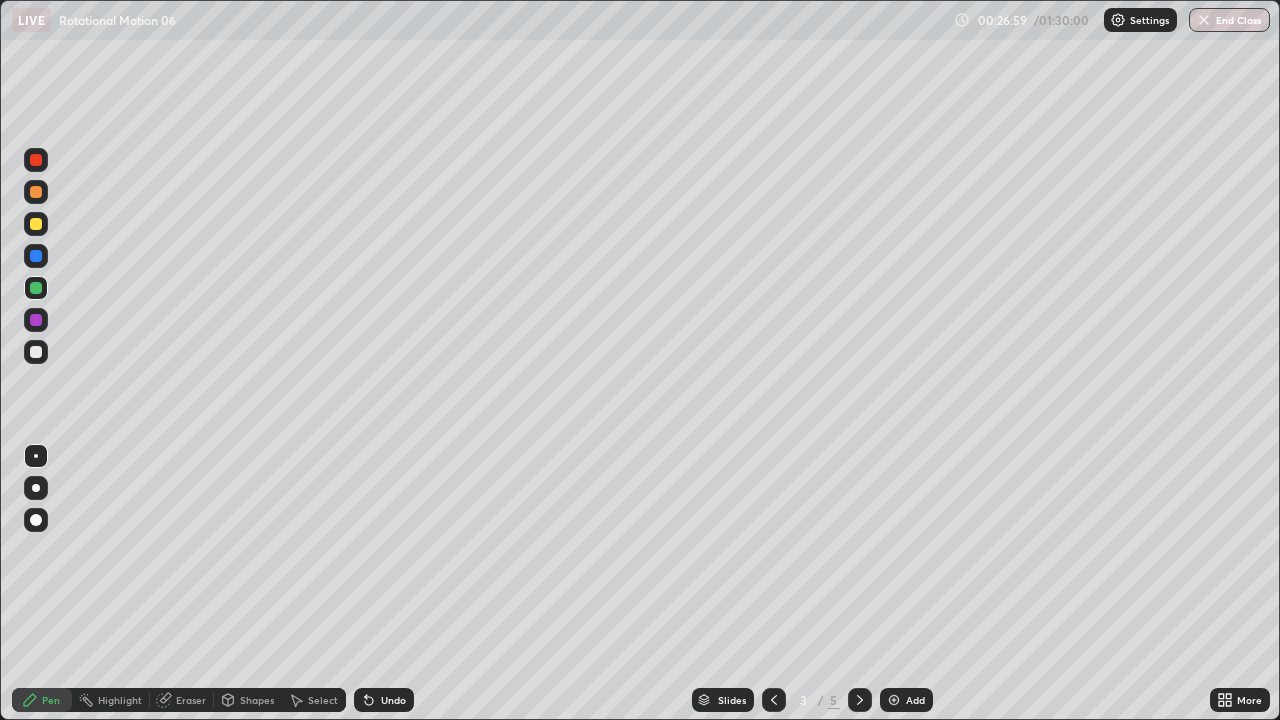 click 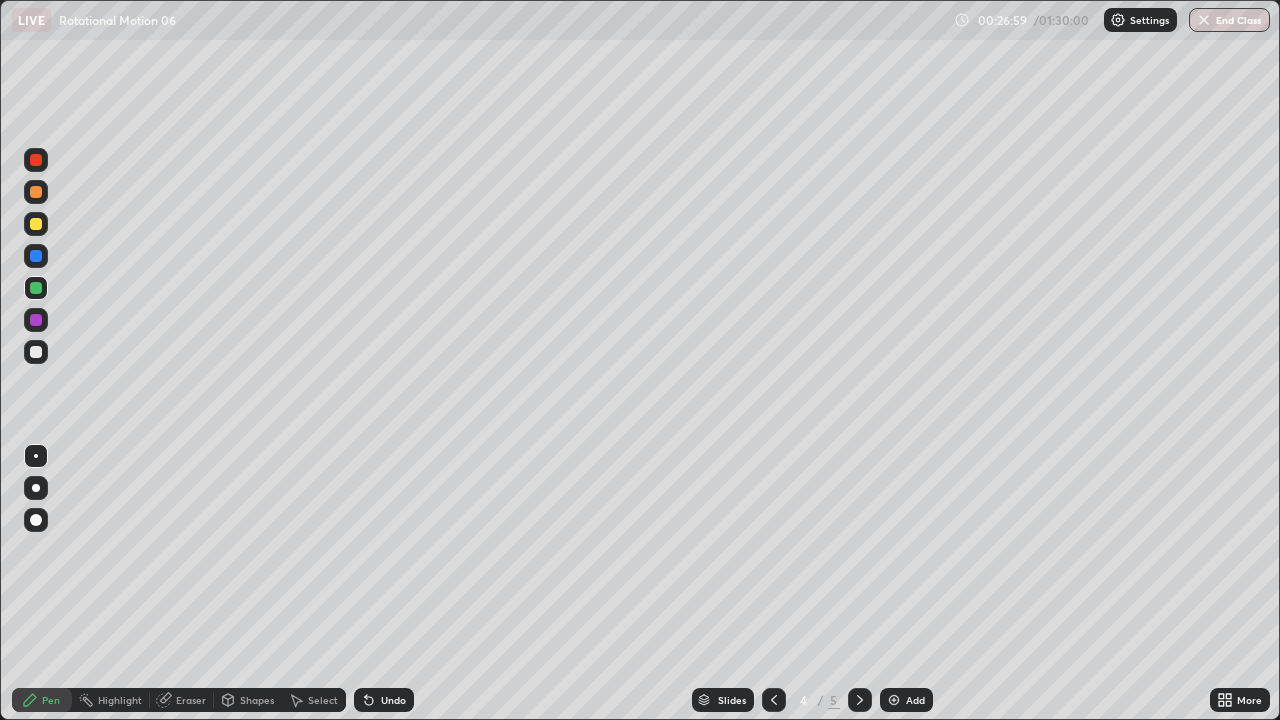 click 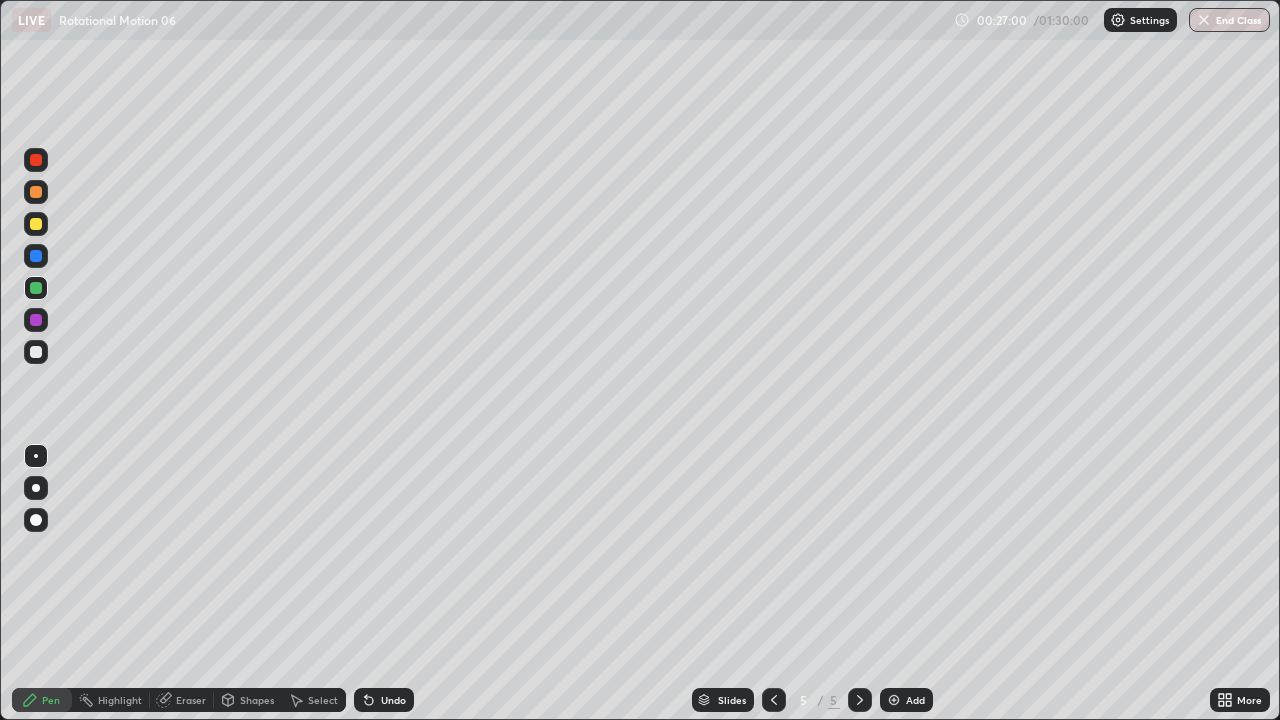 click 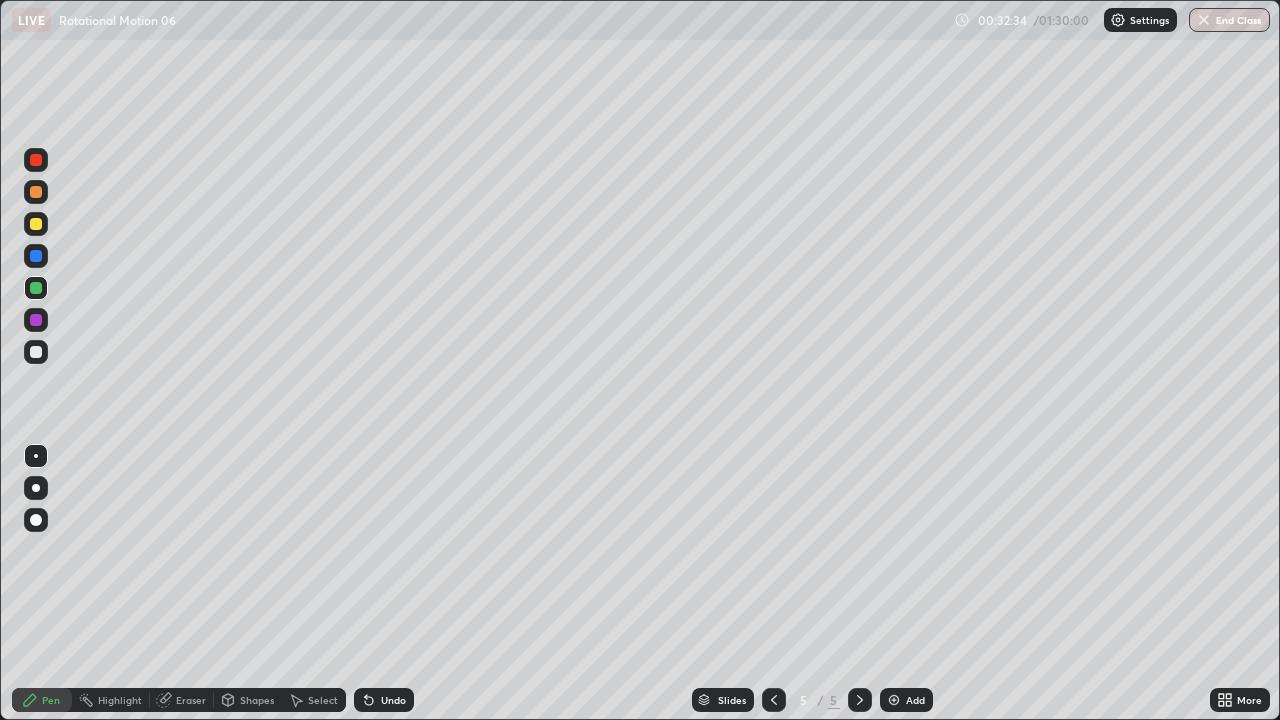 click on "Add" at bounding box center (906, 700) 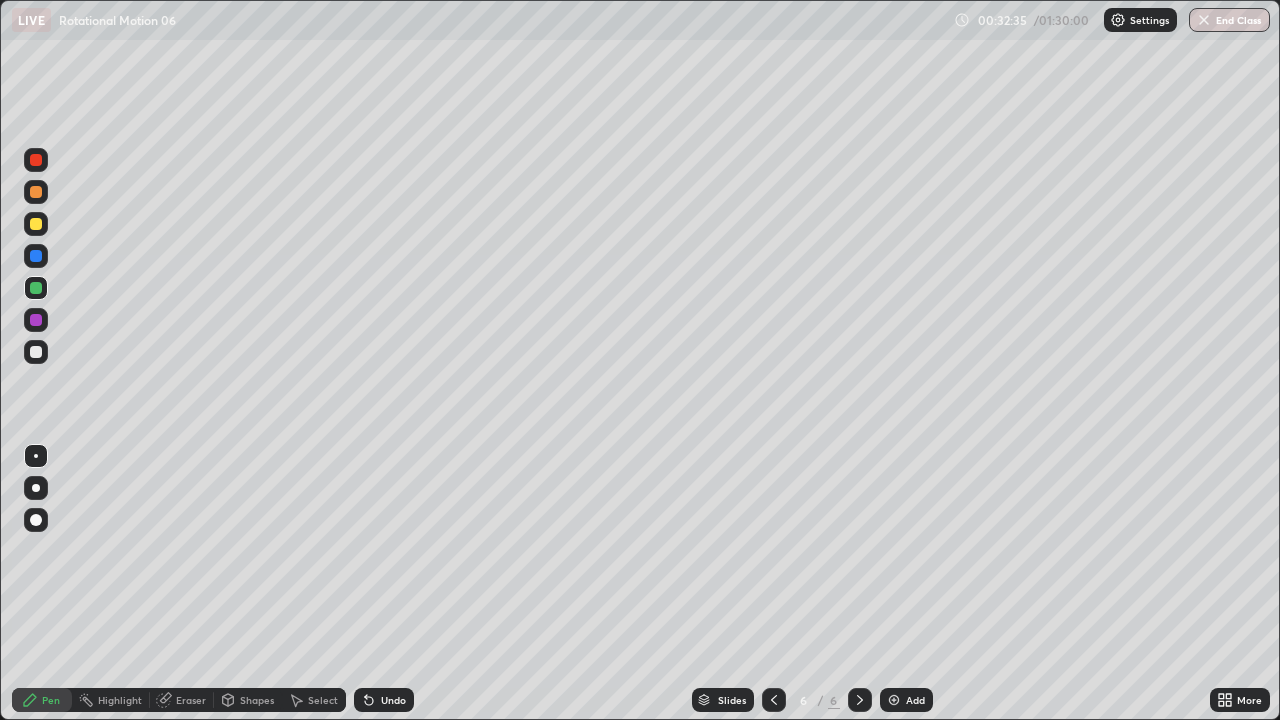 click on "Shapes" at bounding box center [257, 700] 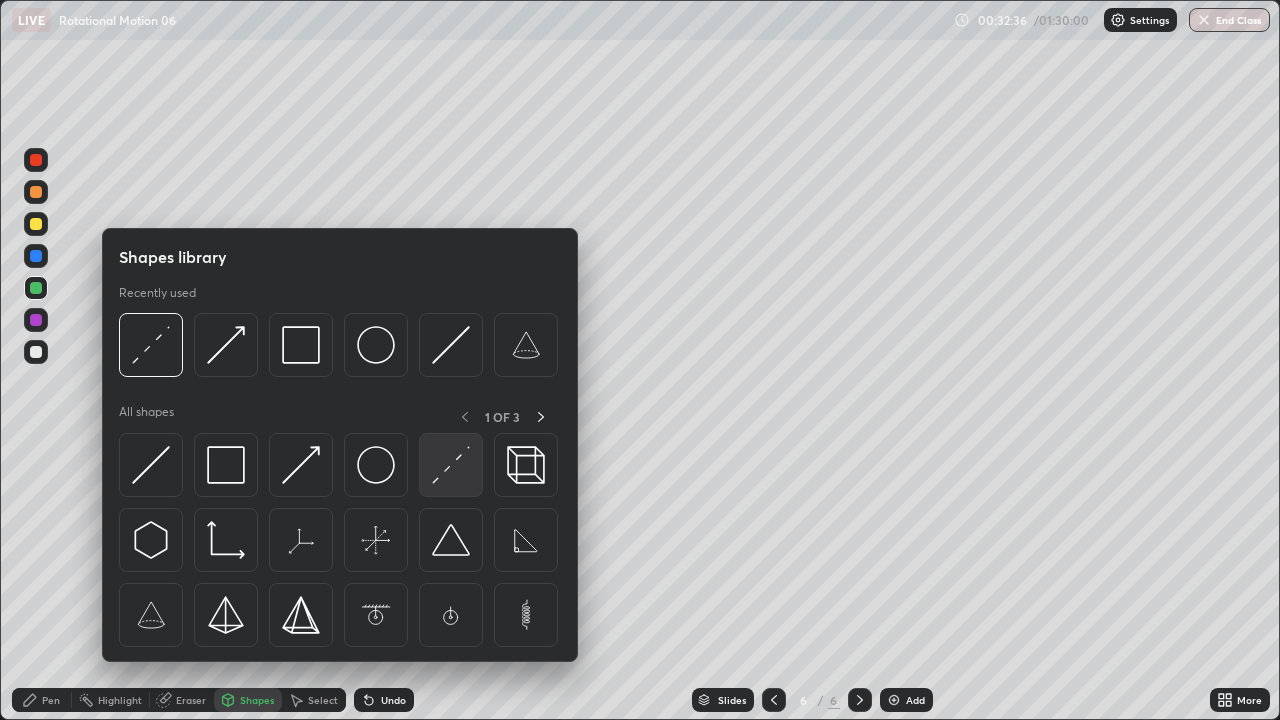 click at bounding box center (451, 465) 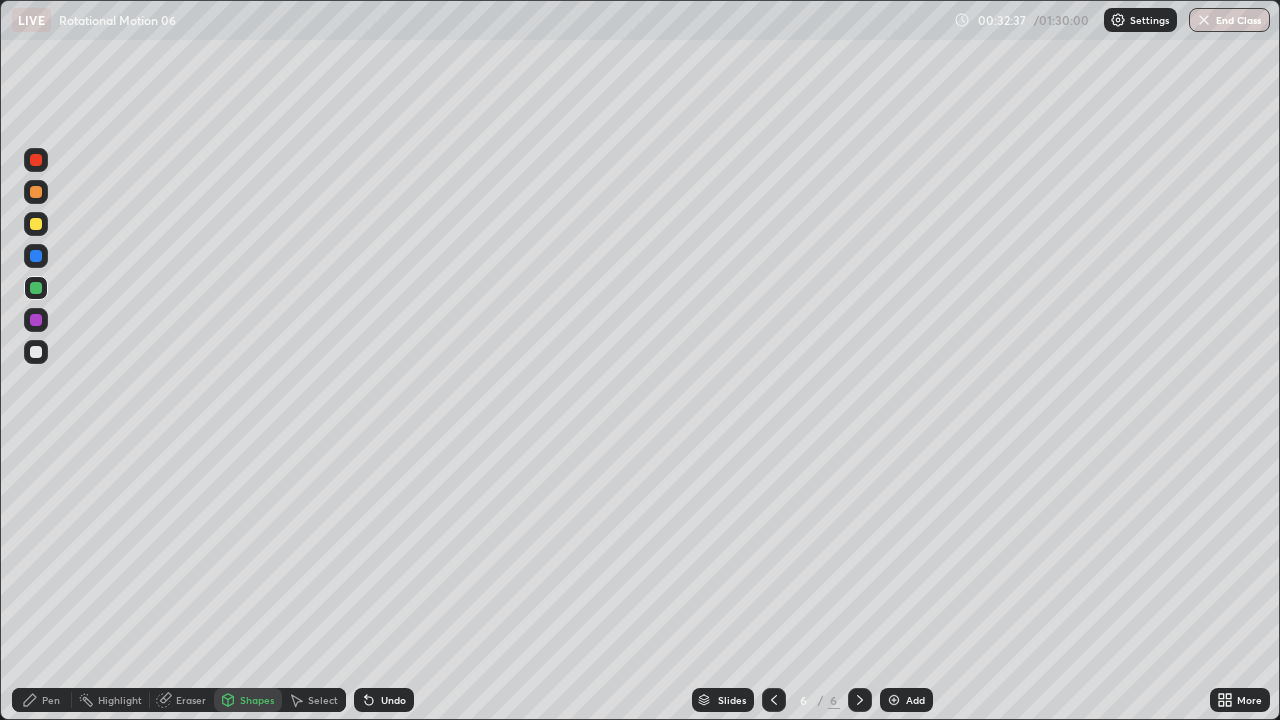 click at bounding box center [36, 352] 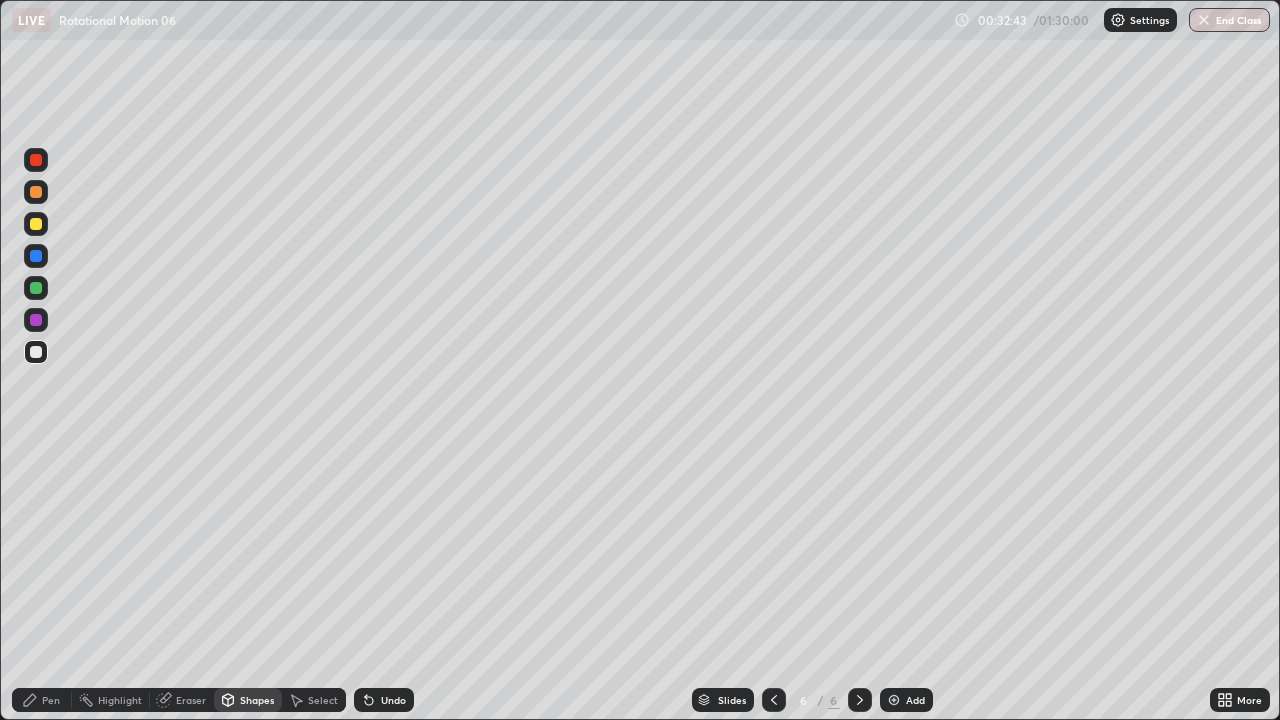 click on "Pen" at bounding box center [42, 700] 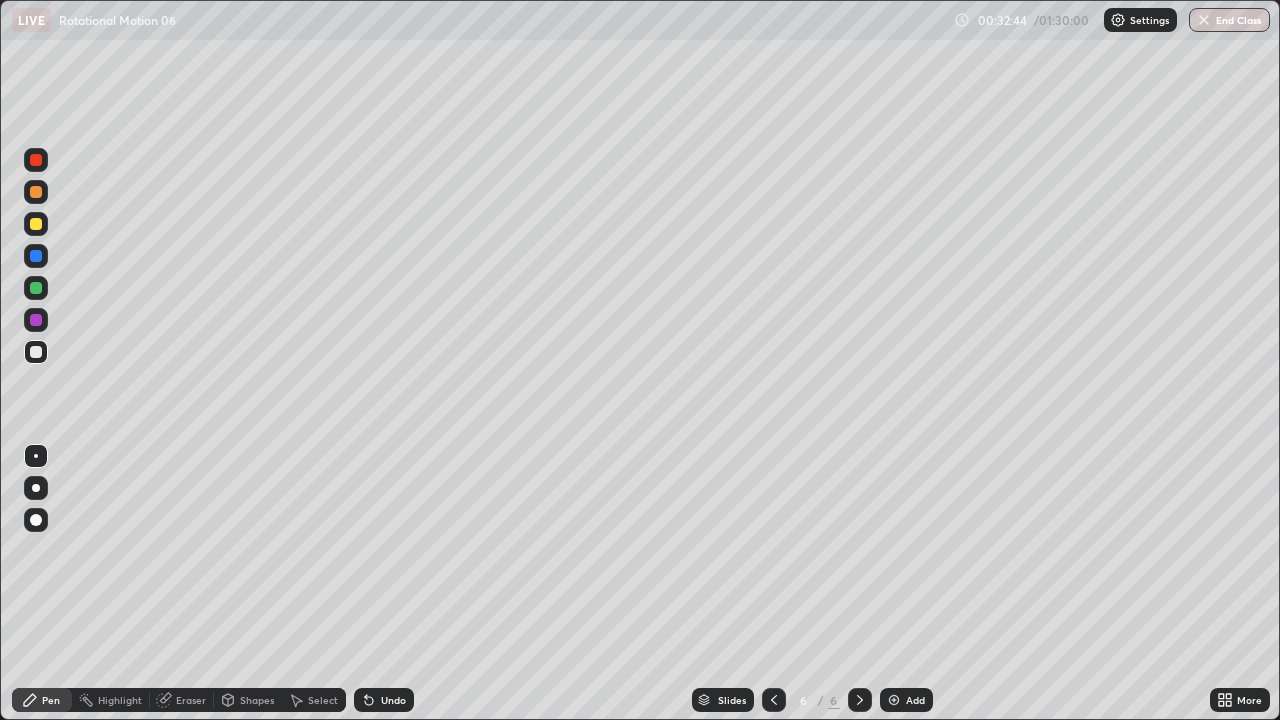 click on "Shapes" at bounding box center (248, 700) 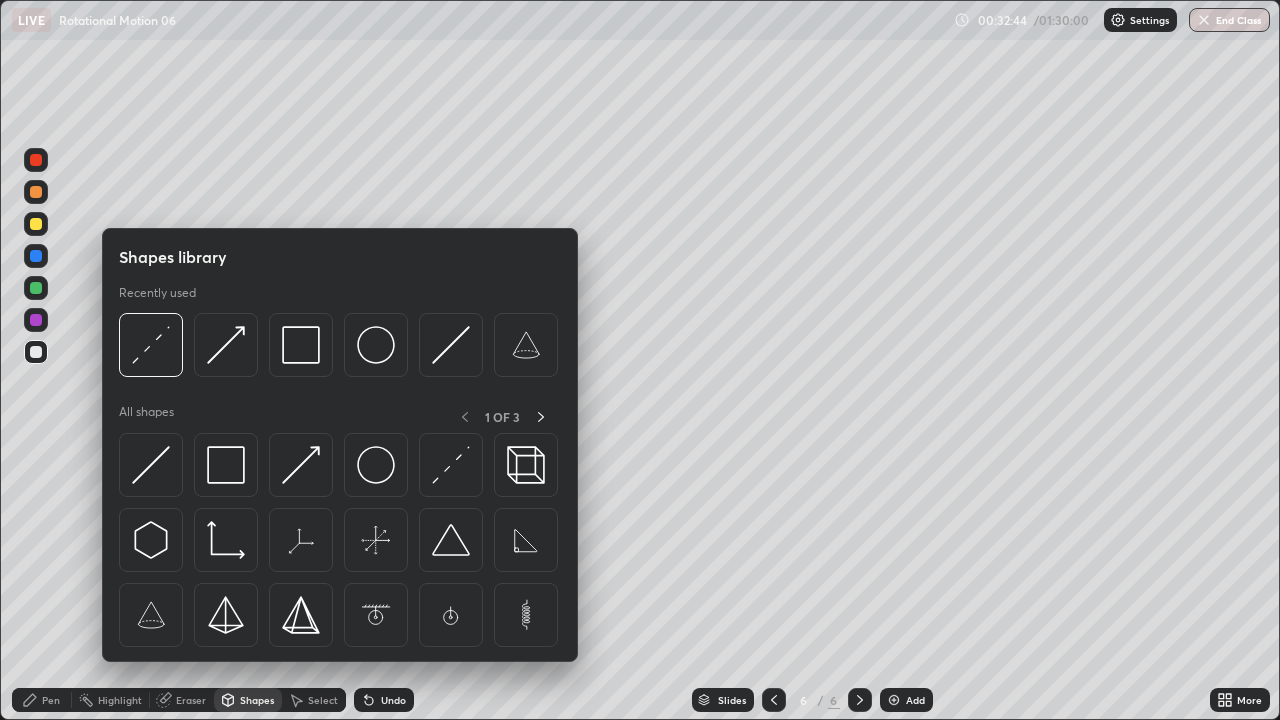 click on "Pen" at bounding box center [51, 700] 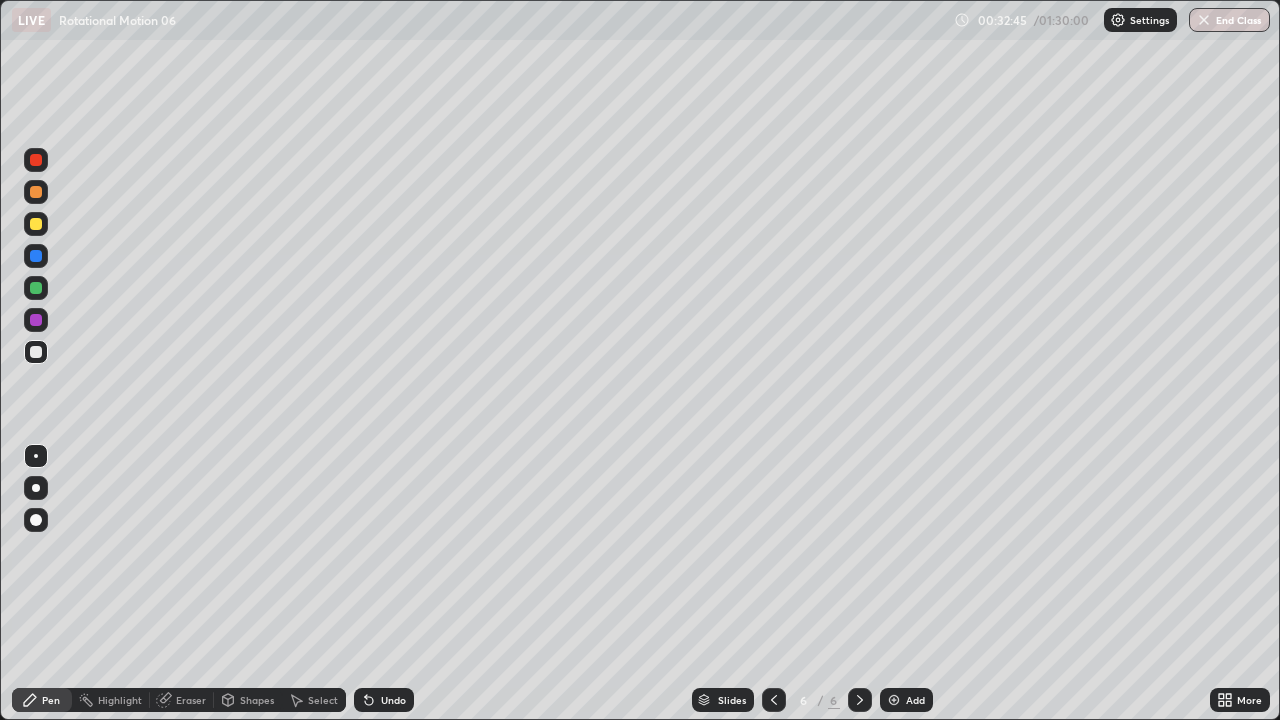 click at bounding box center [36, 288] 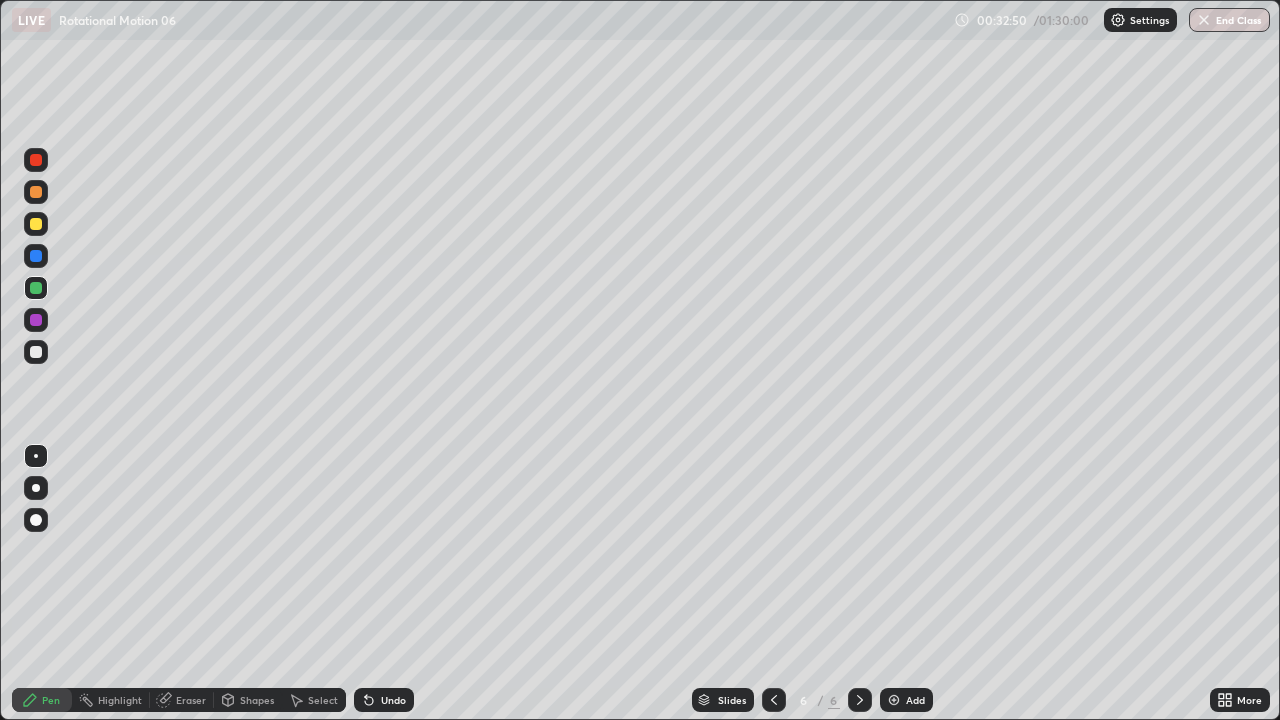 click on "Shapes" at bounding box center [257, 700] 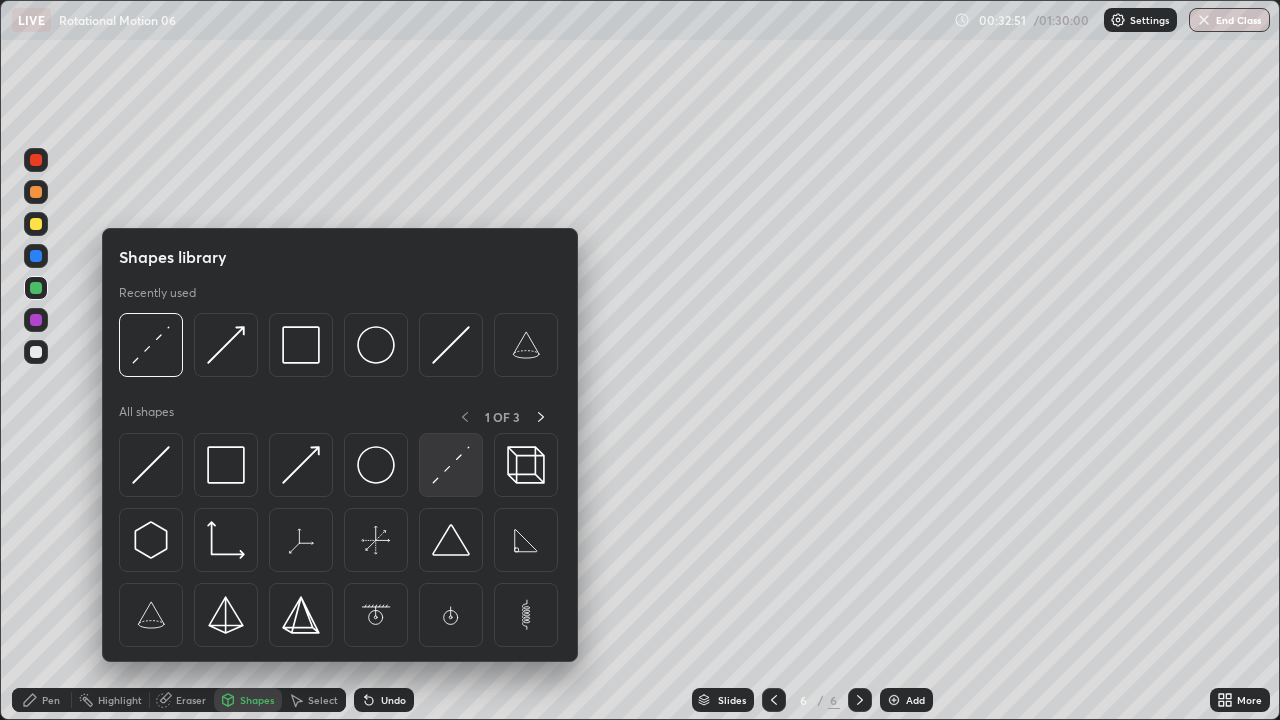click at bounding box center [451, 465] 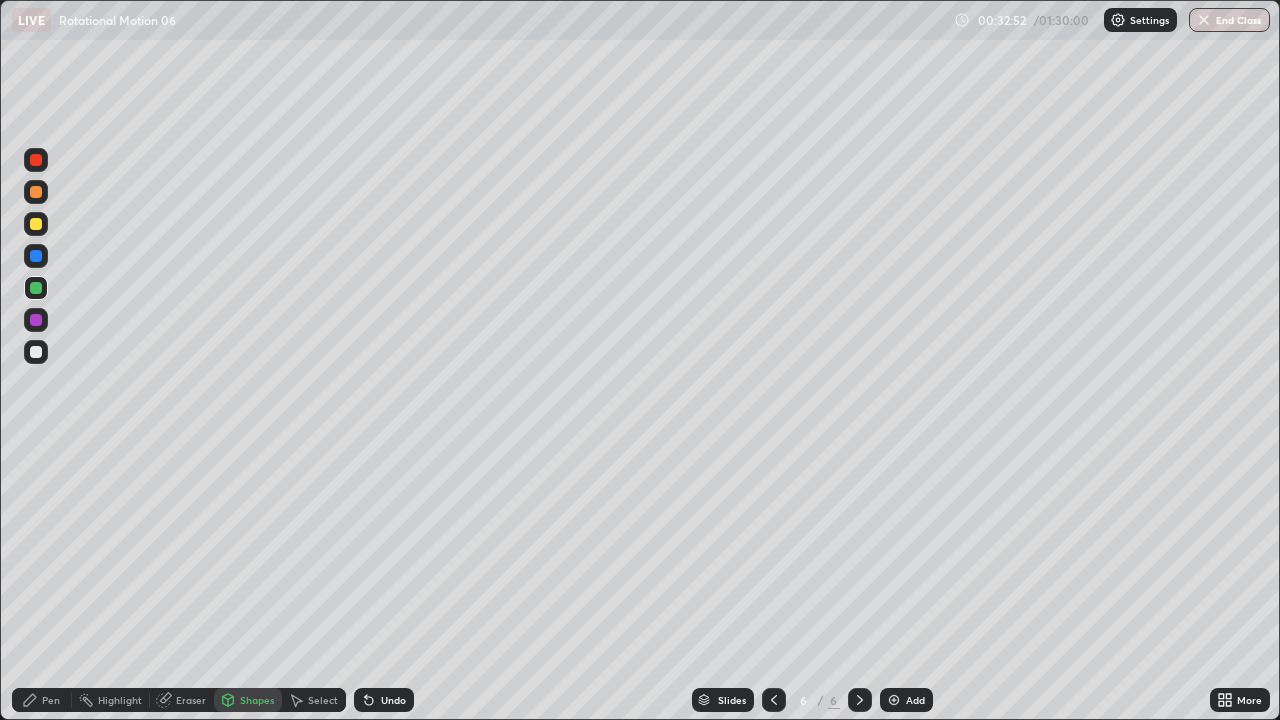 click at bounding box center [36, 352] 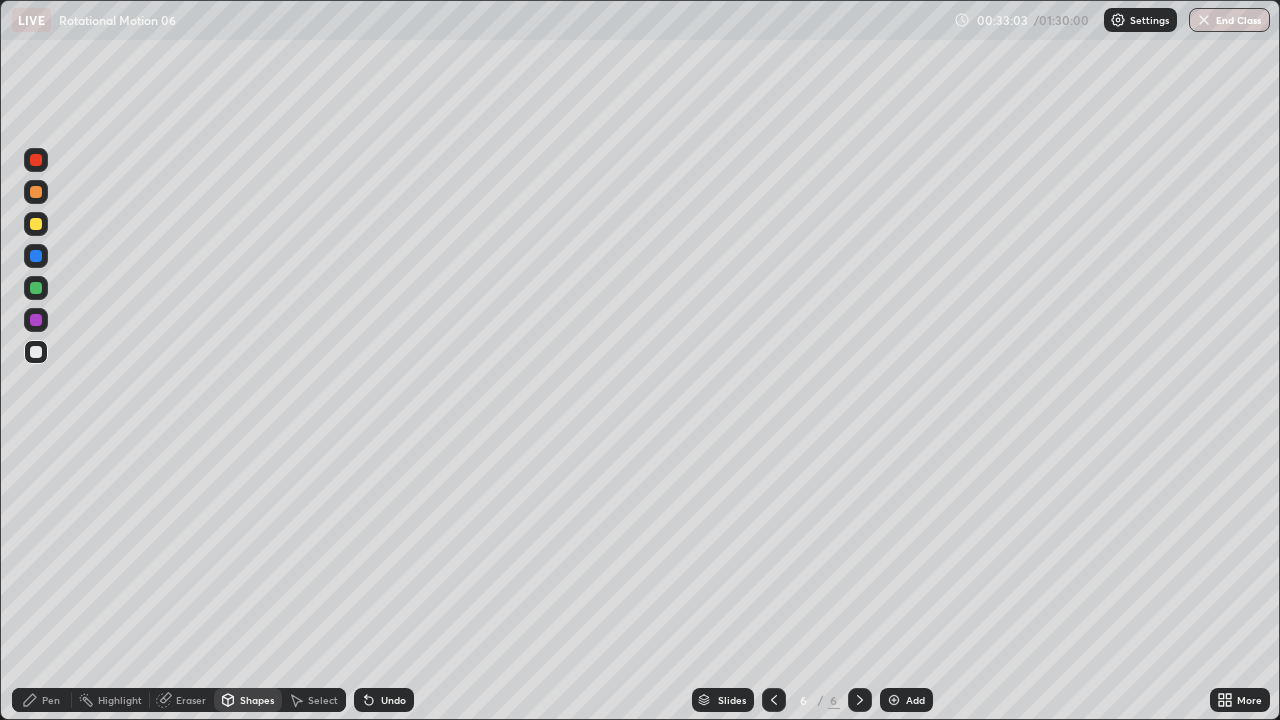 click at bounding box center [36, 224] 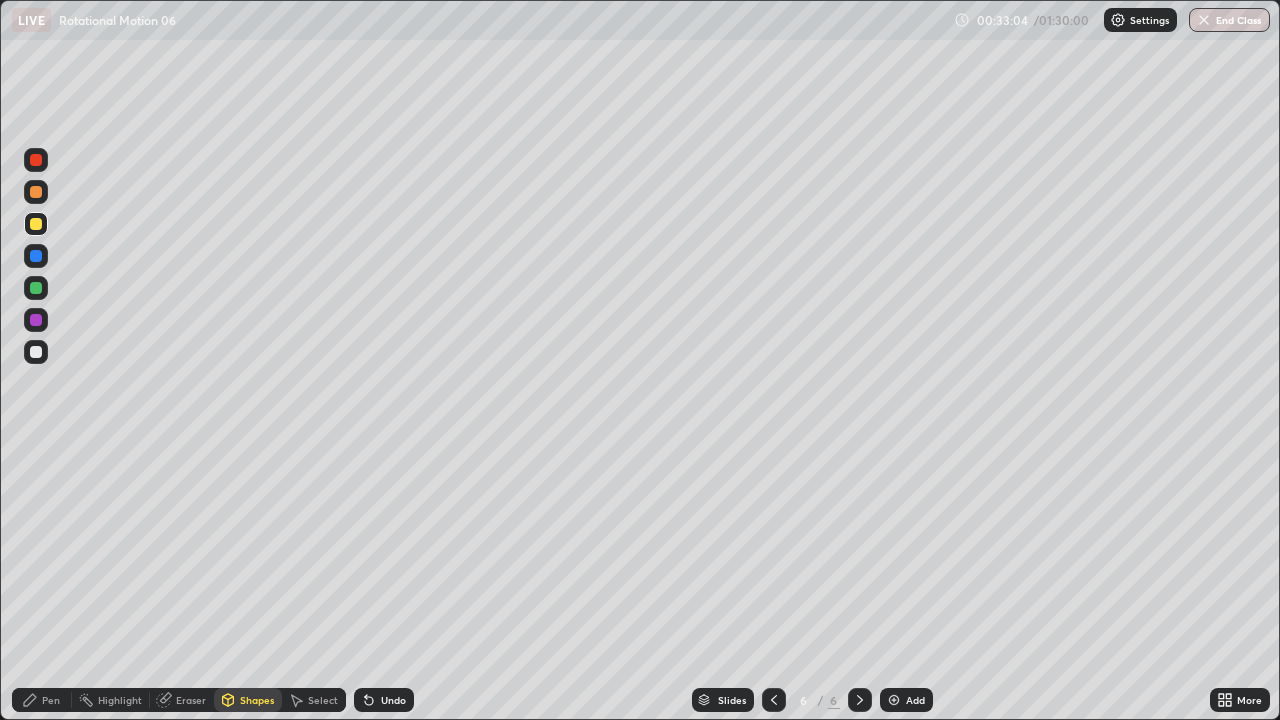 click on "Shapes" at bounding box center [257, 700] 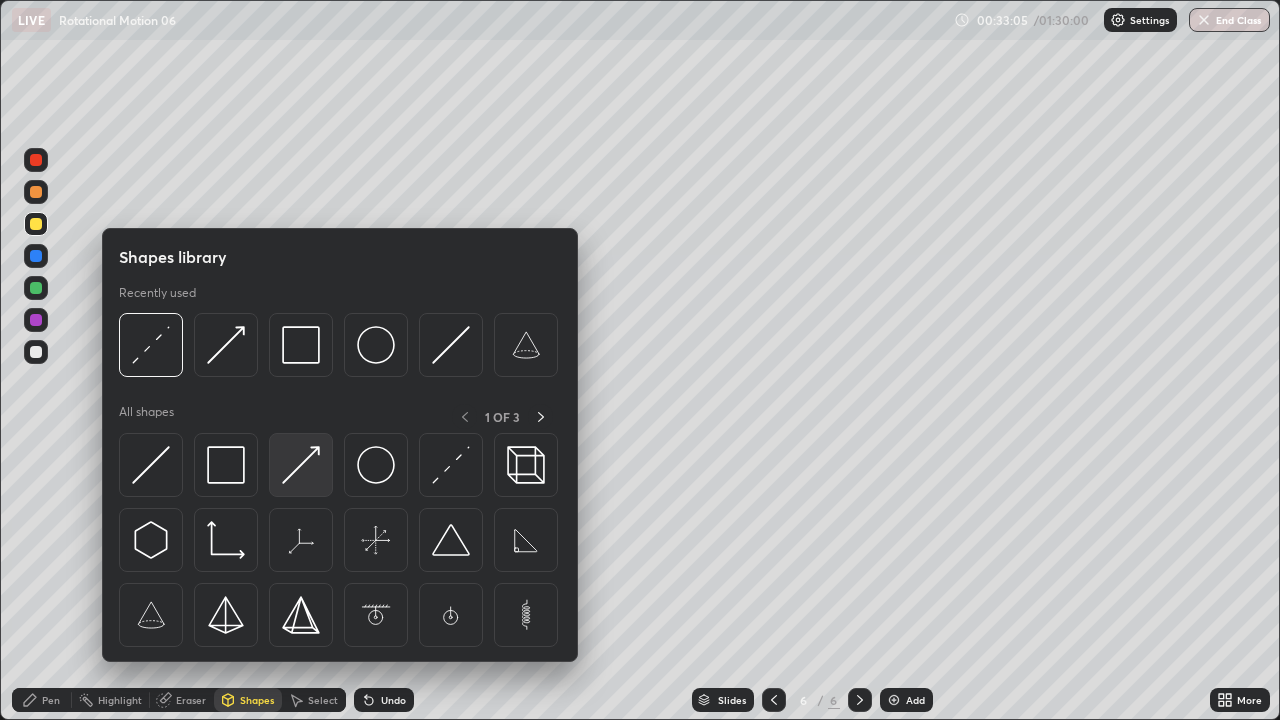 click at bounding box center (301, 465) 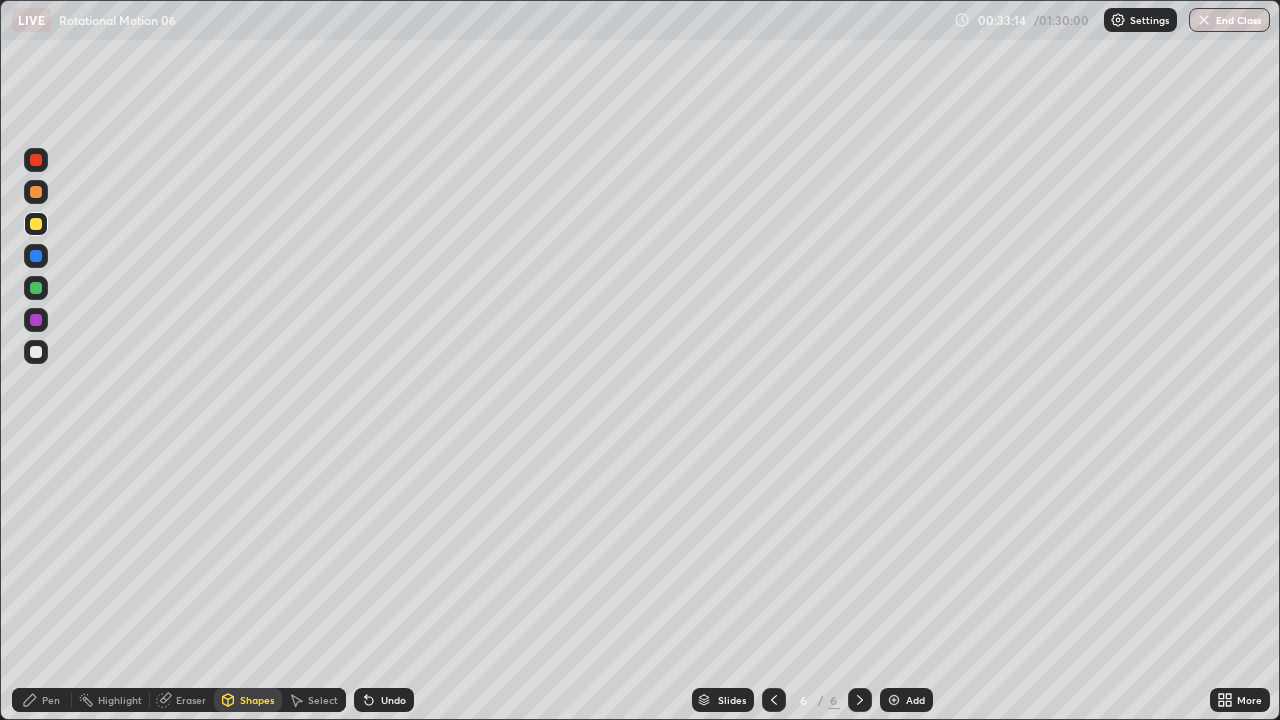click on "Pen" at bounding box center [42, 700] 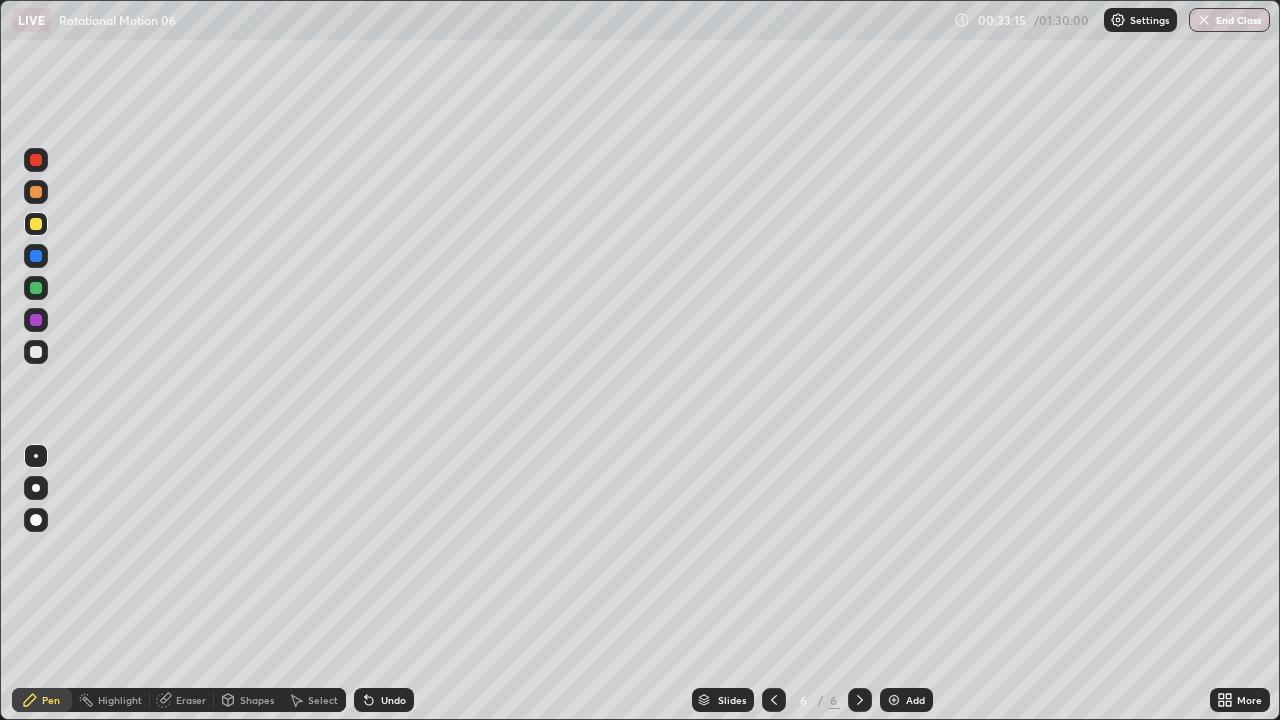 click at bounding box center (36, 320) 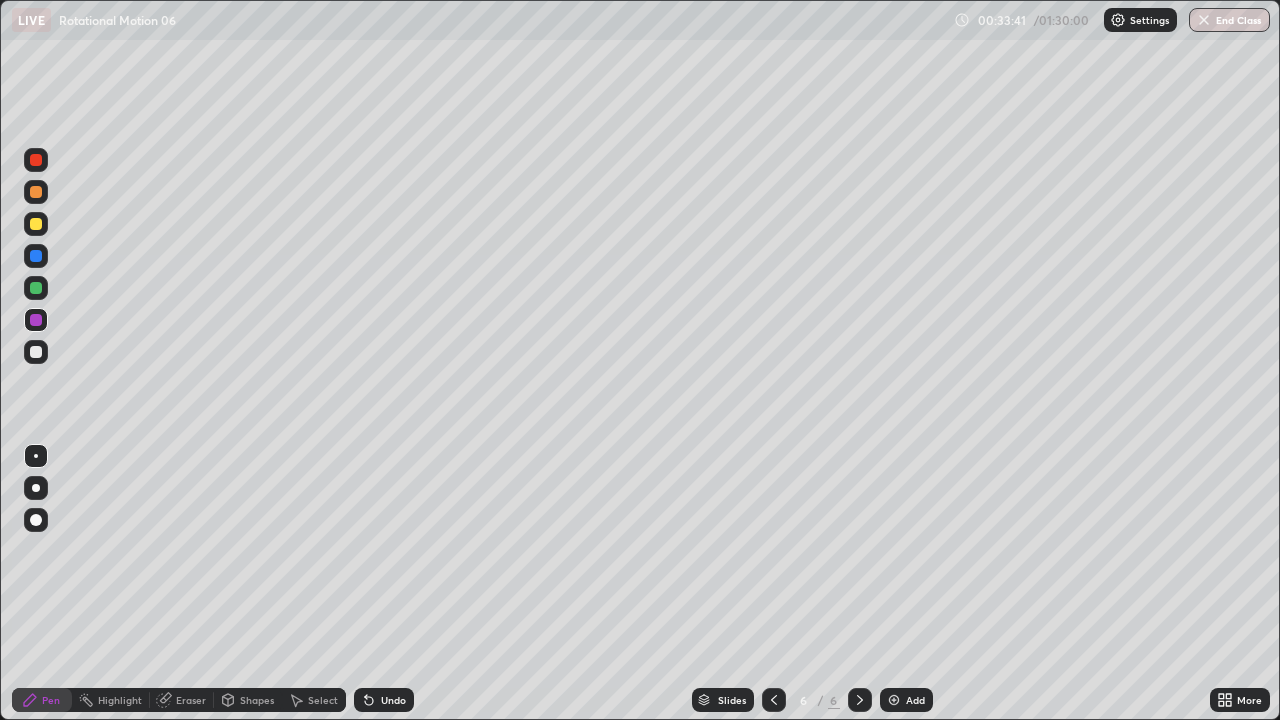click at bounding box center [36, 352] 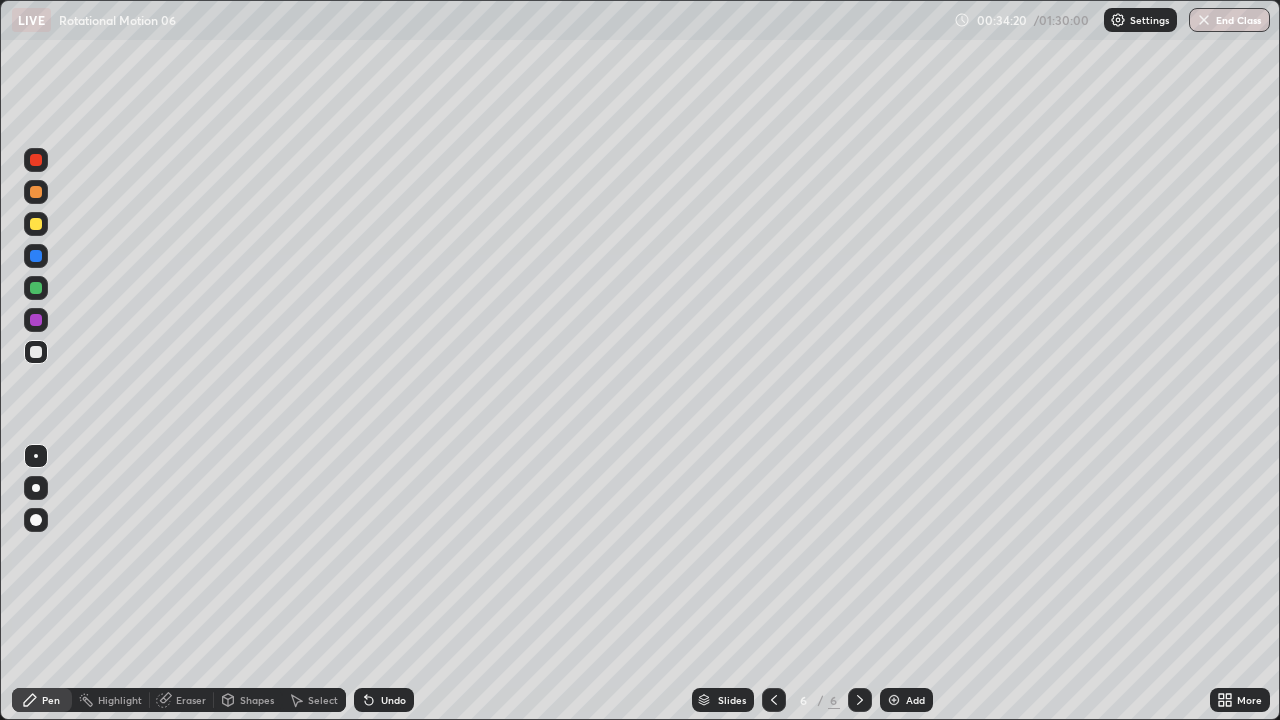 click on "Undo" at bounding box center [393, 700] 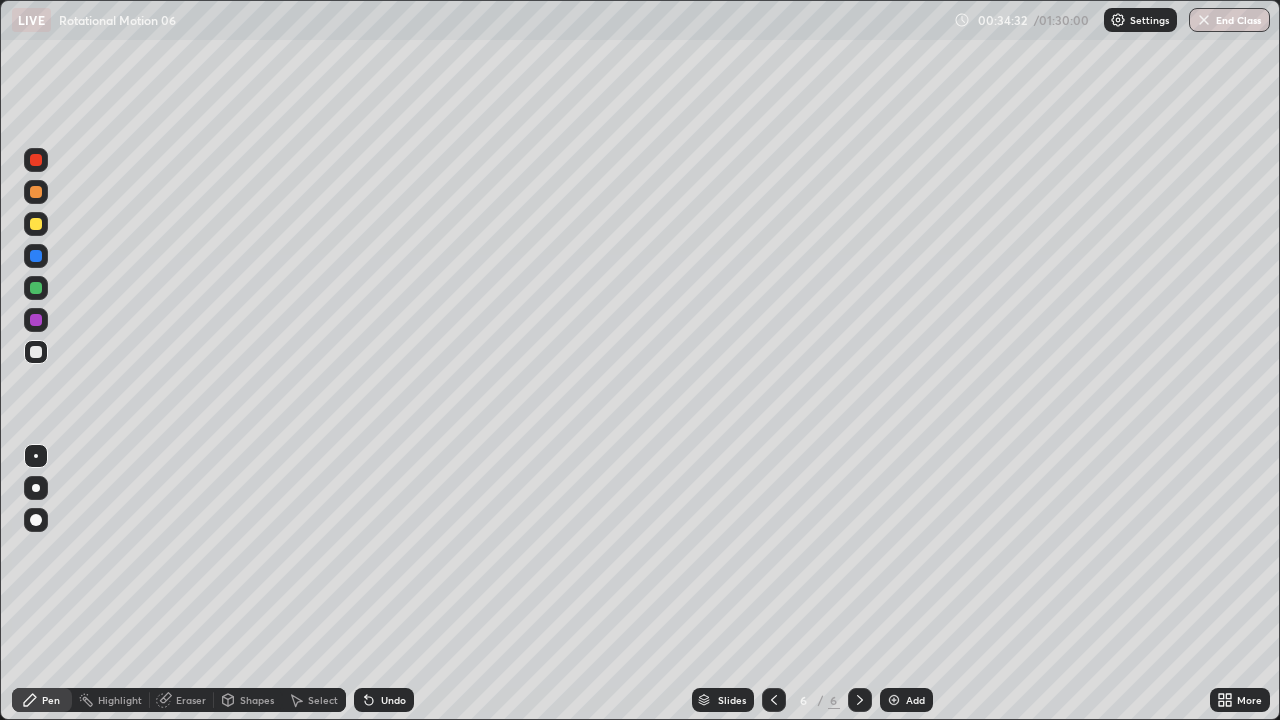 click on "Undo" at bounding box center [393, 700] 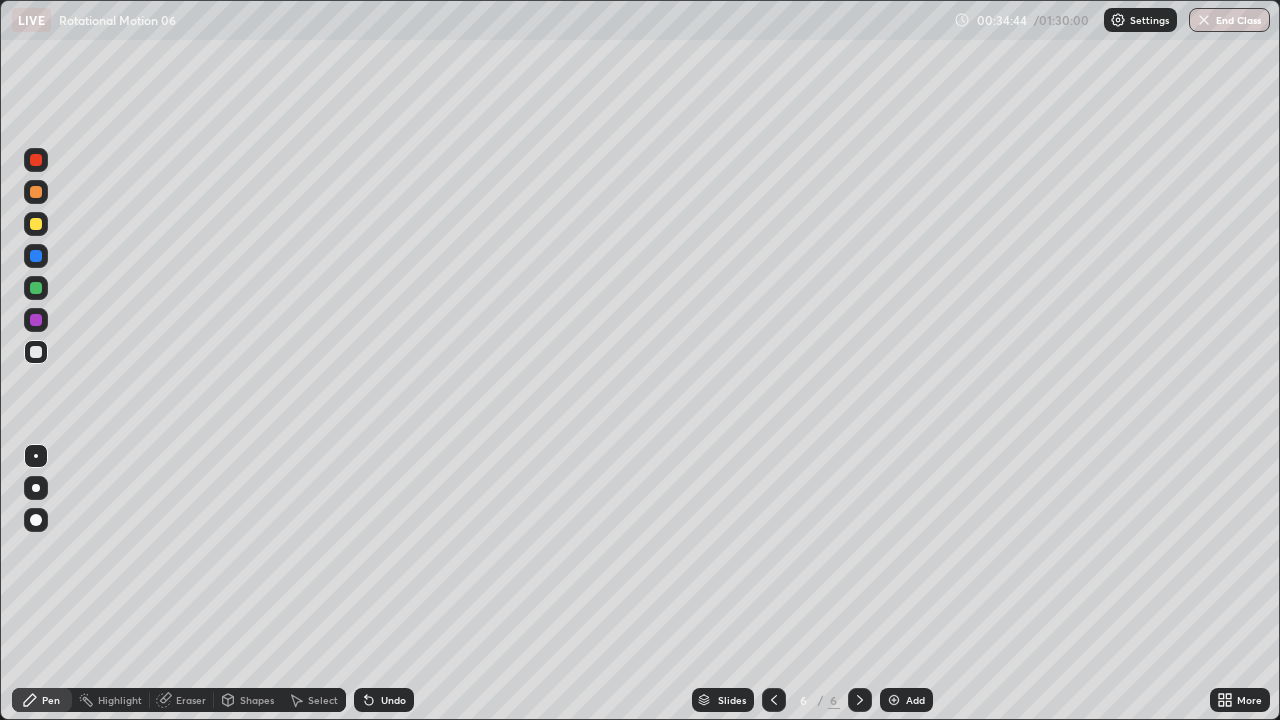 click on "Undo" at bounding box center [384, 700] 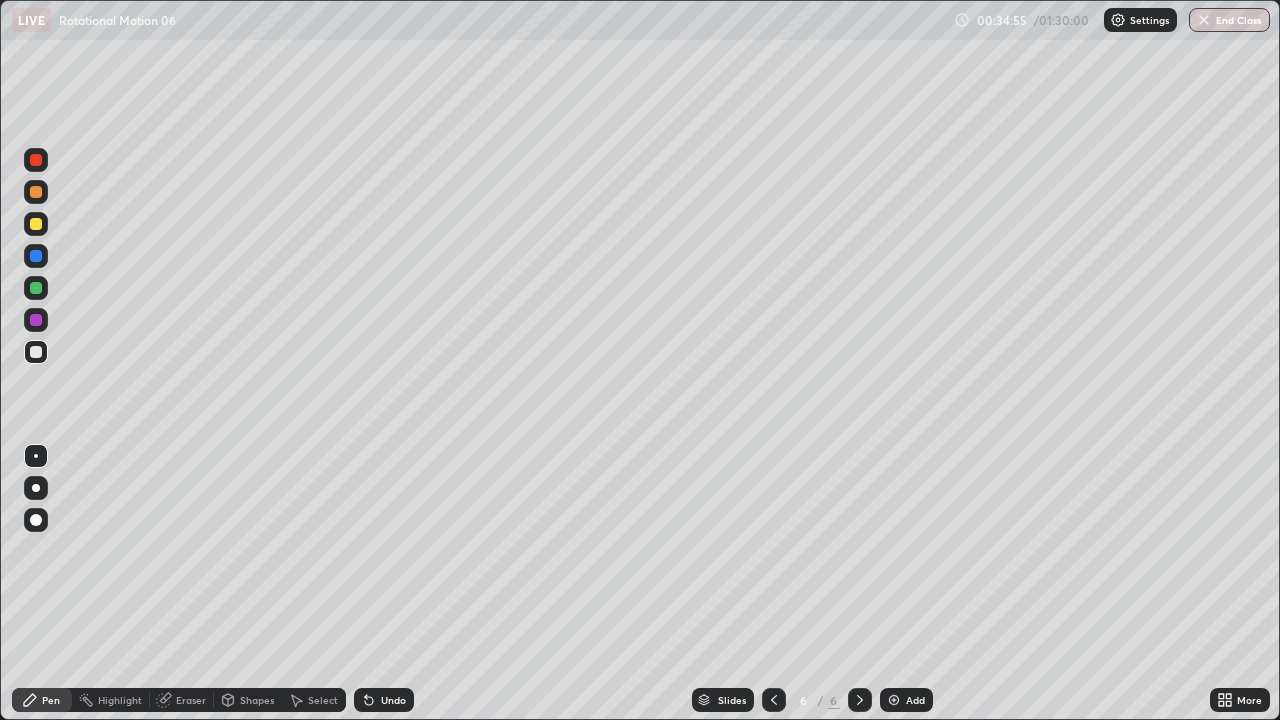 click at bounding box center [36, 288] 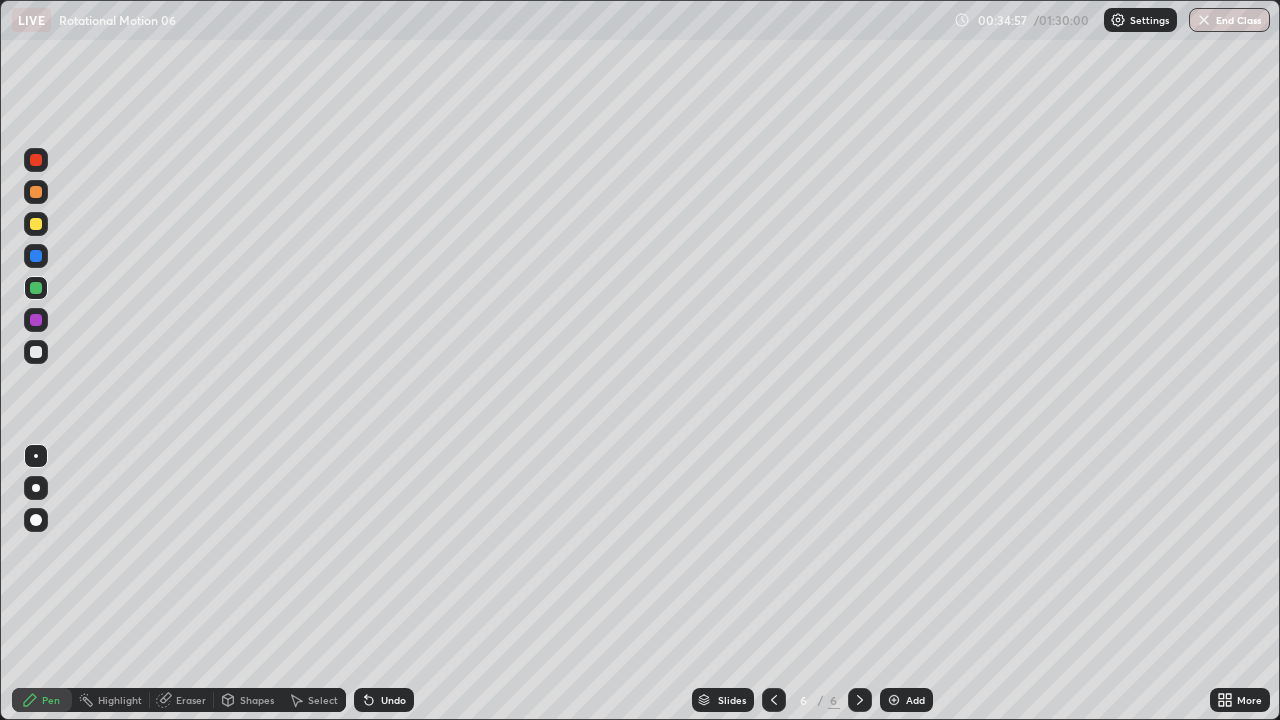 click on "Shapes" at bounding box center [257, 700] 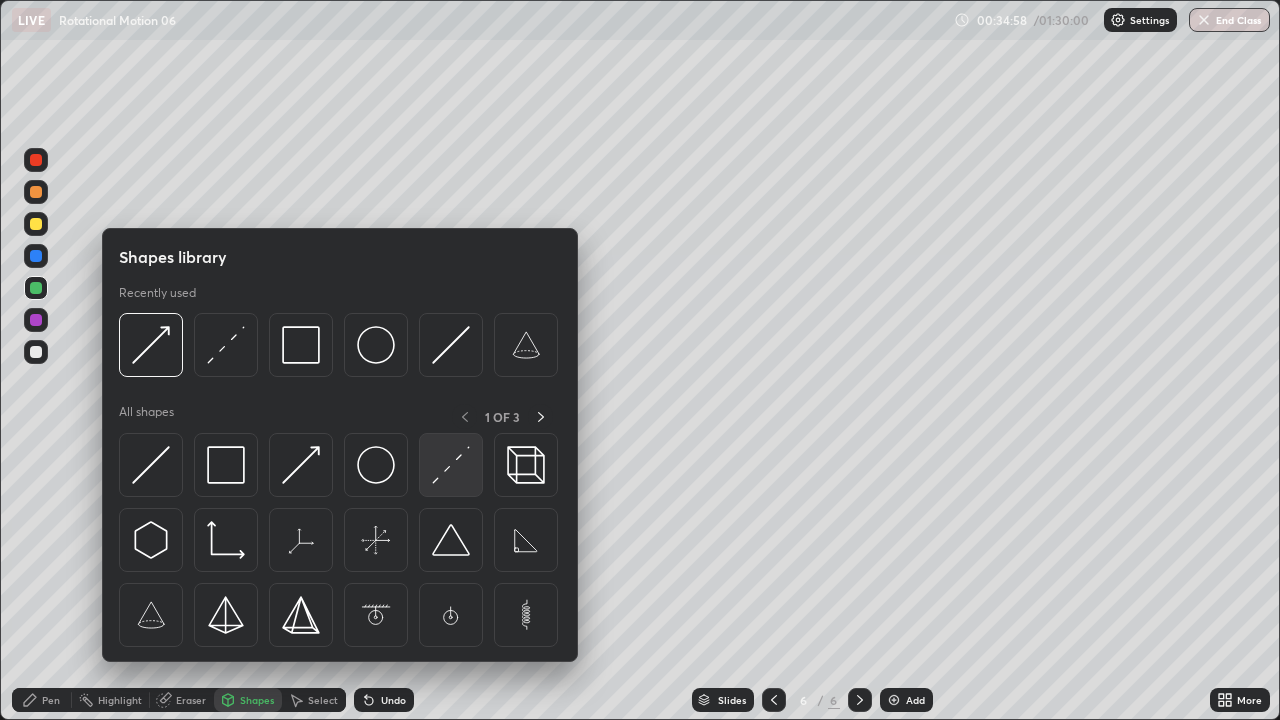 click at bounding box center (451, 465) 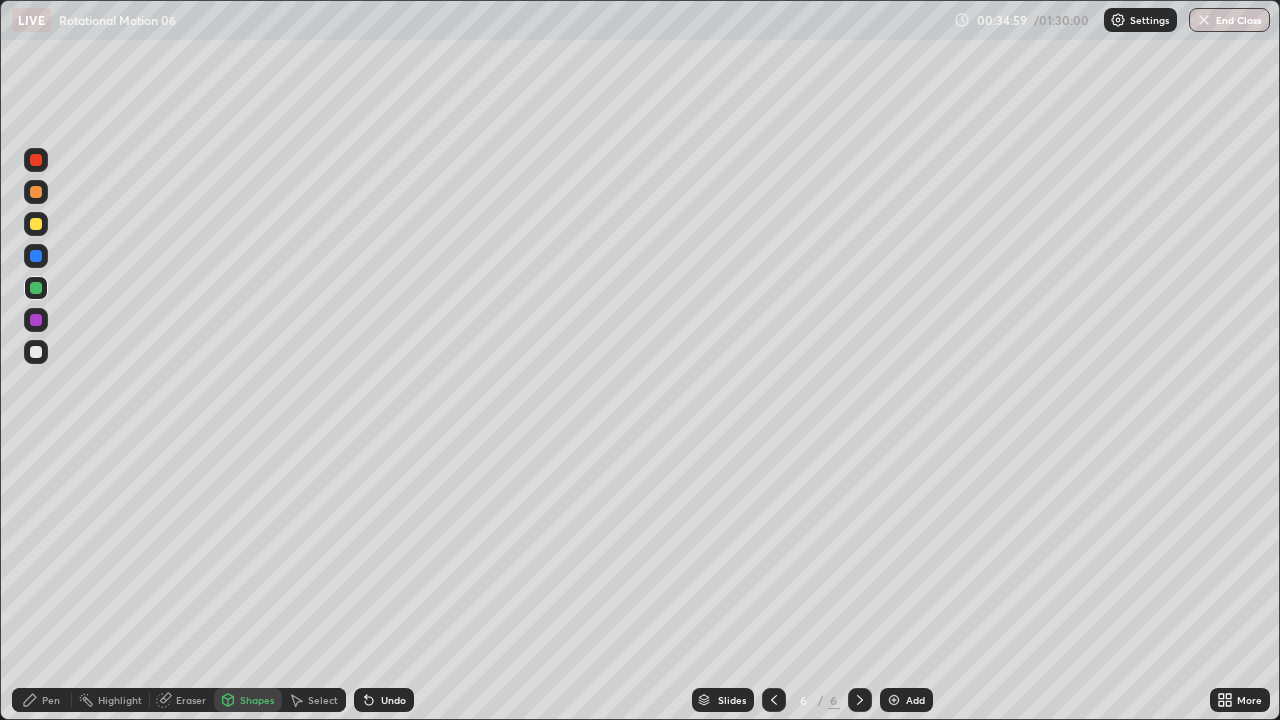 click at bounding box center (36, 352) 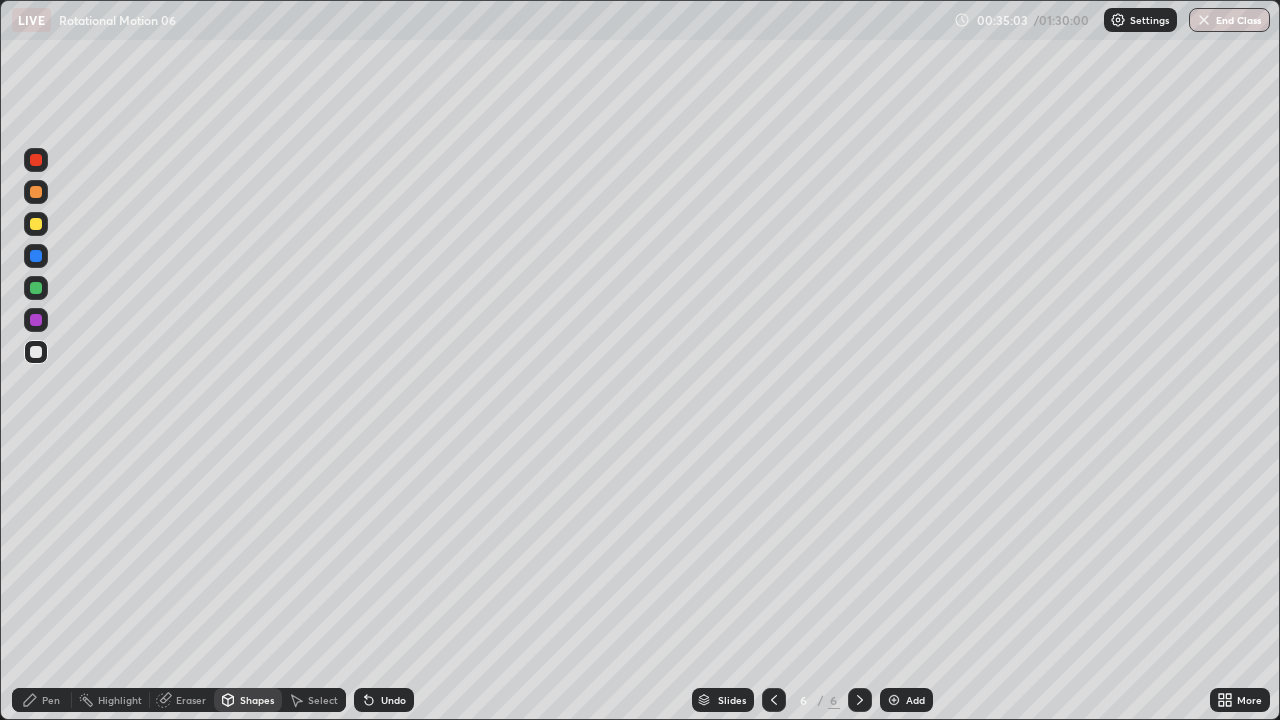 click on "Select" at bounding box center (323, 700) 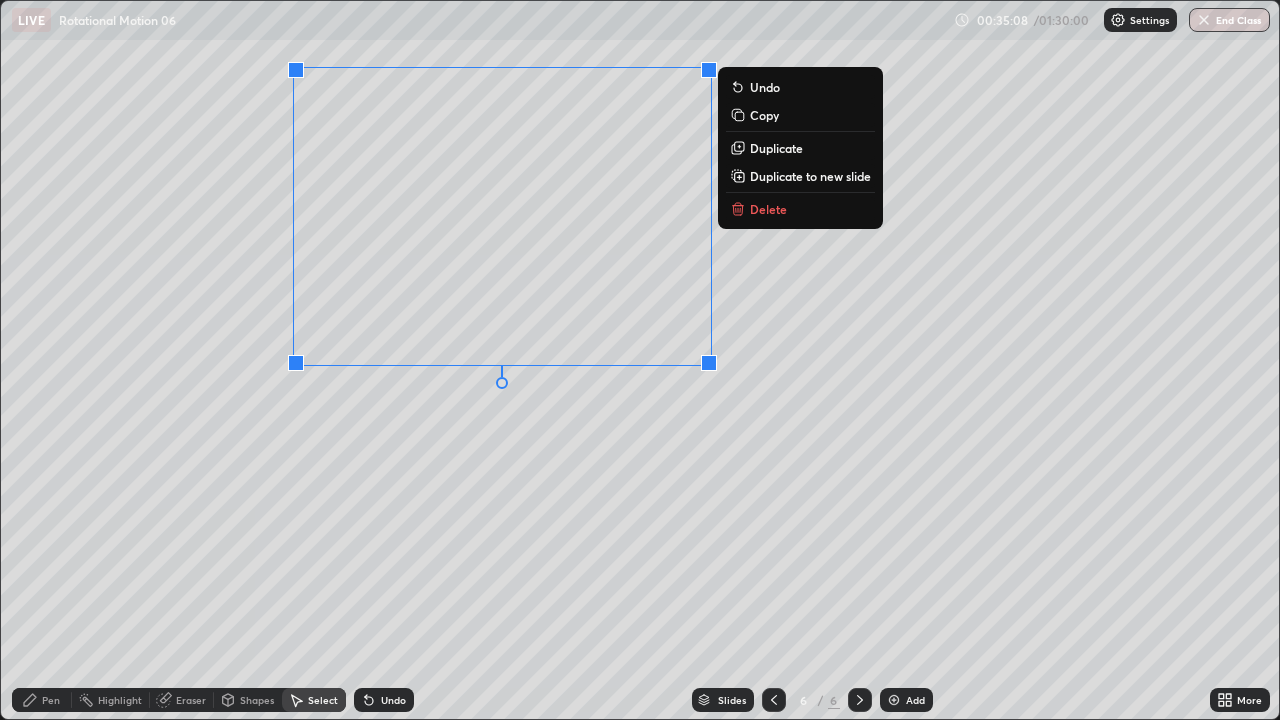 click on "Duplicate" at bounding box center [776, 148] 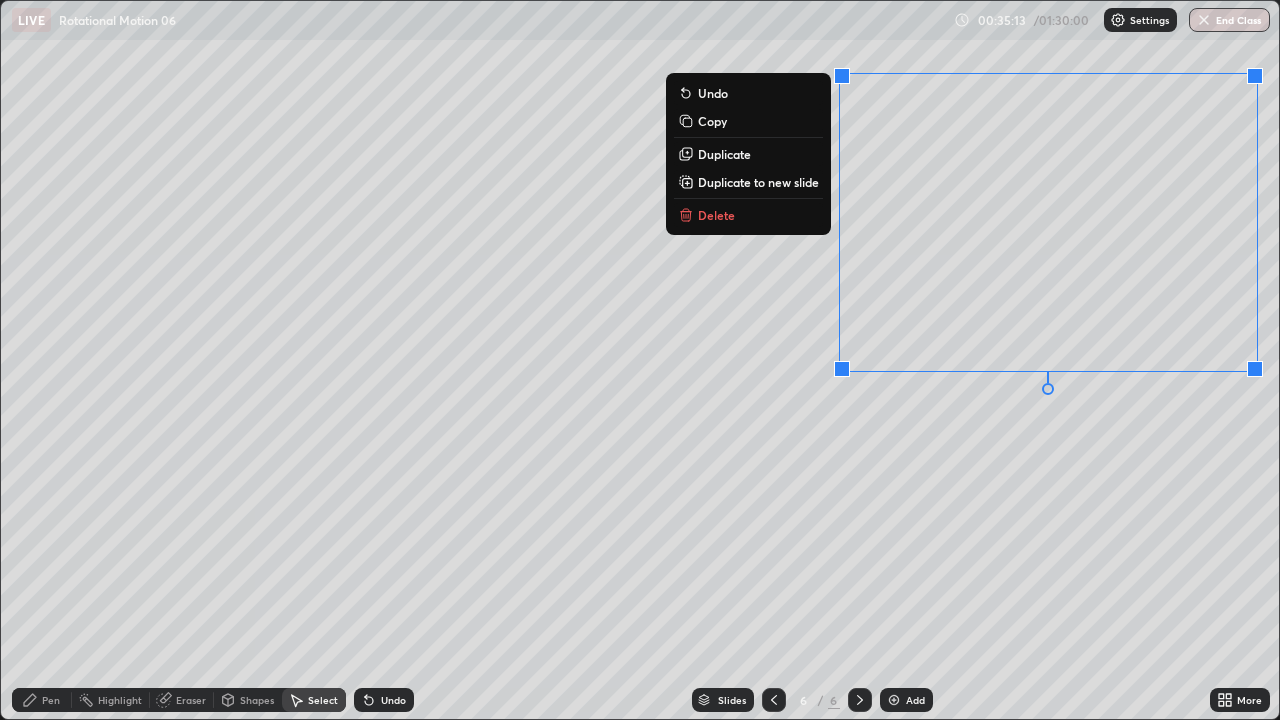 click on "Eraser" at bounding box center [191, 700] 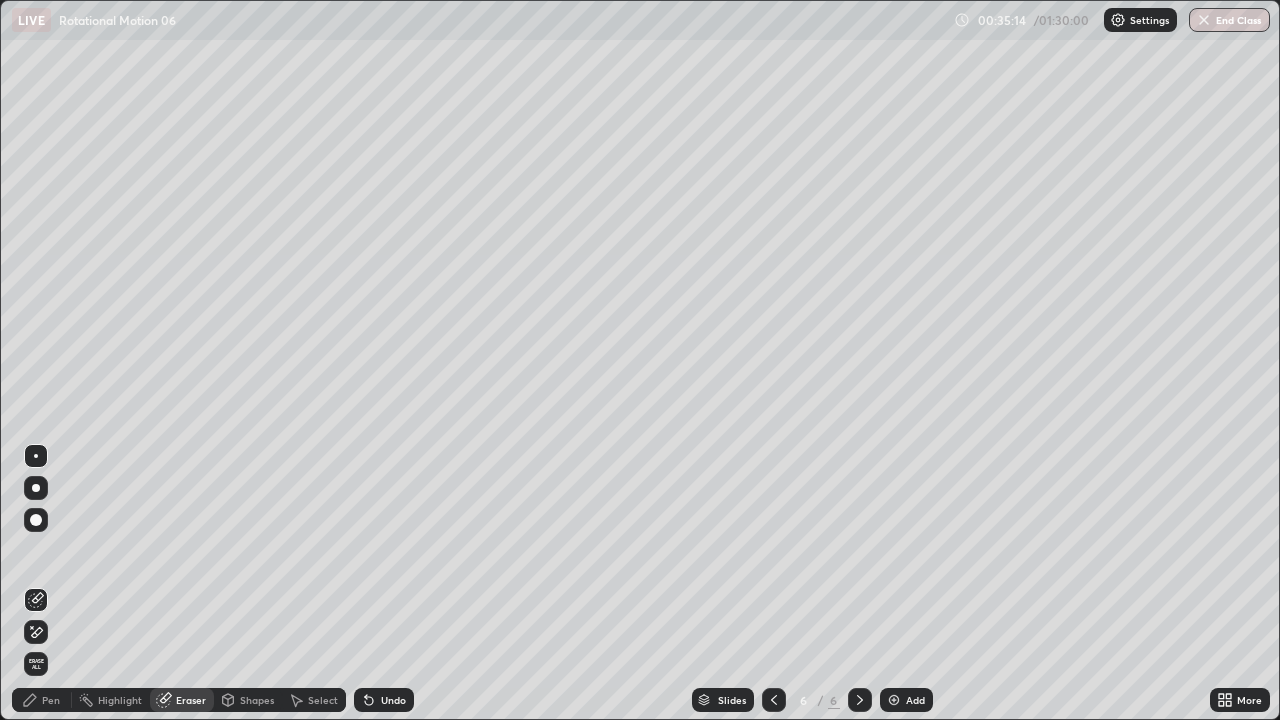 click at bounding box center (36, 456) 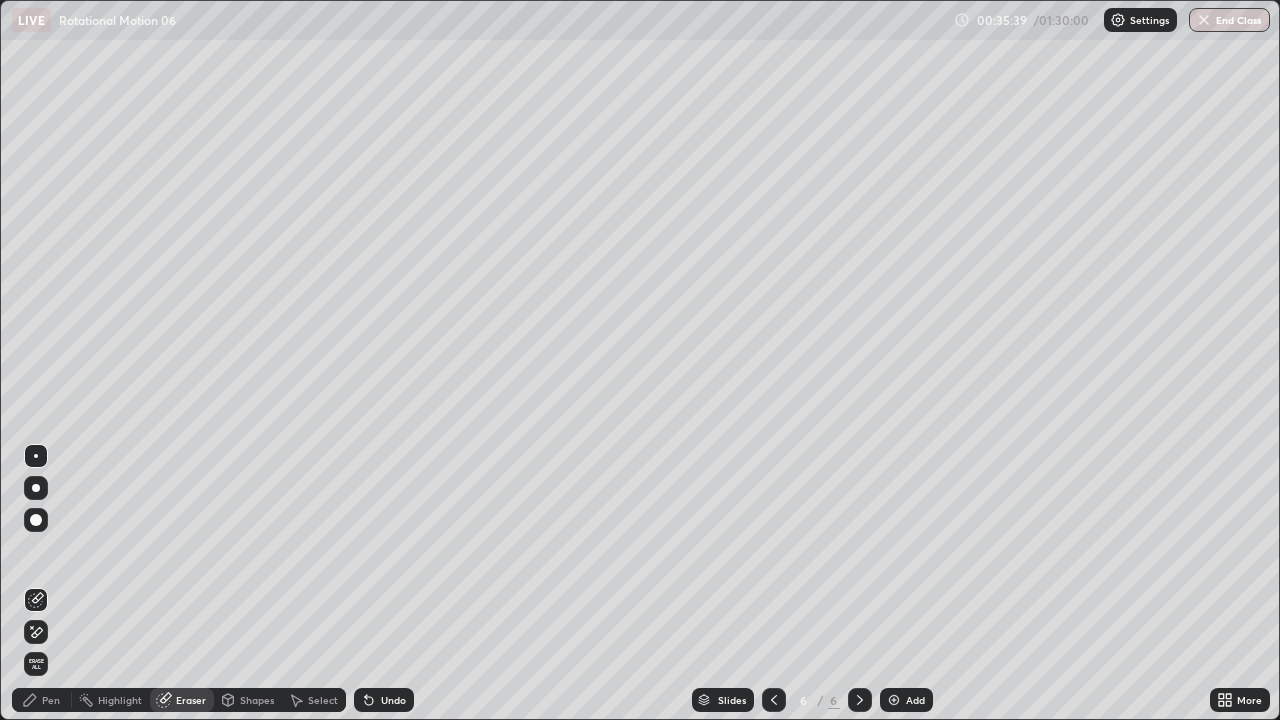 click on "Shapes" at bounding box center [257, 700] 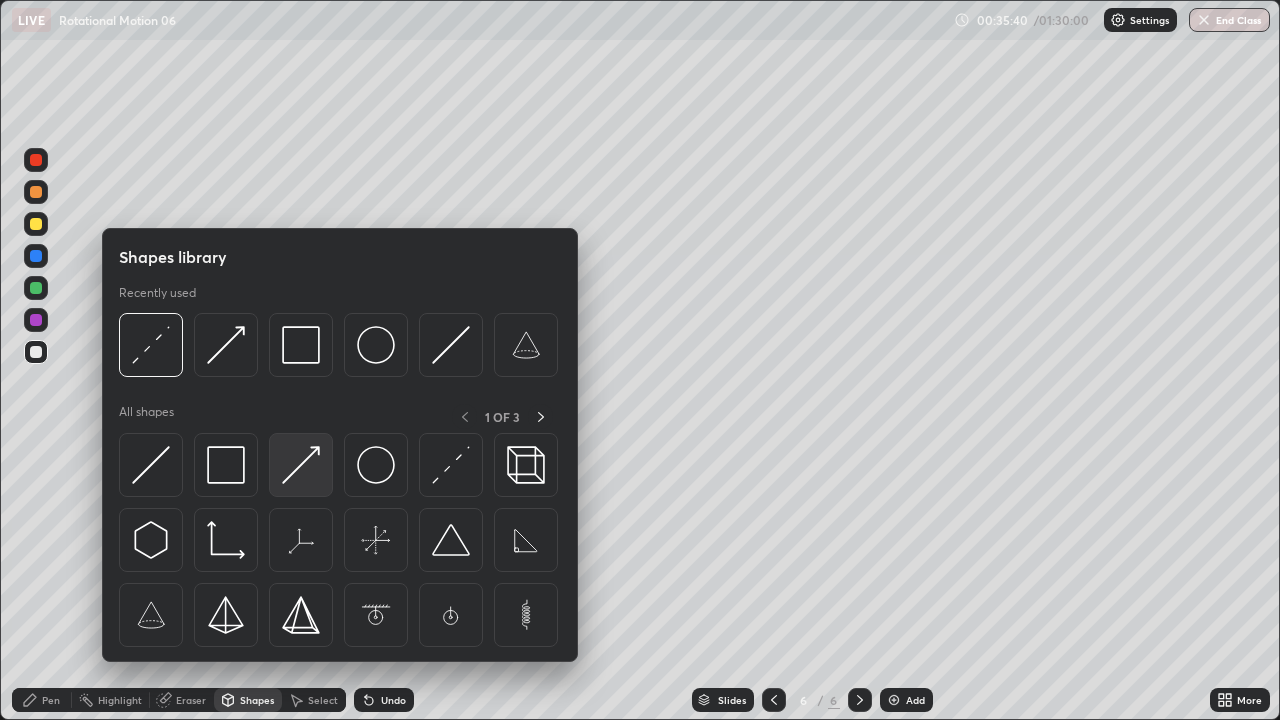 click at bounding box center [301, 465] 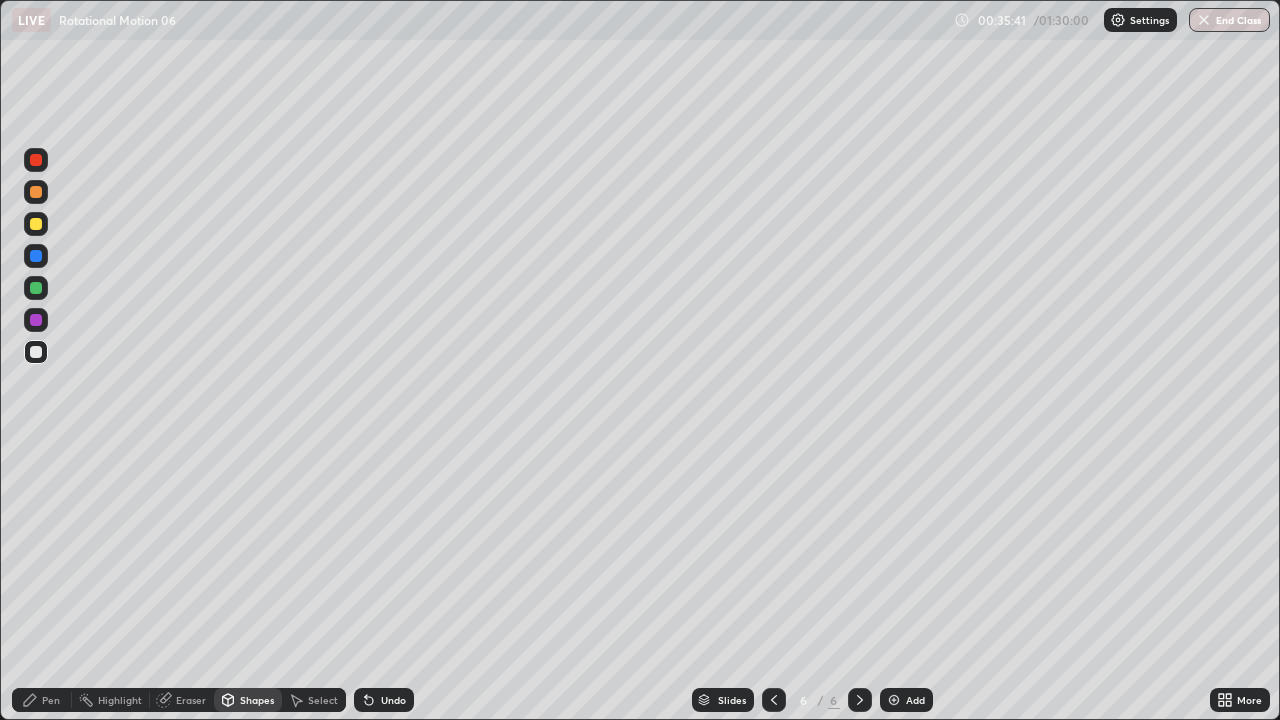 click at bounding box center (36, 288) 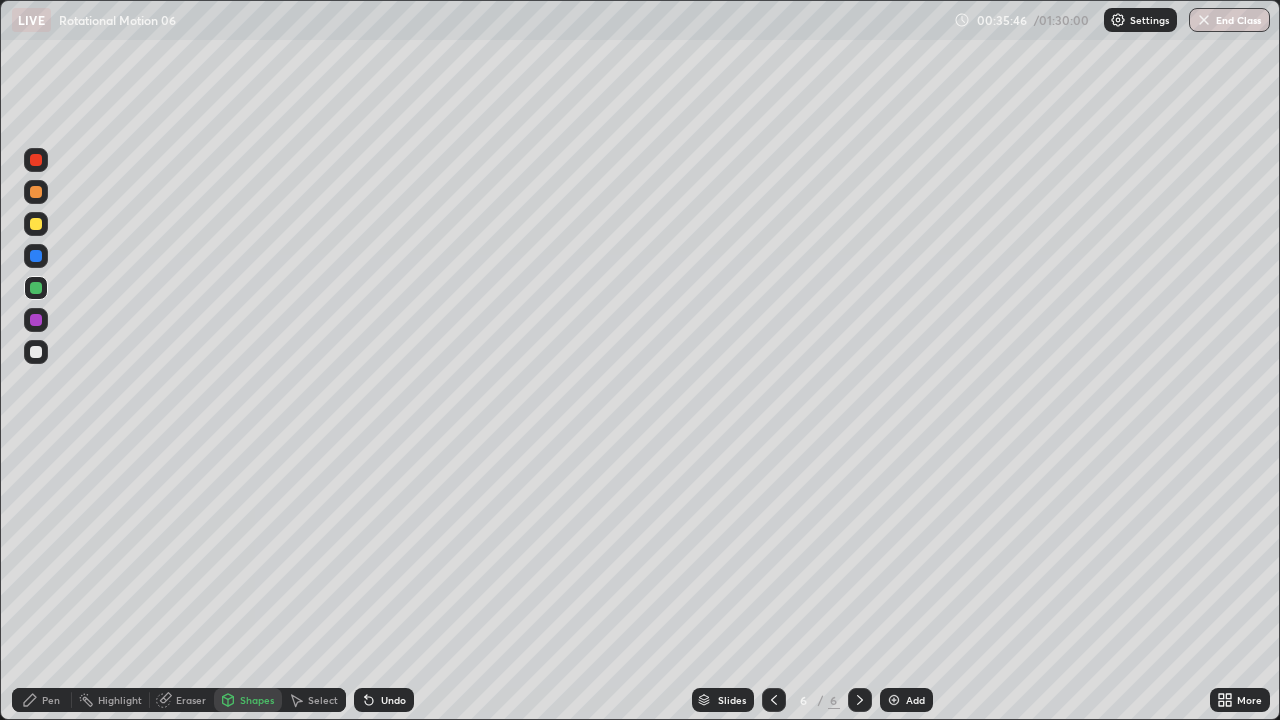 click on "Undo" at bounding box center (384, 700) 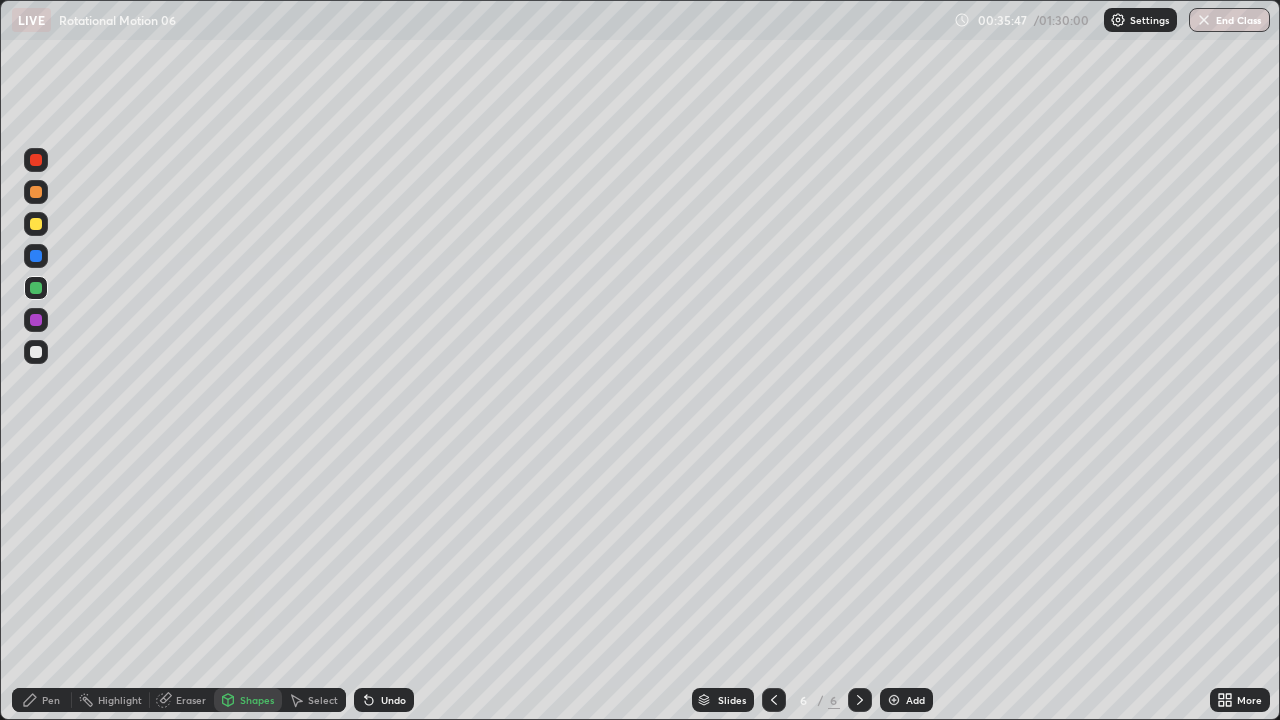 click at bounding box center [36, 224] 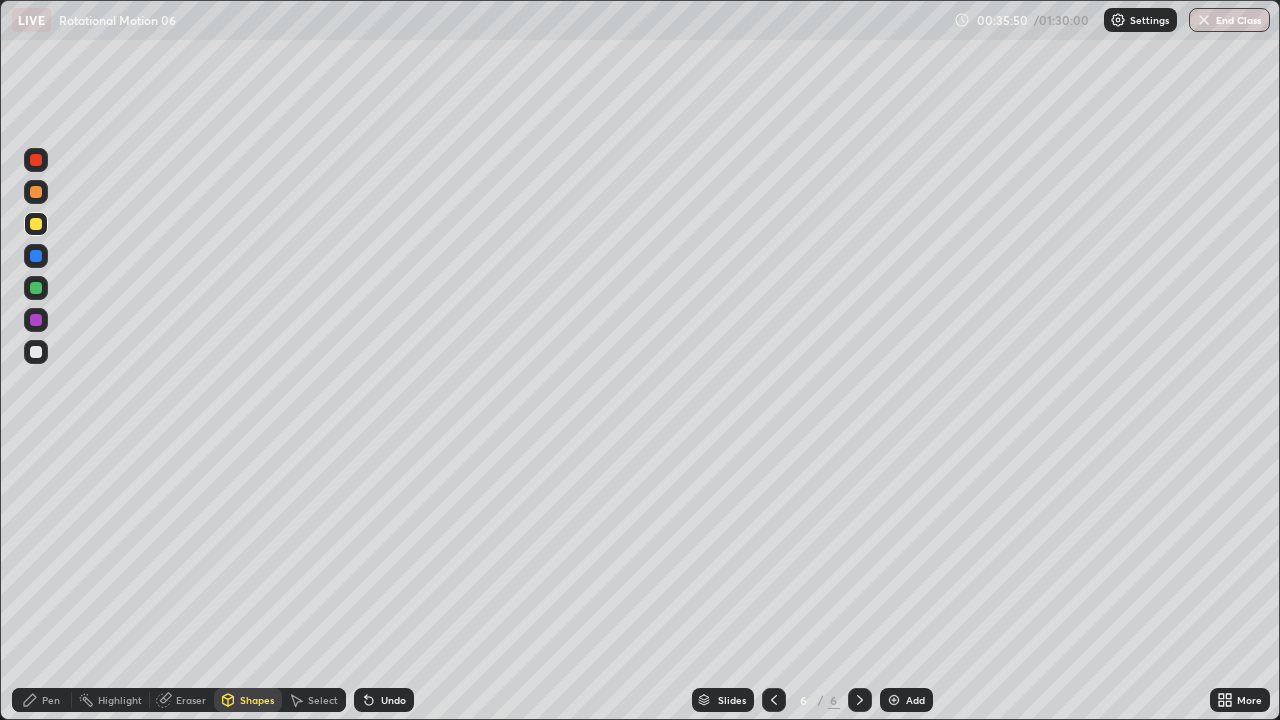 click on "Pen" at bounding box center [42, 700] 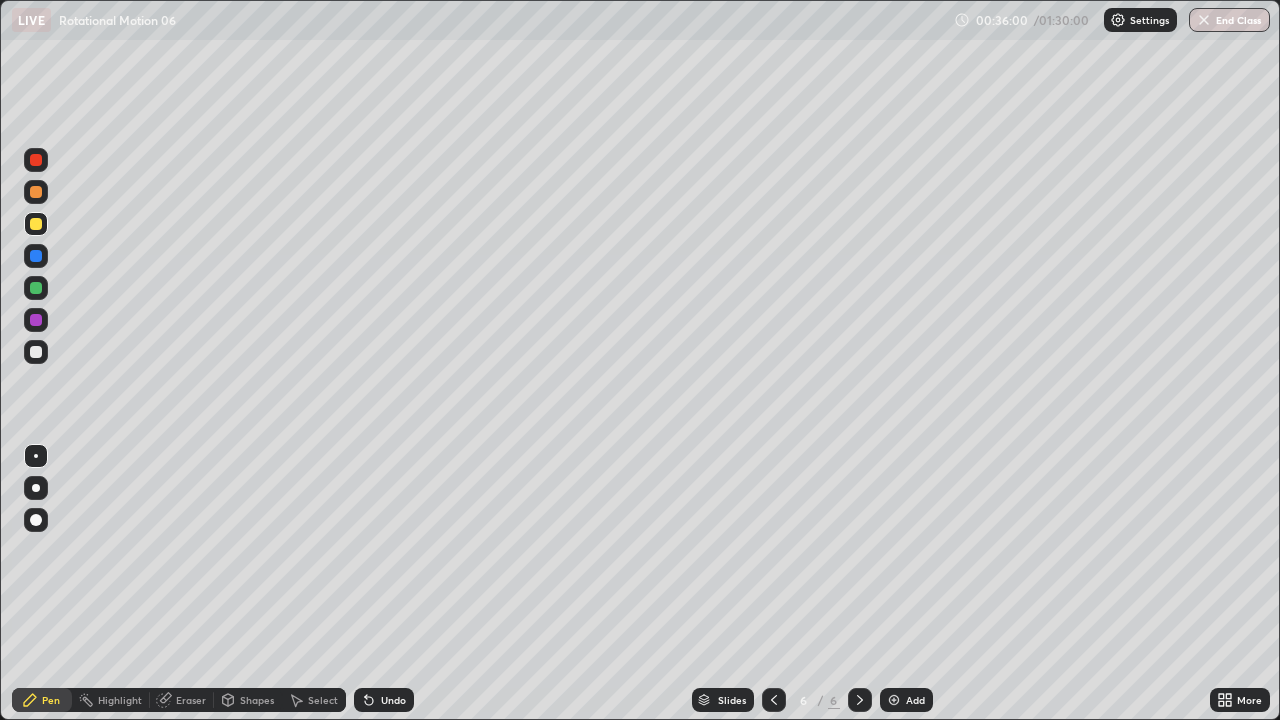 click on "Shapes" at bounding box center [257, 700] 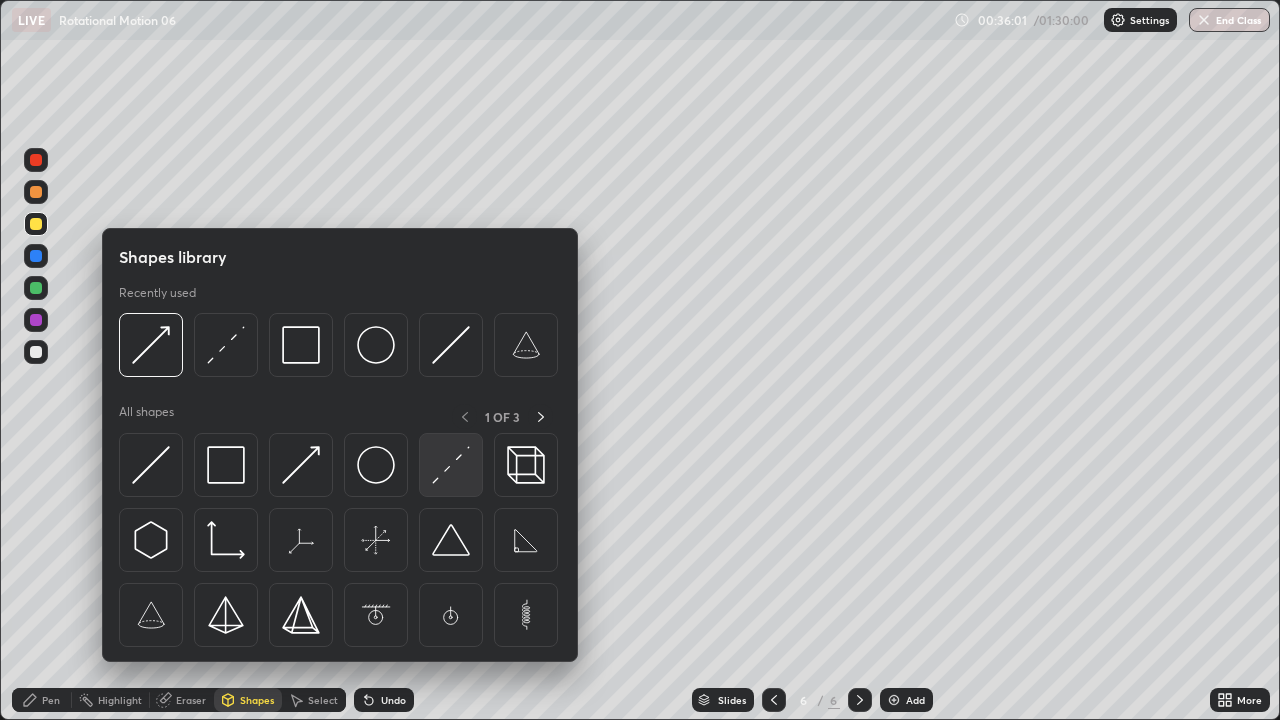 click at bounding box center (451, 465) 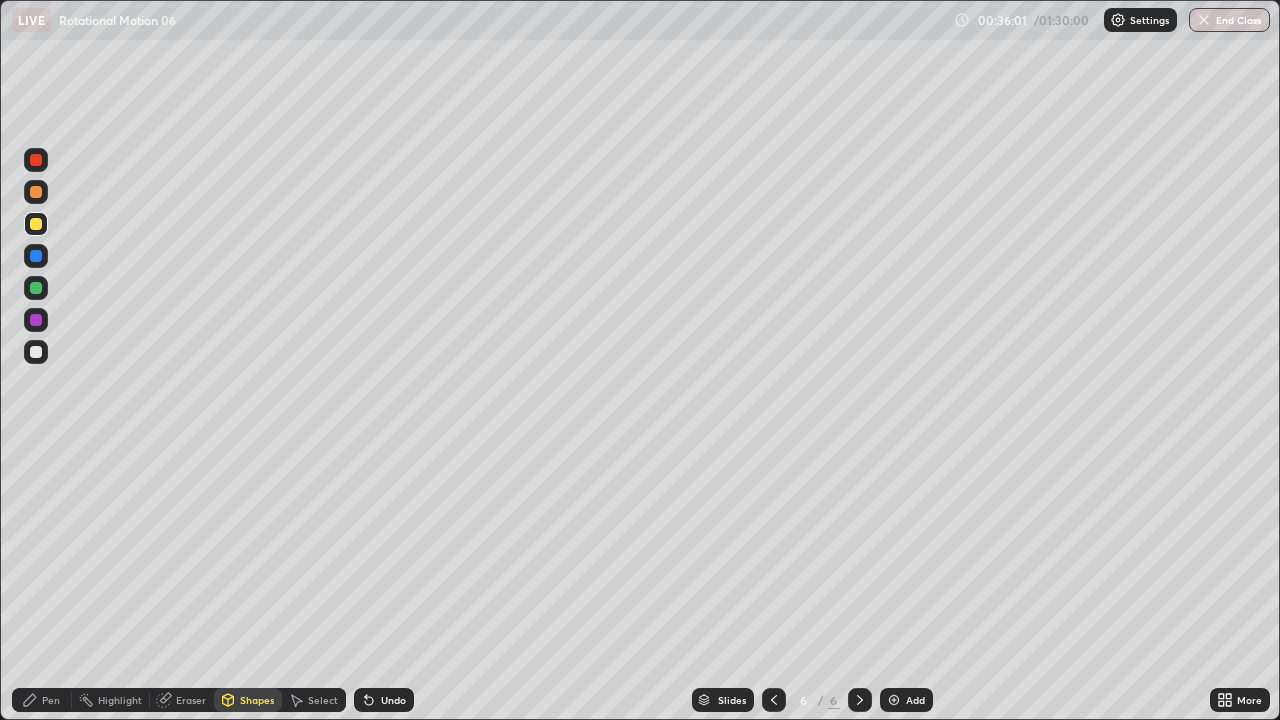 click at bounding box center (36, 160) 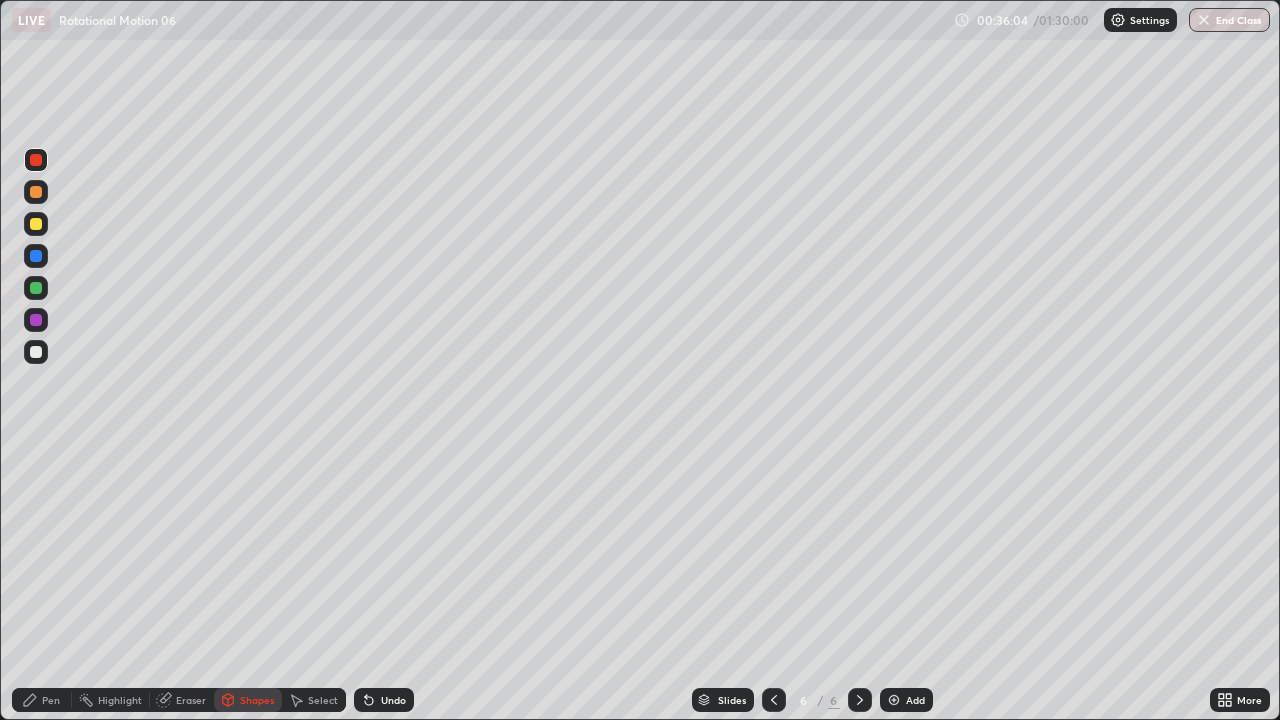 click on "Pen" at bounding box center (51, 700) 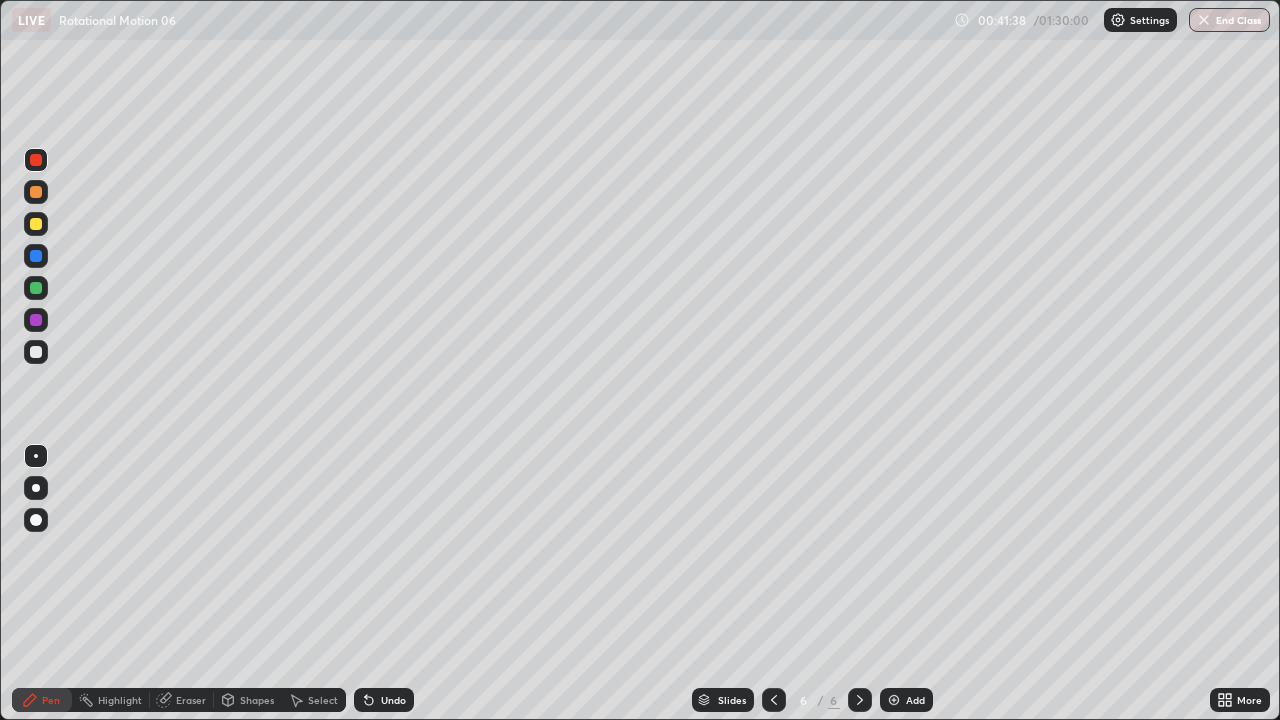 click at bounding box center (36, 224) 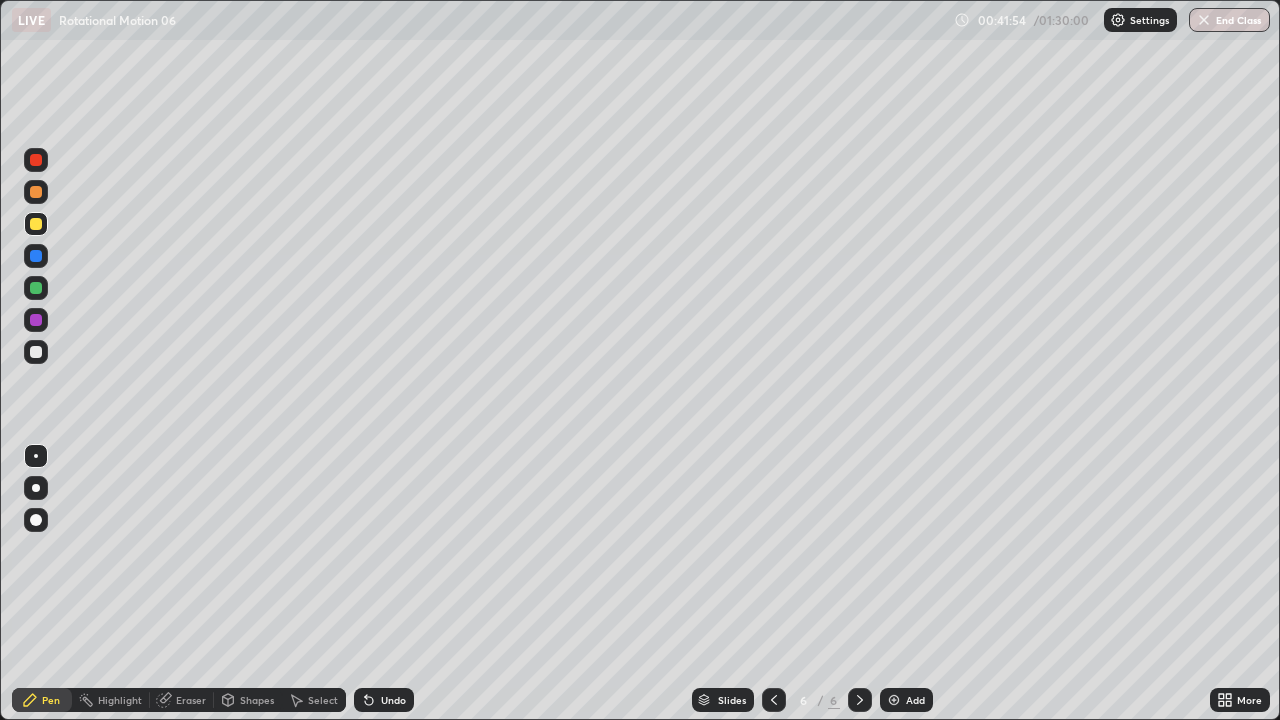 click at bounding box center [894, 700] 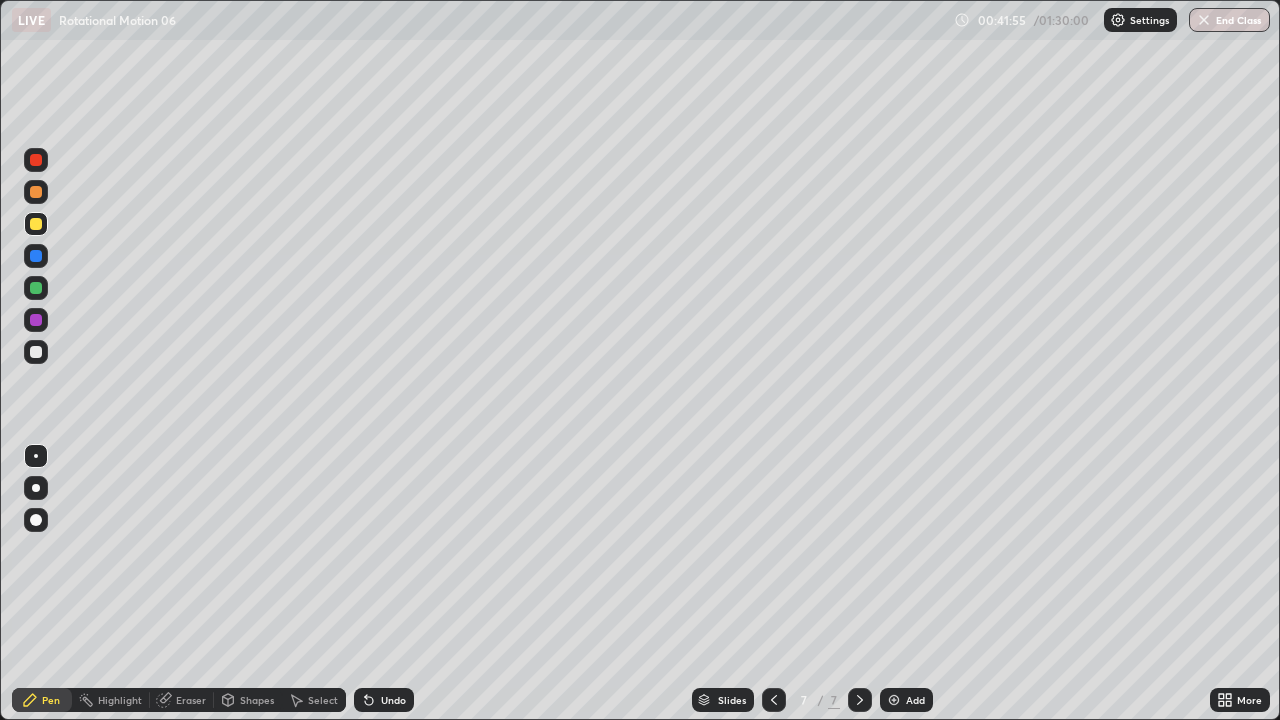 click on "Shapes" at bounding box center [248, 700] 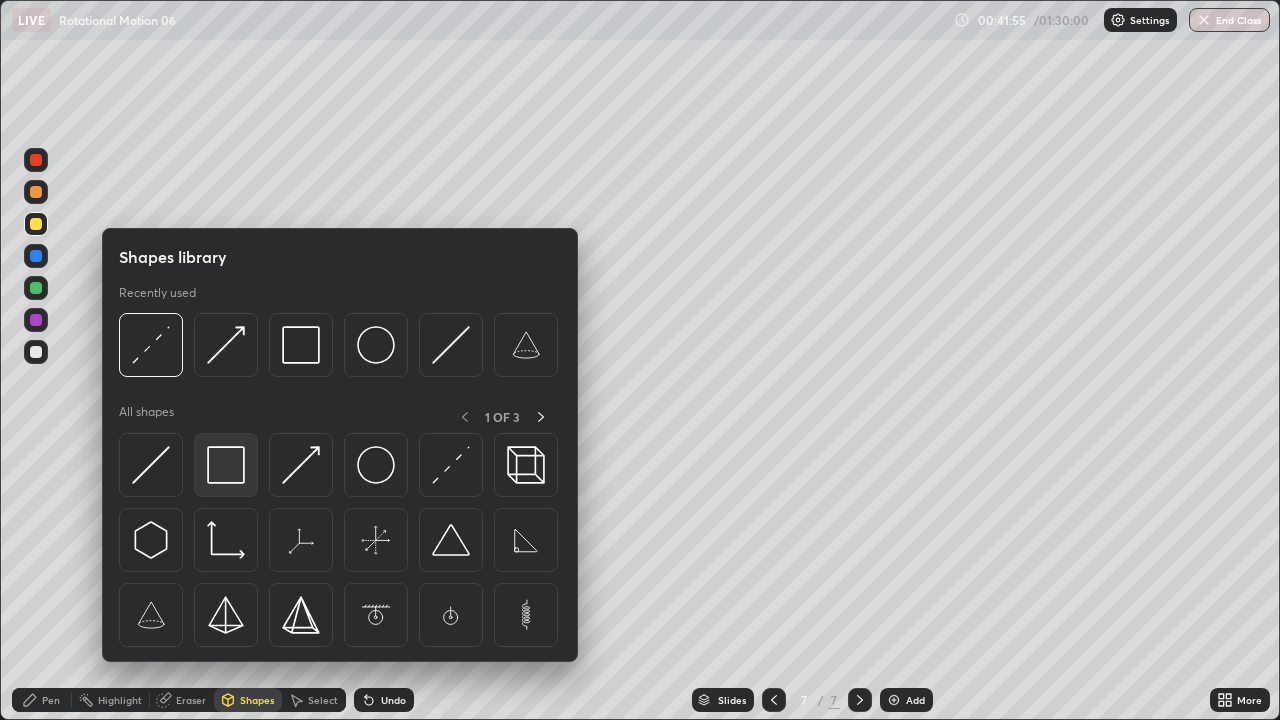 click at bounding box center [226, 465] 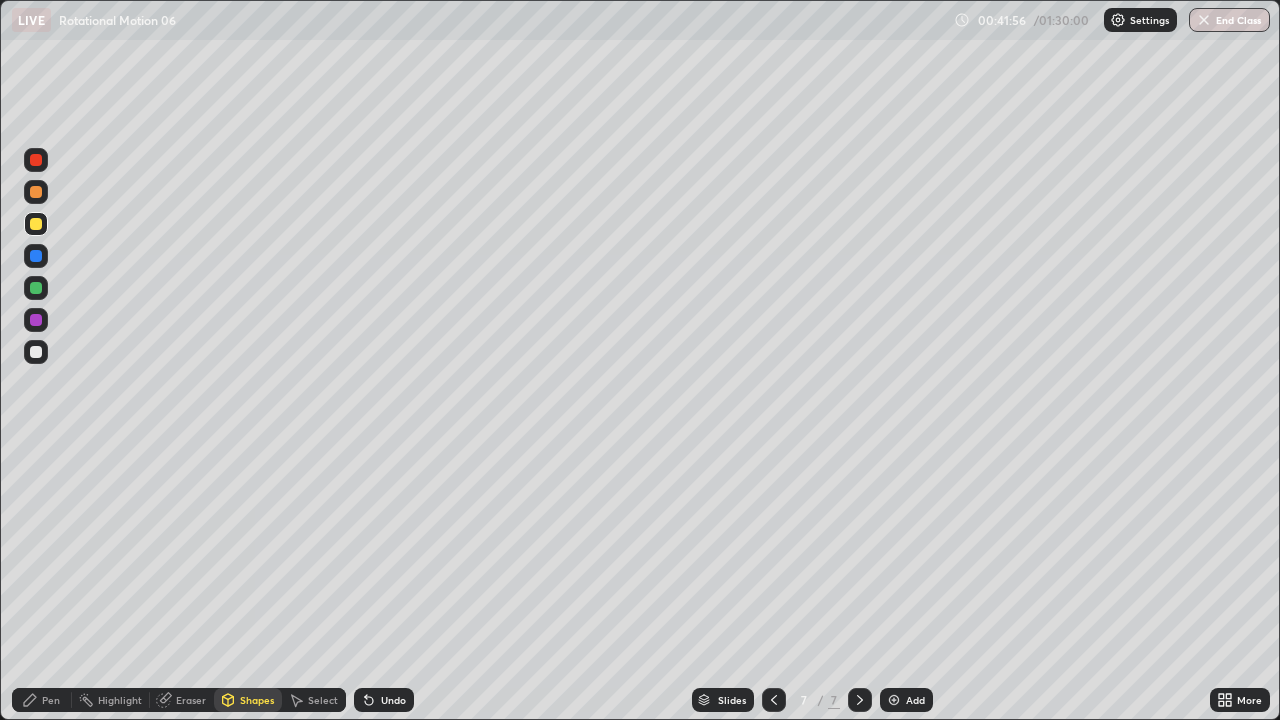 click at bounding box center (36, 224) 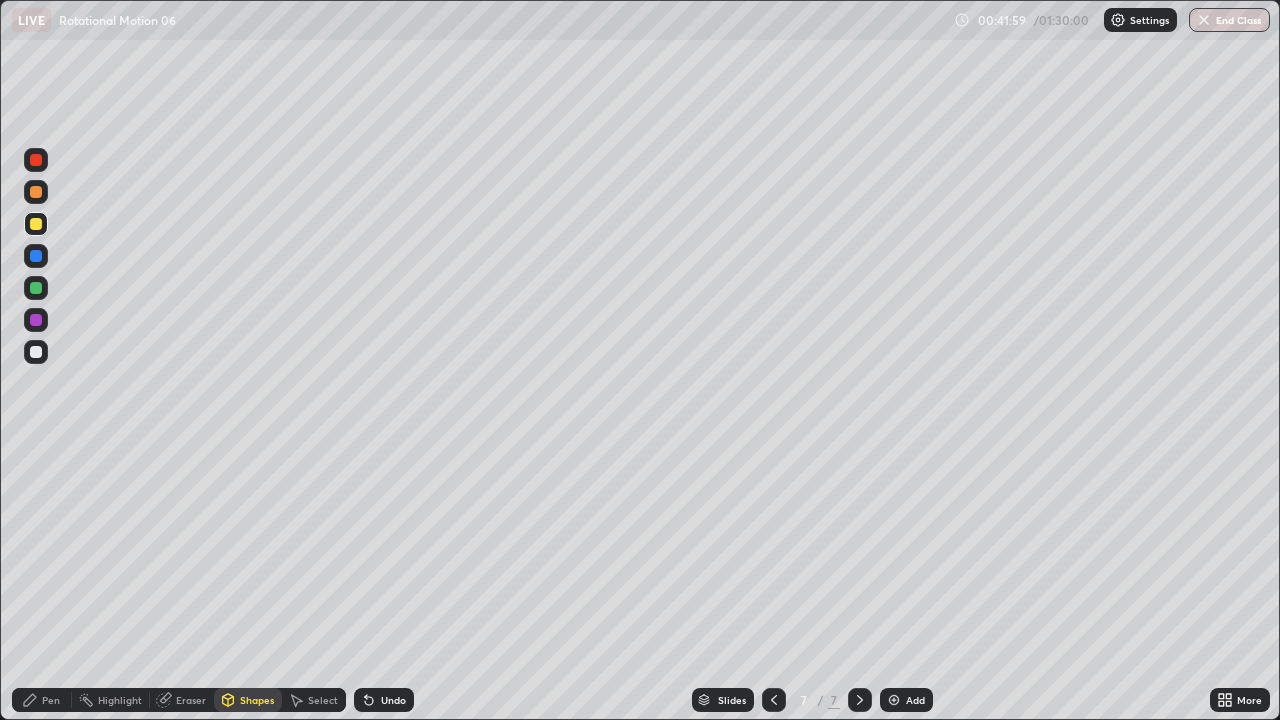 click on "Shapes" at bounding box center [257, 700] 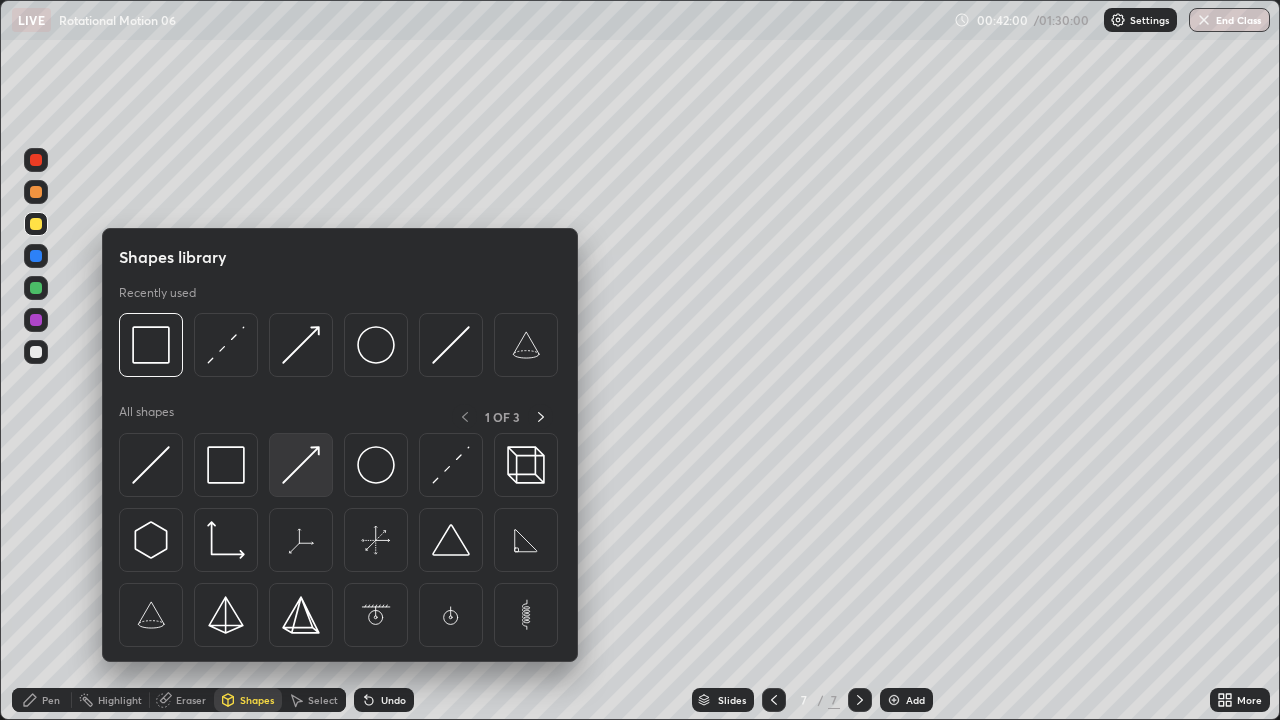 click at bounding box center (301, 465) 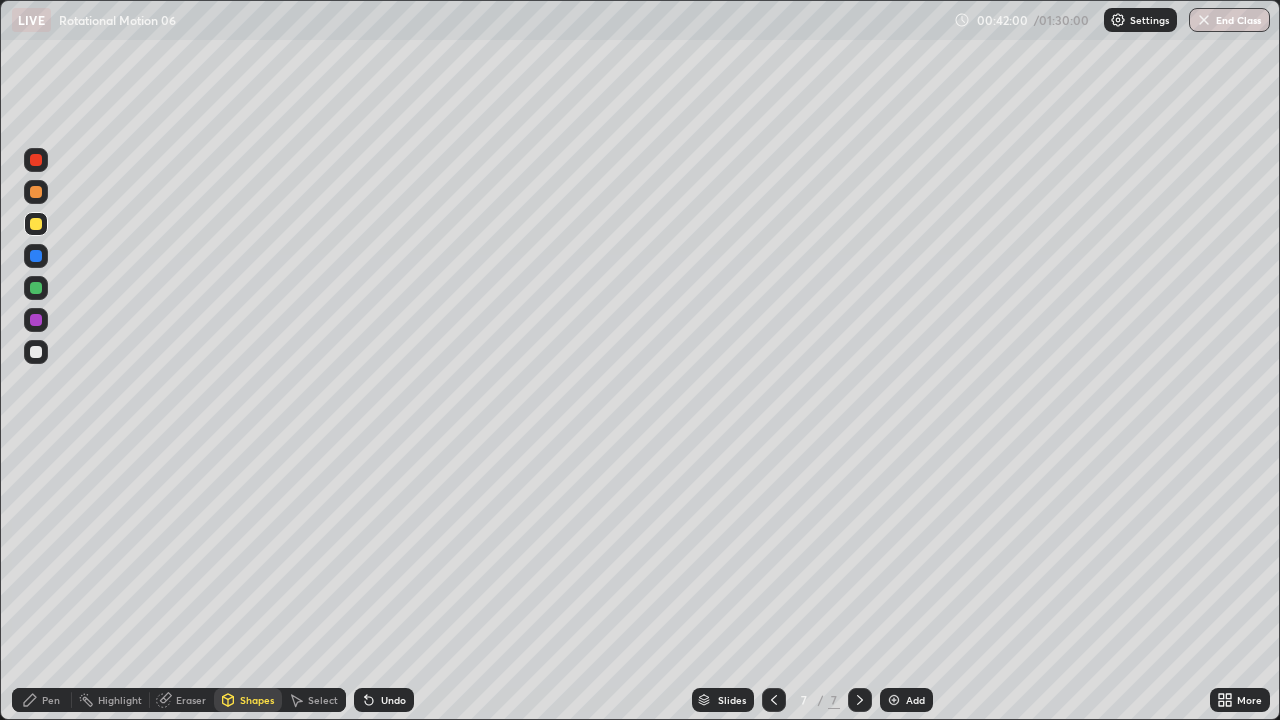 click at bounding box center [36, 352] 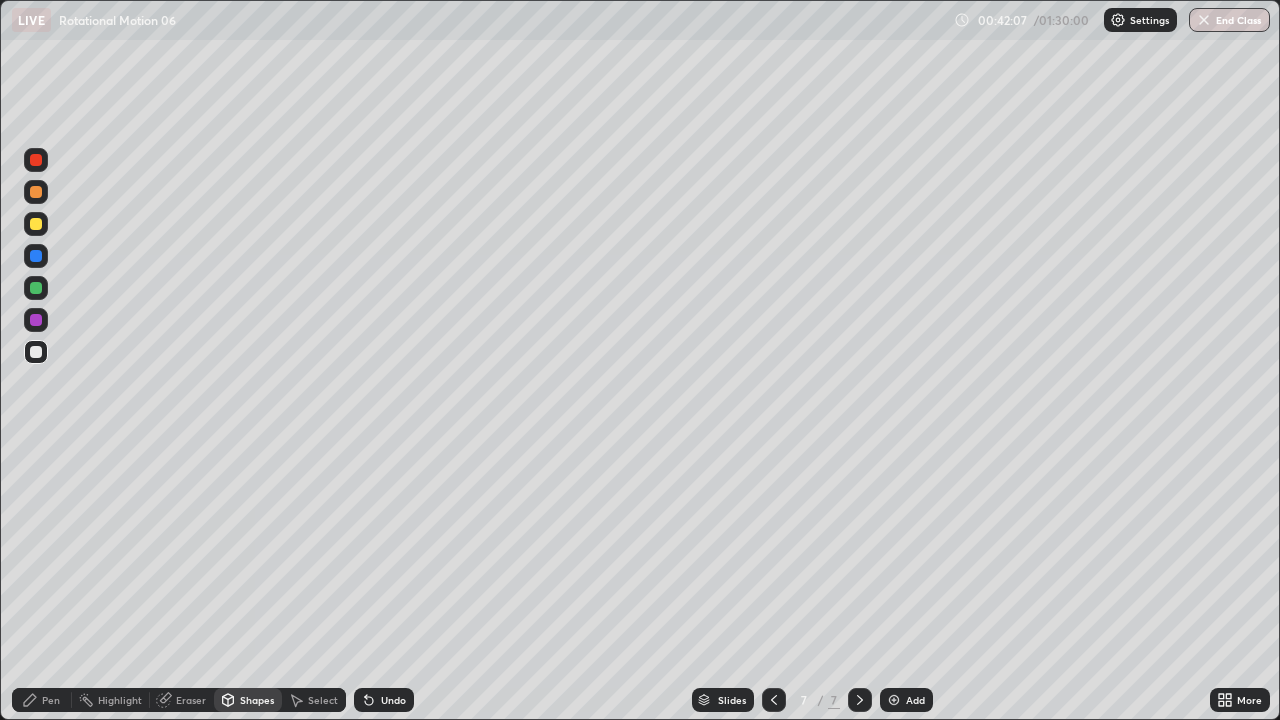 click on "Pen" at bounding box center (51, 700) 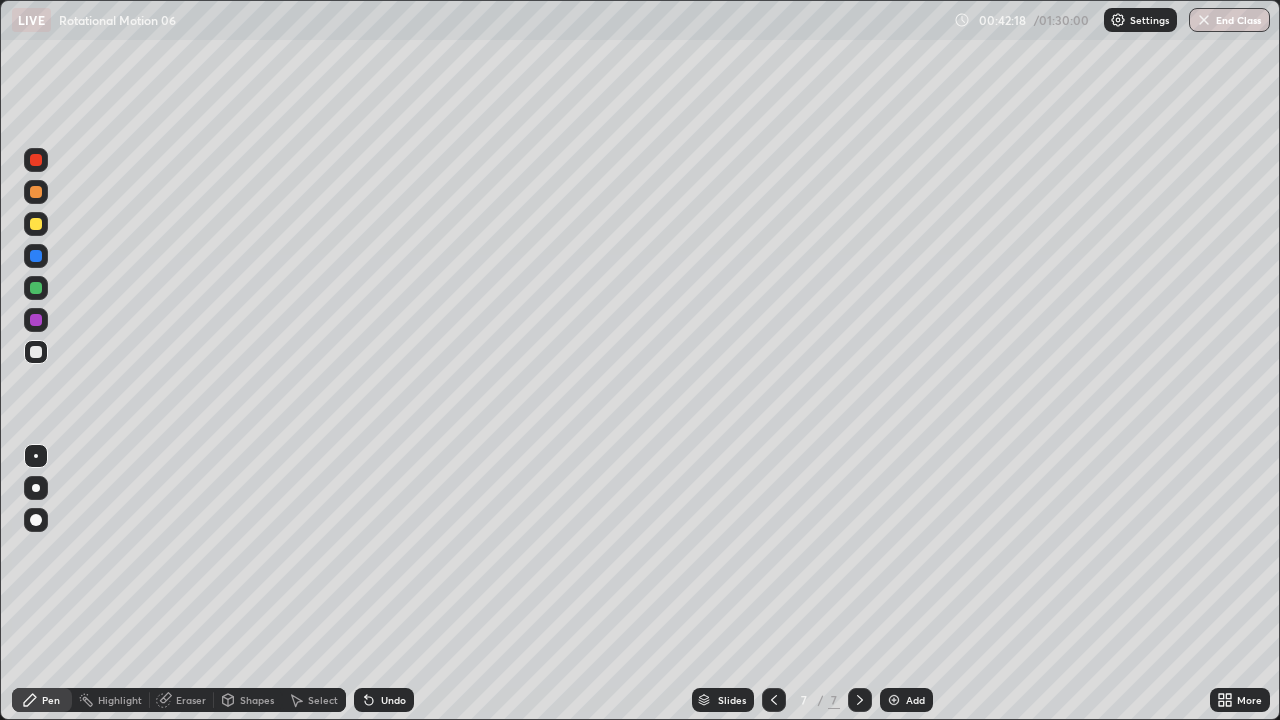 click on "Shapes" at bounding box center (248, 700) 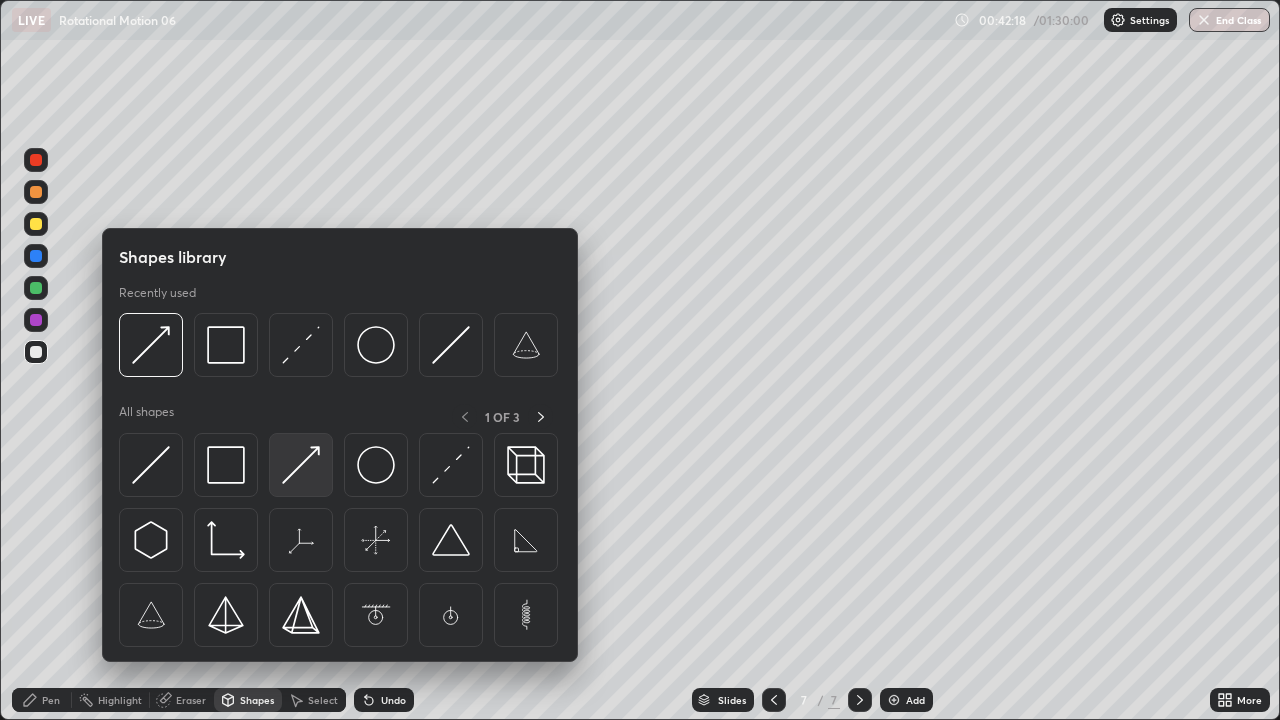 click at bounding box center [301, 465] 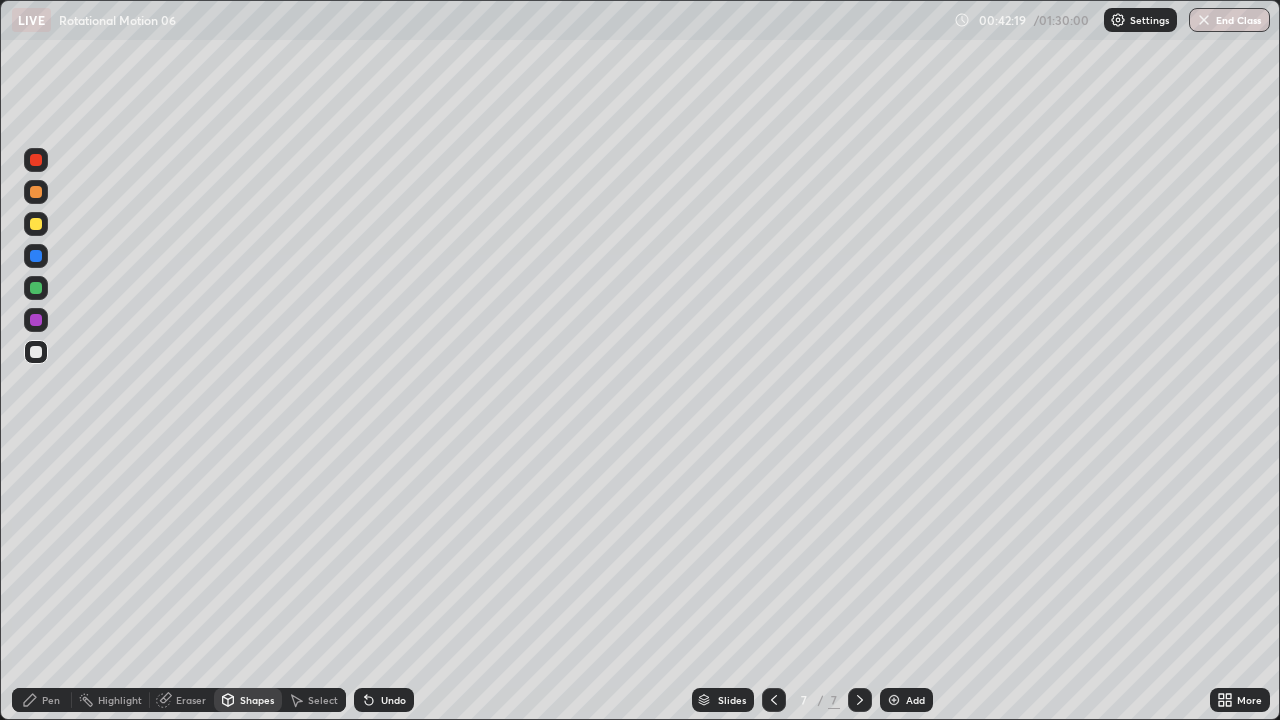 click at bounding box center [36, 288] 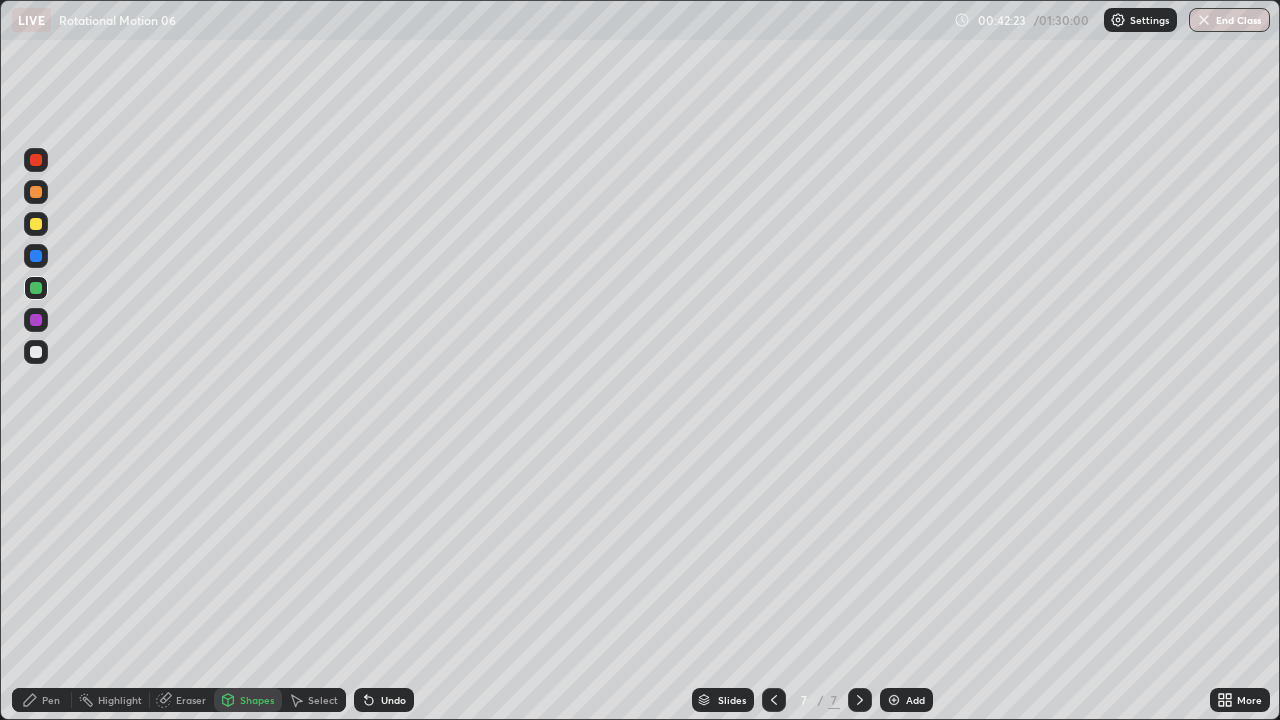 click on "Pen" at bounding box center (42, 700) 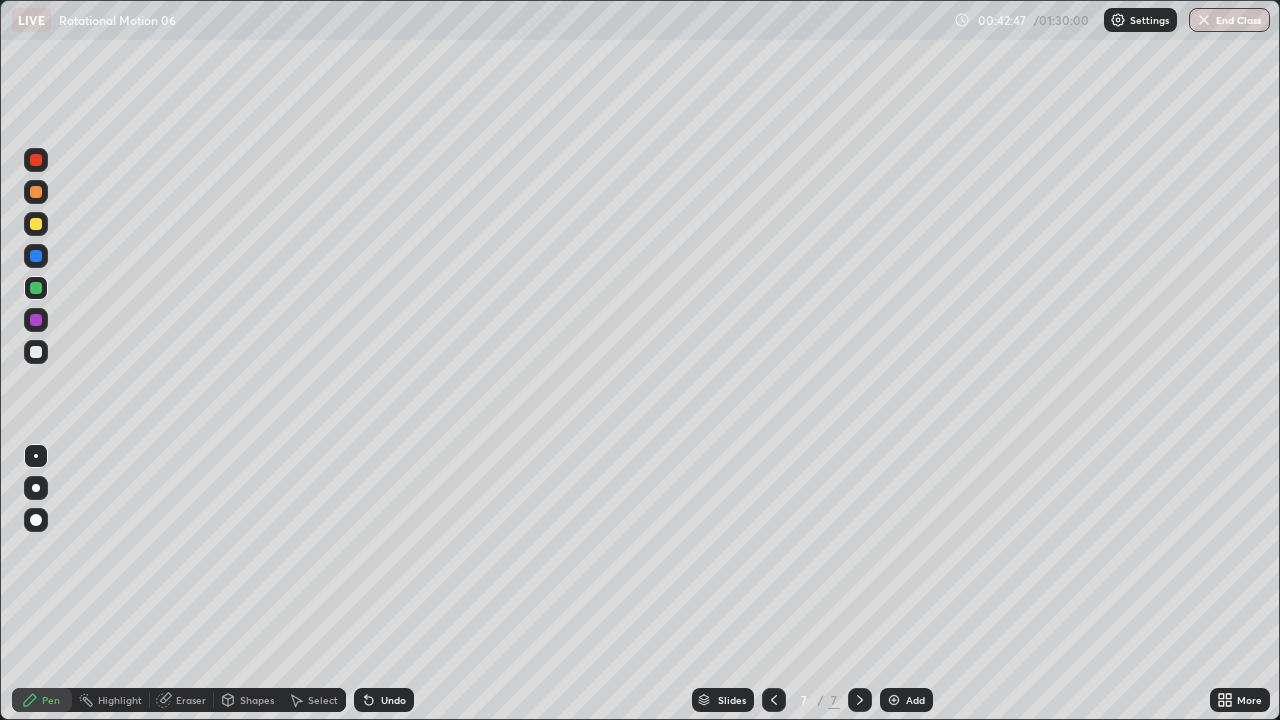 click at bounding box center (36, 224) 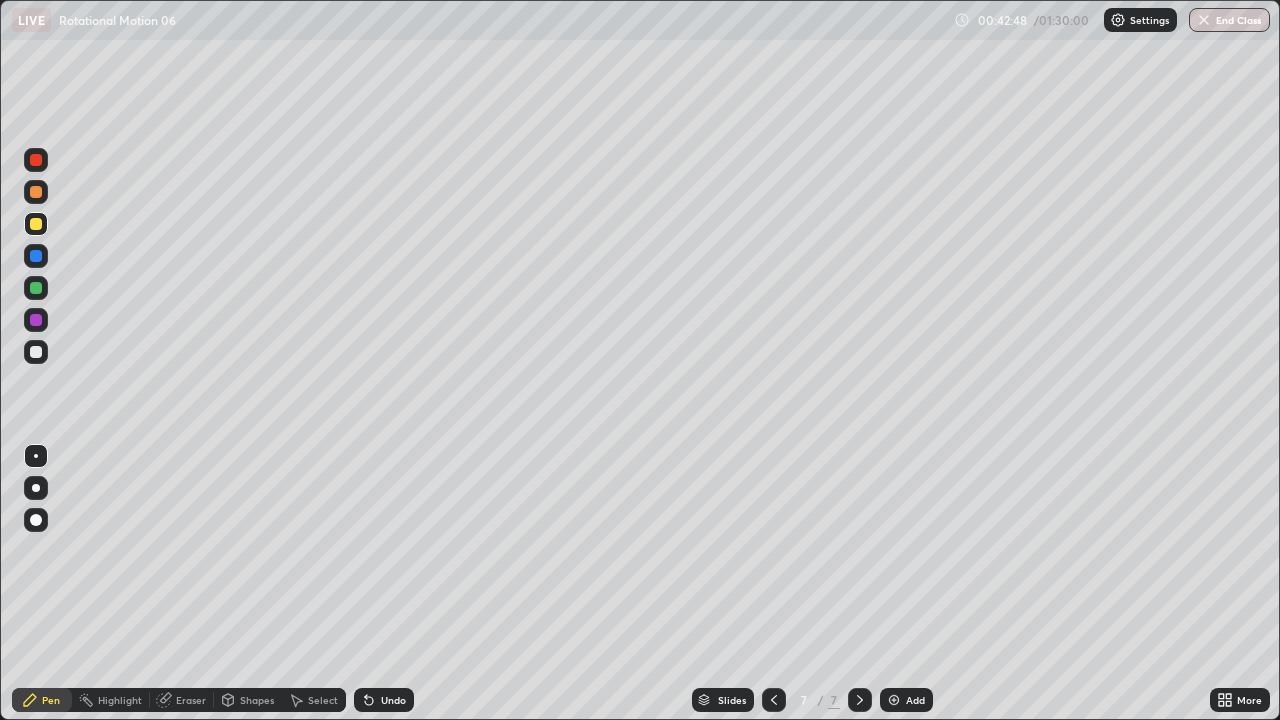 click at bounding box center (36, 192) 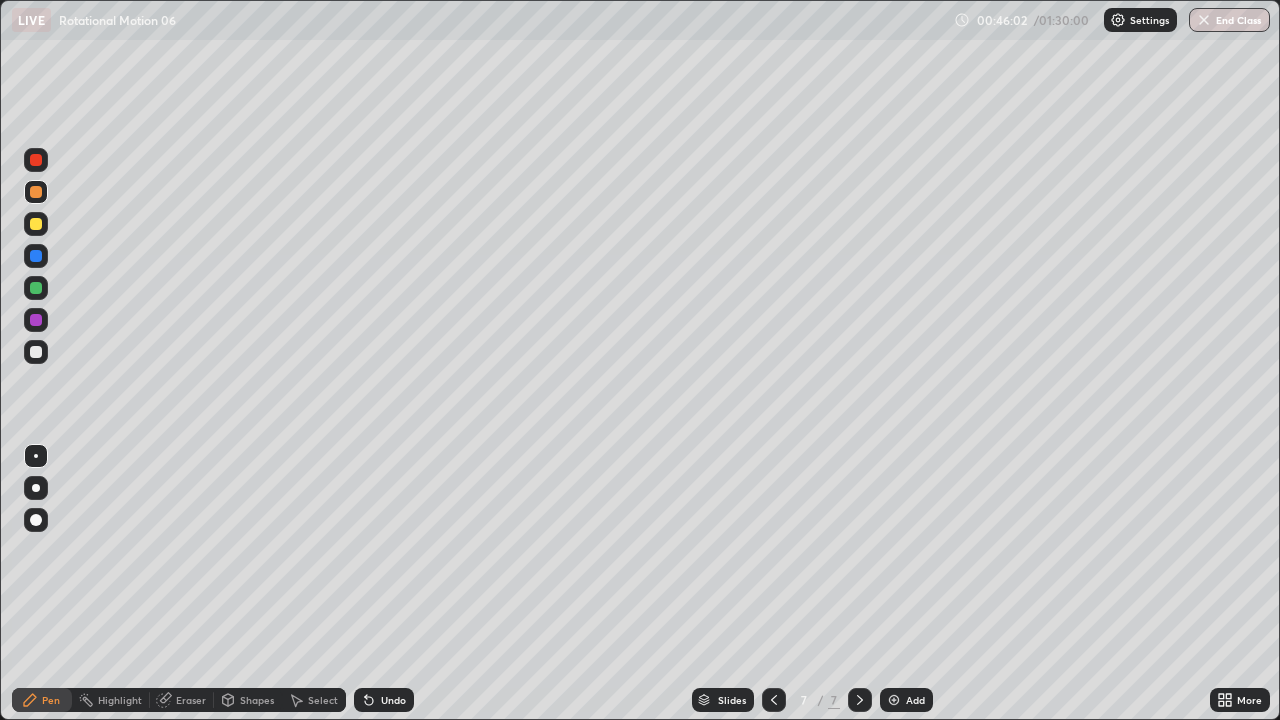 click at bounding box center [36, 224] 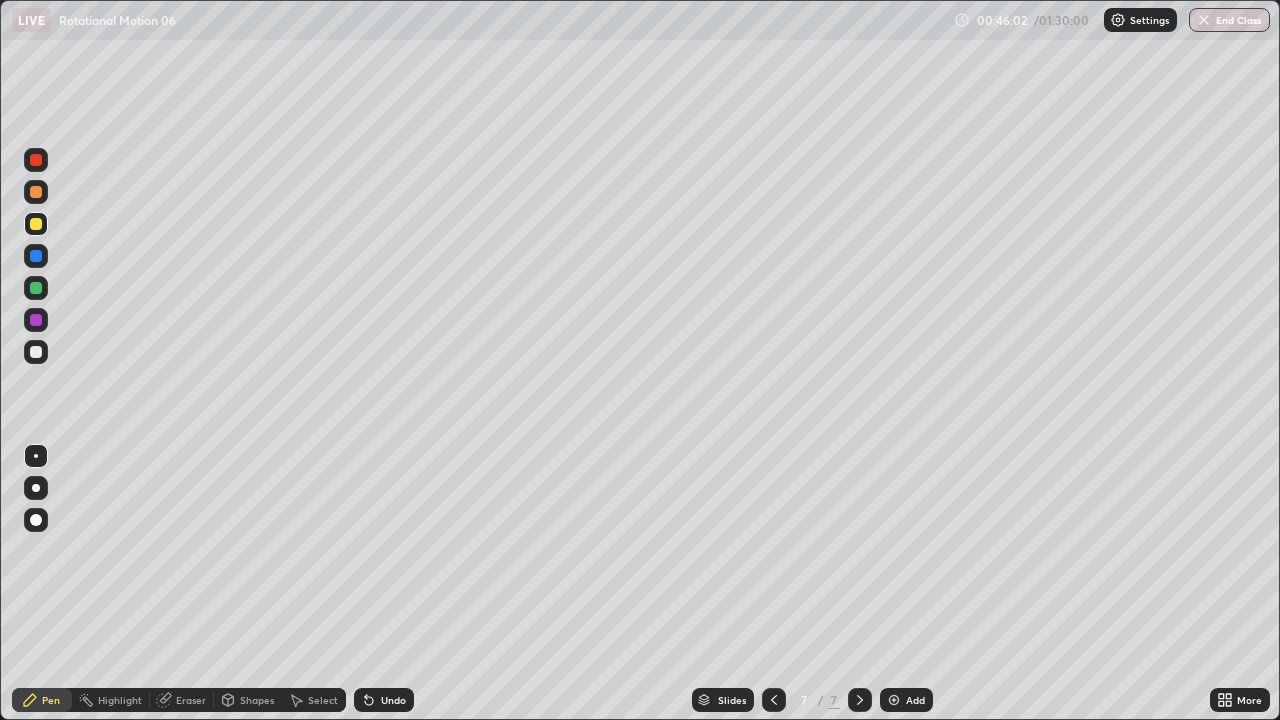 click 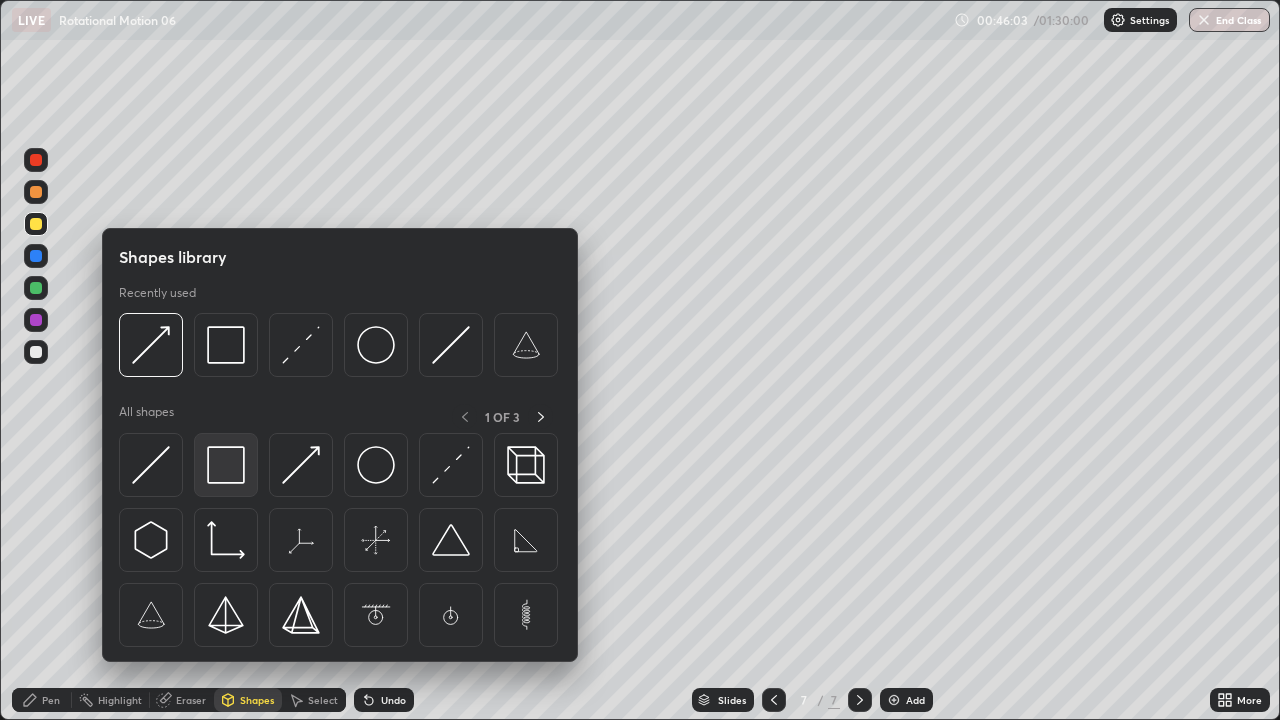 click at bounding box center (226, 465) 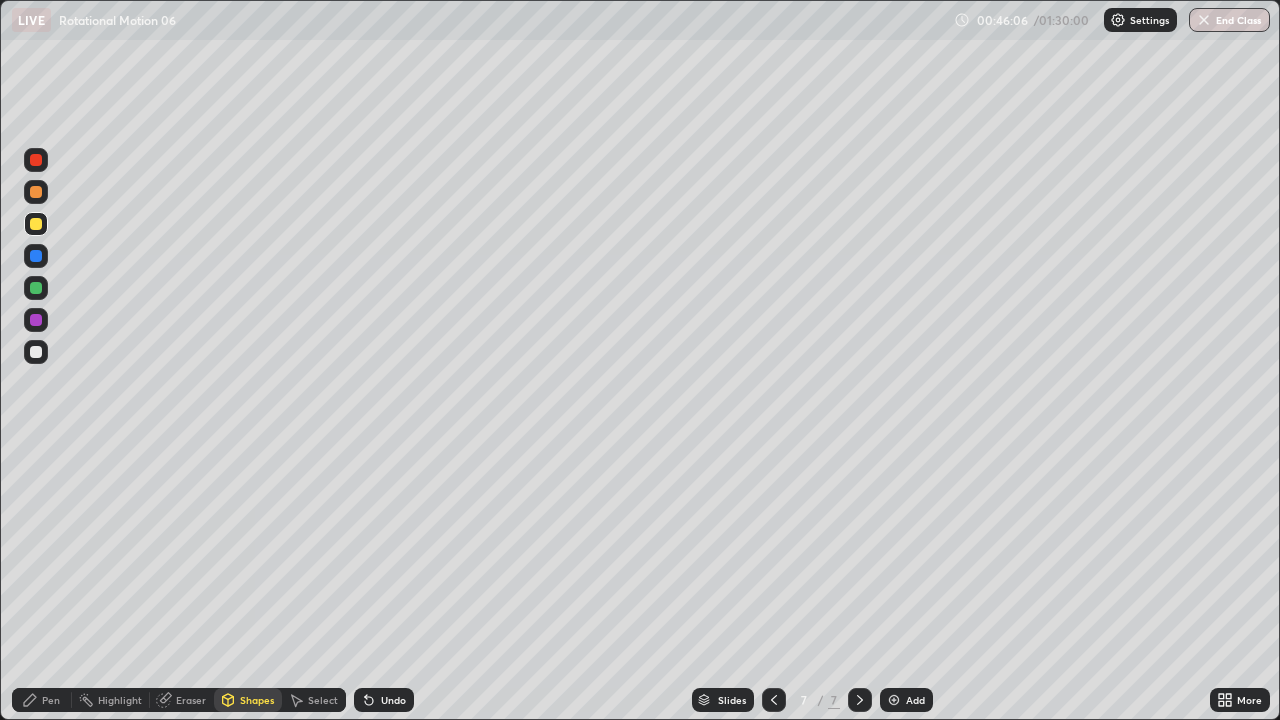 click on "Pen" at bounding box center [51, 700] 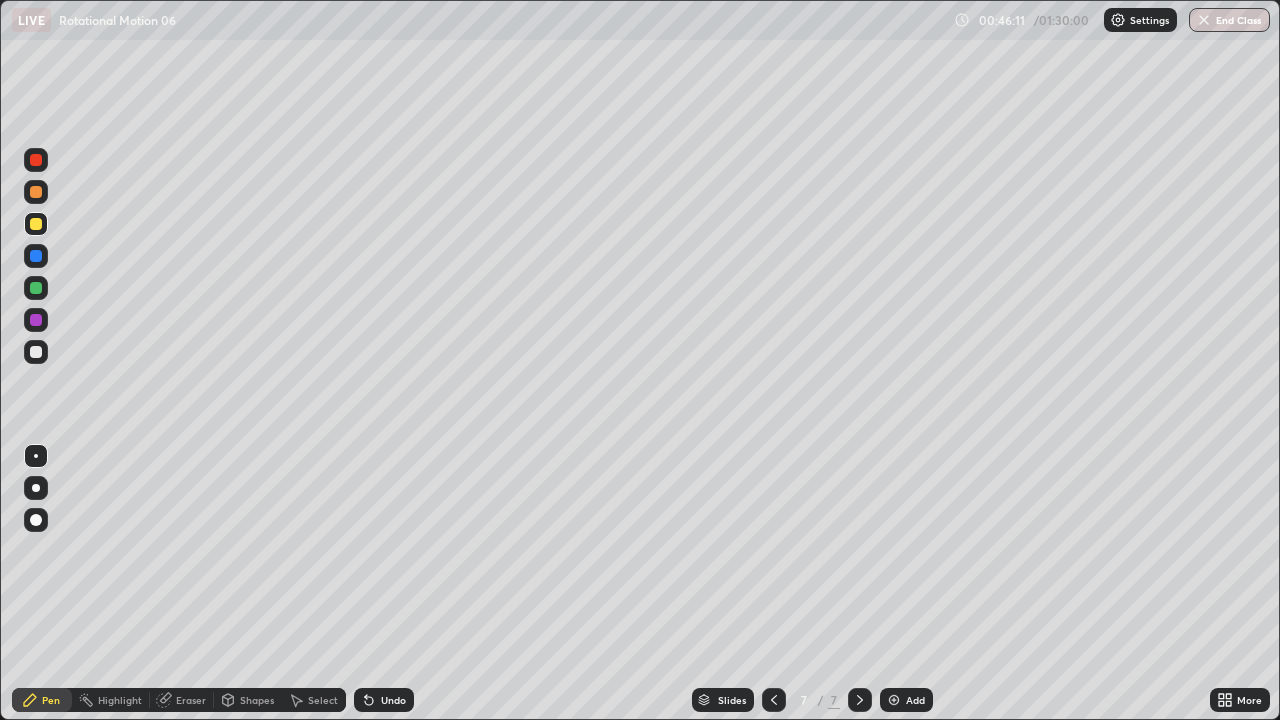 click at bounding box center (36, 256) 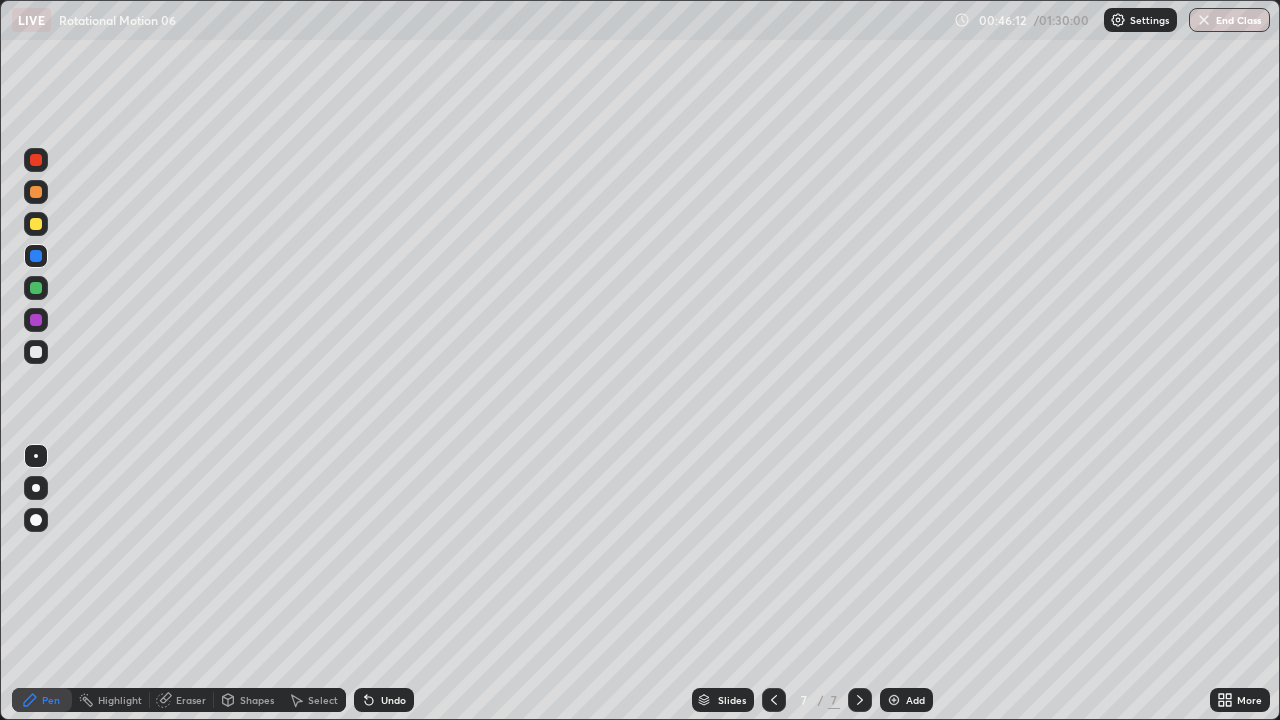 click at bounding box center [36, 288] 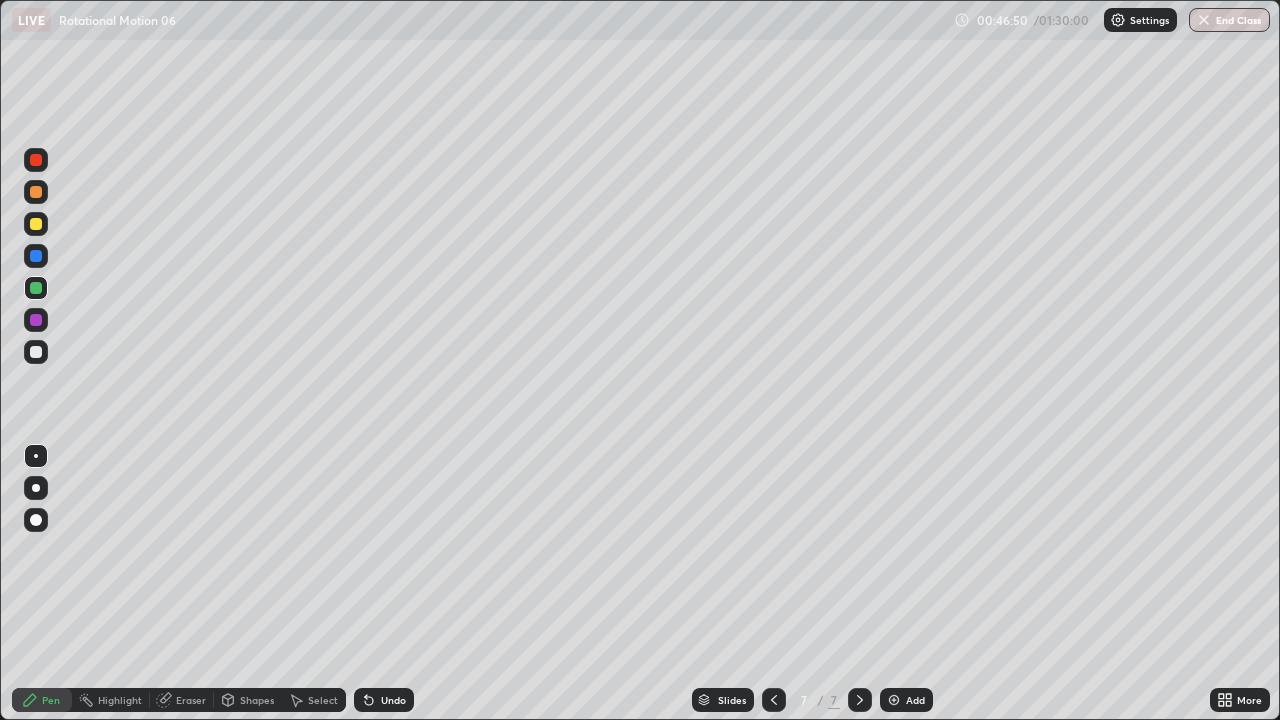 click on "Shapes" at bounding box center (257, 700) 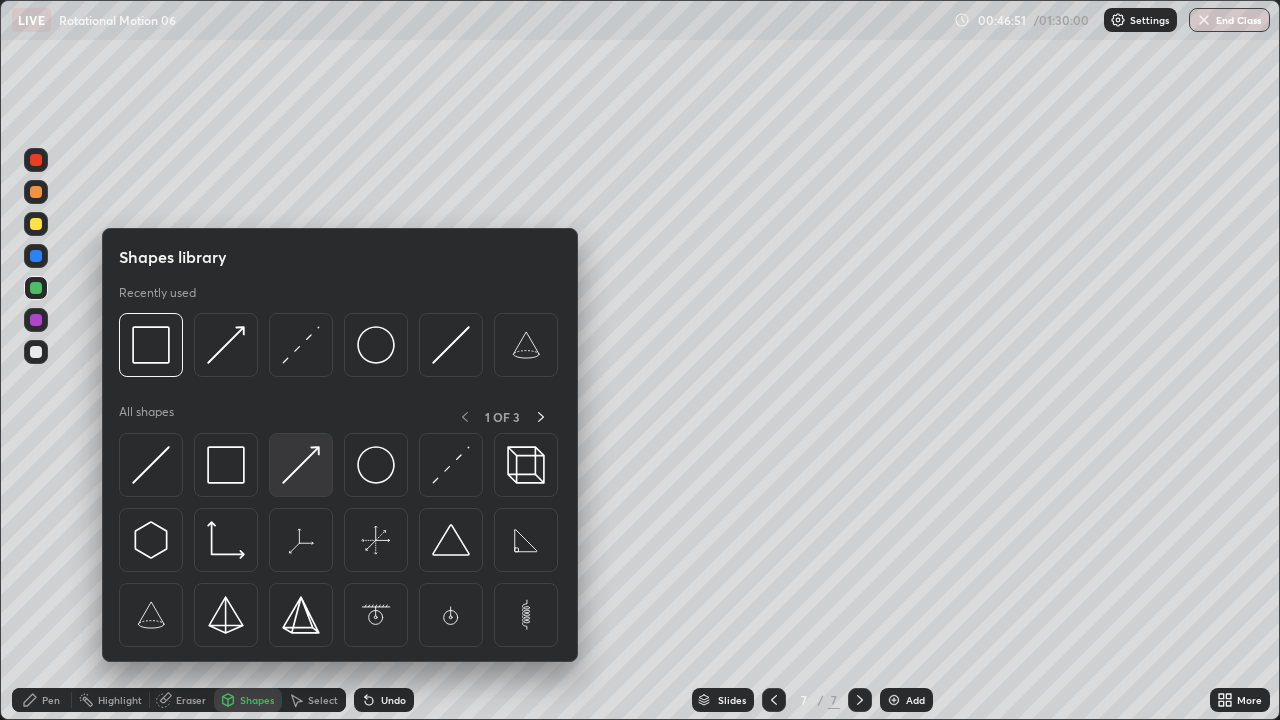 click at bounding box center (301, 465) 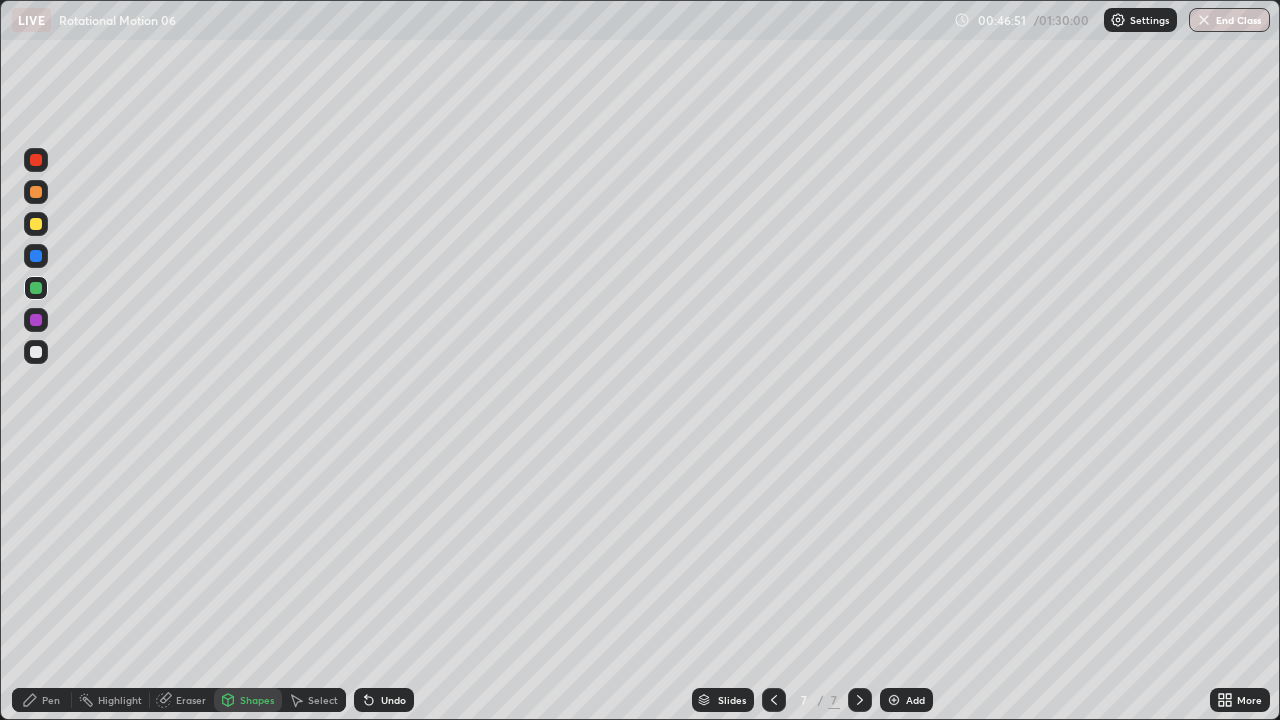 click at bounding box center (36, 320) 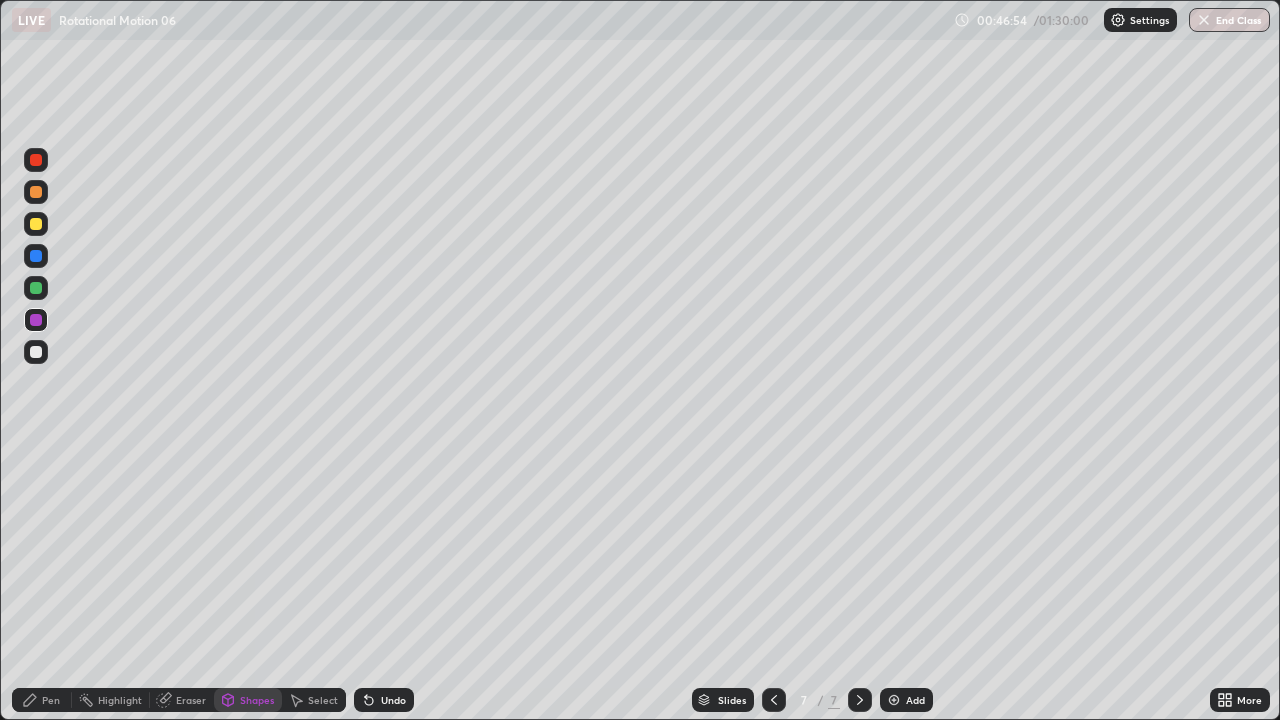 click on "Pen" at bounding box center [51, 700] 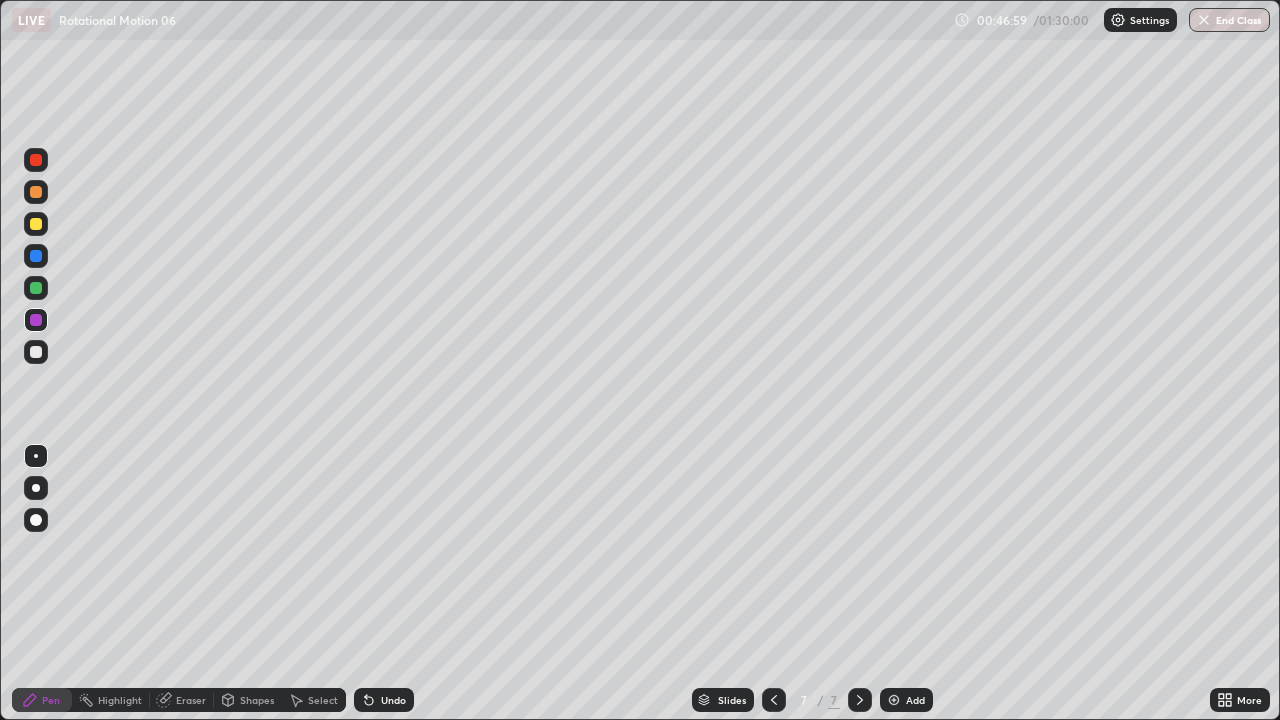 click on "Pen" at bounding box center (51, 700) 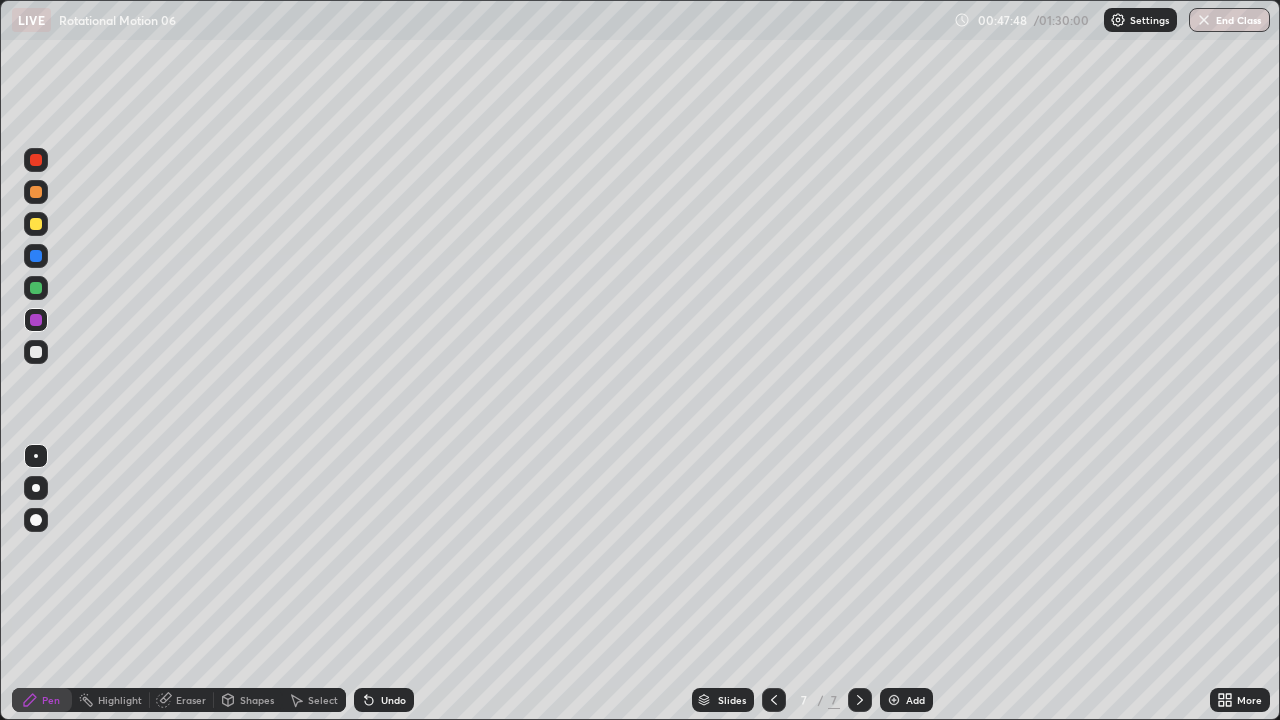 click on "Add" at bounding box center [906, 700] 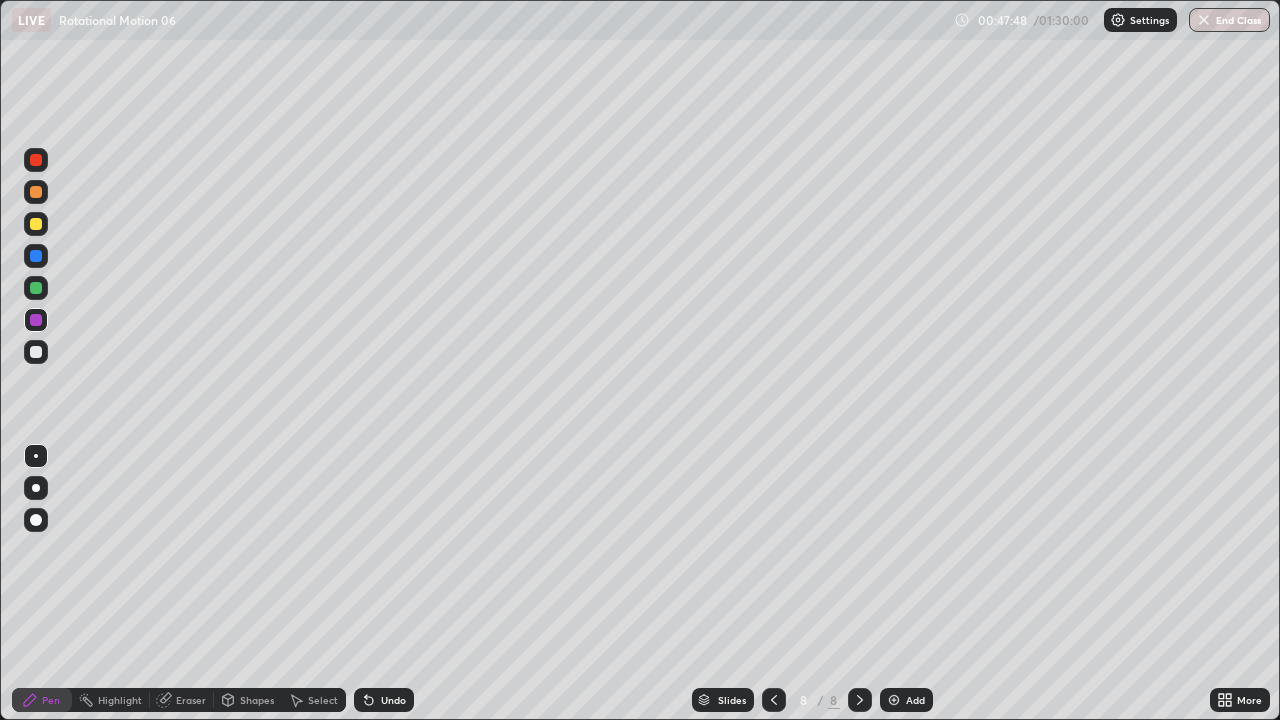 click on "Shapes" at bounding box center (257, 700) 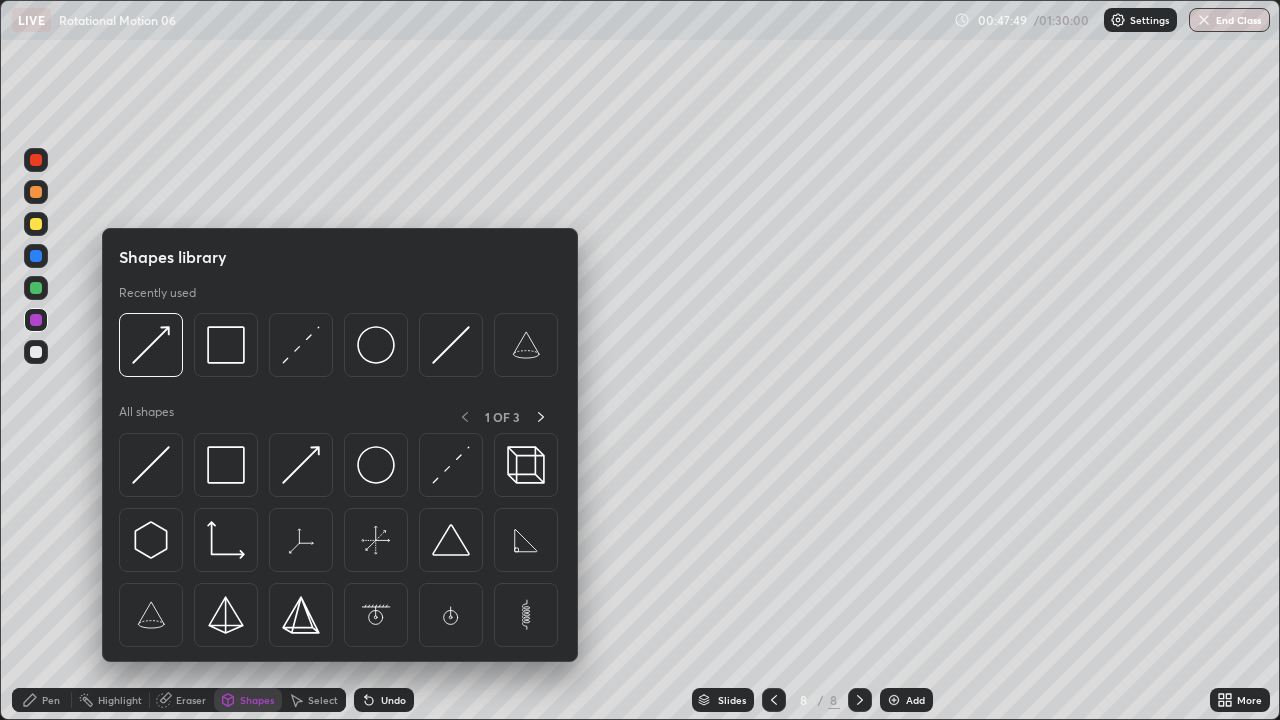 click on "Pen" at bounding box center [51, 700] 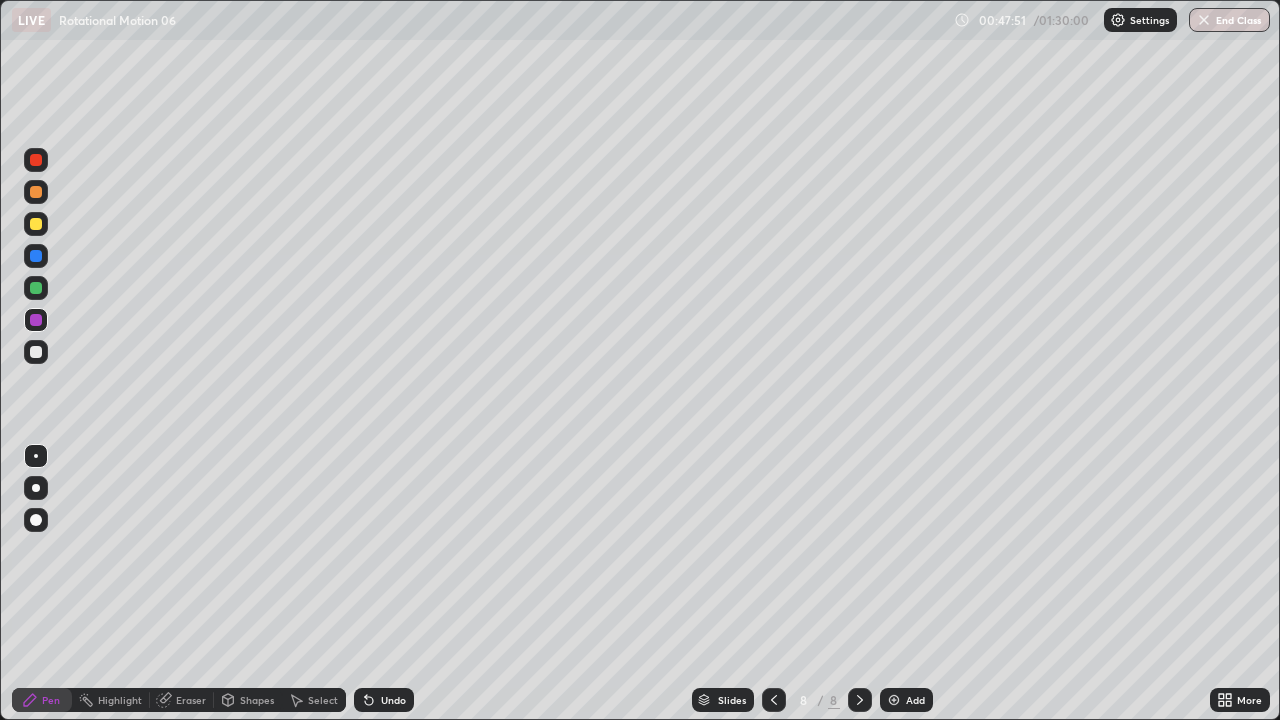 click at bounding box center (36, 352) 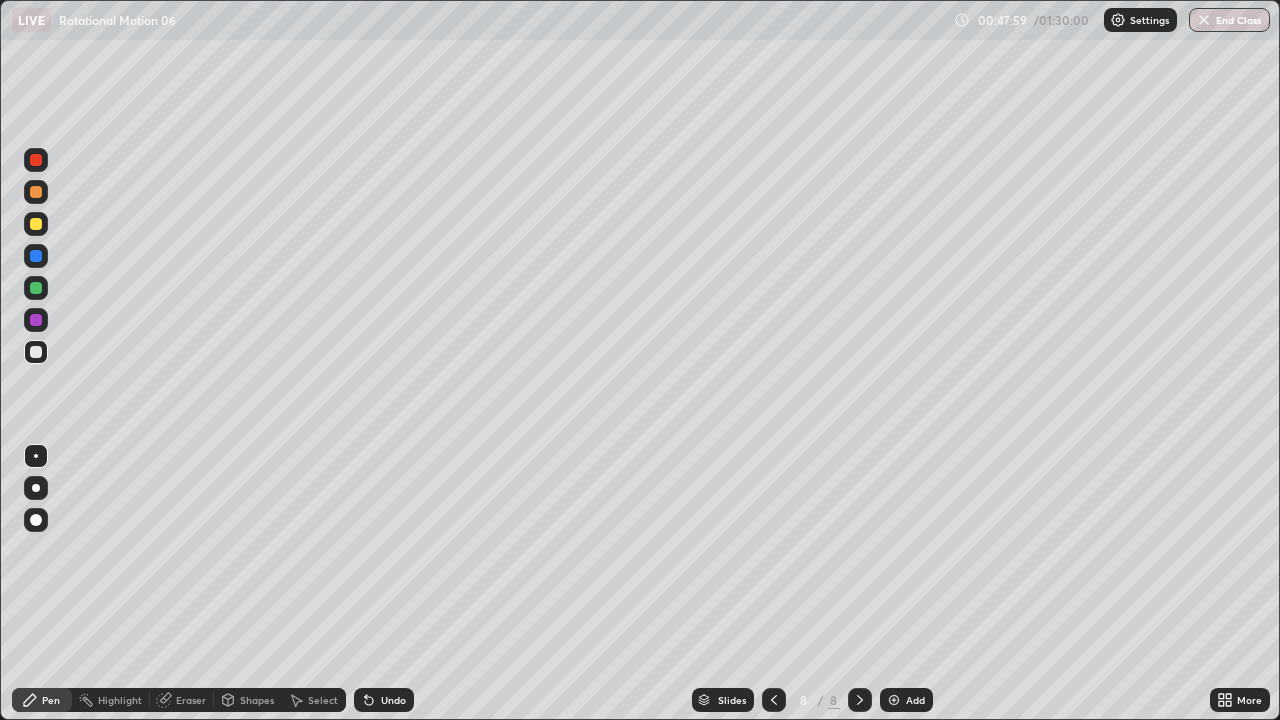 click on "Pen" at bounding box center [42, 700] 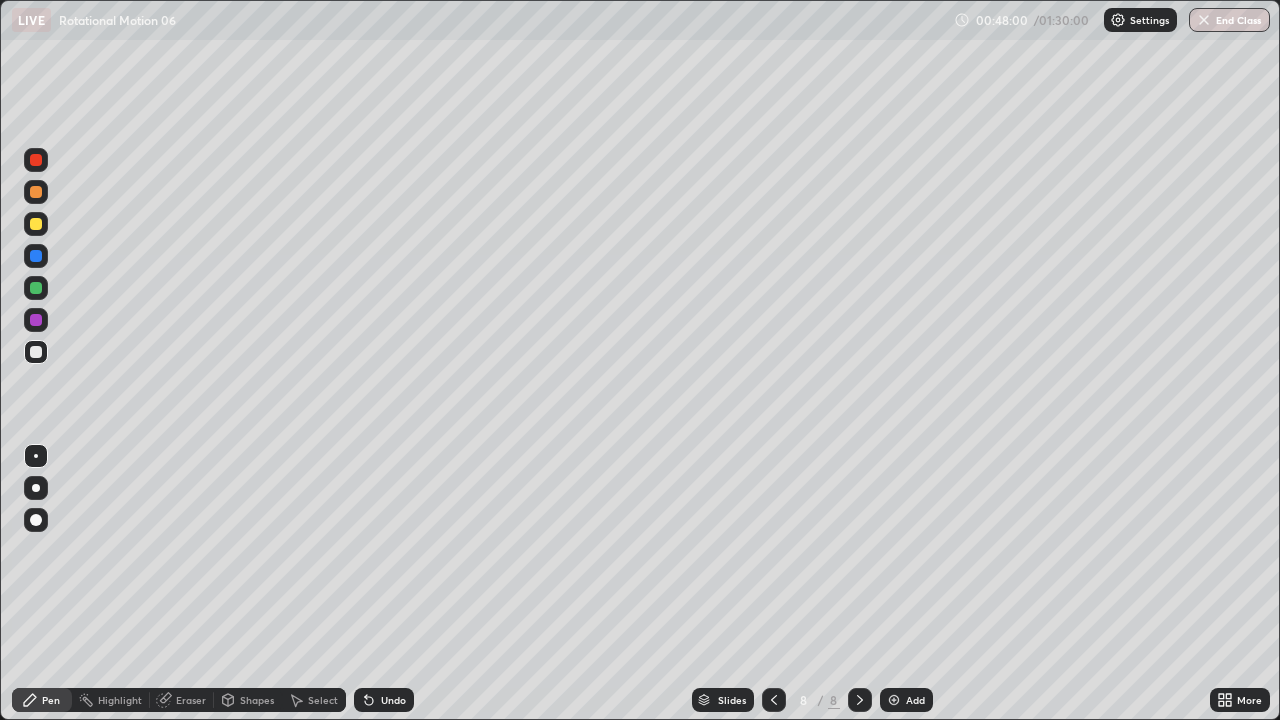 click at bounding box center (36, 320) 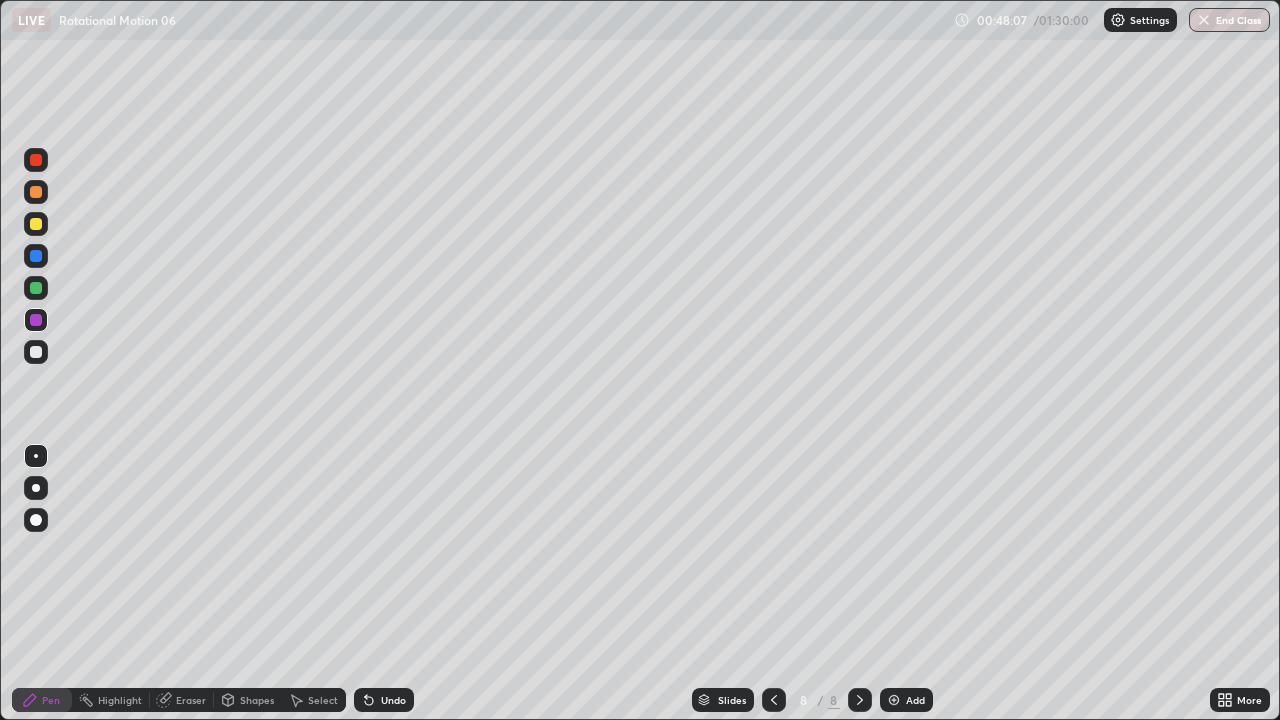 click on "Shapes" at bounding box center [257, 700] 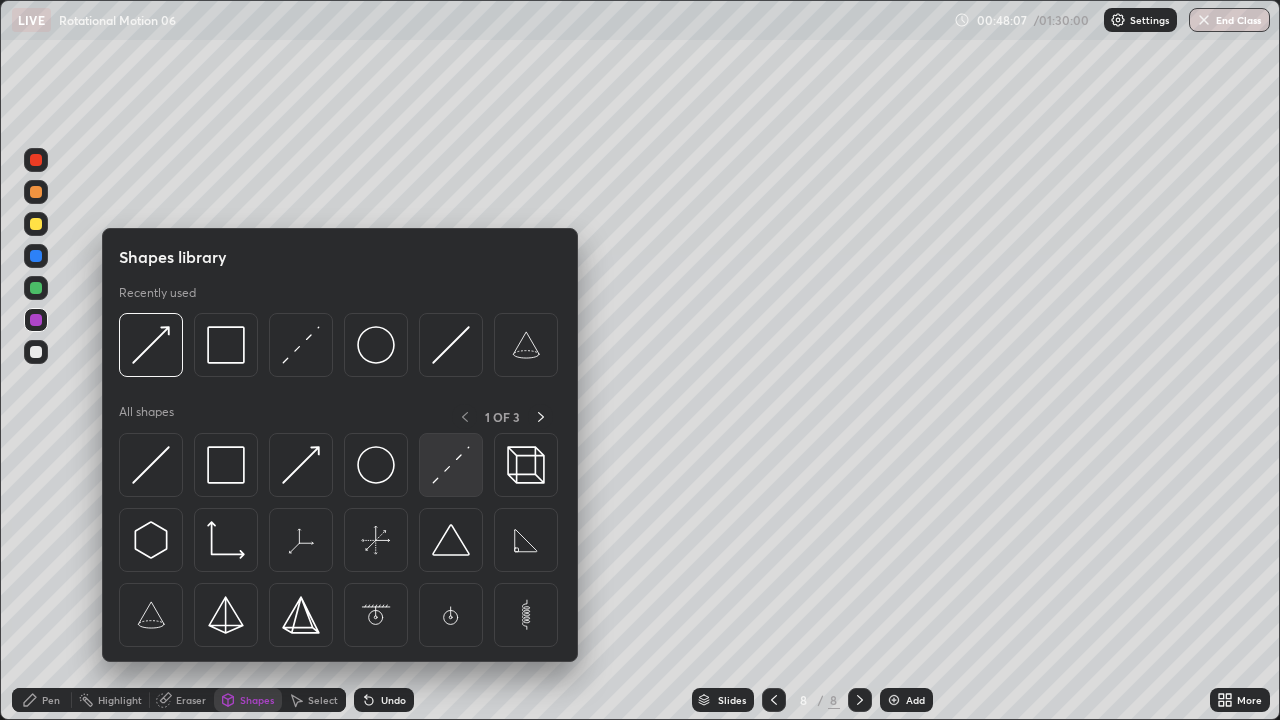 click at bounding box center (451, 465) 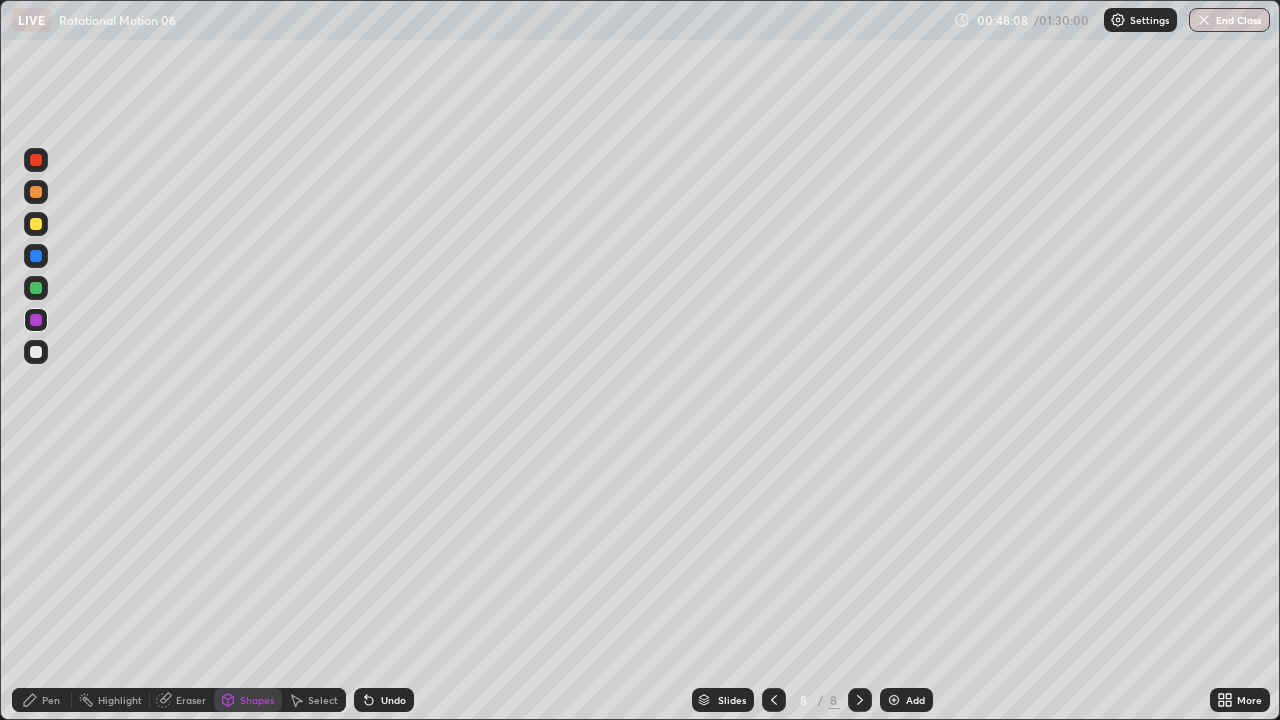 click at bounding box center [36, 352] 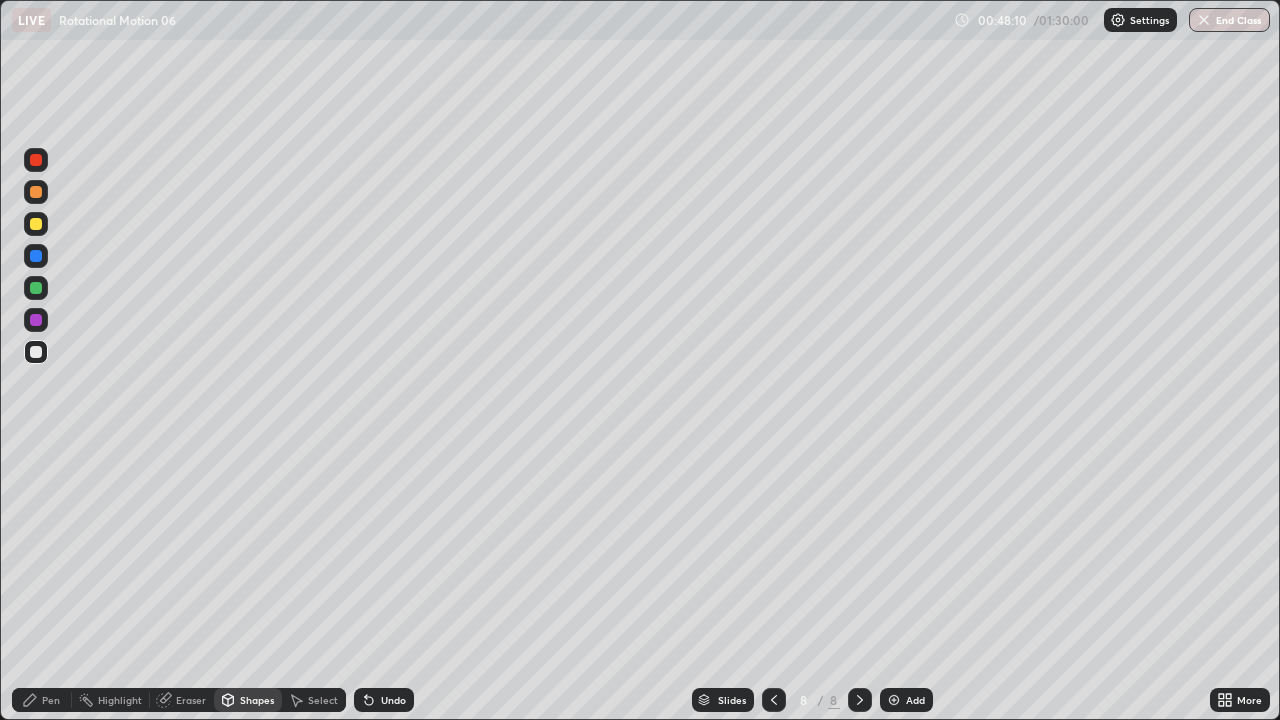 click on "Pen" at bounding box center [42, 700] 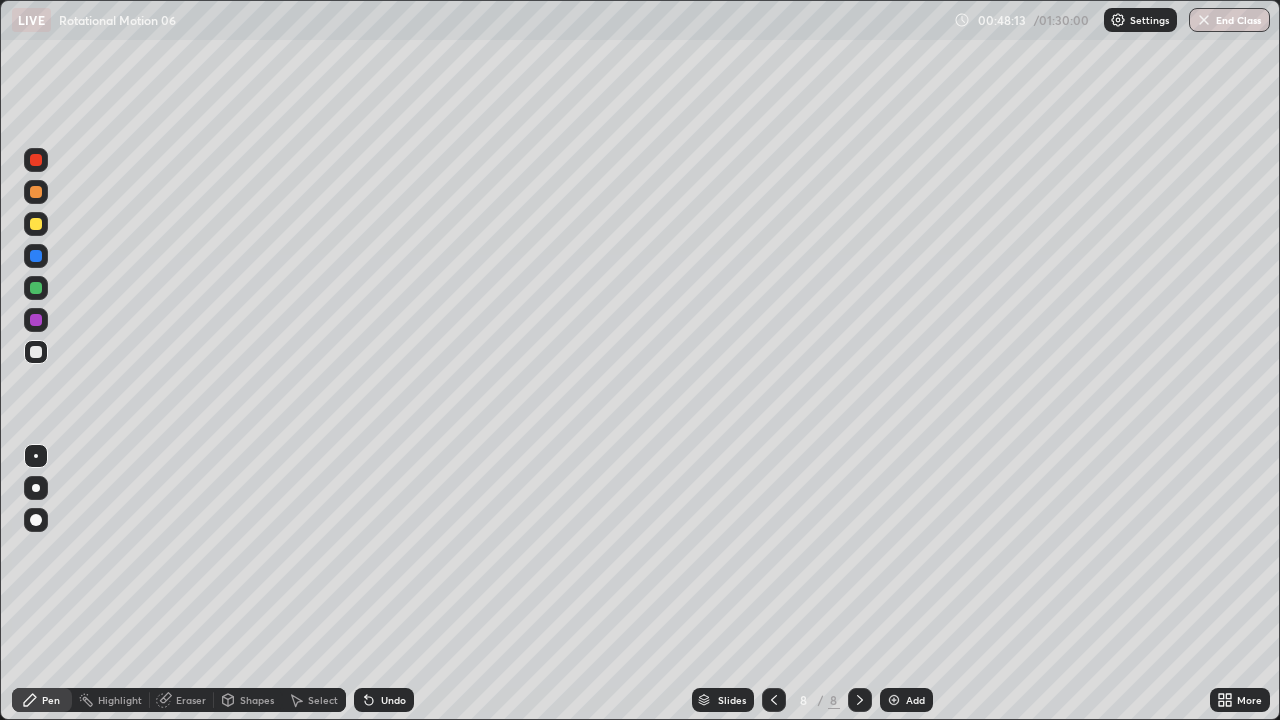 click at bounding box center [36, 288] 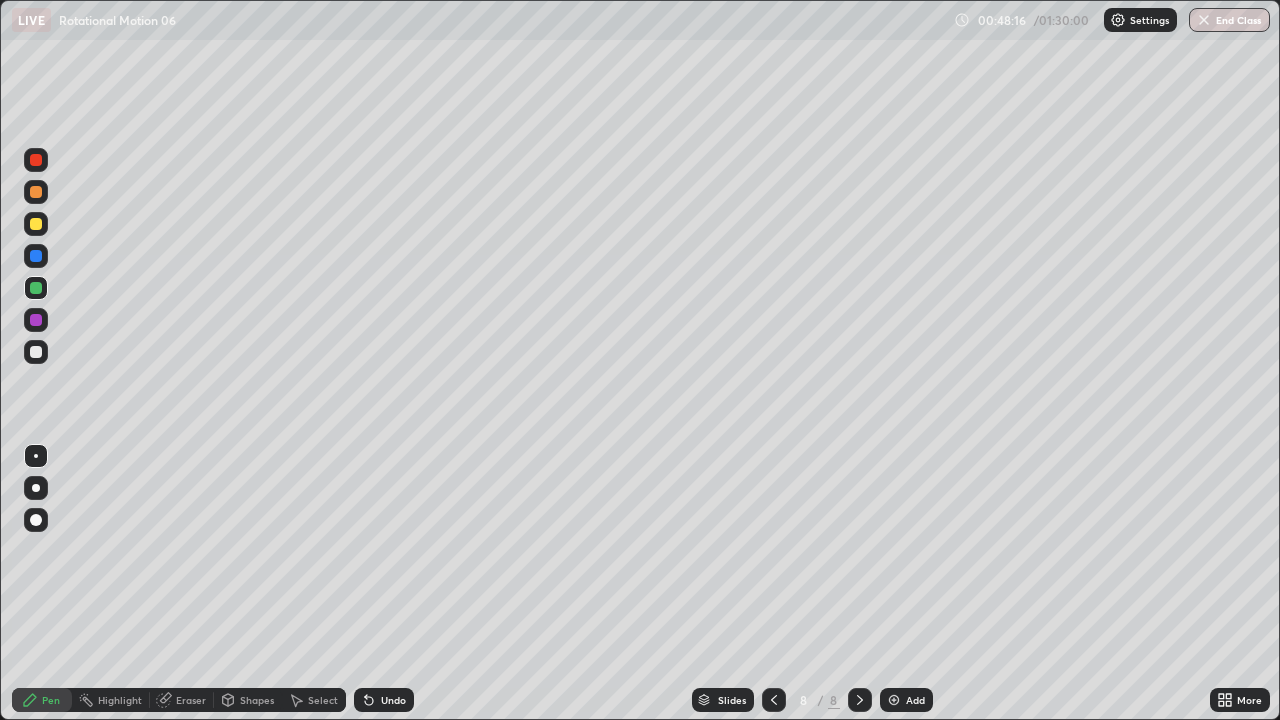 click on "Undo" at bounding box center [393, 700] 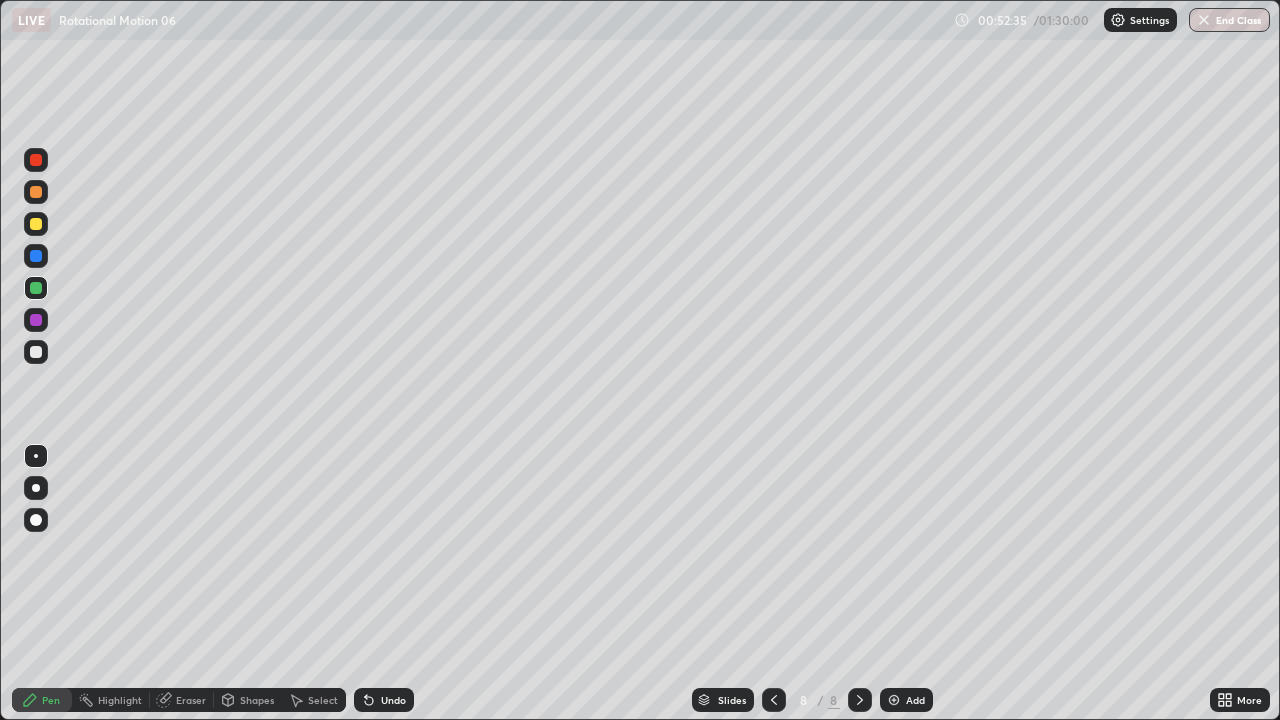 click at bounding box center (894, 700) 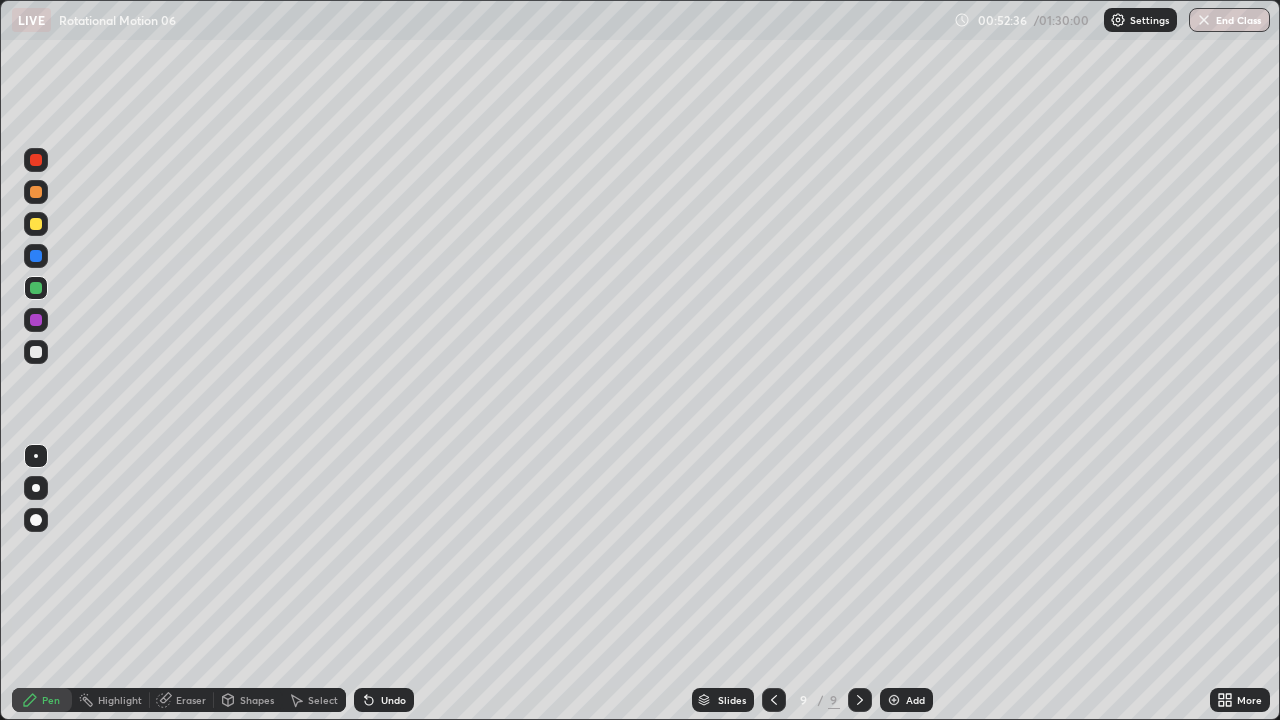 click on "Shapes" at bounding box center (257, 700) 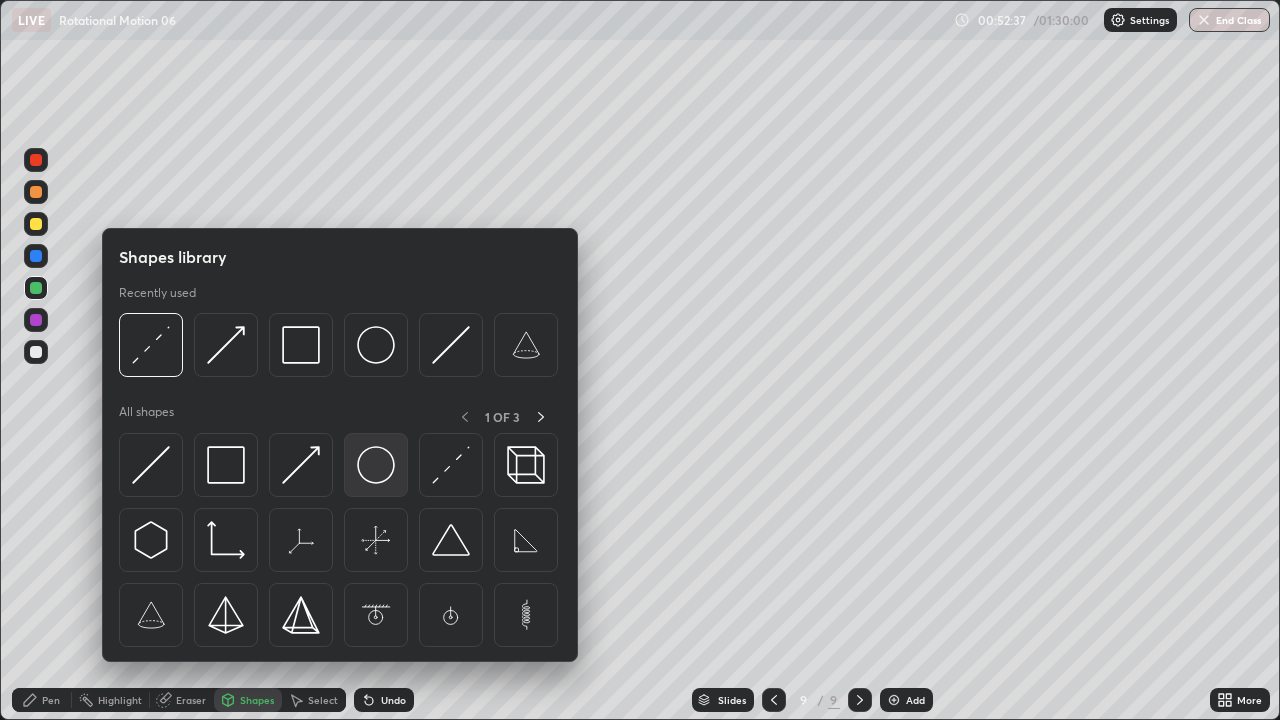 click at bounding box center [376, 465] 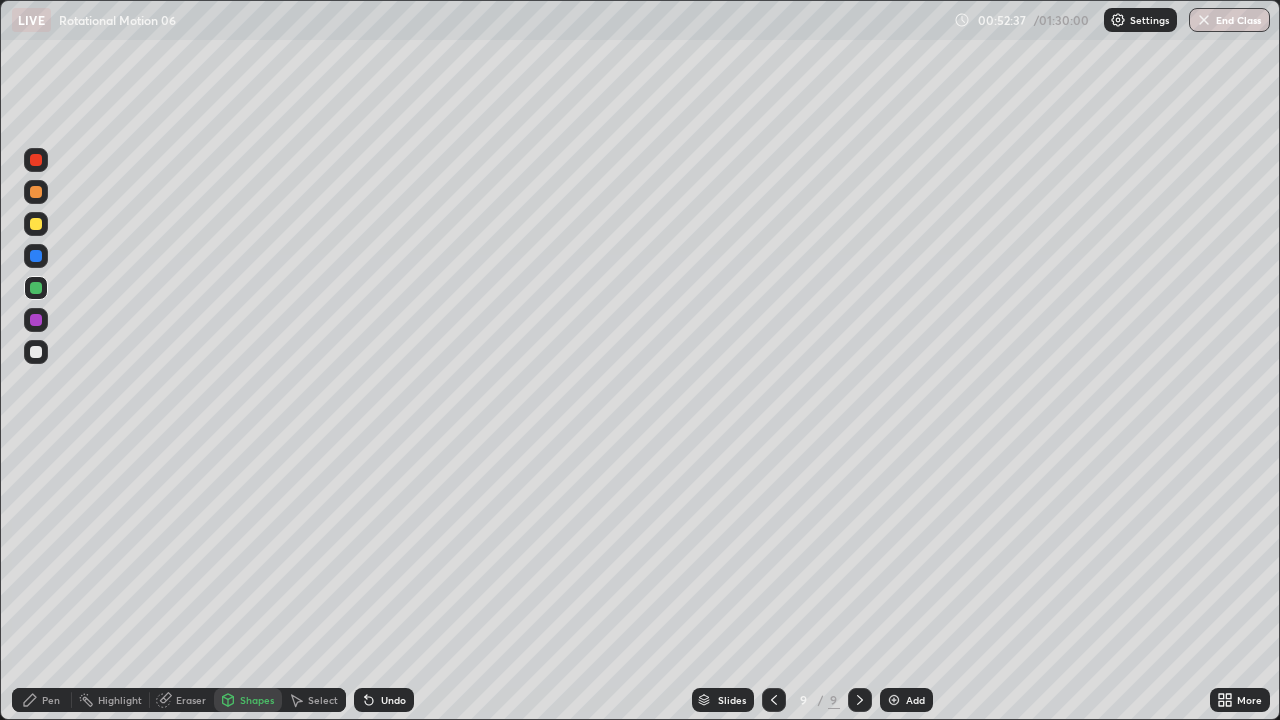 click at bounding box center (36, 352) 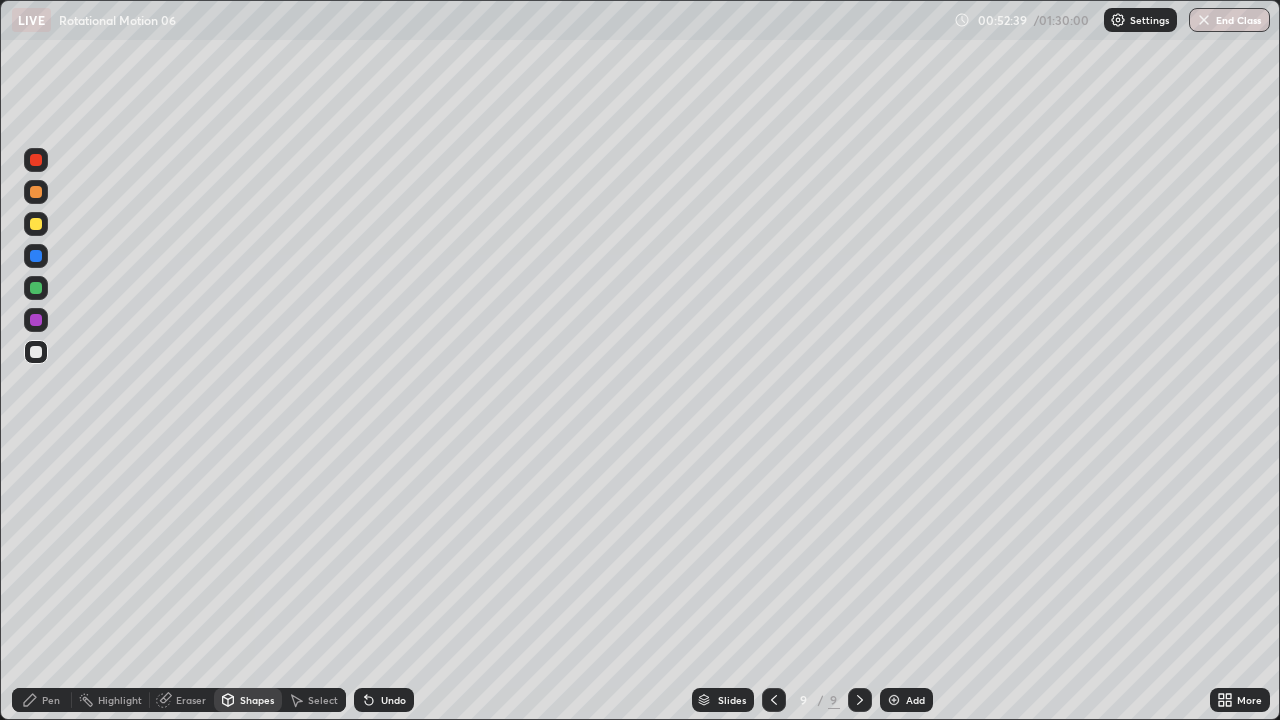 click on "Pen" at bounding box center (42, 700) 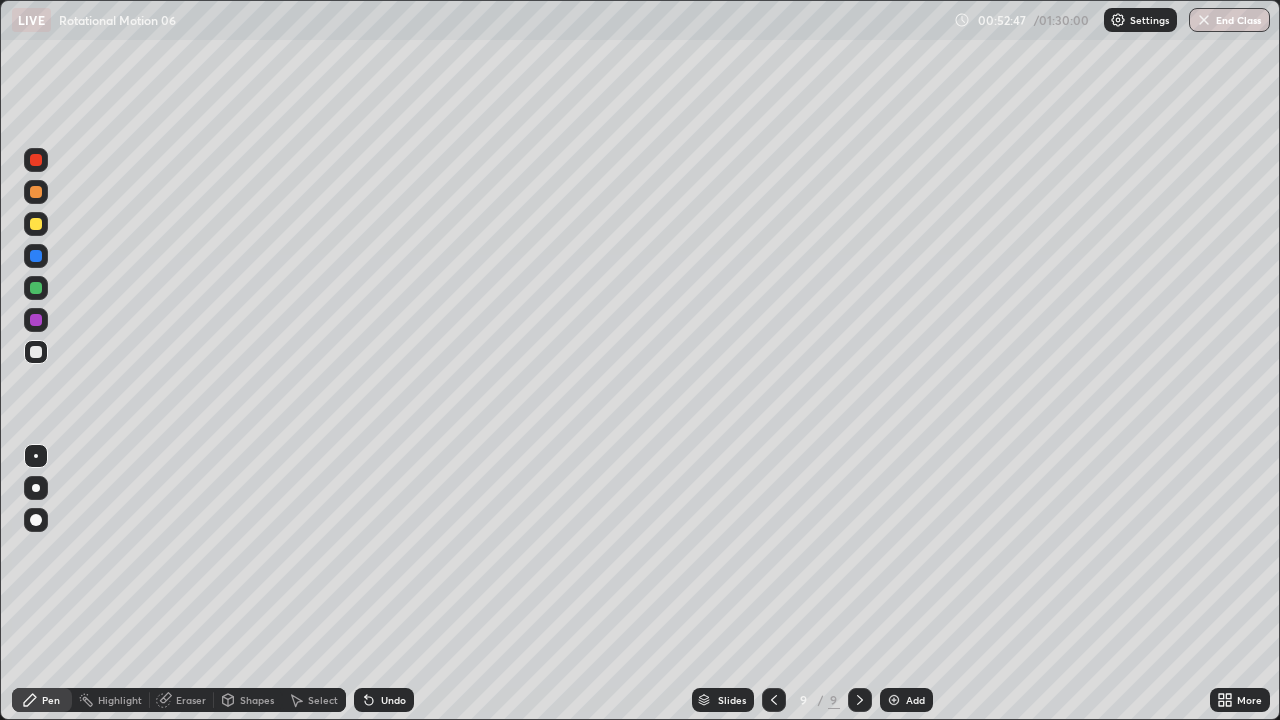 click on "Shapes" at bounding box center (257, 700) 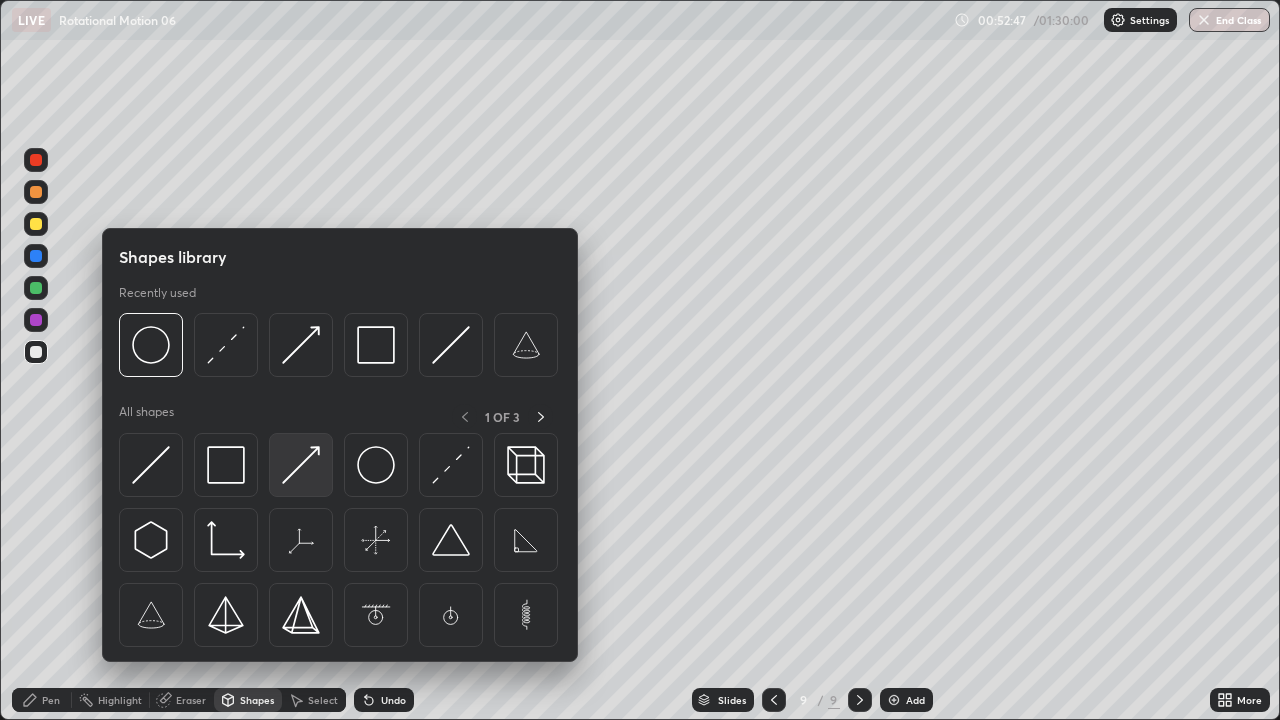 click at bounding box center (301, 465) 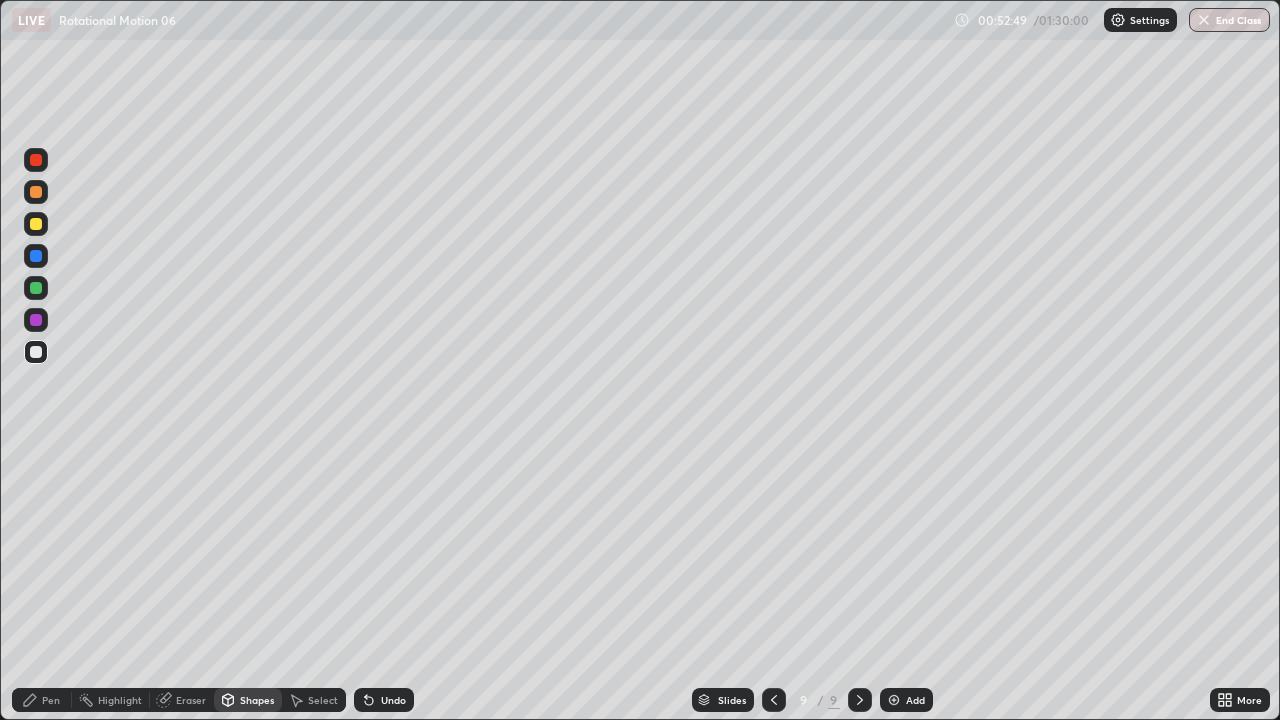 click on "Pen" at bounding box center [51, 700] 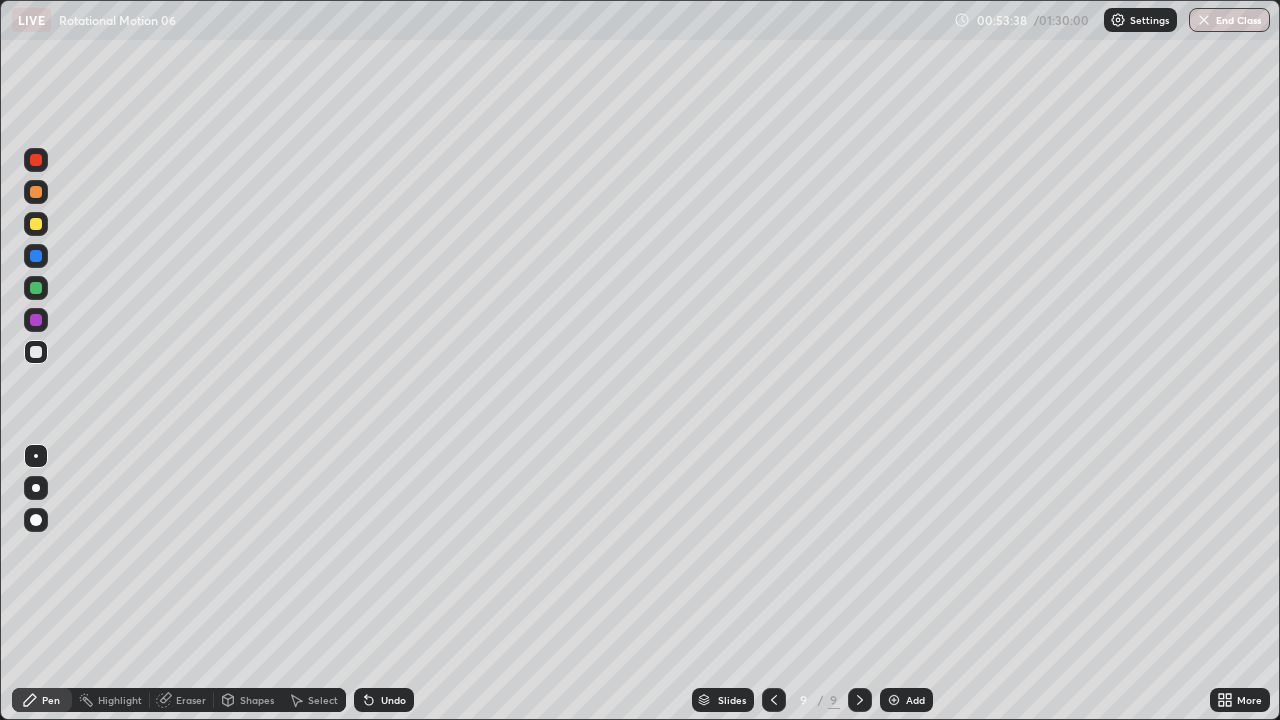 click on "Shapes" at bounding box center (248, 700) 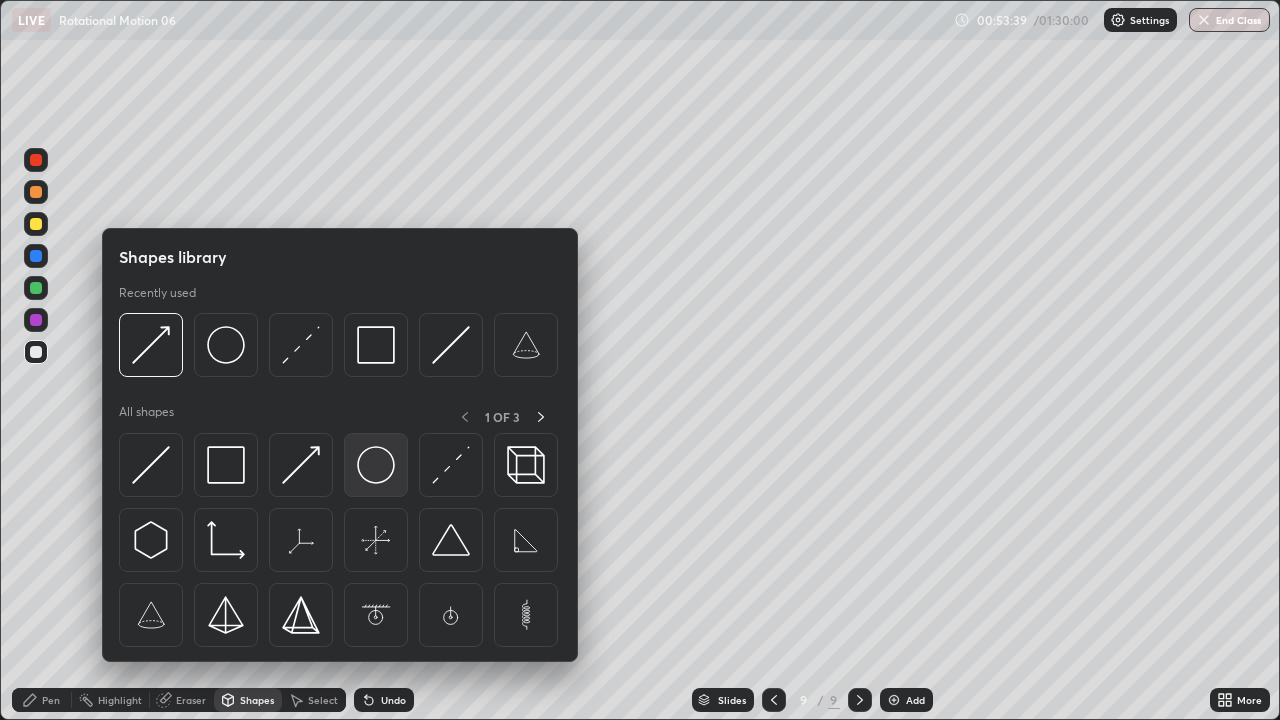 click at bounding box center (376, 465) 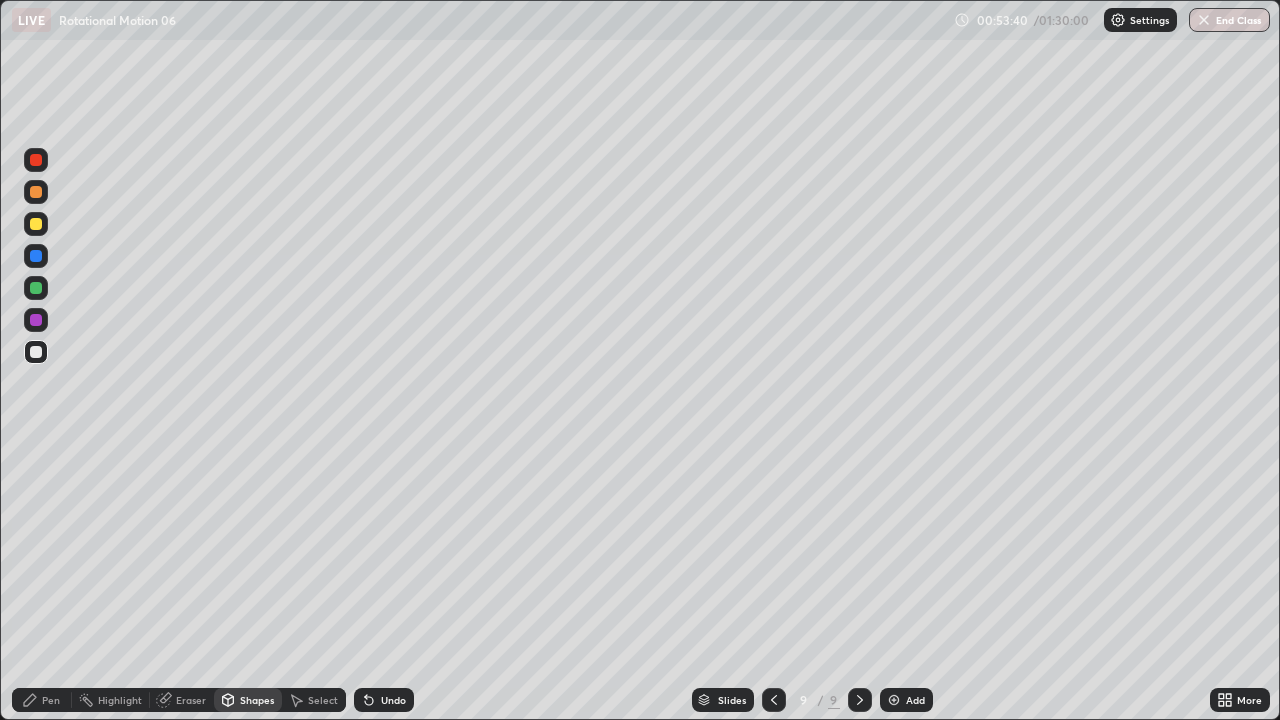 click at bounding box center [36, 352] 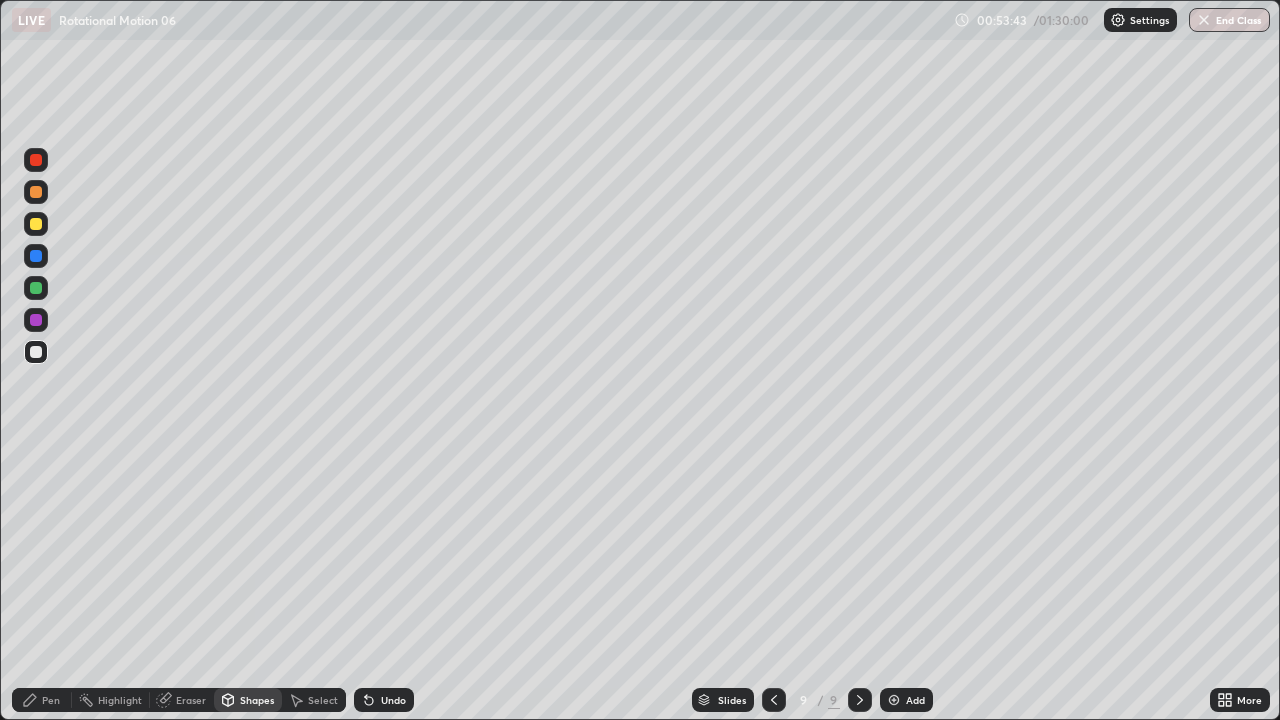 click on "Shapes" at bounding box center [257, 700] 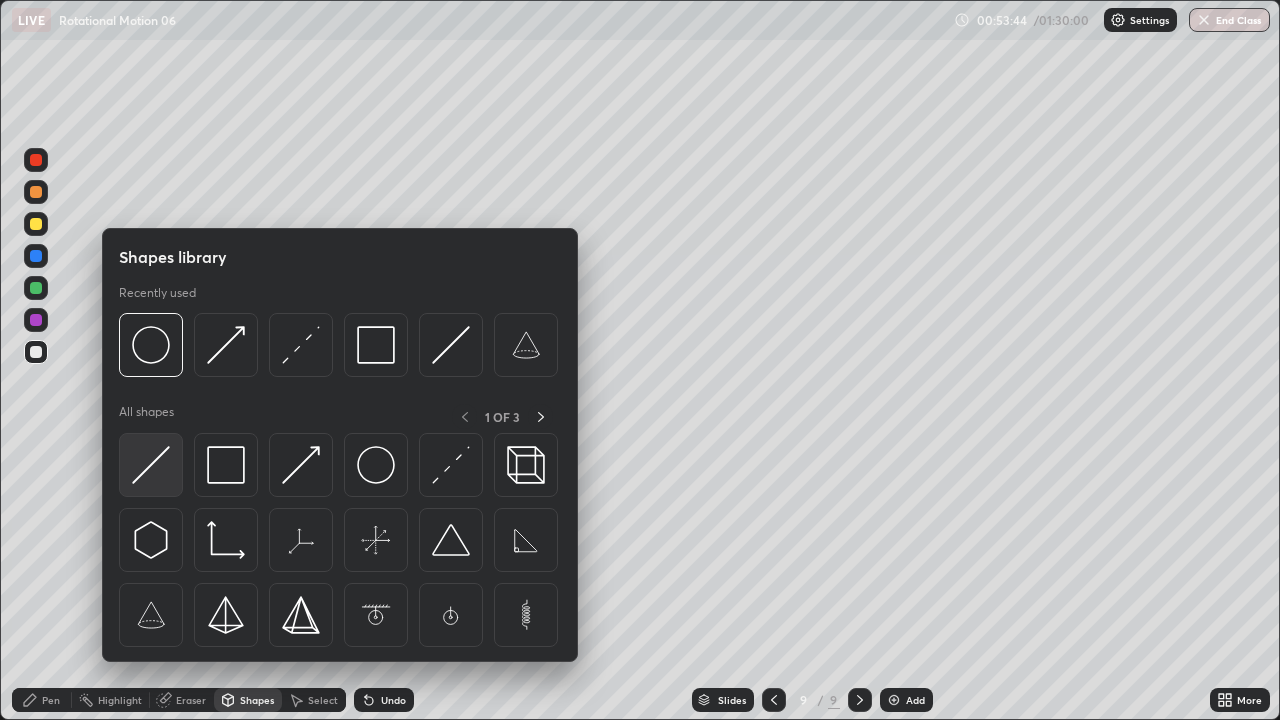 click at bounding box center [151, 465] 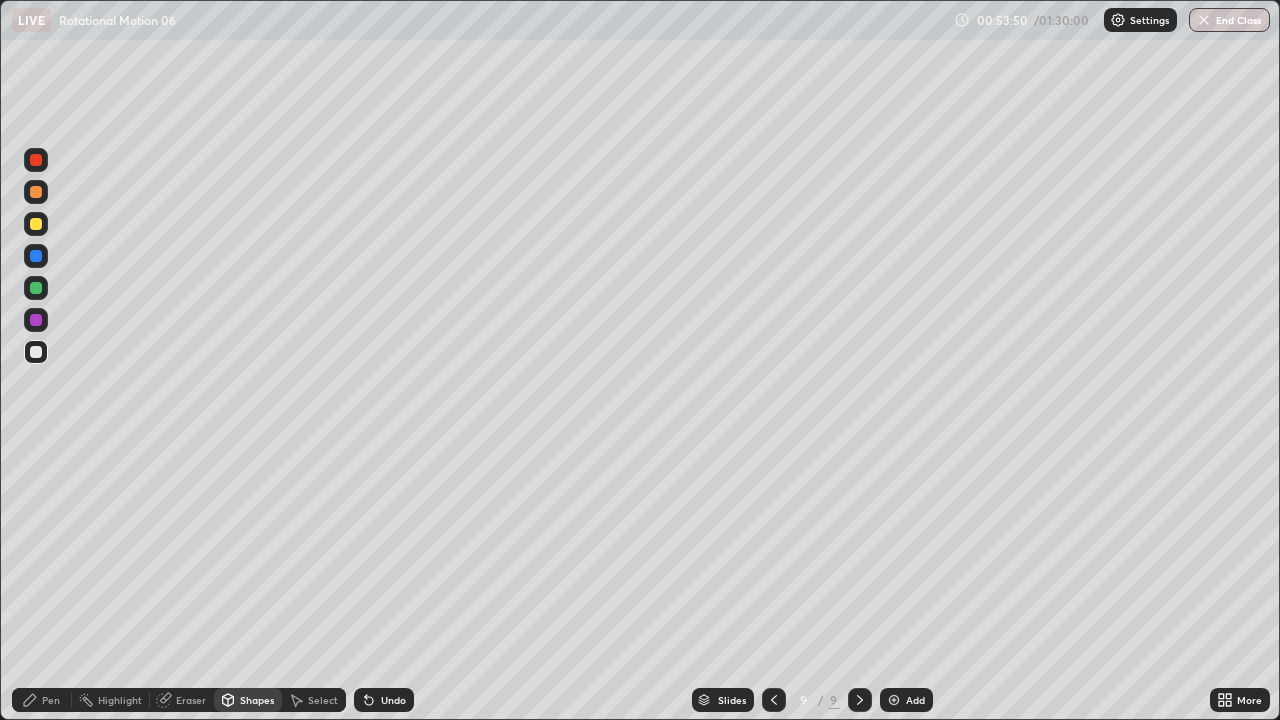 click on "Shapes" at bounding box center [257, 700] 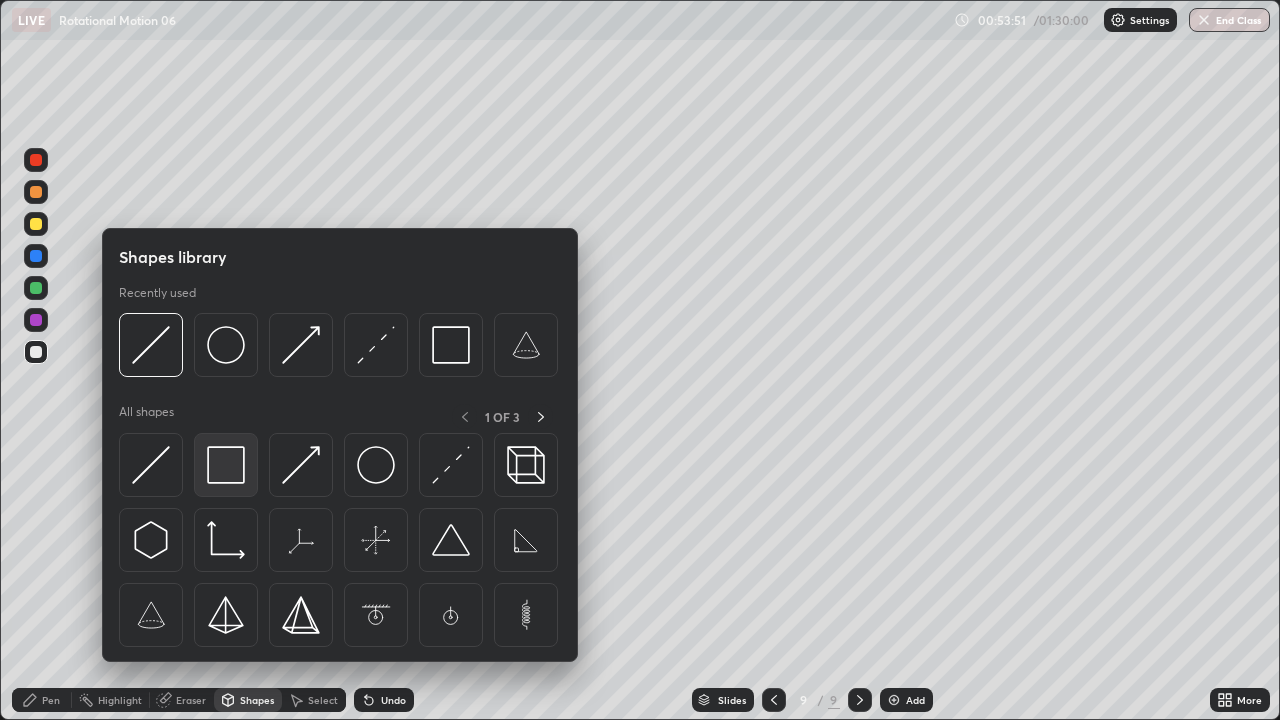click at bounding box center [226, 465] 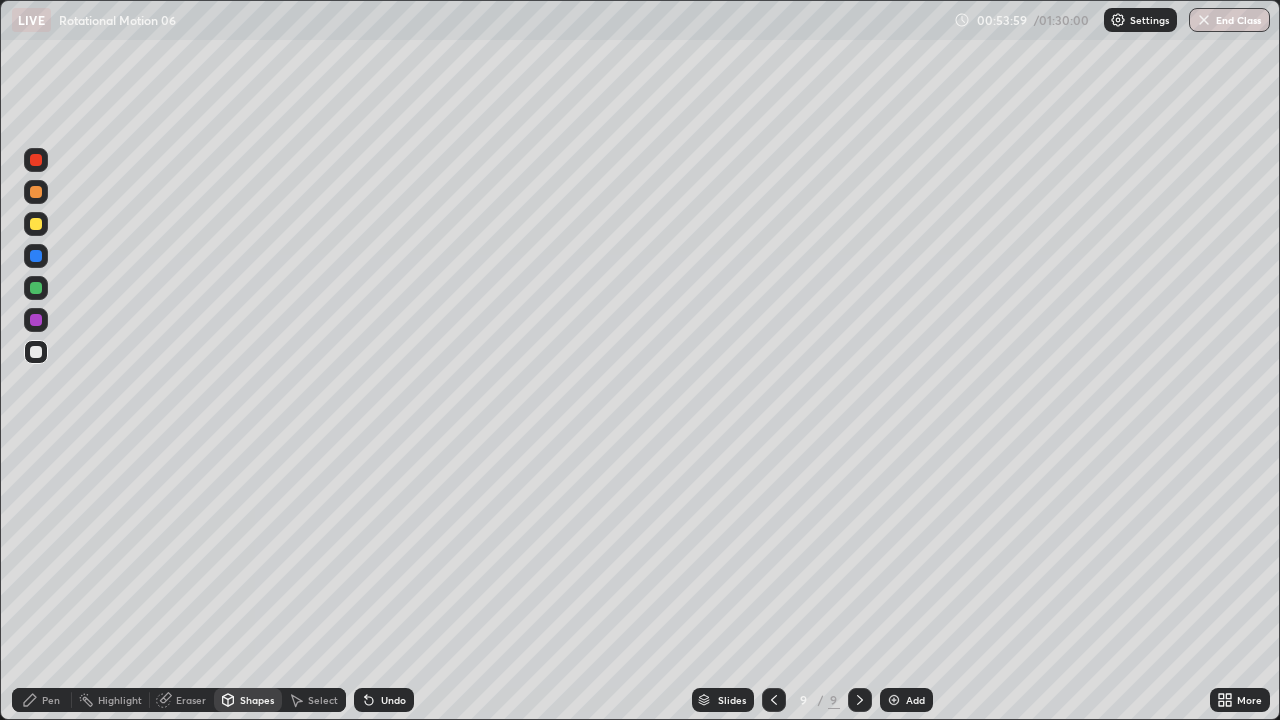 click on "Pen" at bounding box center (51, 700) 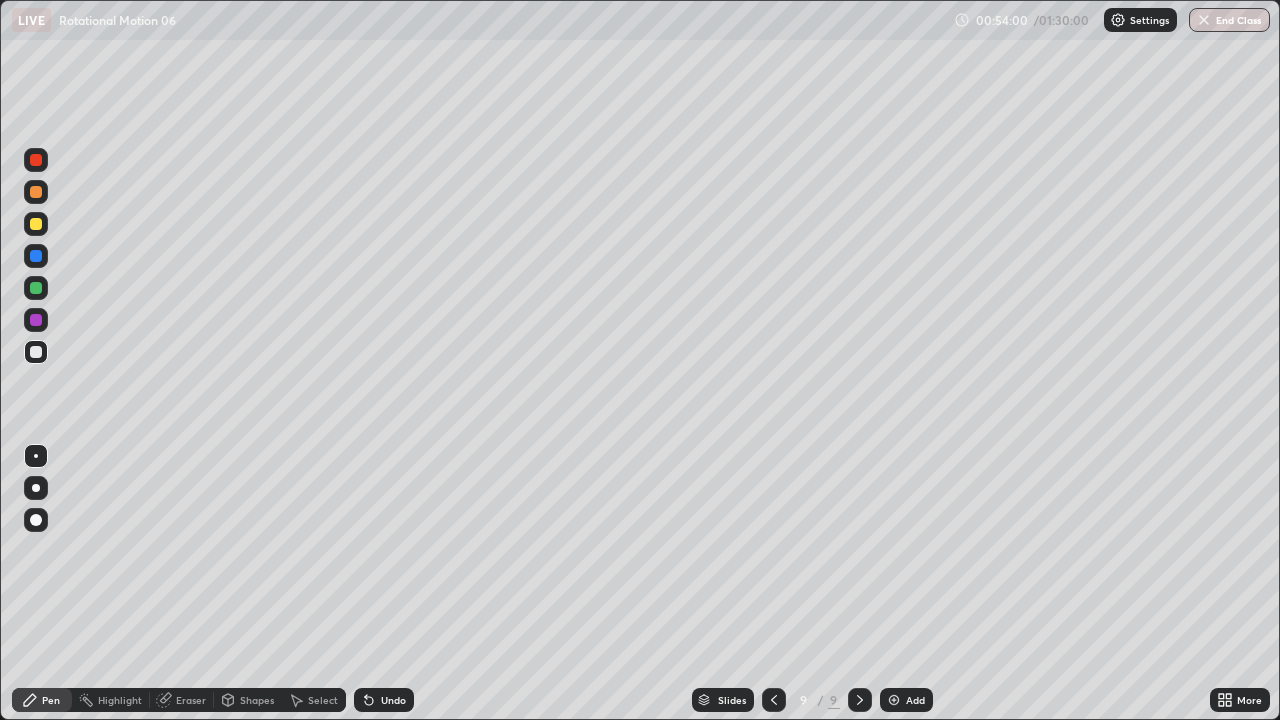 click at bounding box center [36, 224] 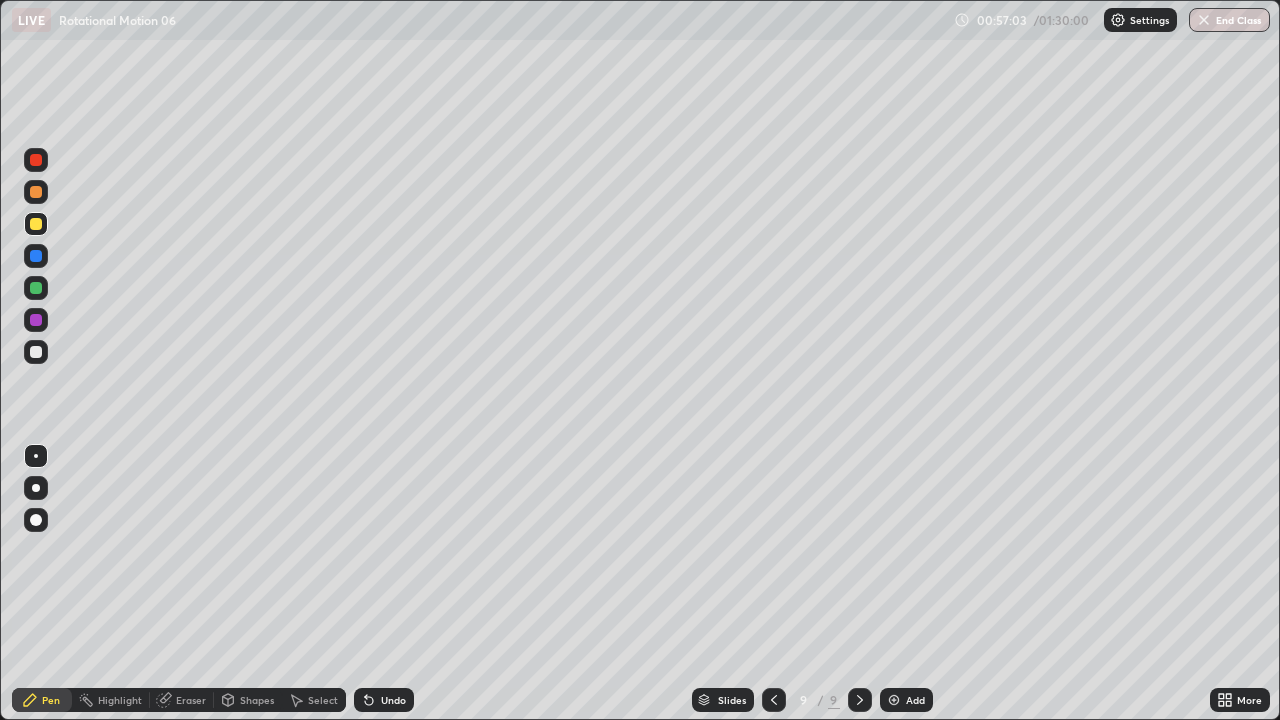 click at bounding box center [36, 288] 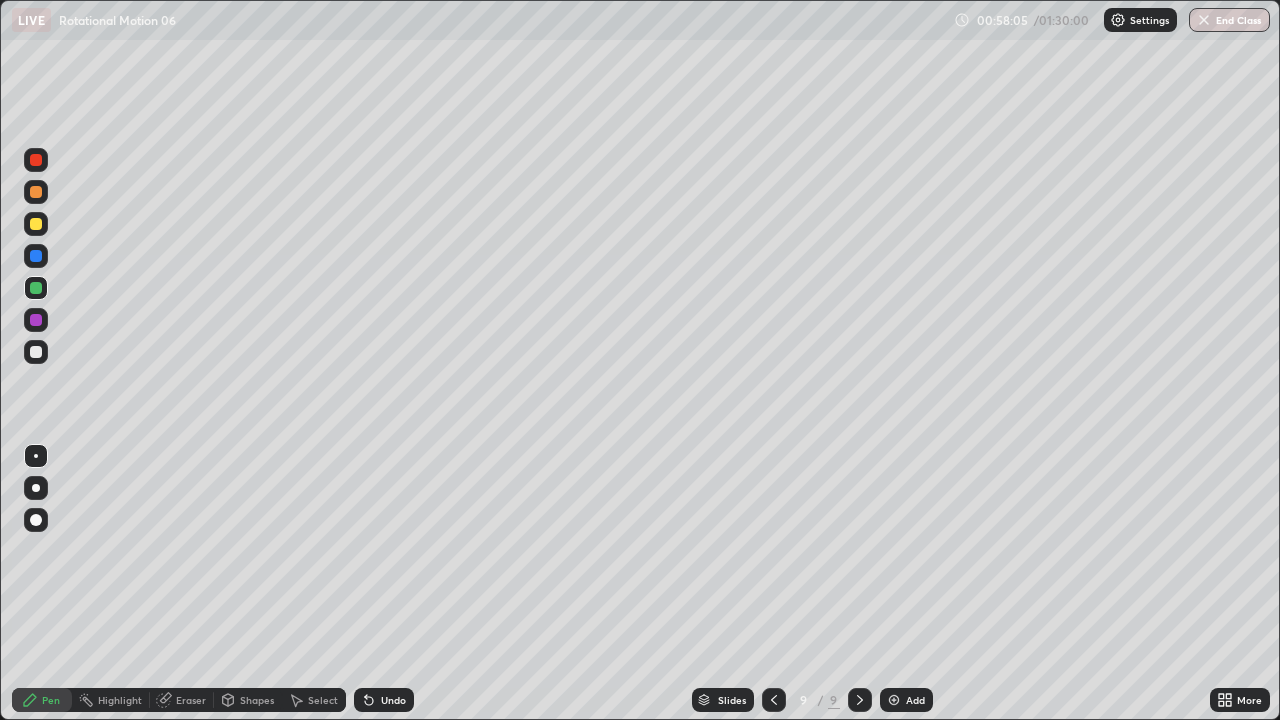 click on "Select" at bounding box center (323, 700) 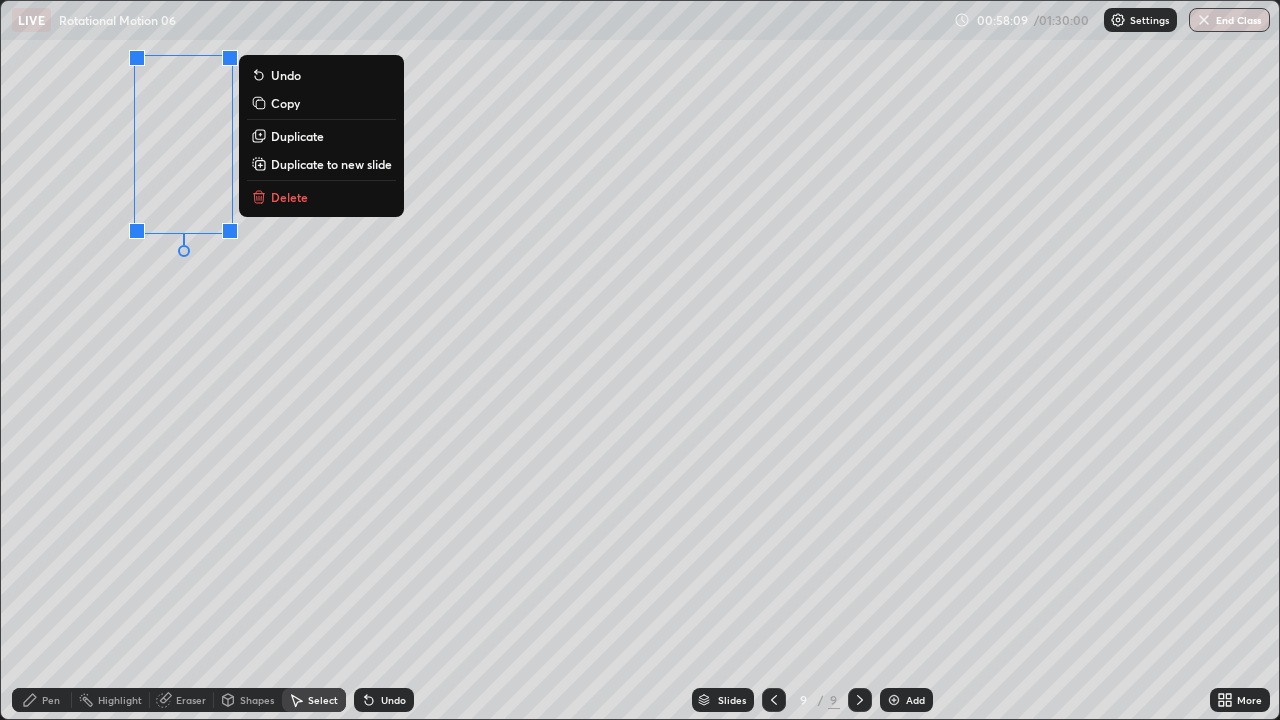 click on "Pen" at bounding box center [51, 700] 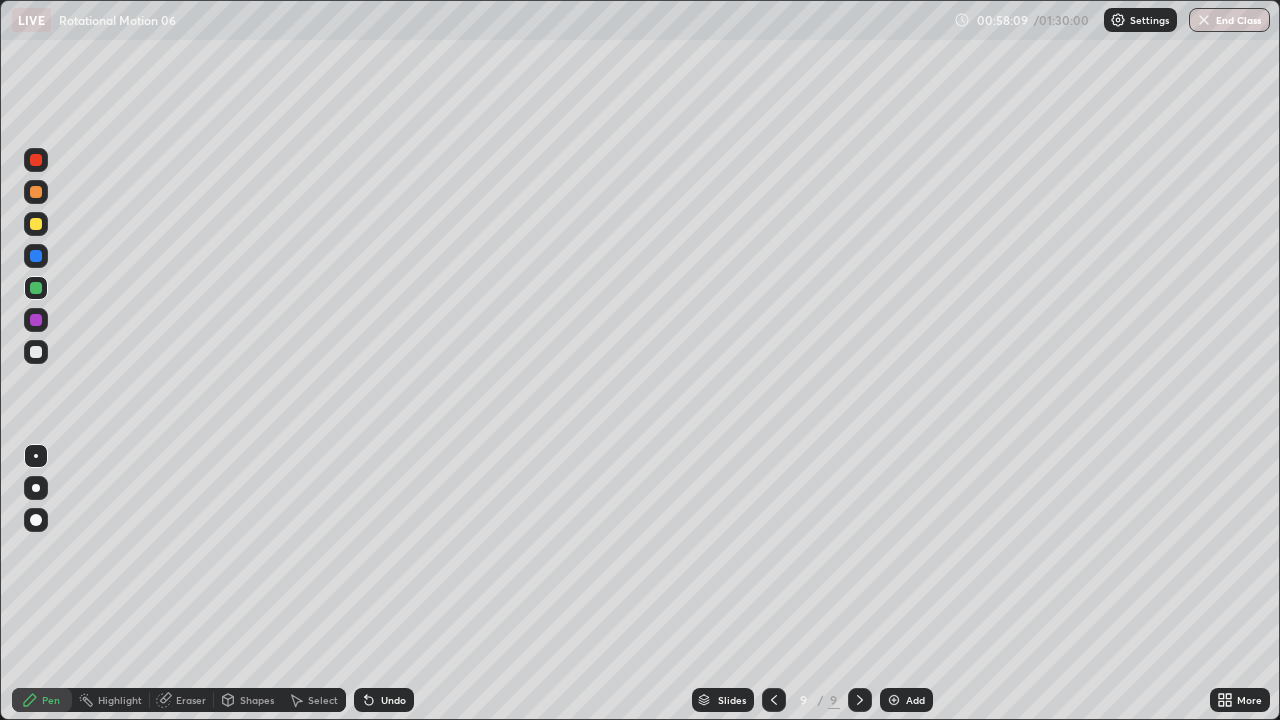 click at bounding box center [36, 224] 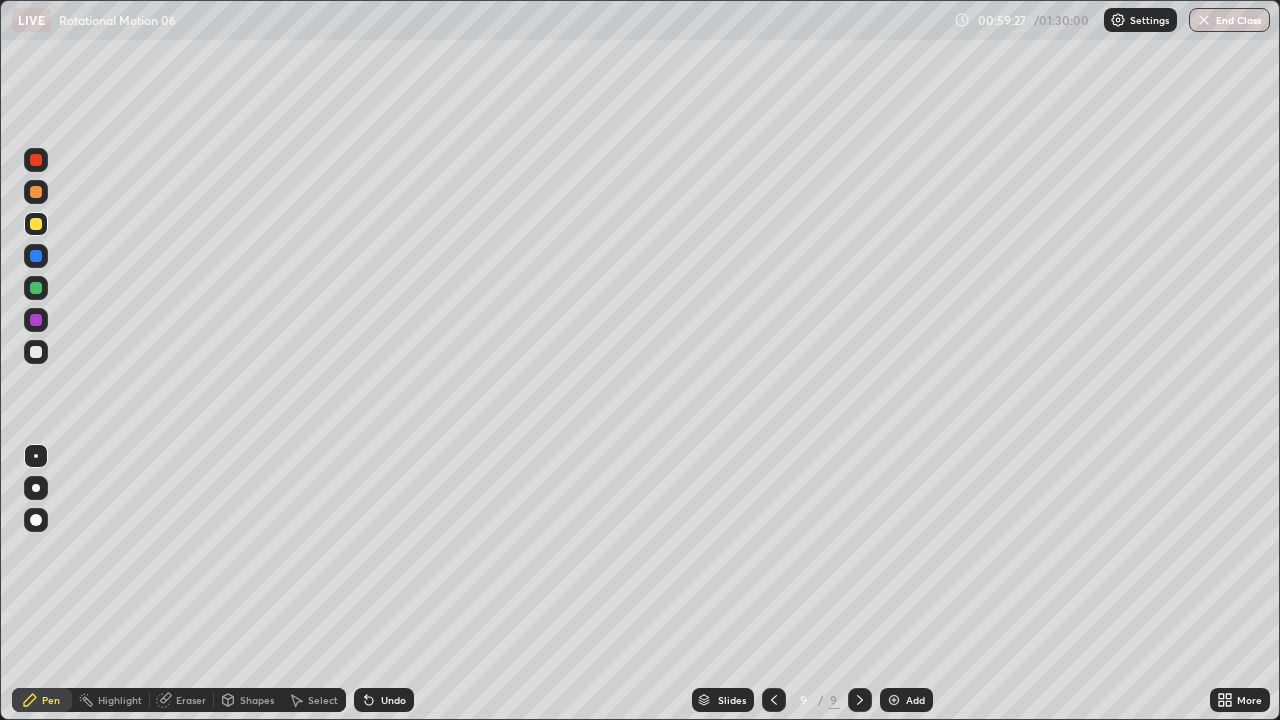 click at bounding box center (36, 320) 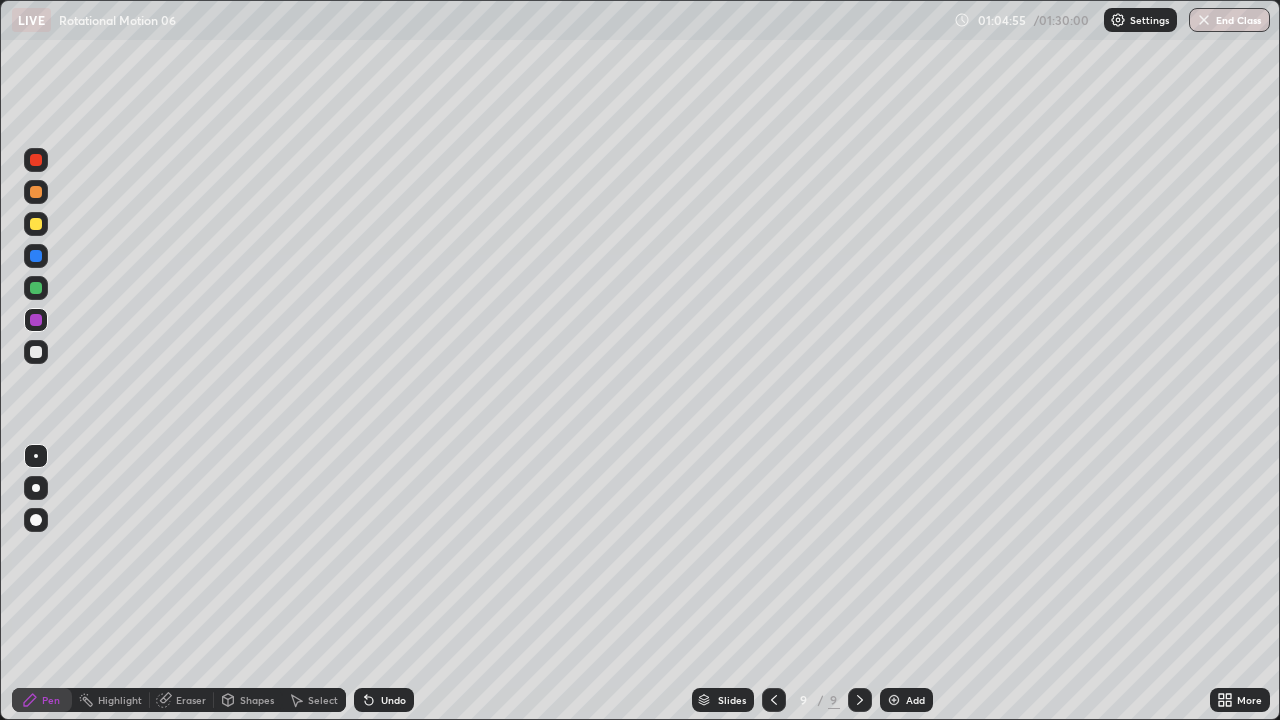 click at bounding box center (894, 700) 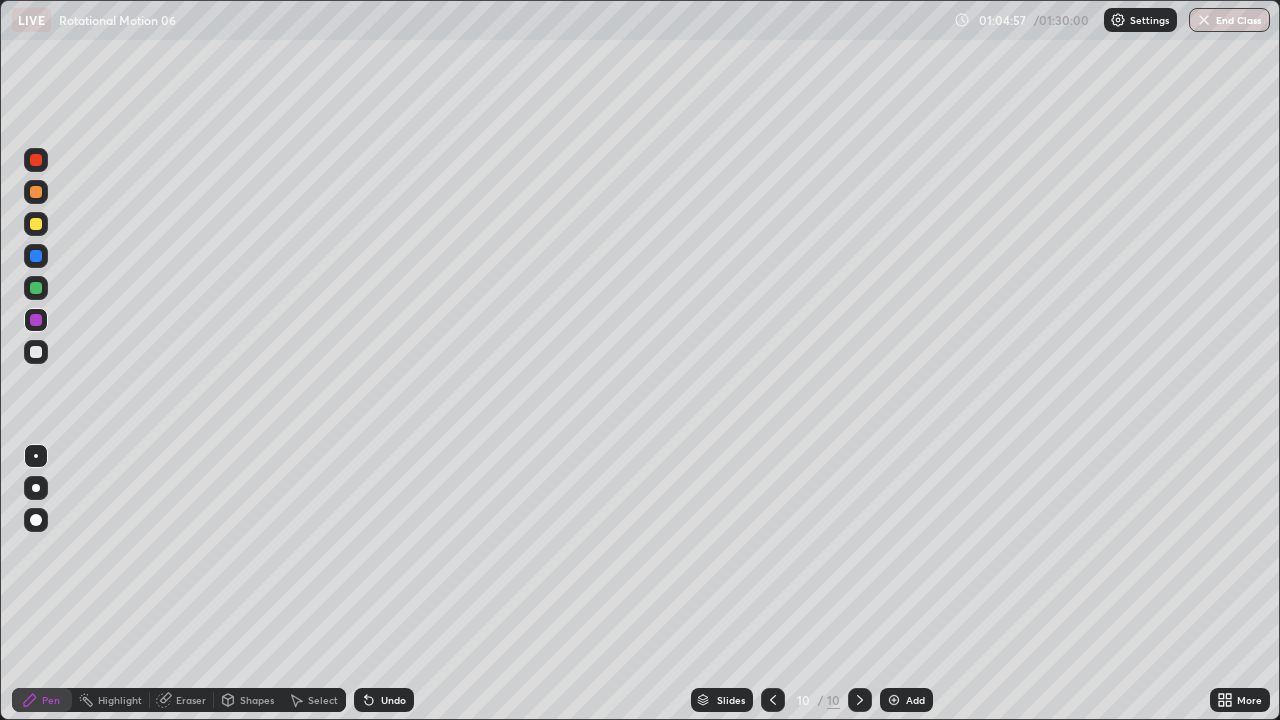 click at bounding box center [36, 224] 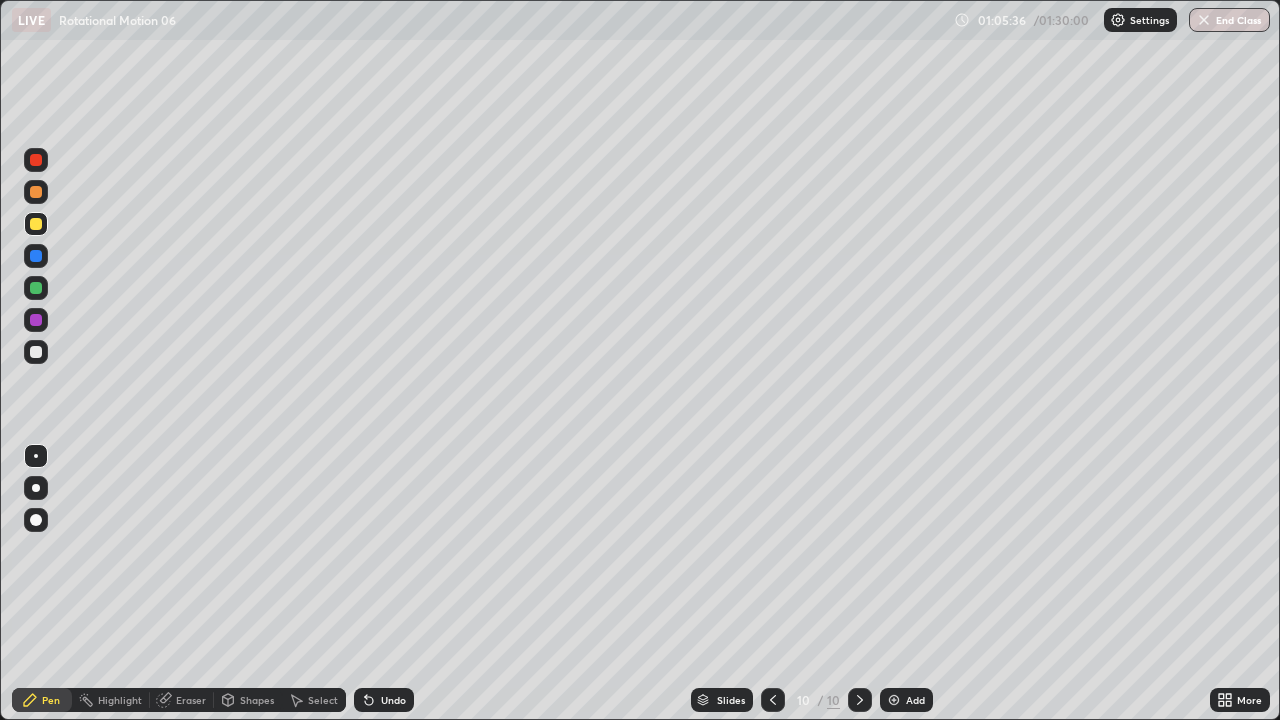 click on "Shapes" at bounding box center (248, 700) 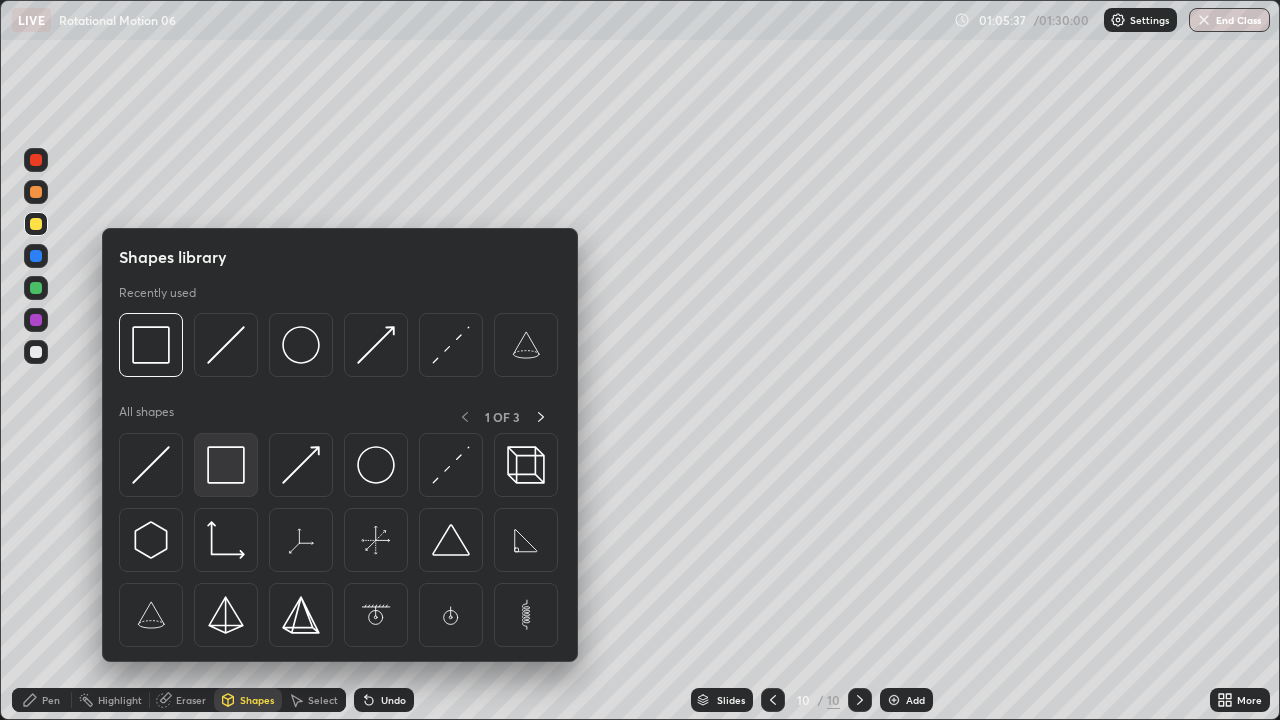 click at bounding box center (226, 465) 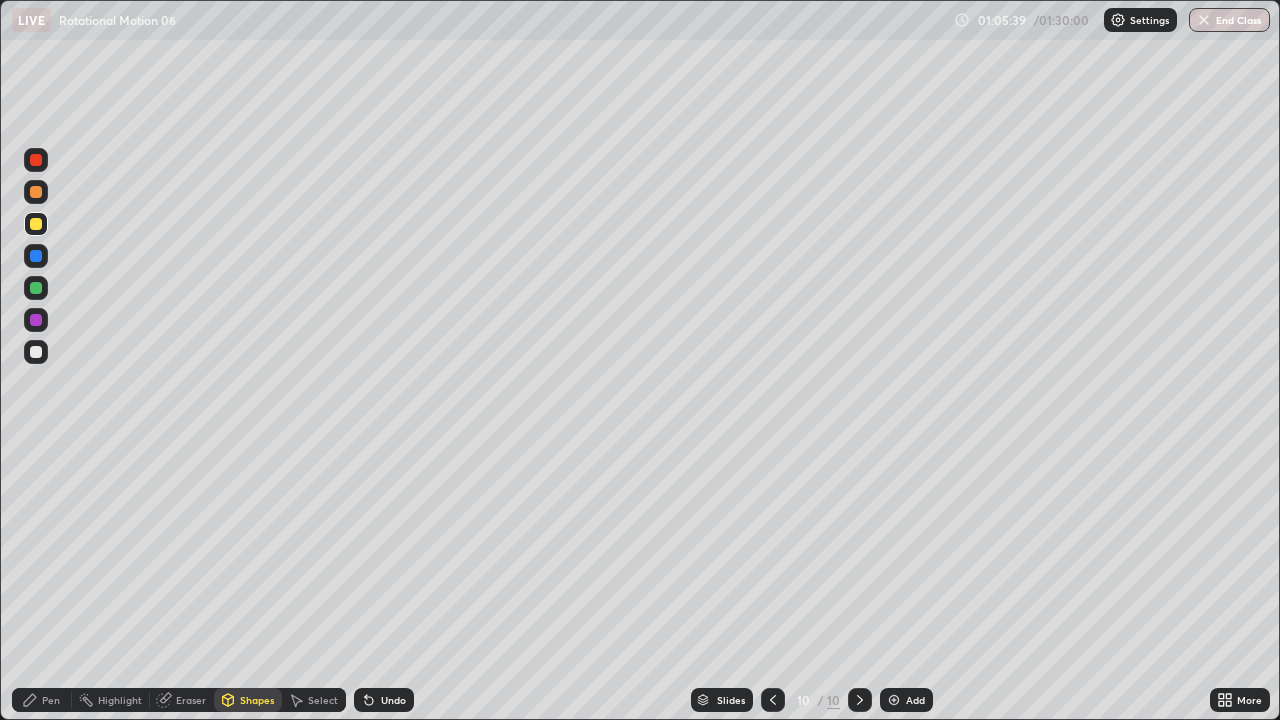 click on "Select" at bounding box center [323, 700] 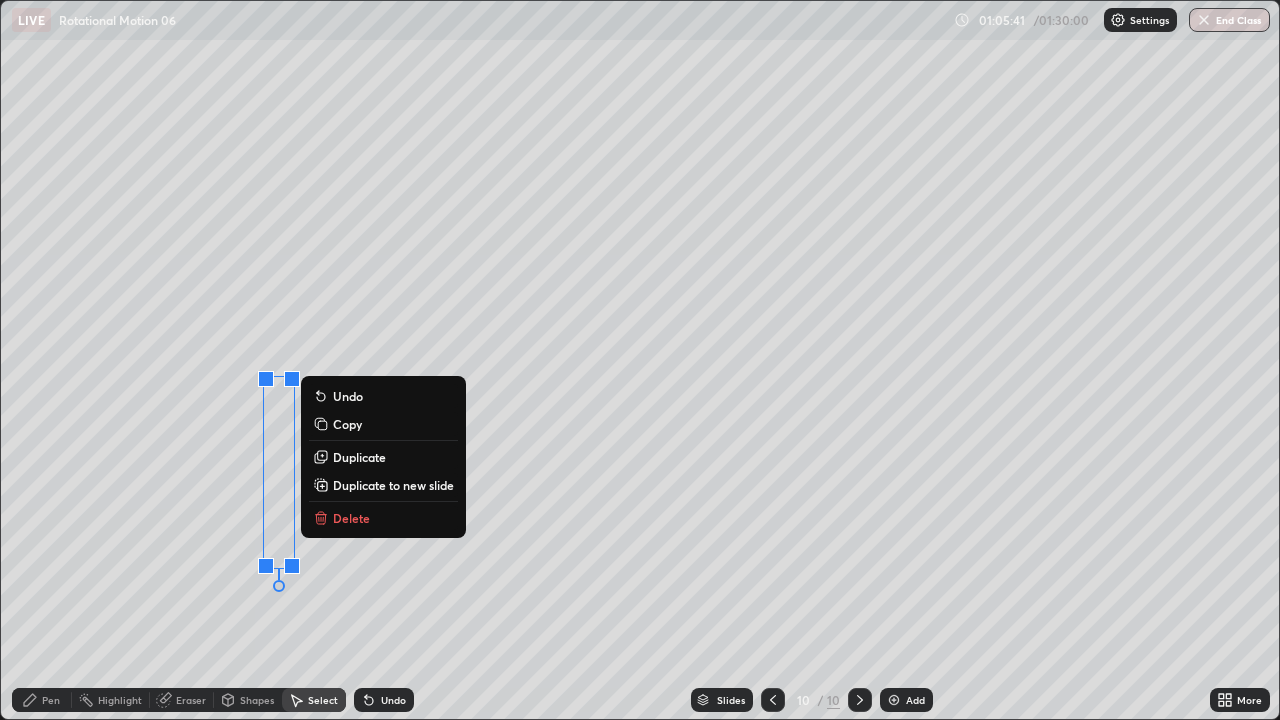 click on "Duplicate" at bounding box center [359, 457] 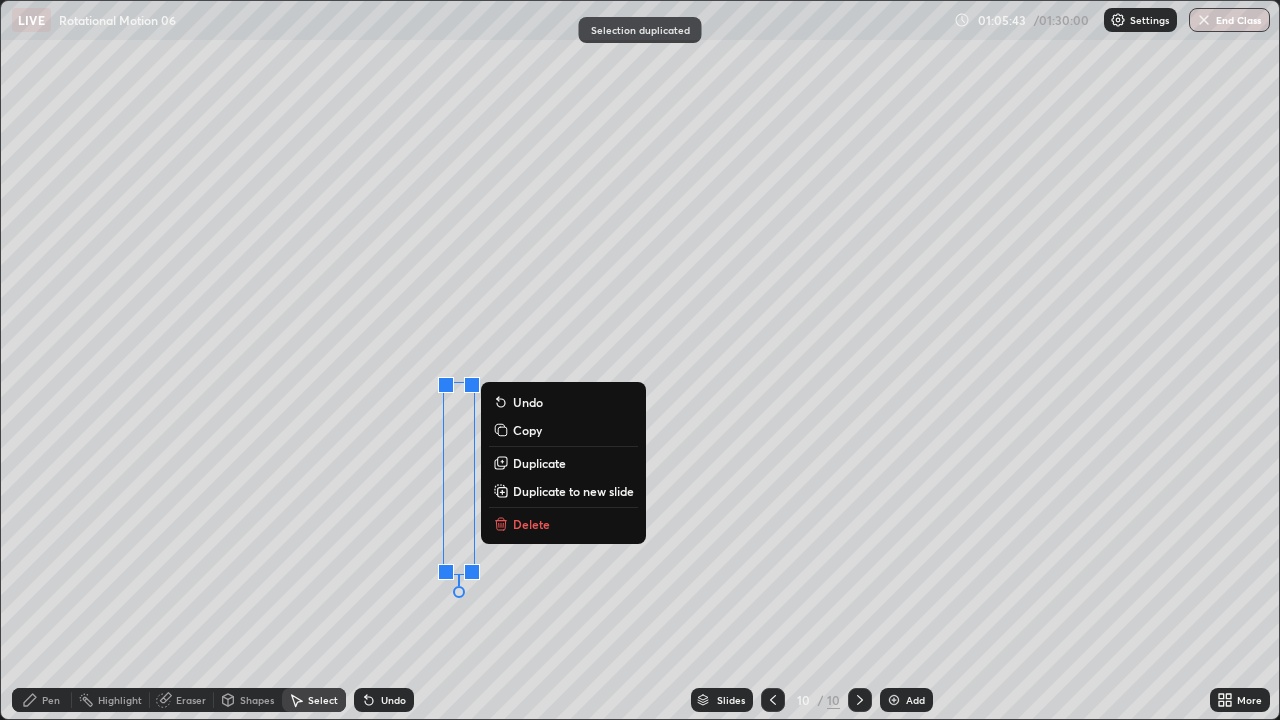 click on "Duplicate" at bounding box center [539, 463] 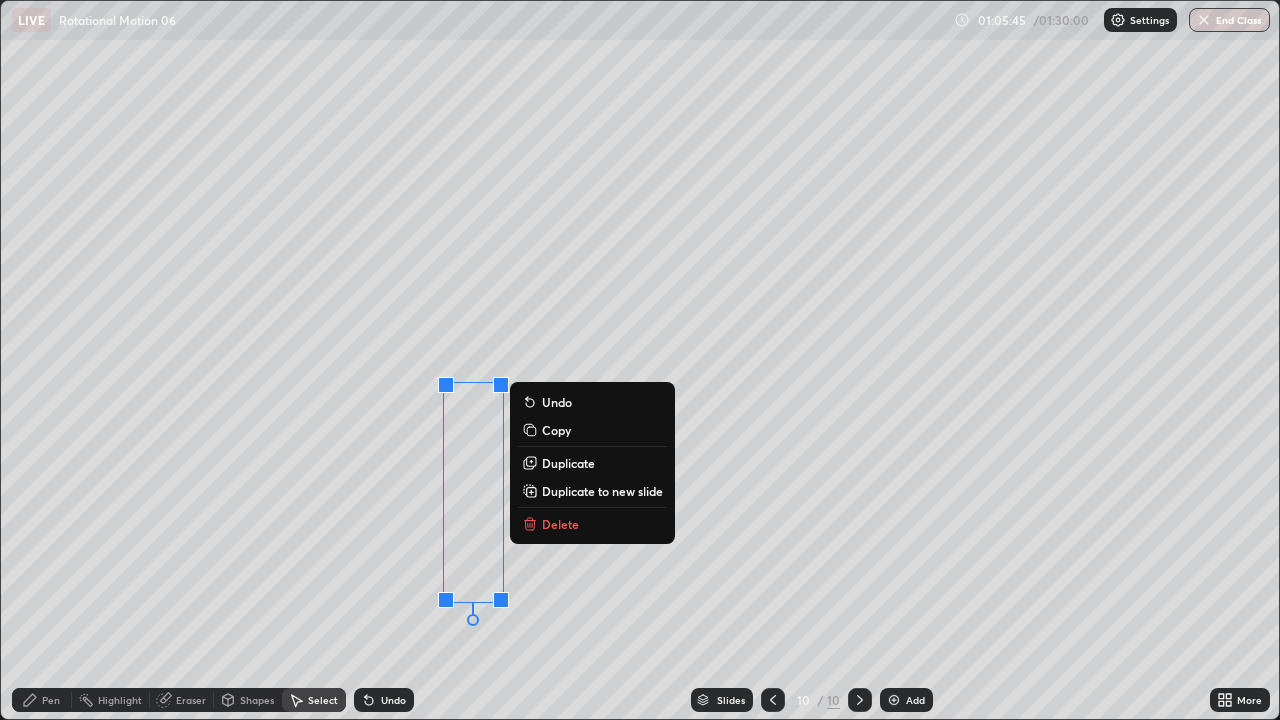 click on "Undo" at bounding box center [393, 700] 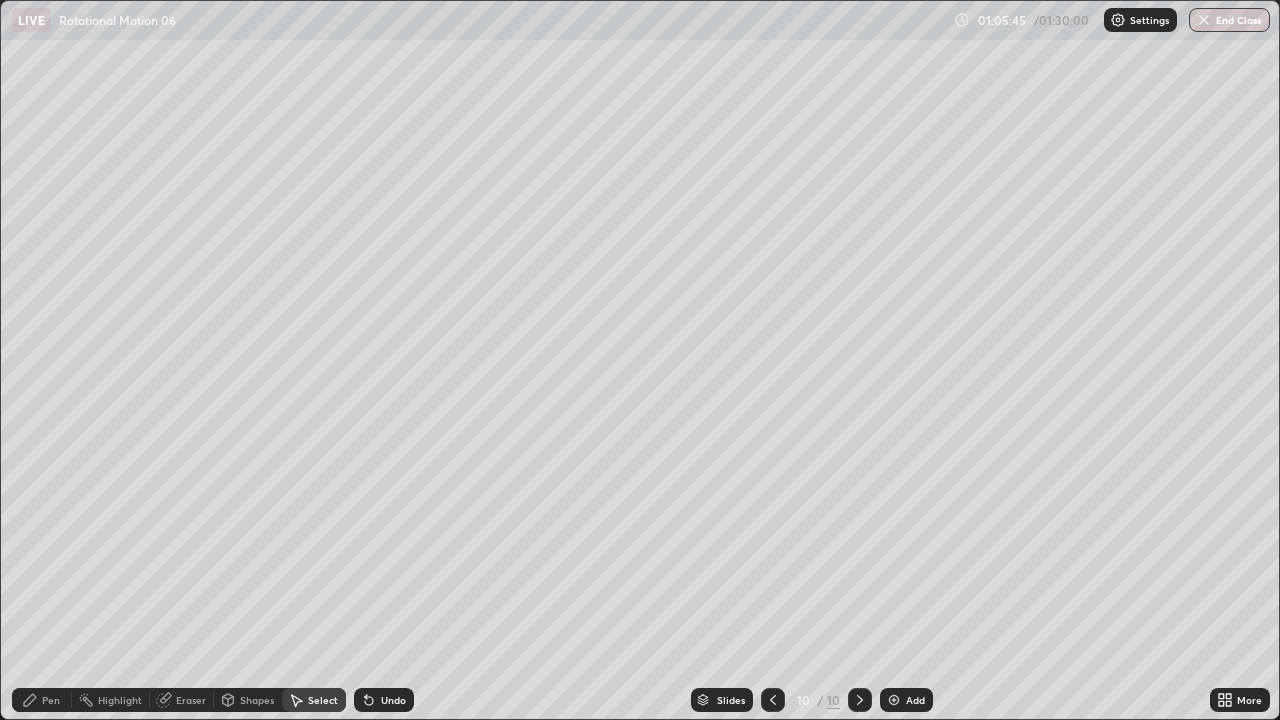 click on "Undo" at bounding box center [393, 700] 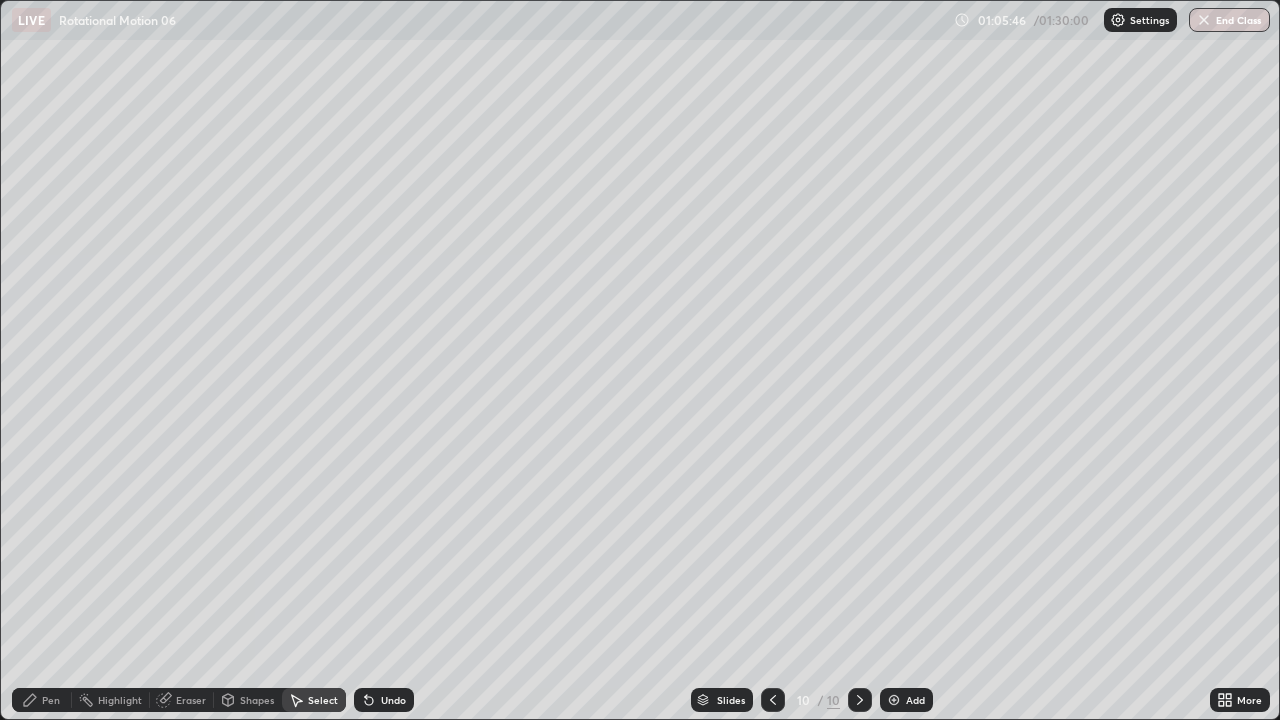 click on "Undo" at bounding box center [384, 700] 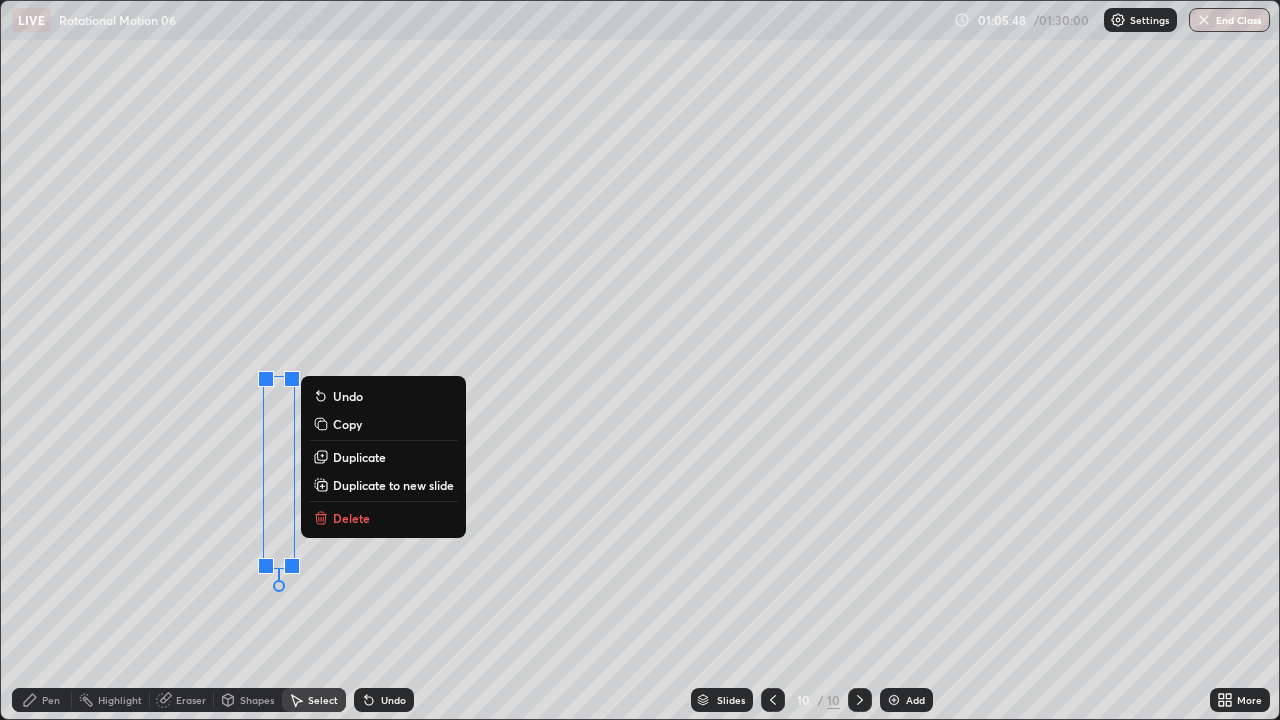 click on "Duplicate" at bounding box center (359, 457) 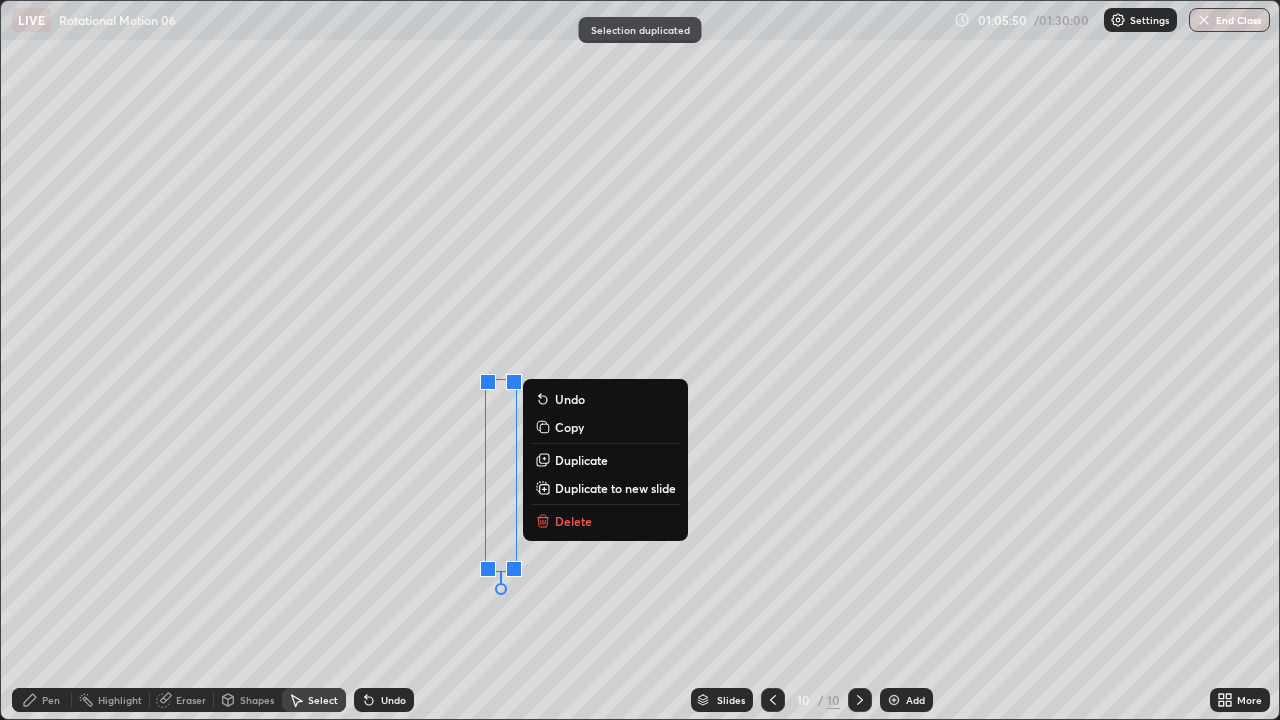 click on "Duplicate" at bounding box center [581, 460] 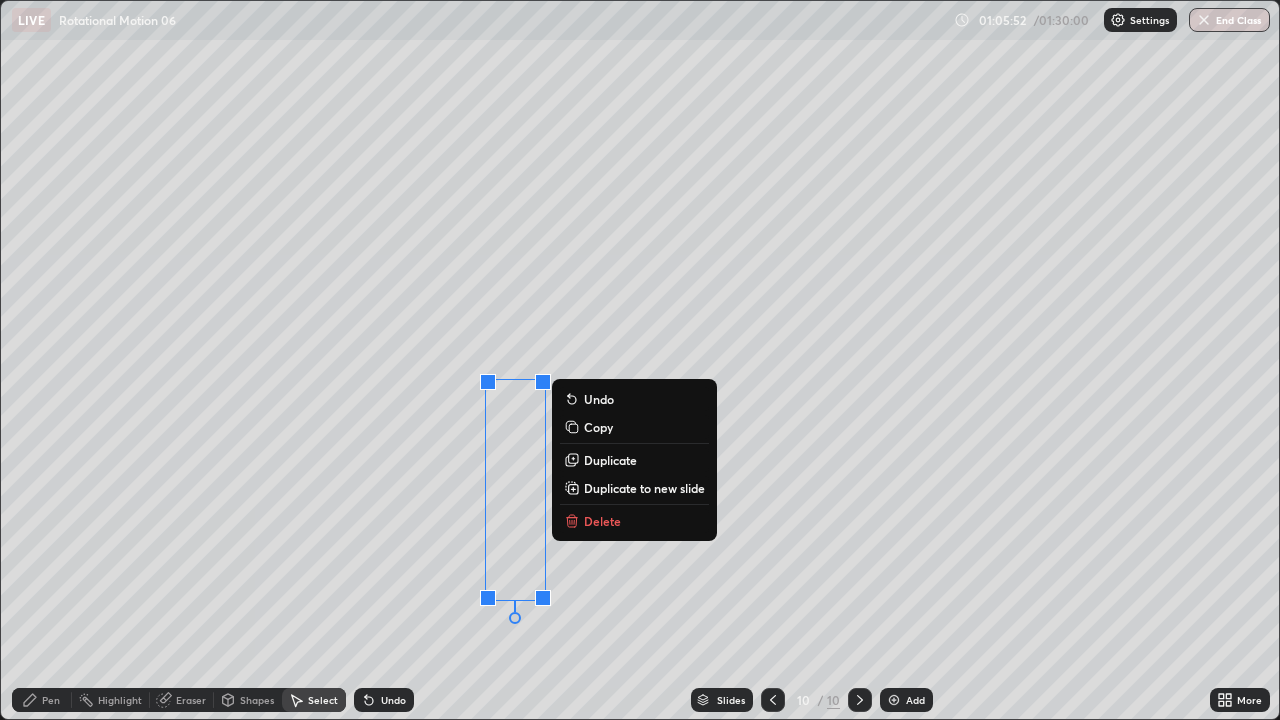 click on "Undo" at bounding box center [393, 700] 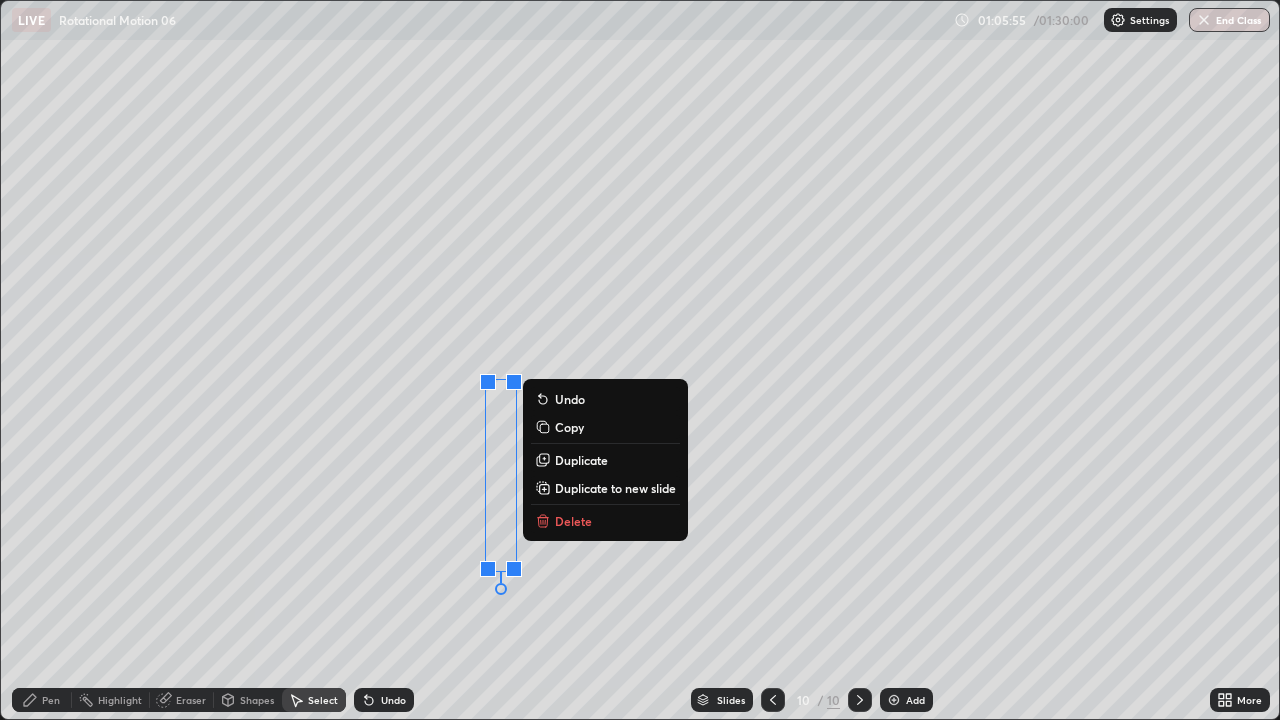 click on "Duplicate" at bounding box center [581, 460] 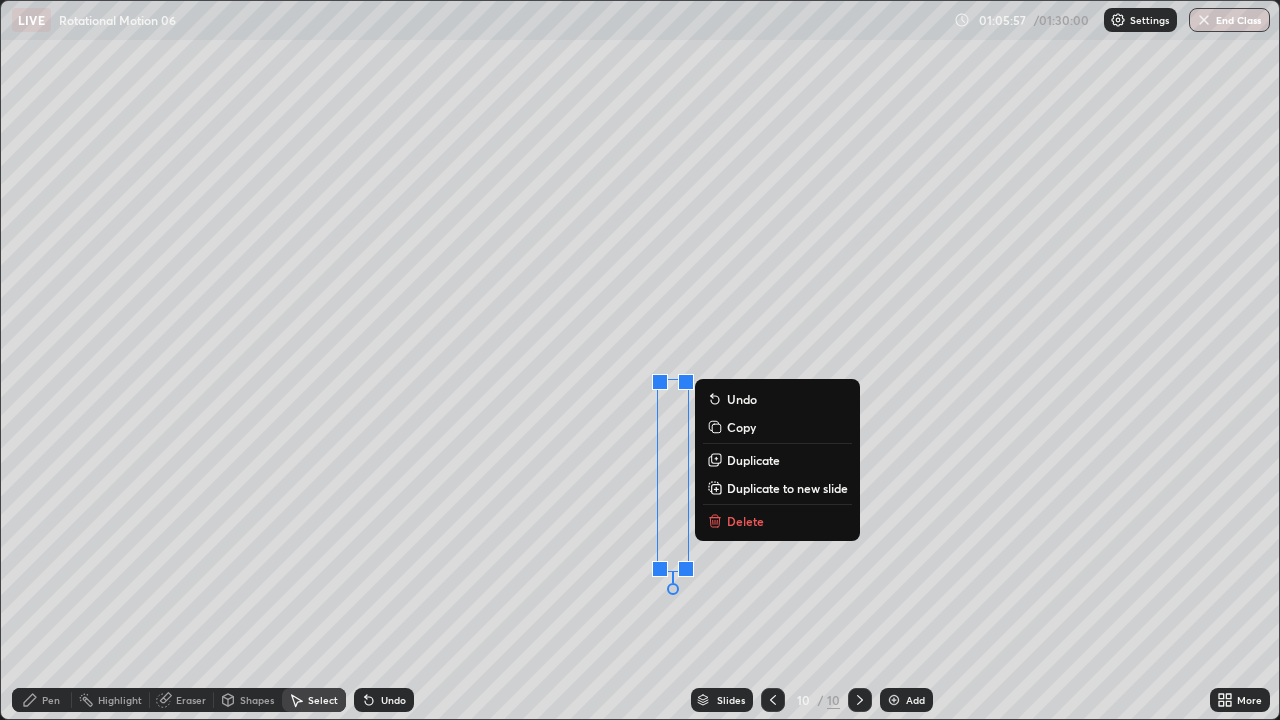 click on "Pen" at bounding box center [42, 700] 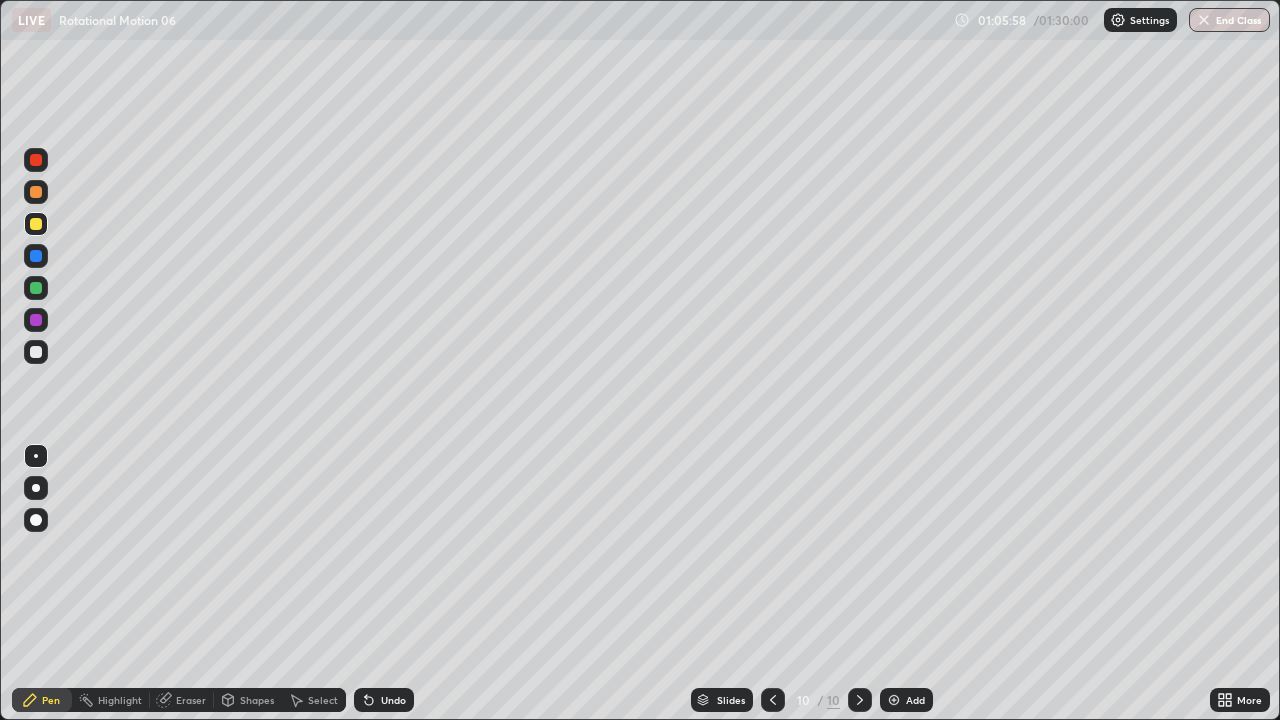 click at bounding box center [36, 288] 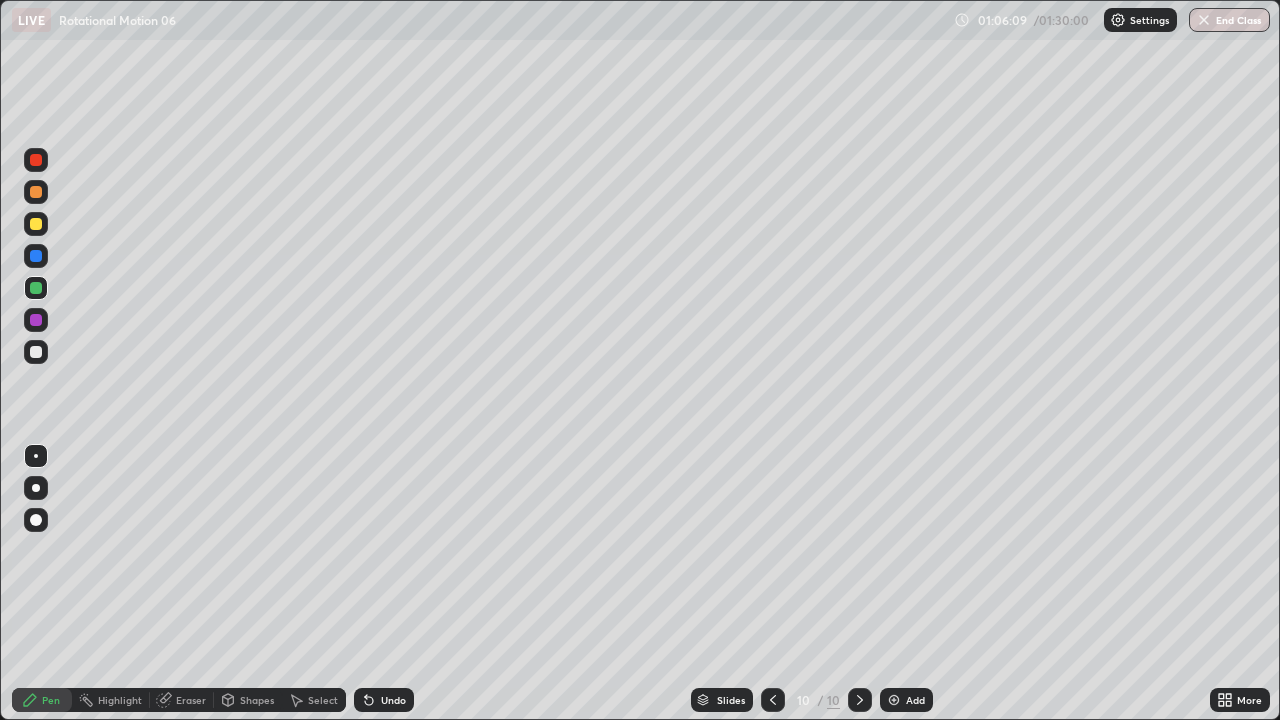 click at bounding box center (36, 352) 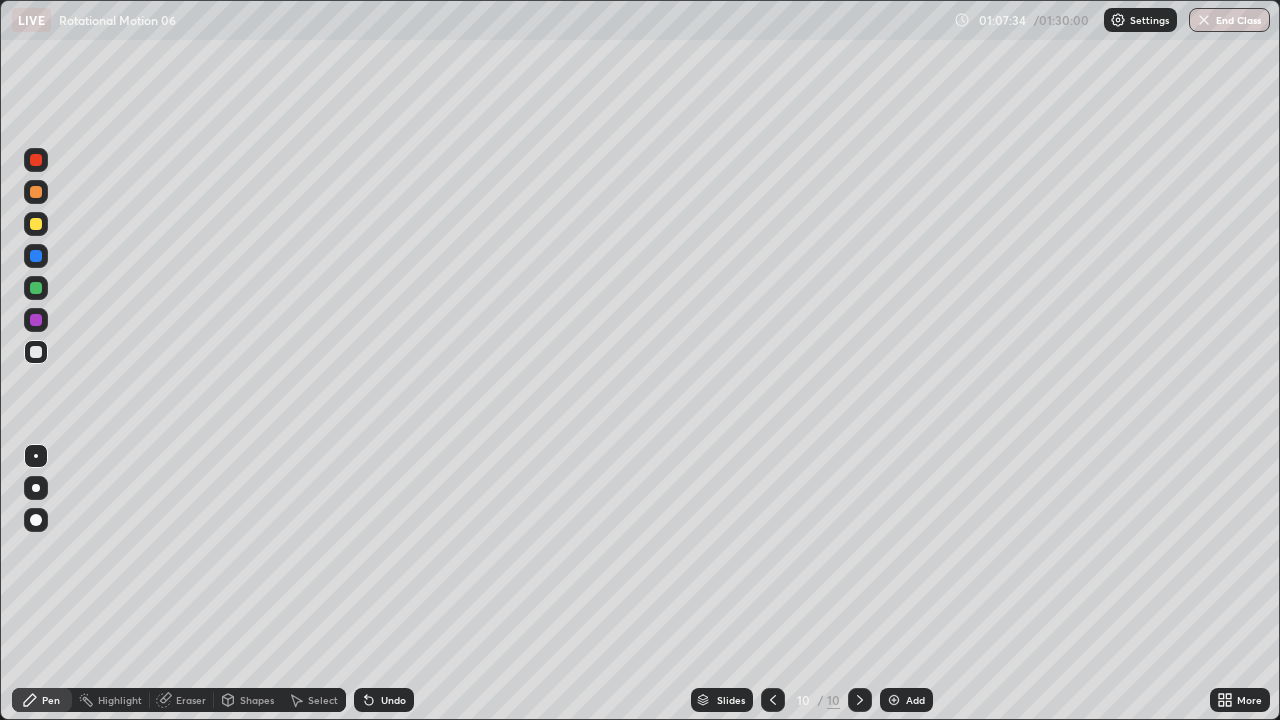 click at bounding box center (894, 700) 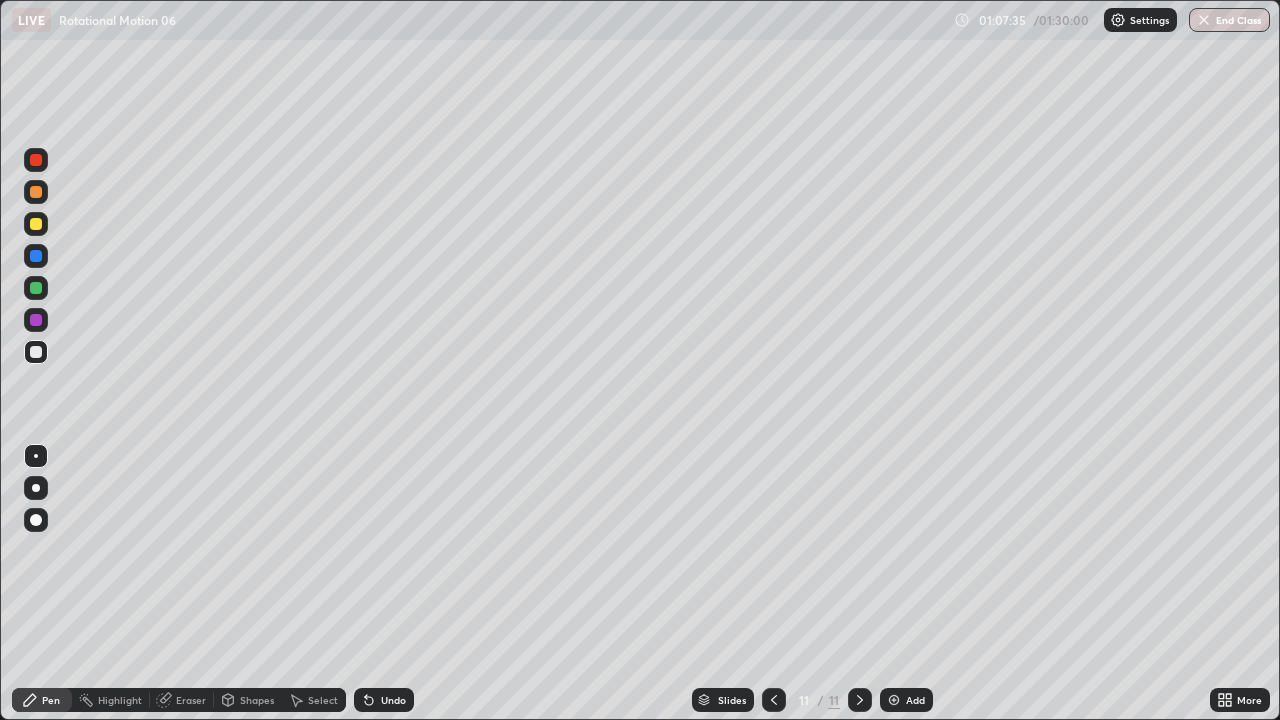 click on "Shapes" at bounding box center [257, 700] 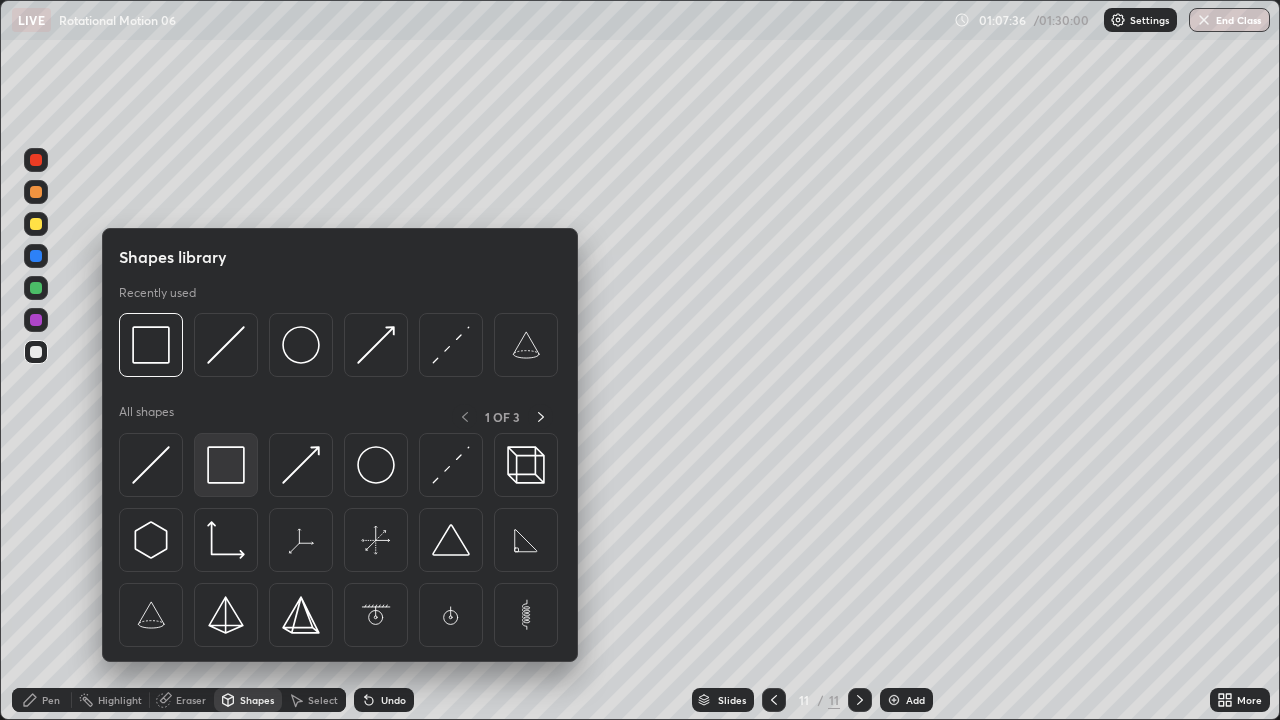 click at bounding box center [226, 465] 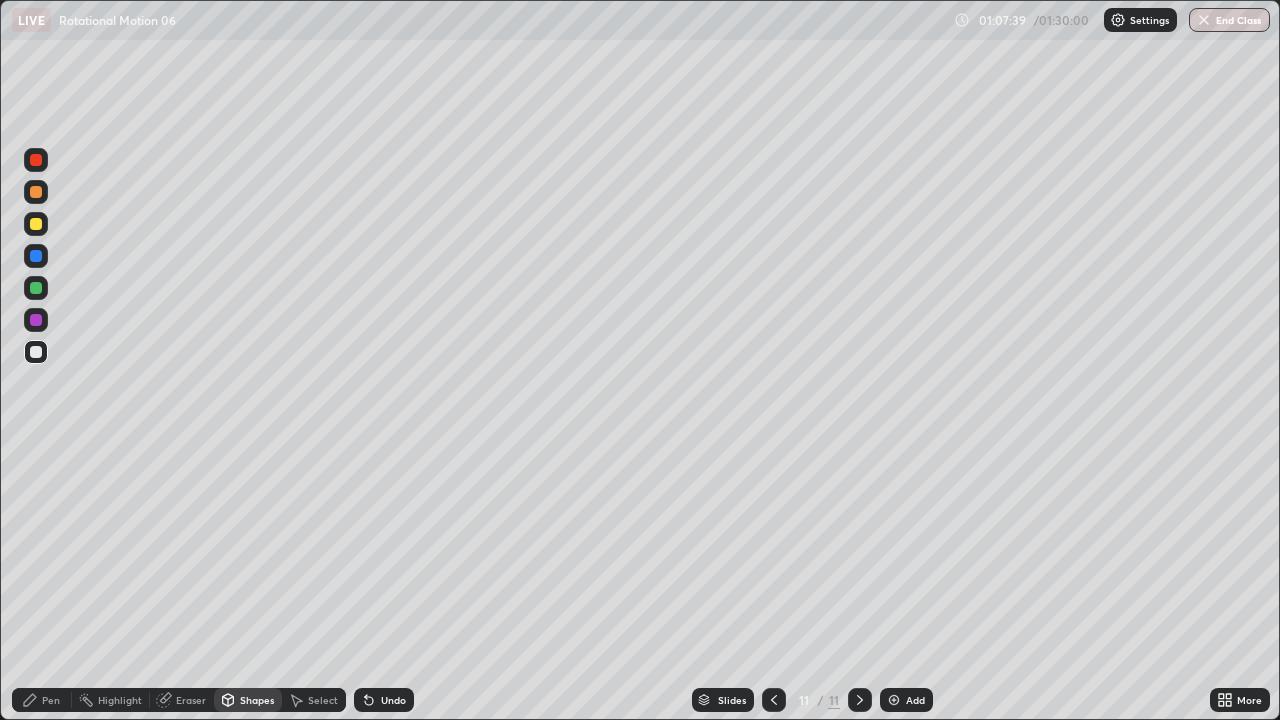 click on "Shapes" at bounding box center (257, 700) 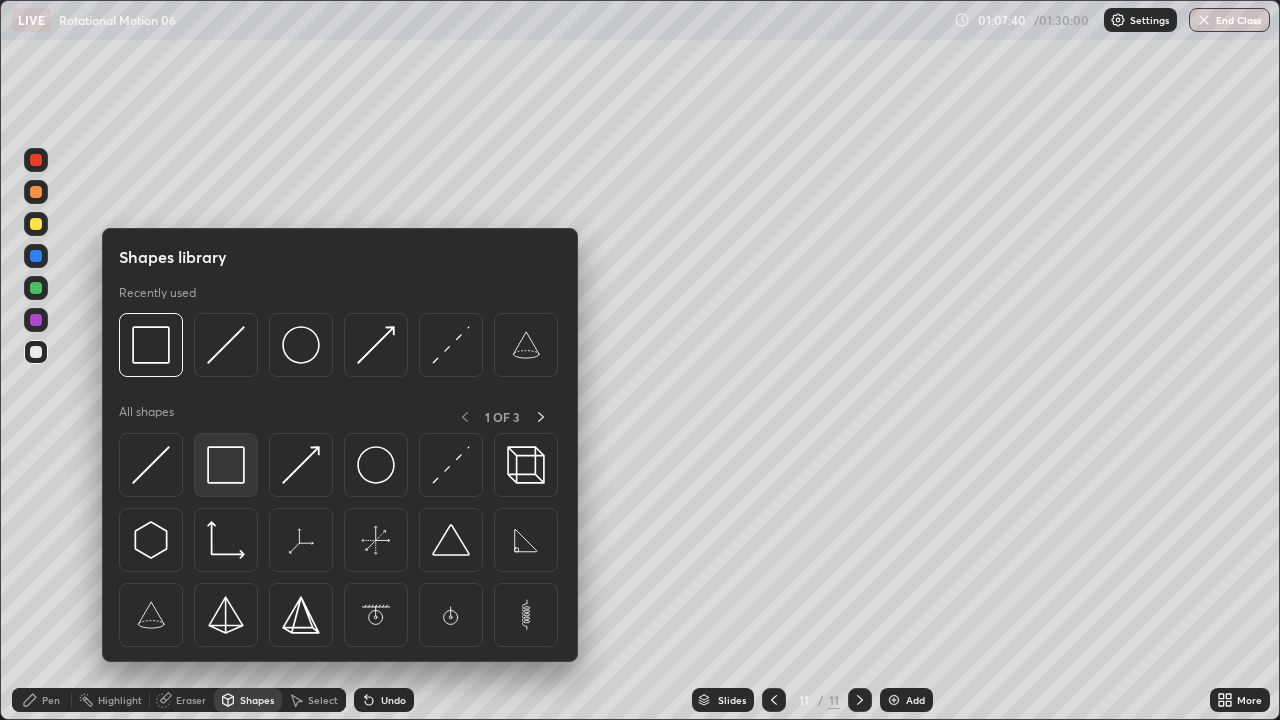 click at bounding box center [226, 465] 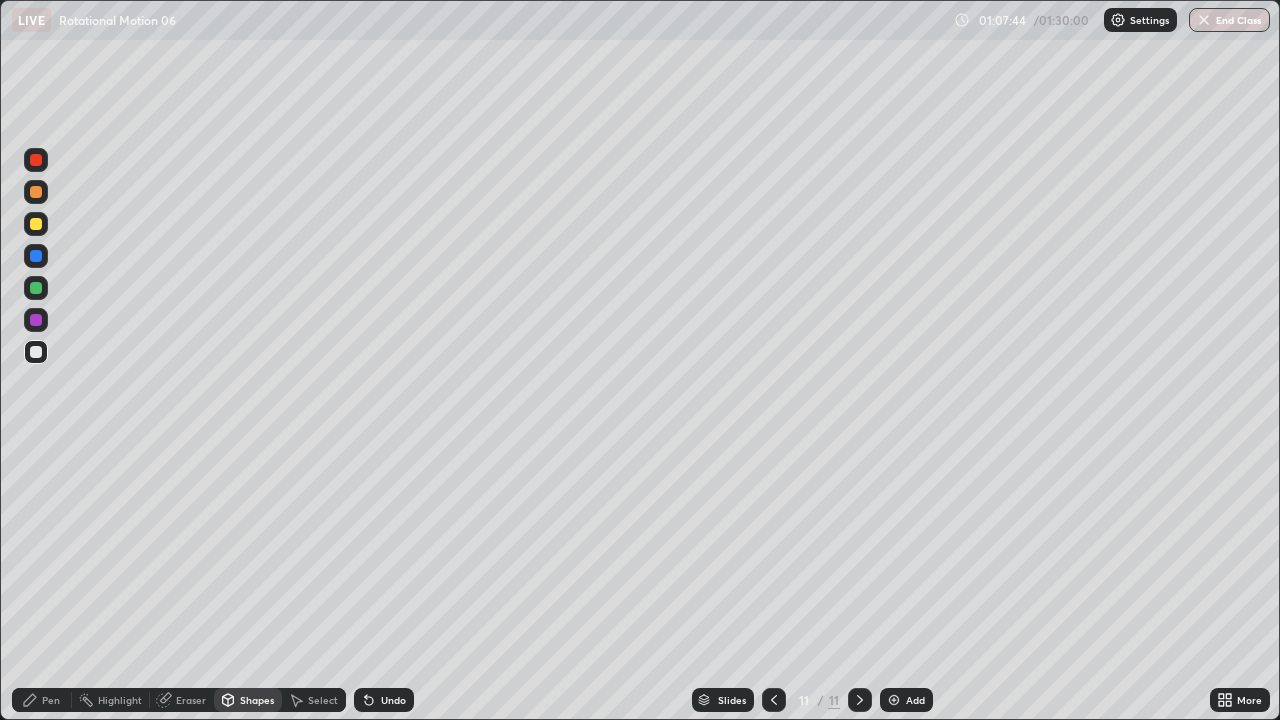 click on "Shapes" at bounding box center [248, 700] 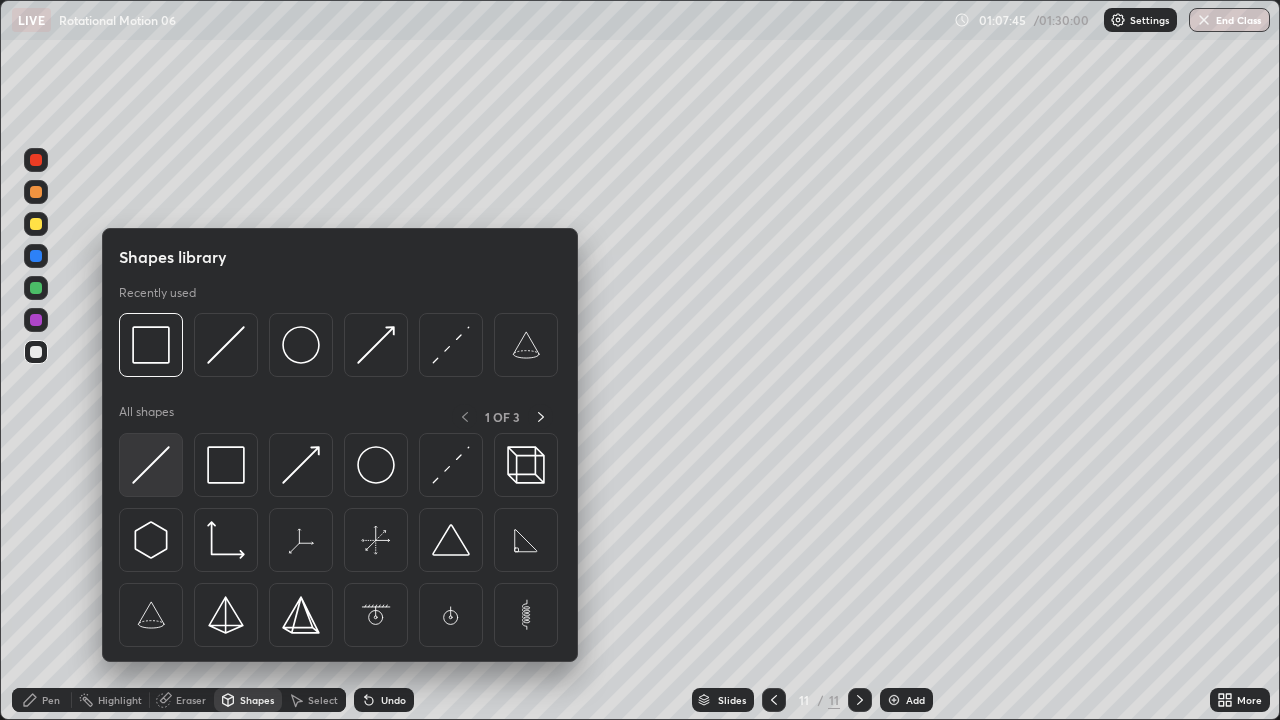 click at bounding box center [151, 465] 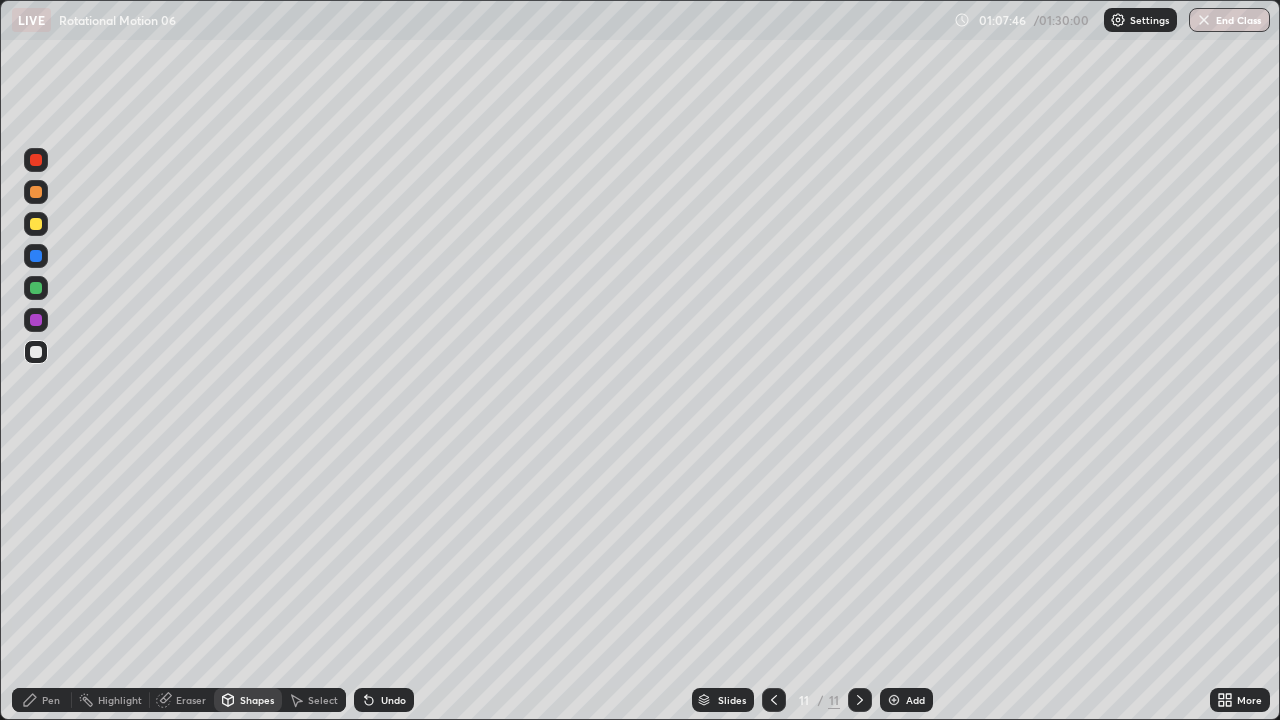 click at bounding box center (36, 224) 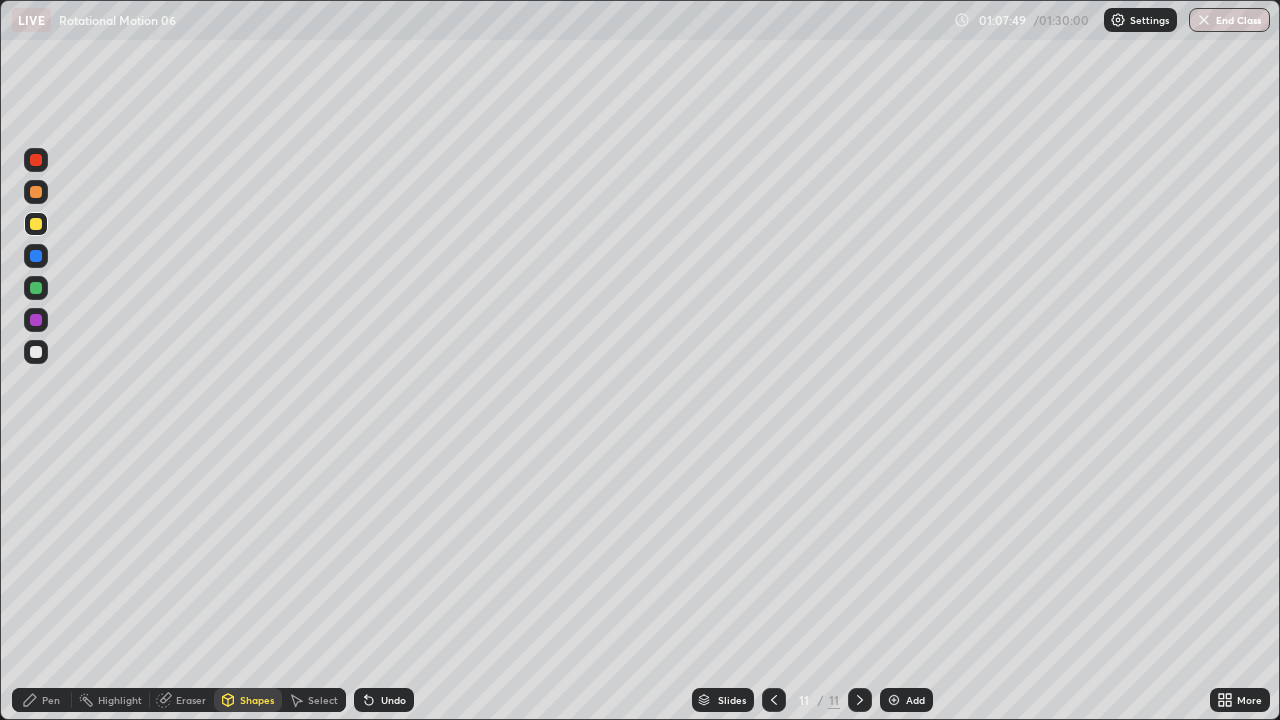 click on "Undo" at bounding box center [384, 700] 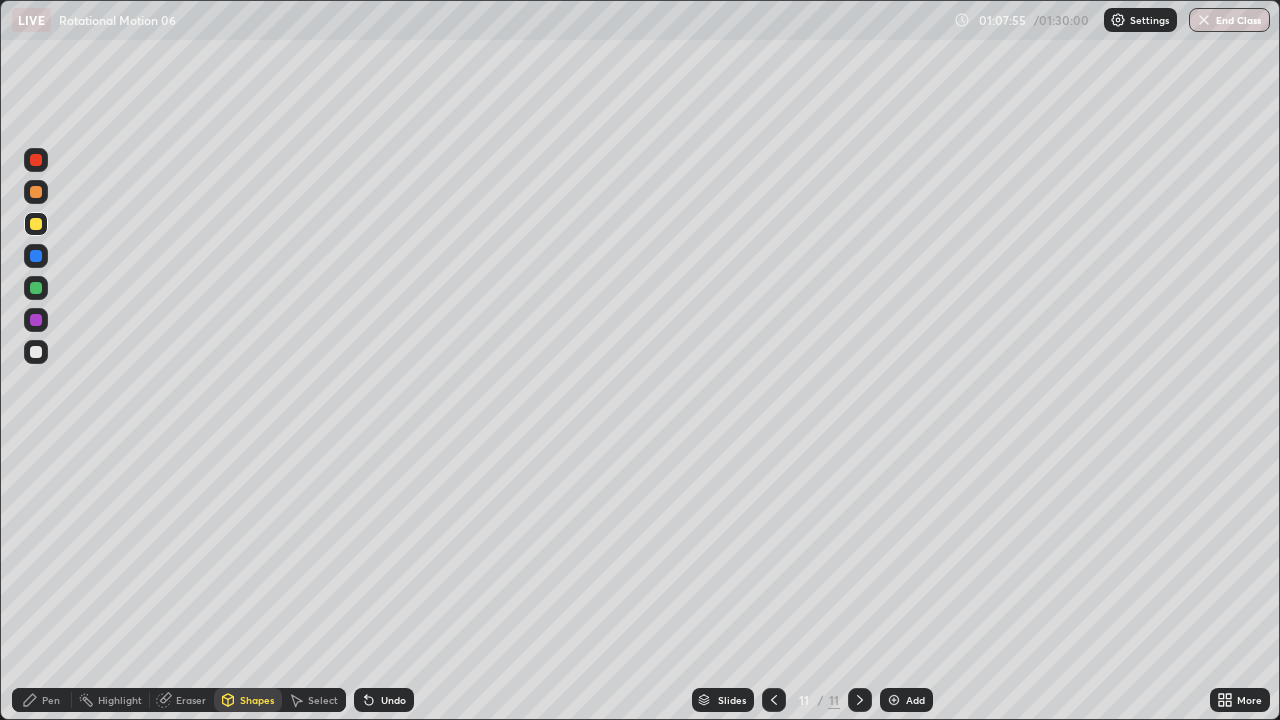 click on "Pen" at bounding box center (51, 700) 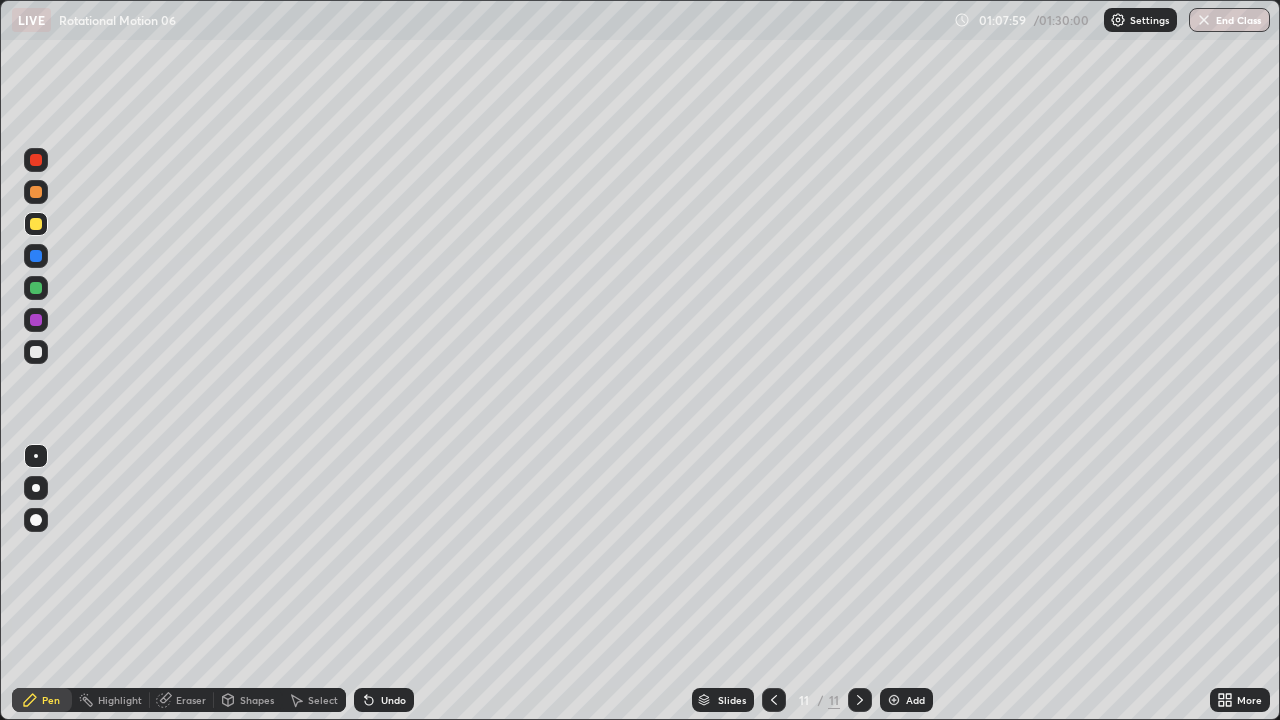 click on "Shapes" at bounding box center [257, 700] 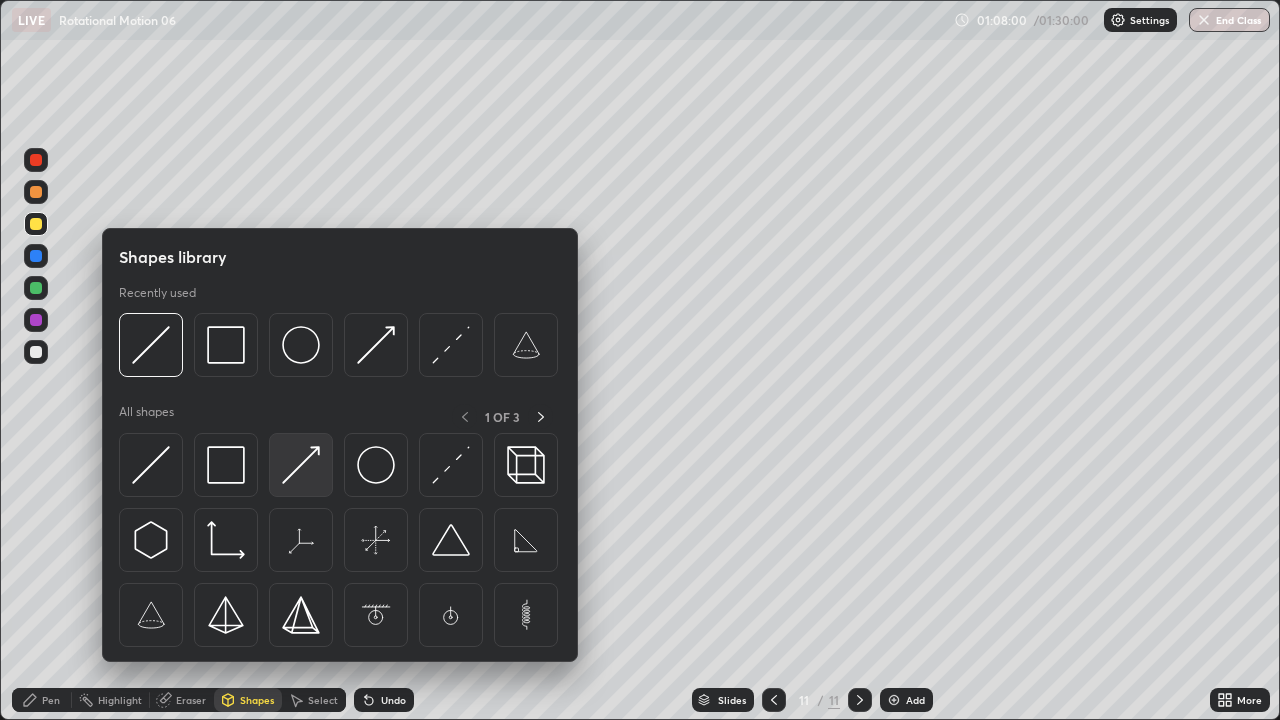 click at bounding box center (301, 465) 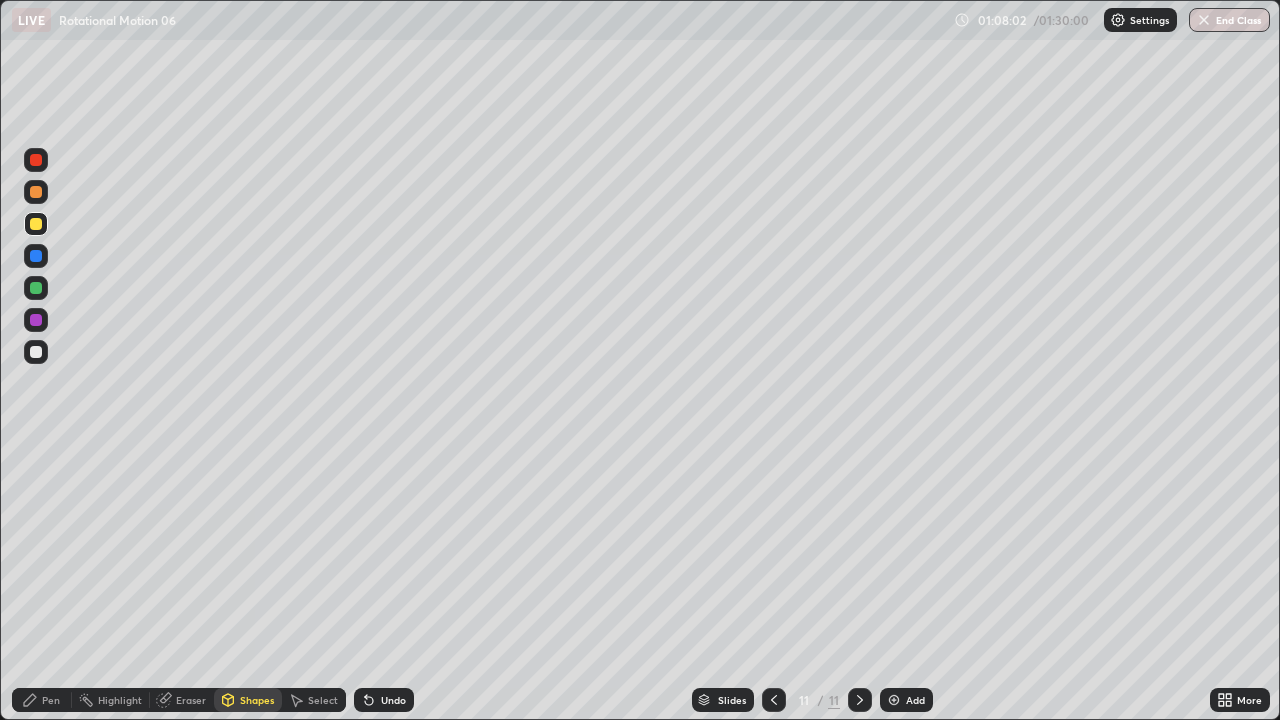 click on "Pen" at bounding box center (42, 700) 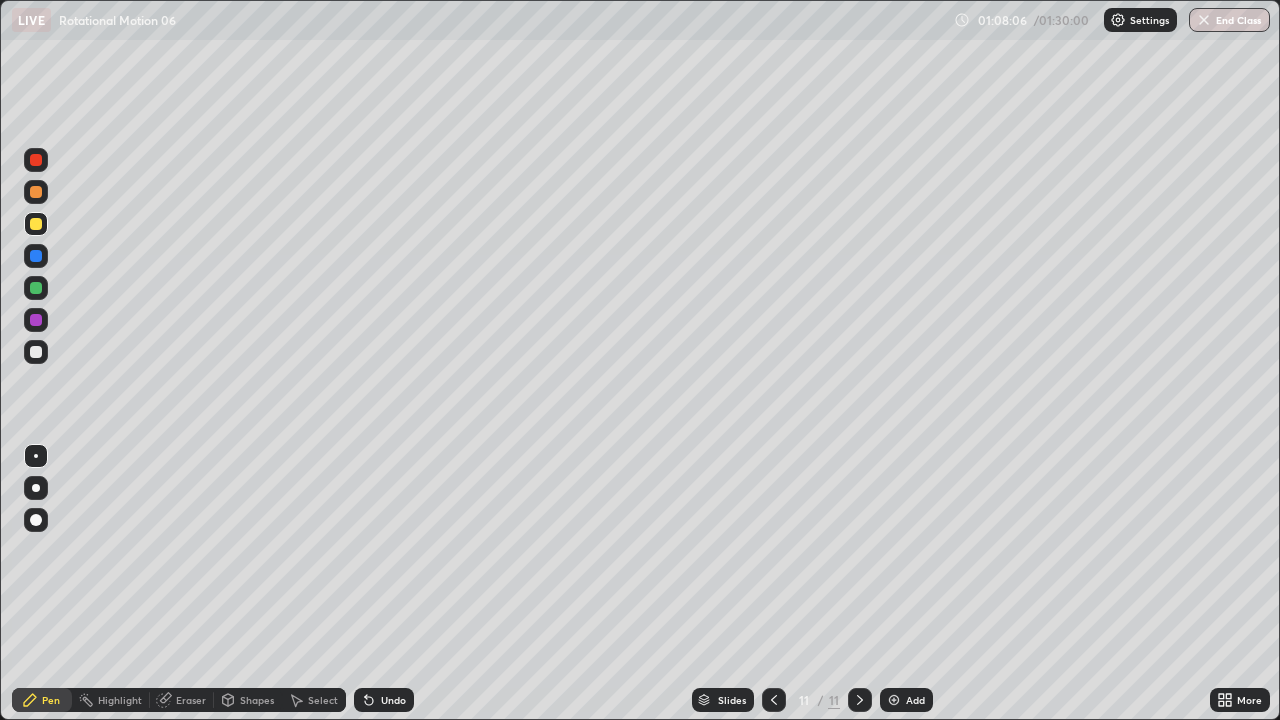 click on "Shapes" at bounding box center [248, 700] 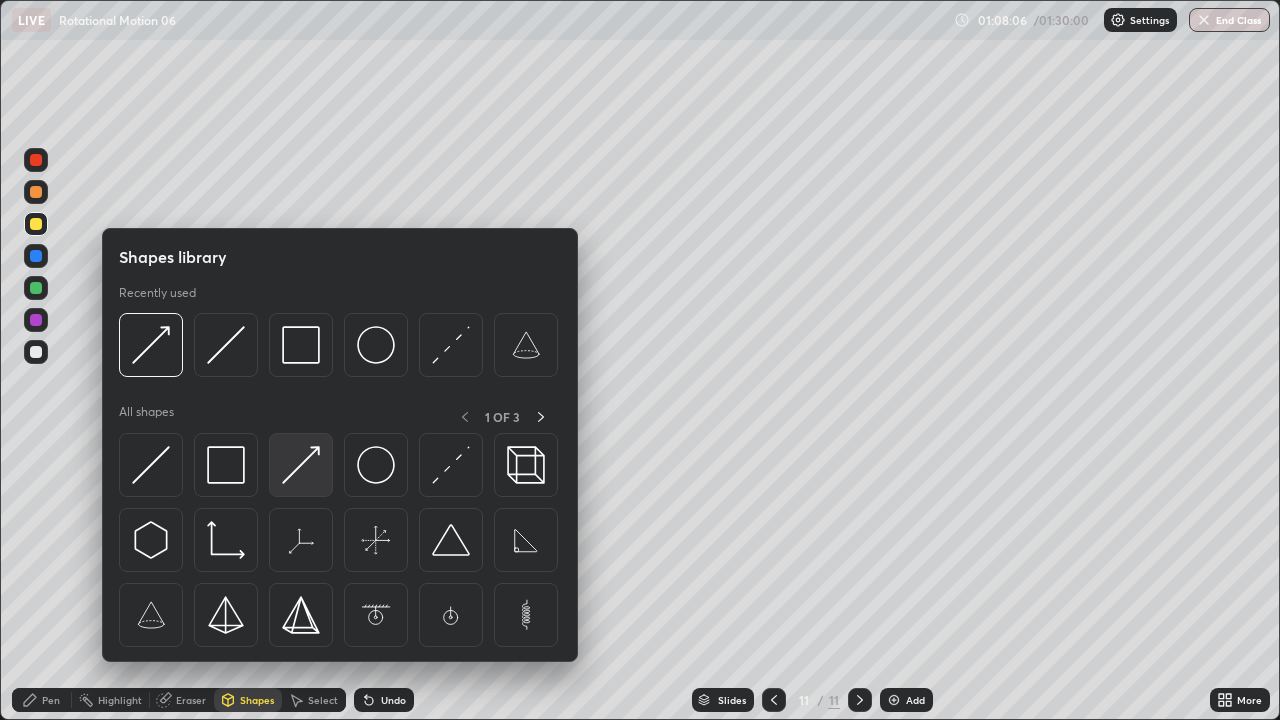 click at bounding box center (301, 465) 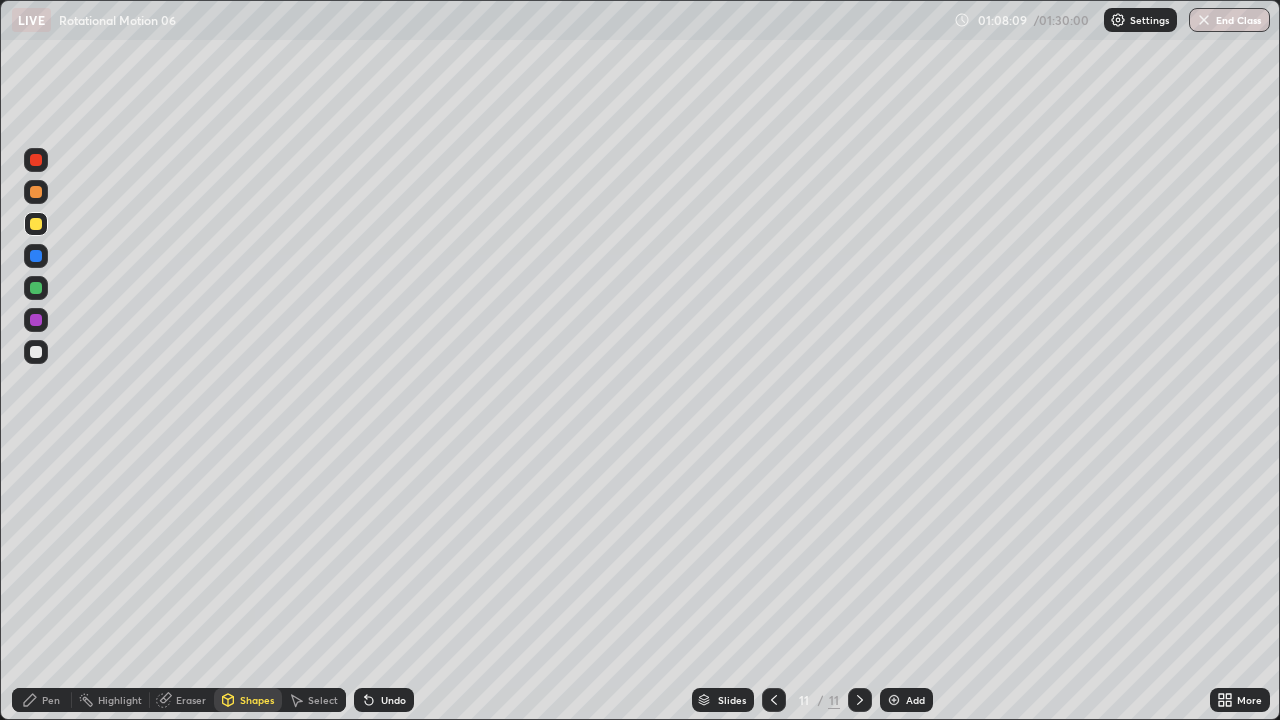 click on "Pen" at bounding box center [51, 700] 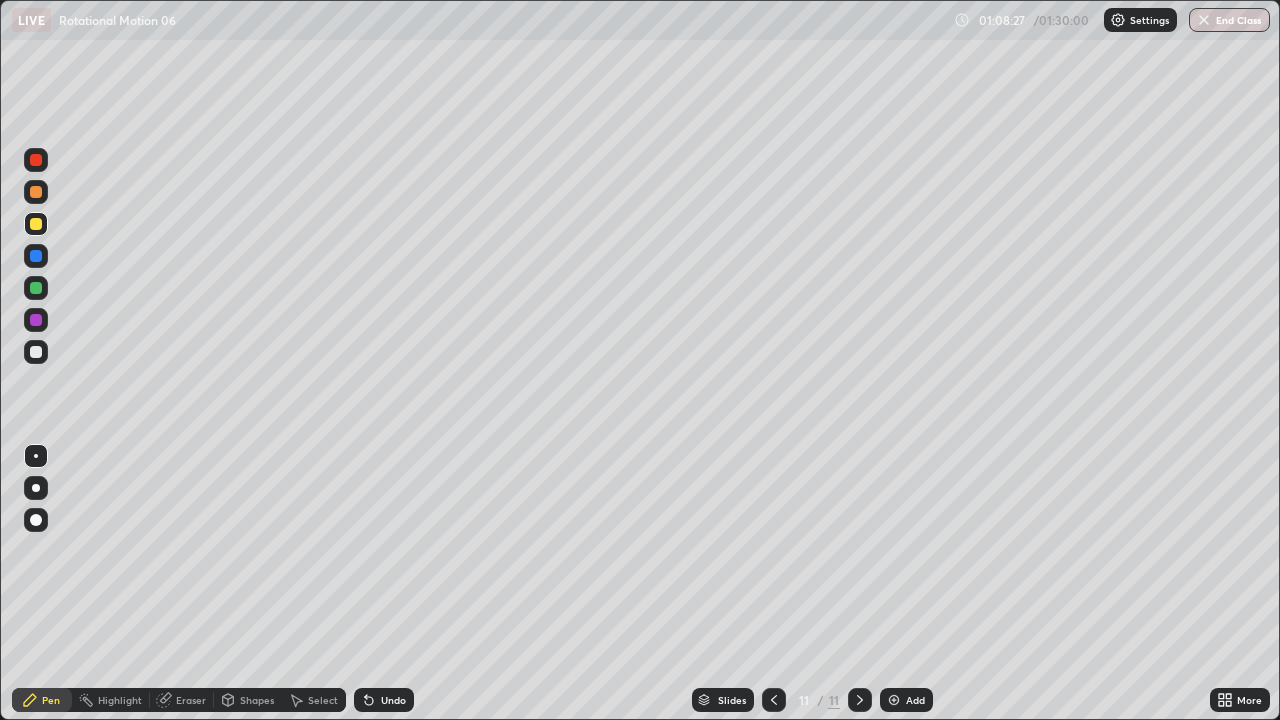 click 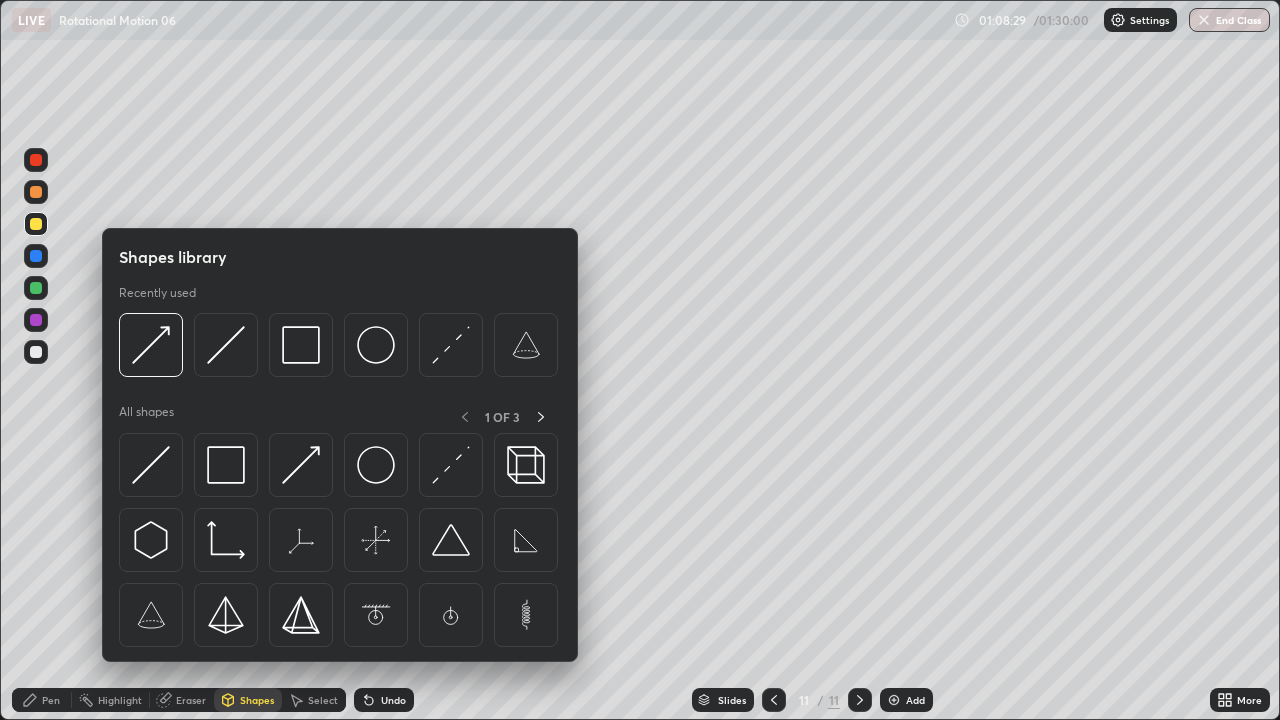 click at bounding box center [36, 352] 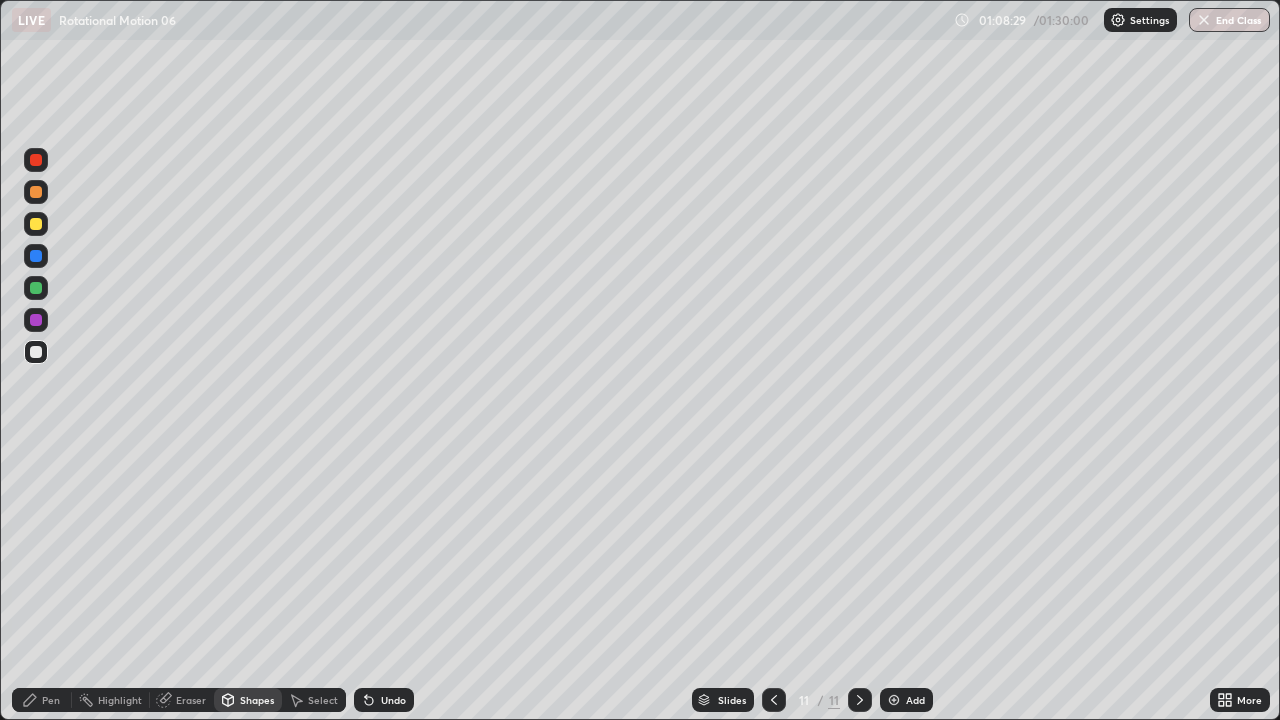 click at bounding box center (36, 288) 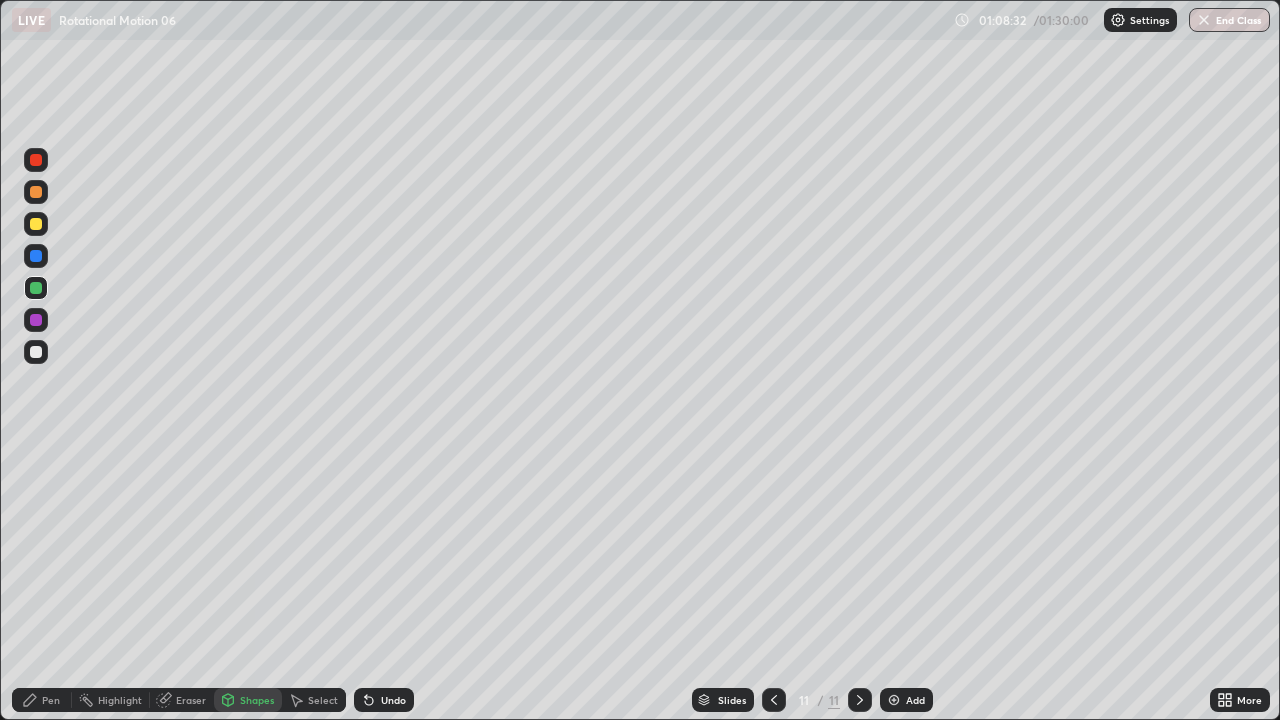 click on "Undo" at bounding box center [393, 700] 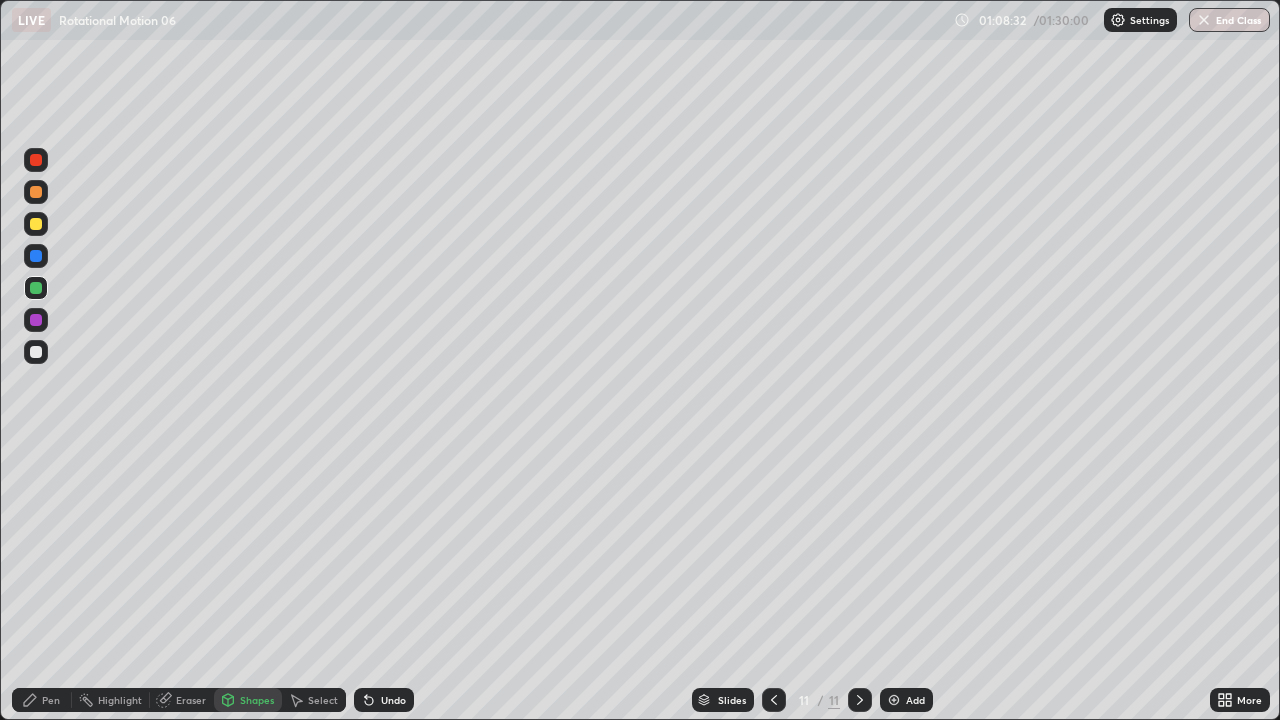 click on "Pen" at bounding box center (42, 700) 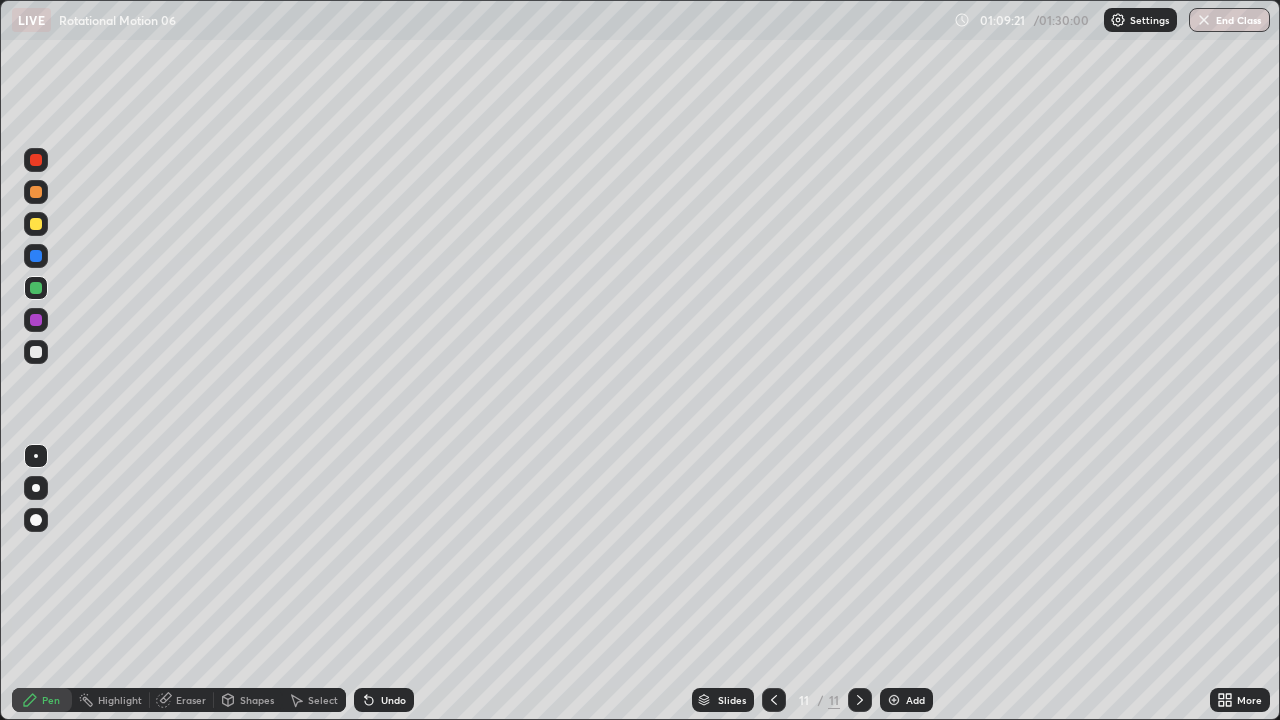 click at bounding box center (36, 352) 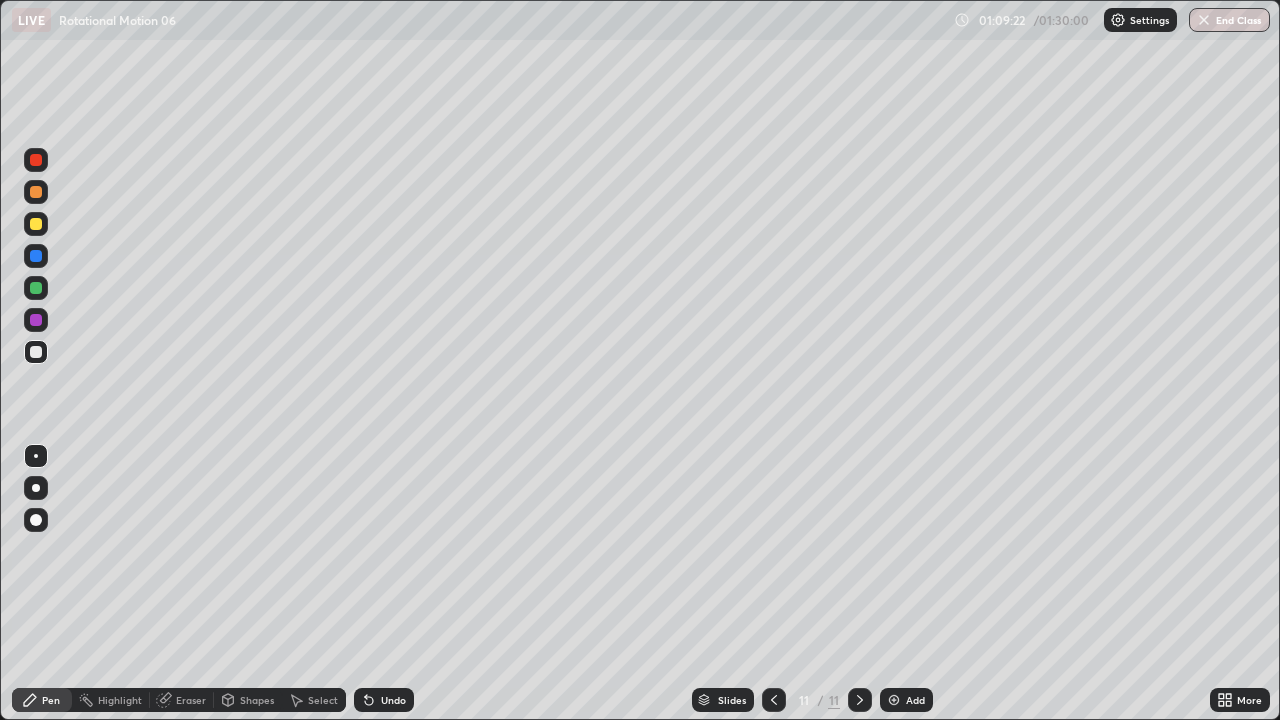 click at bounding box center [36, 320] 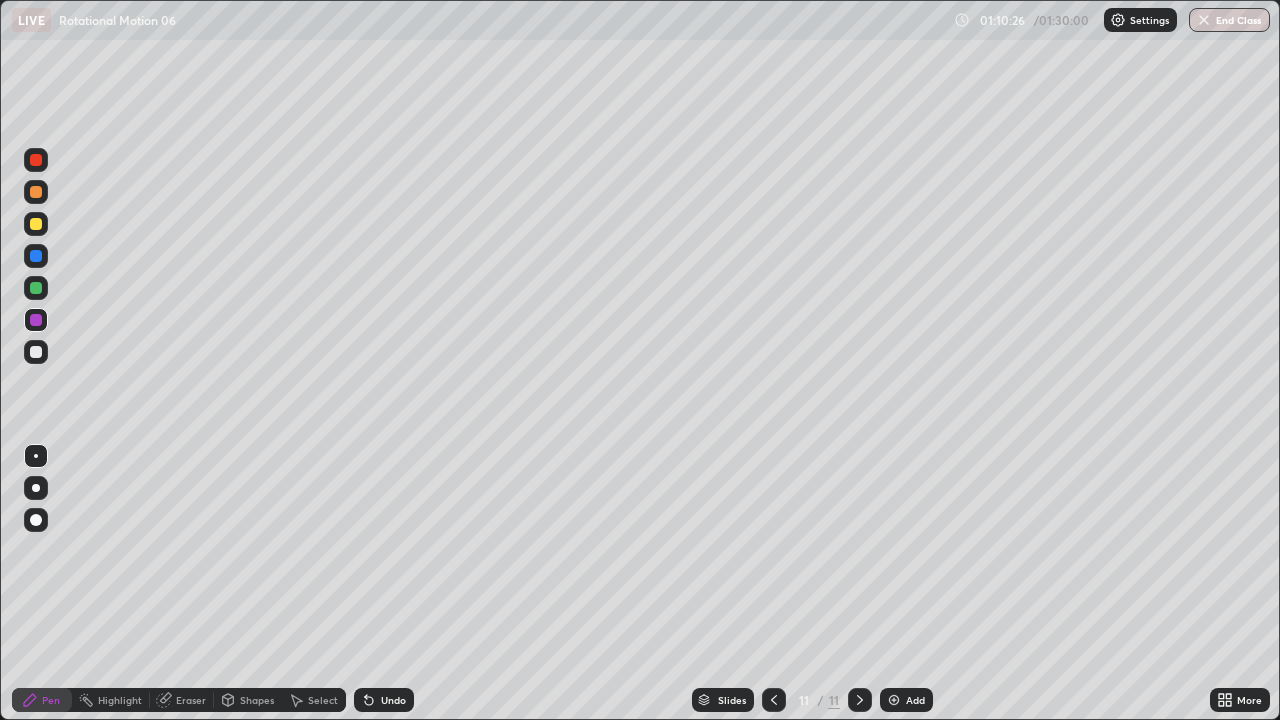 click on "Shapes" at bounding box center [257, 700] 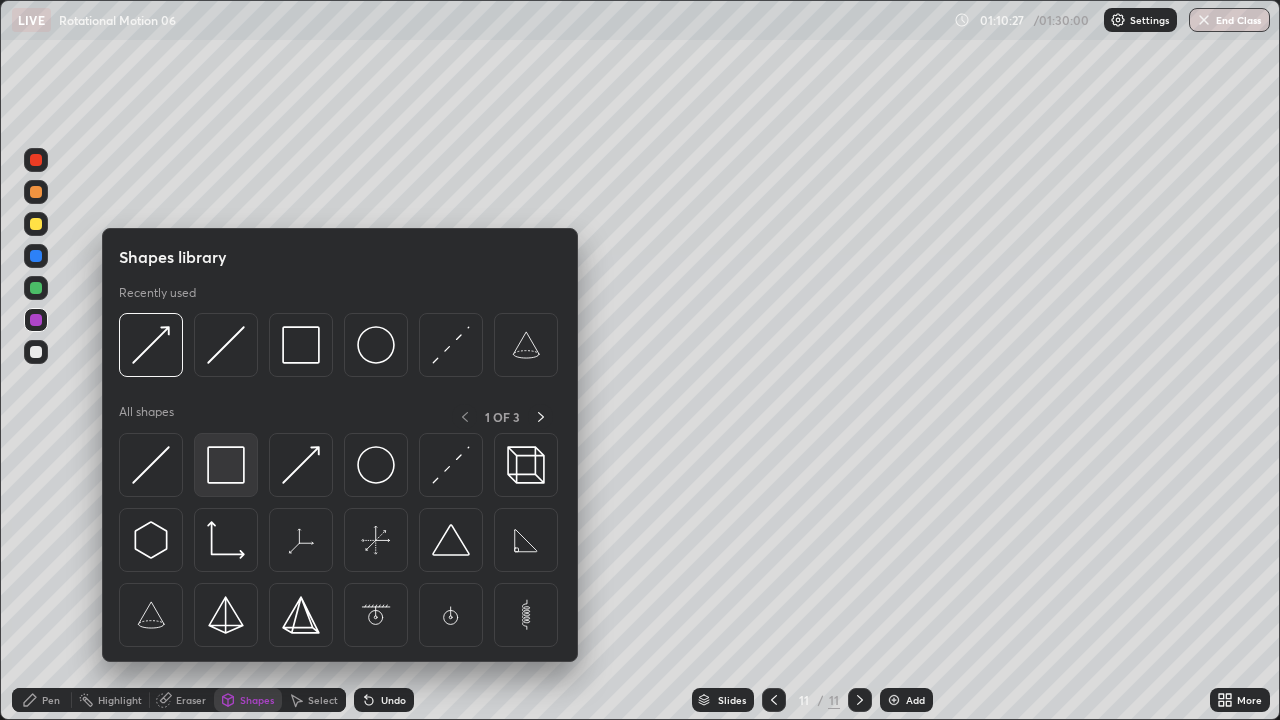 click at bounding box center [226, 465] 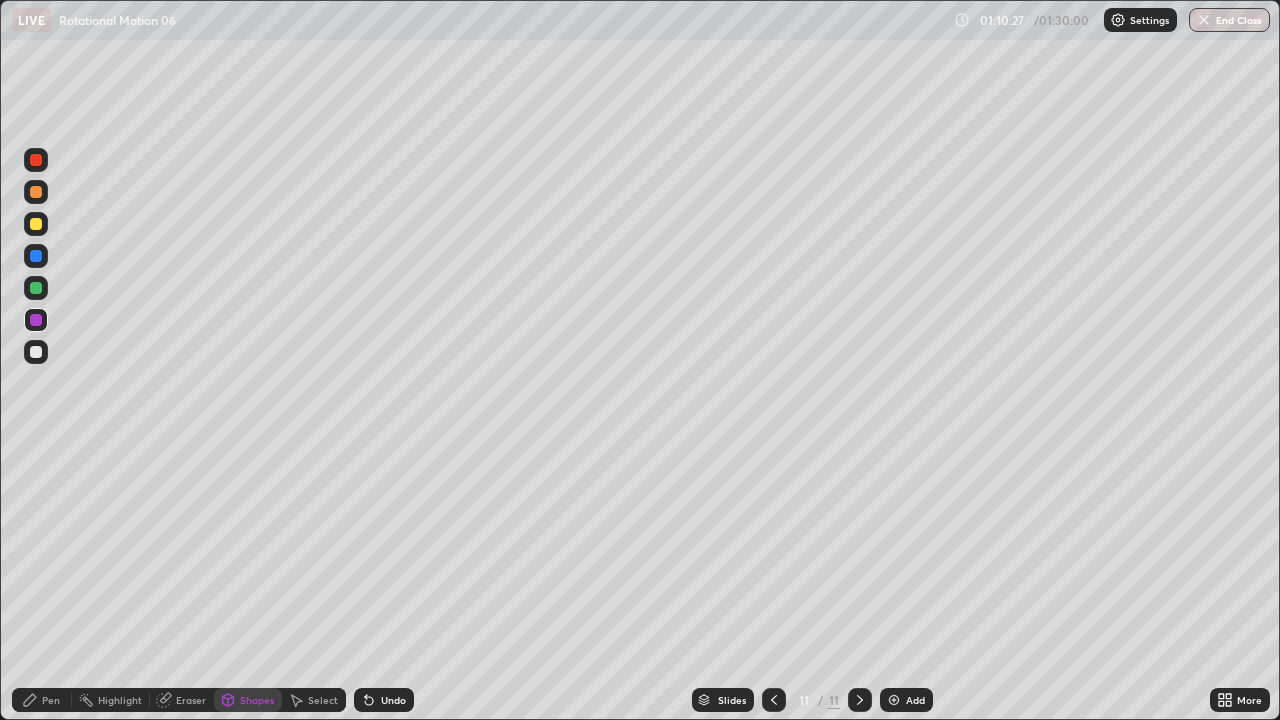 click at bounding box center (36, 352) 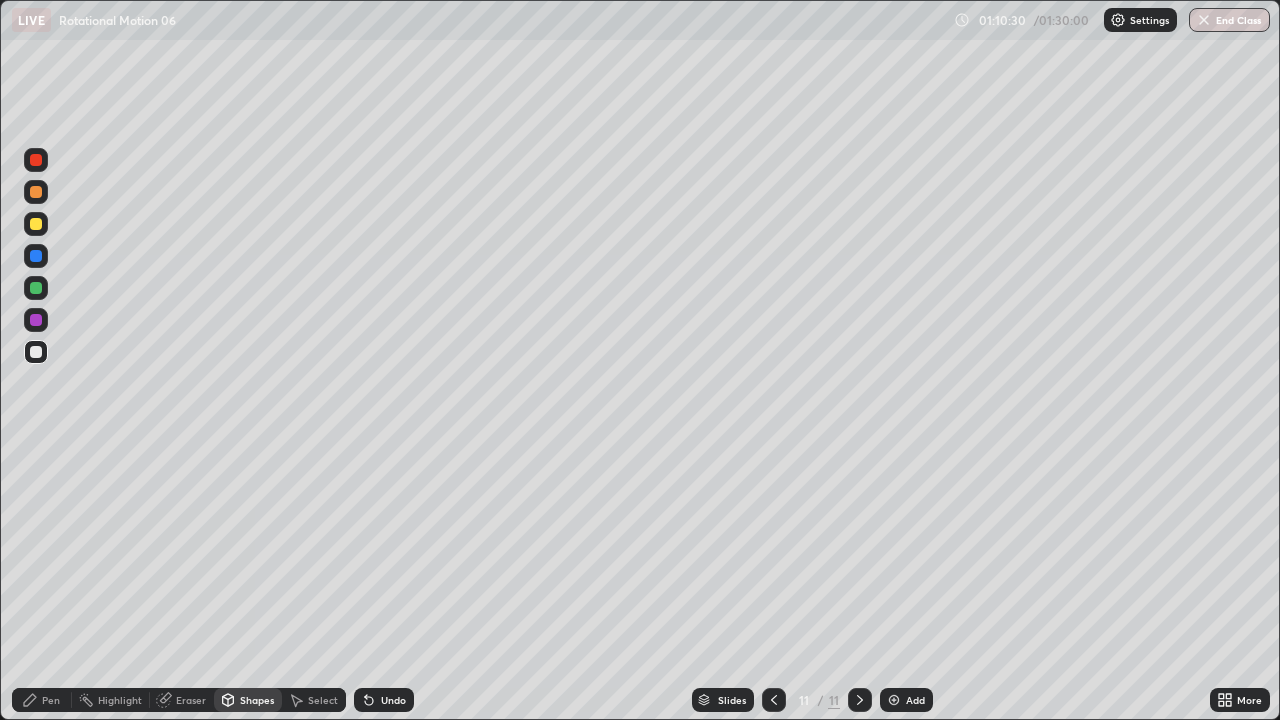 click on "Pen" at bounding box center [42, 700] 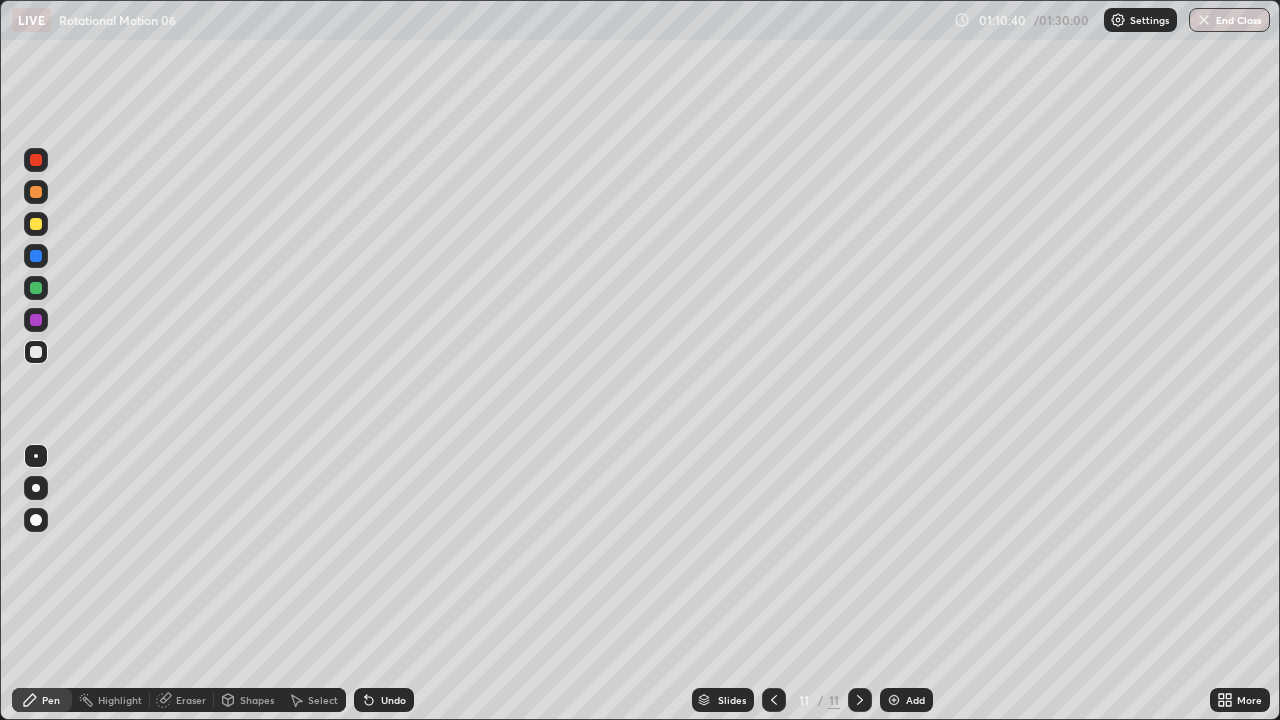 click on "Shapes" at bounding box center (248, 700) 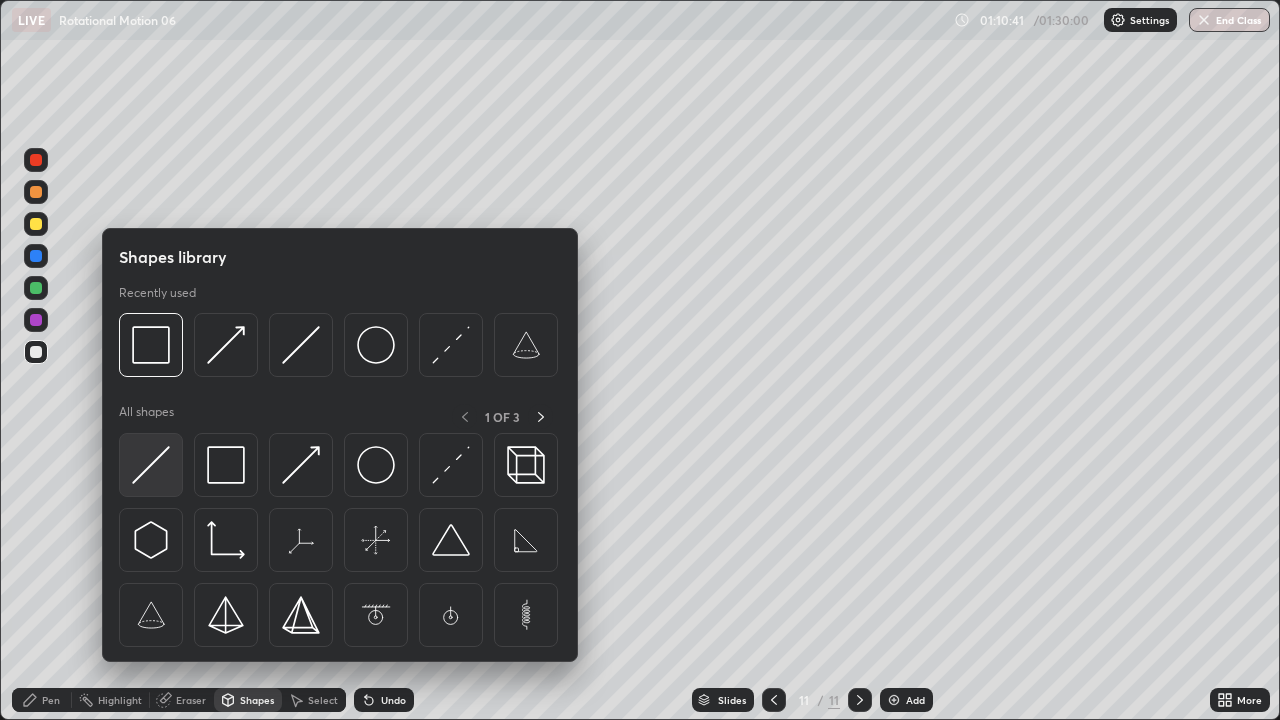 click at bounding box center [151, 465] 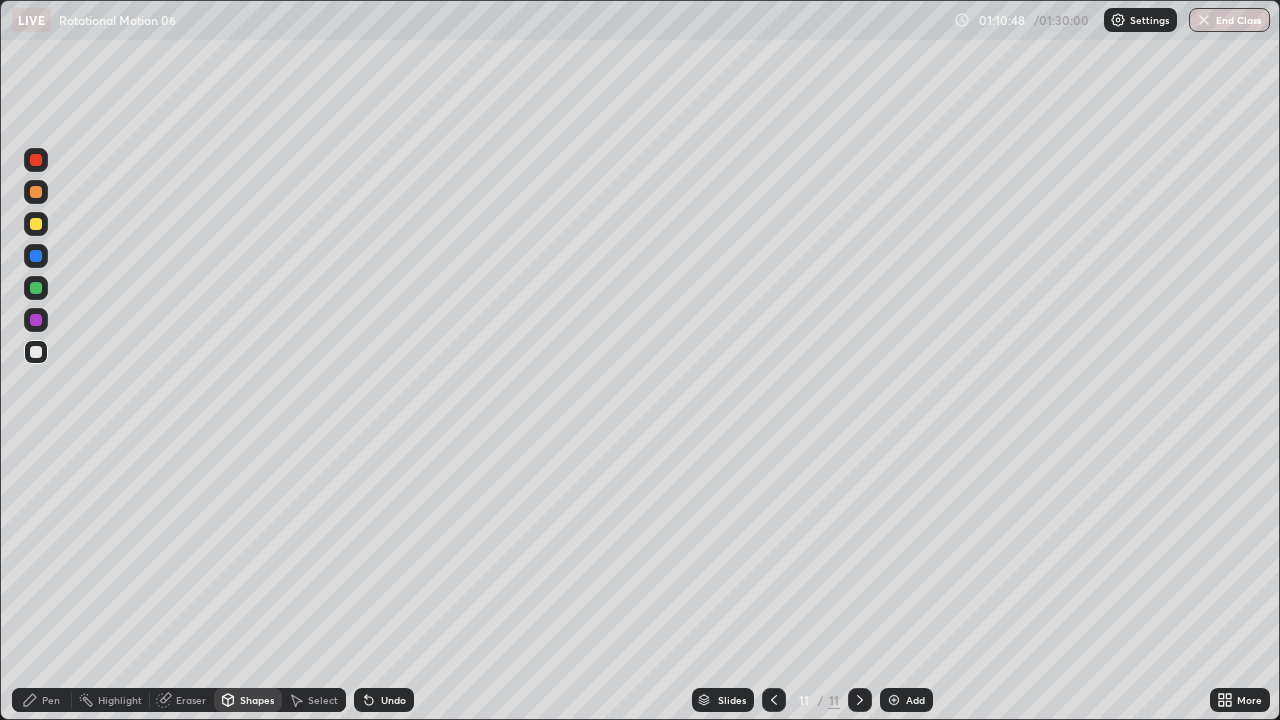 click on "Undo" at bounding box center [393, 700] 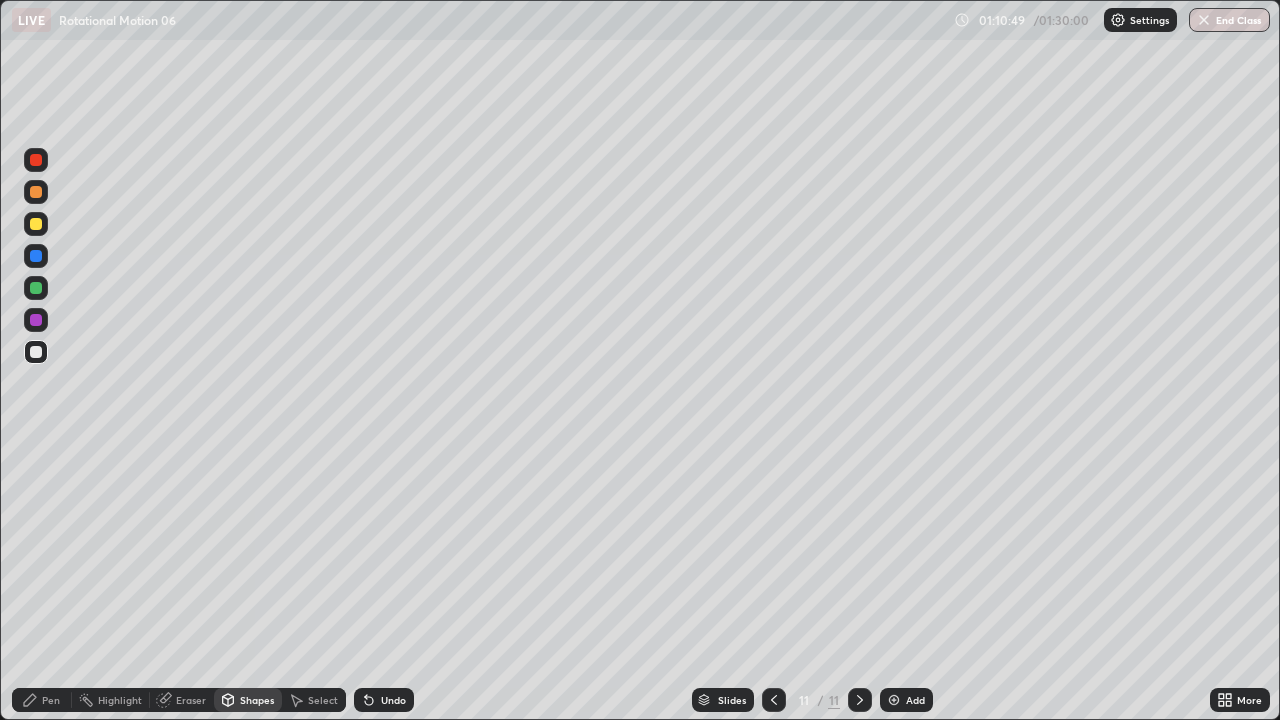 click on "Undo" at bounding box center [393, 700] 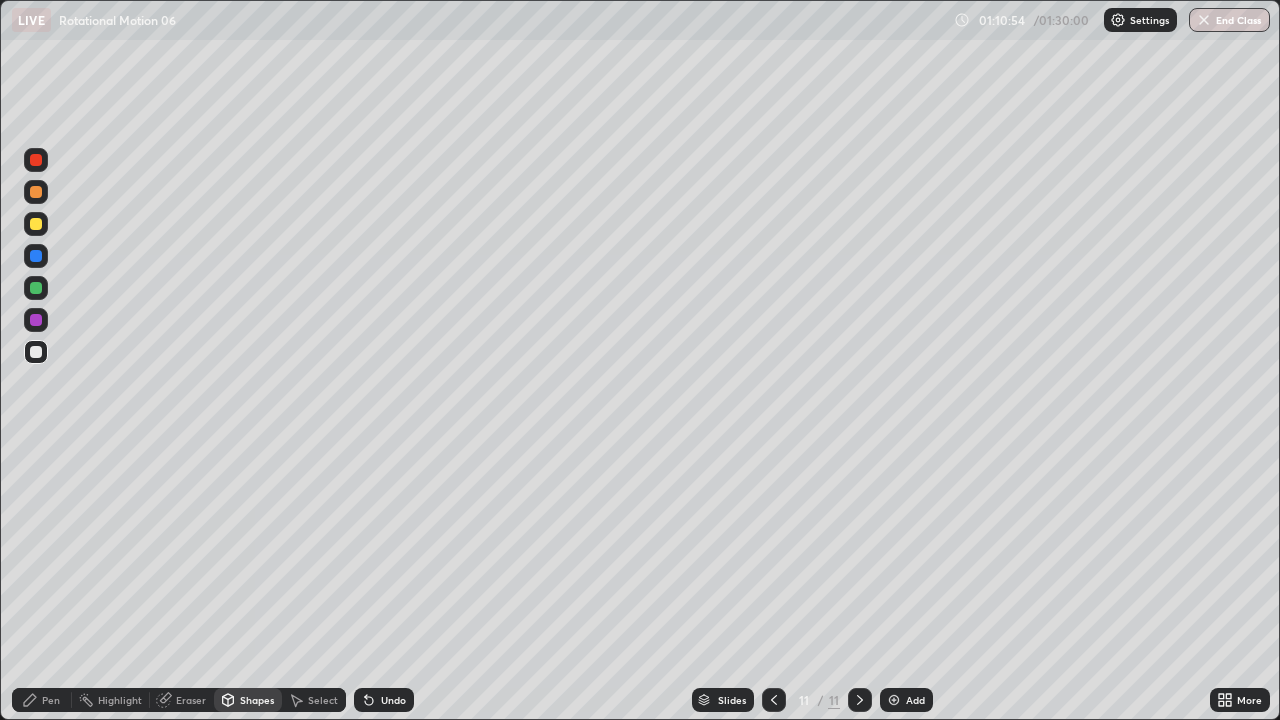 click on "Pen" at bounding box center (42, 700) 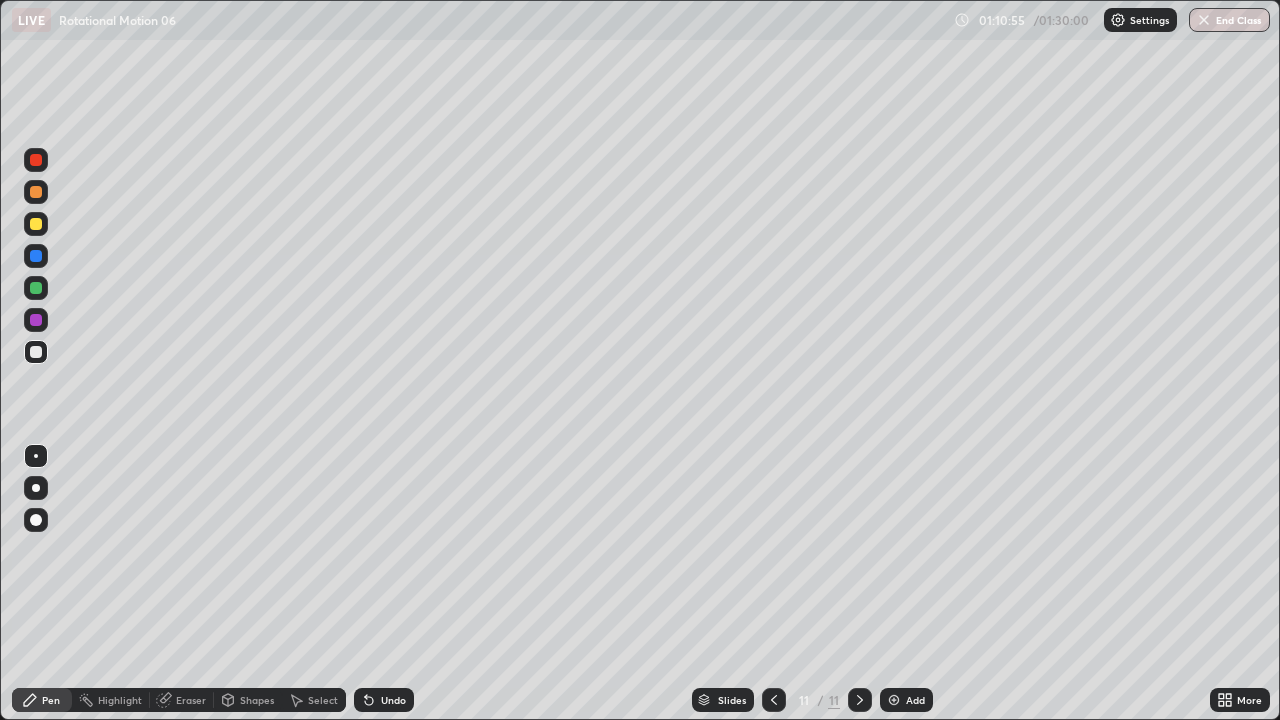 click at bounding box center [36, 224] 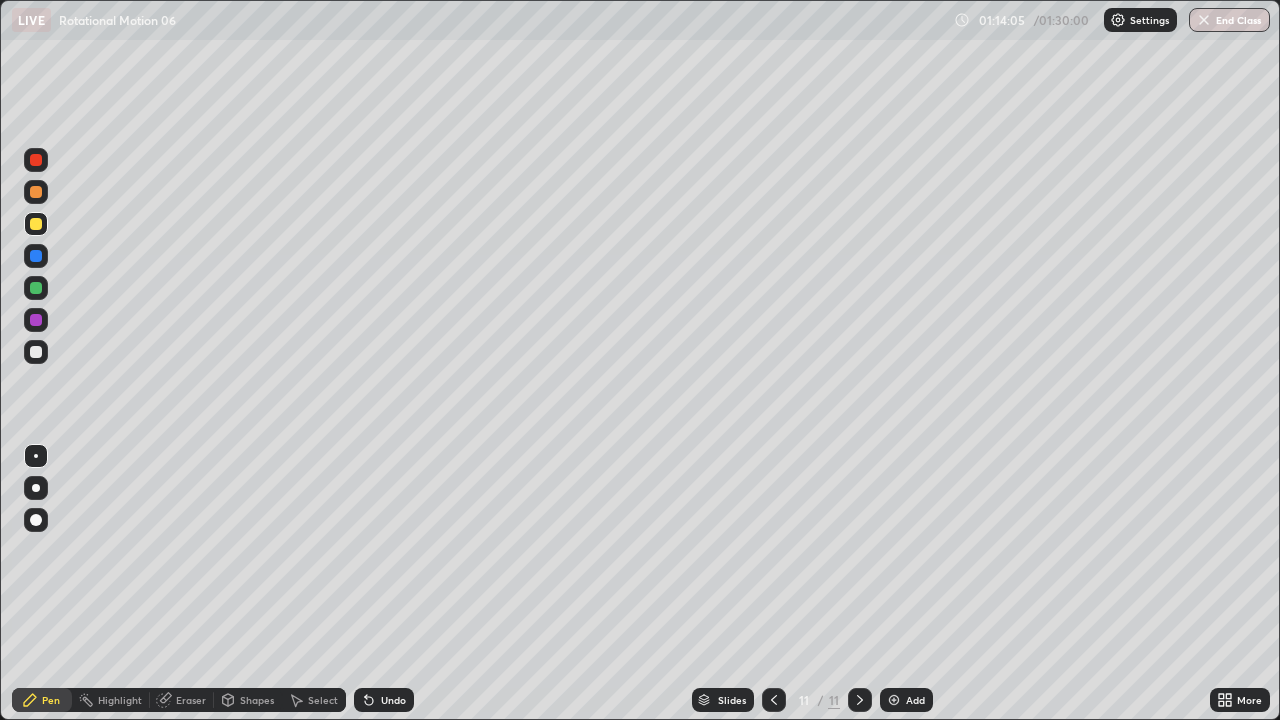 click at bounding box center (36, 288) 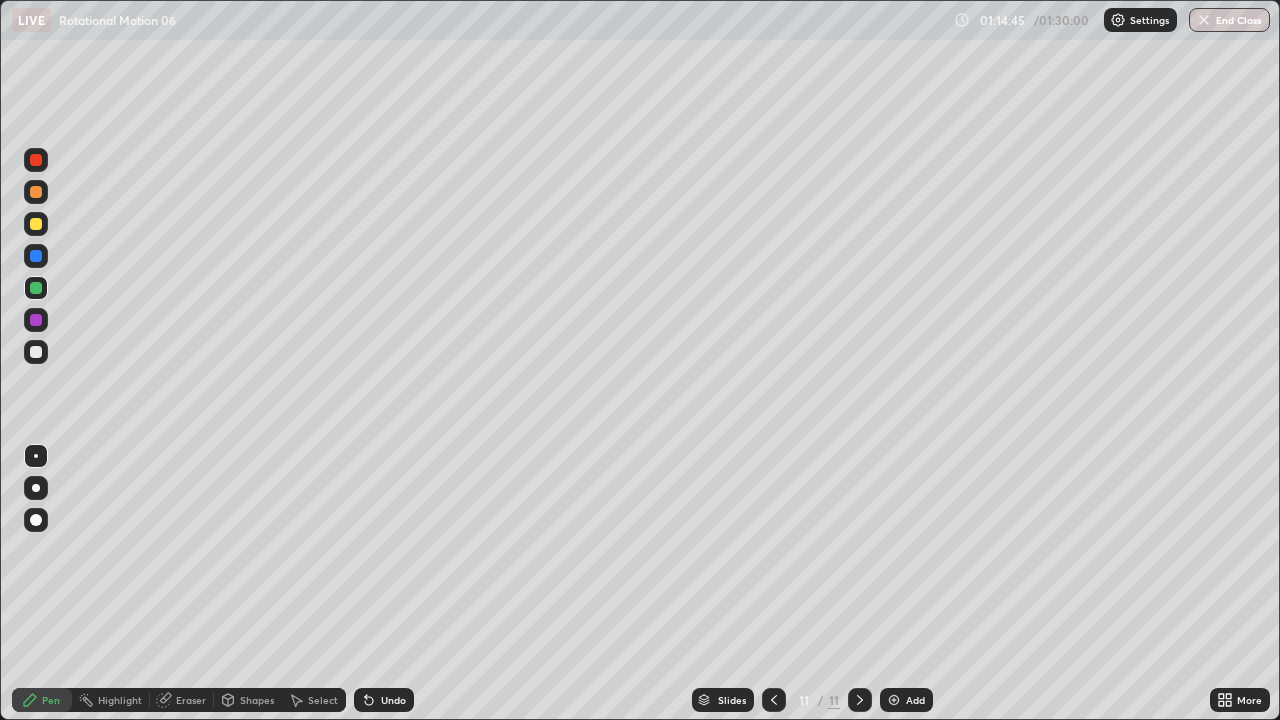 click on "Add" at bounding box center [915, 700] 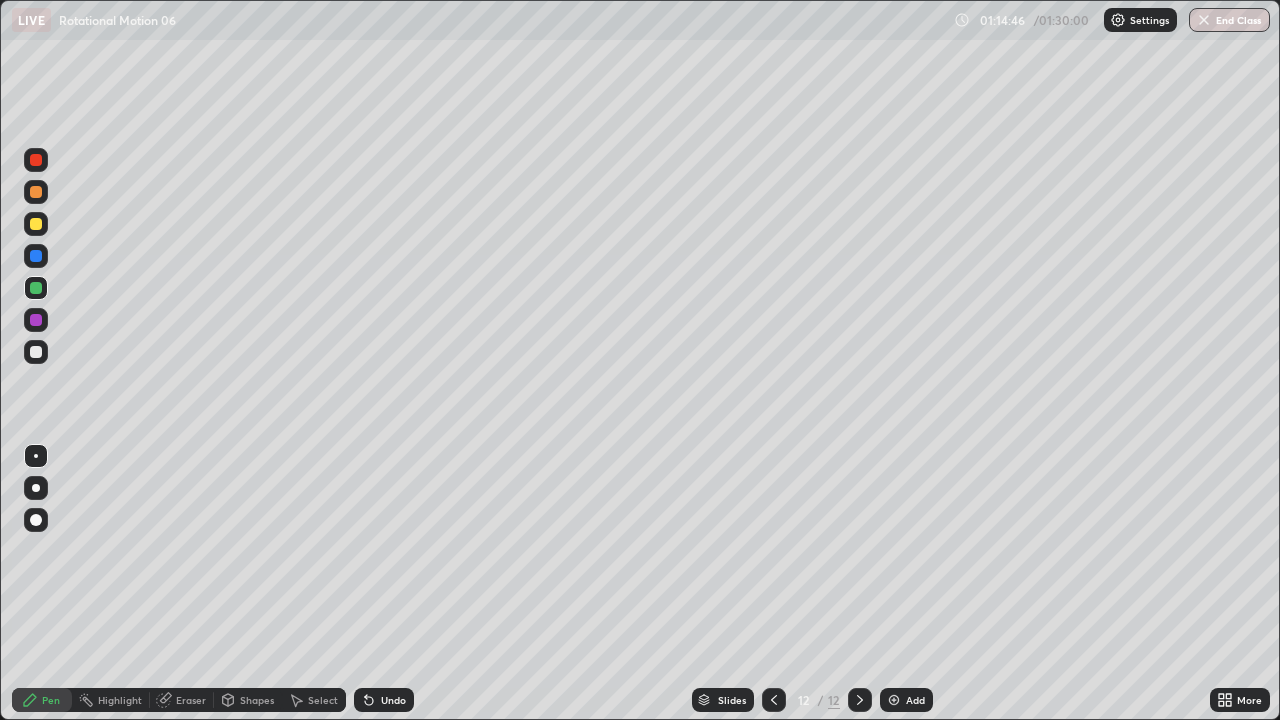 click on "Shapes" at bounding box center [257, 700] 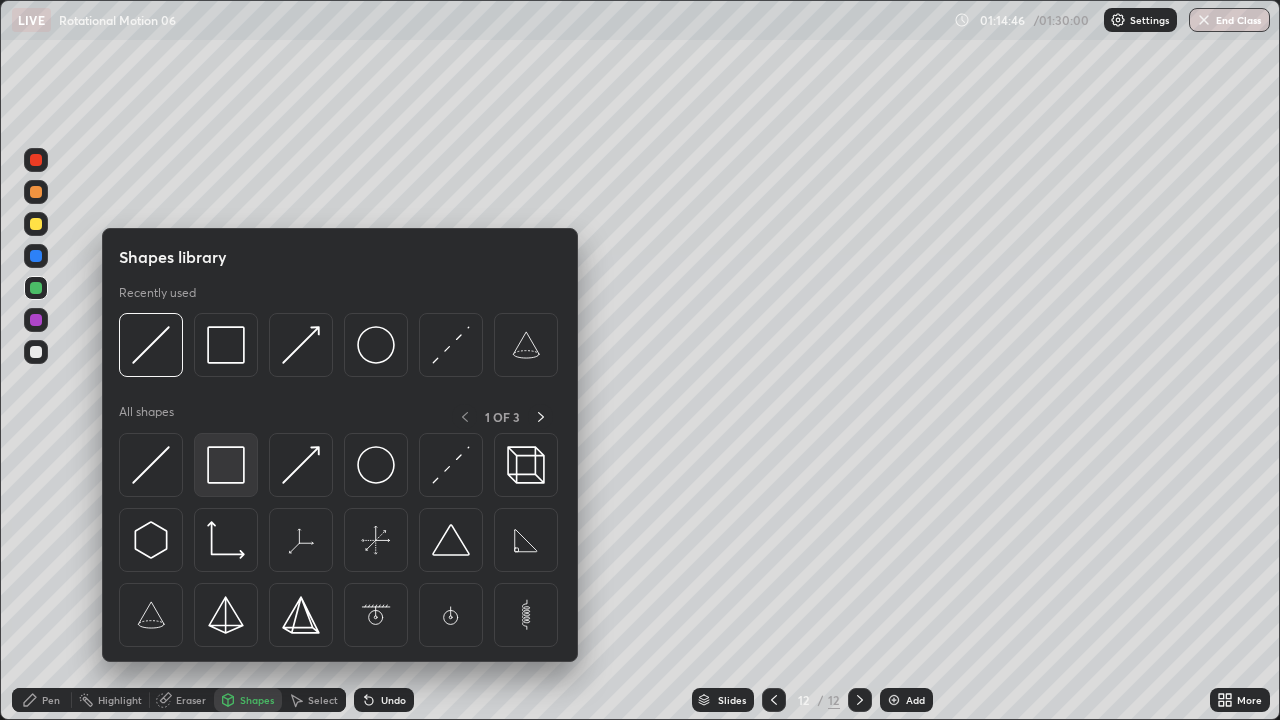 click at bounding box center (226, 465) 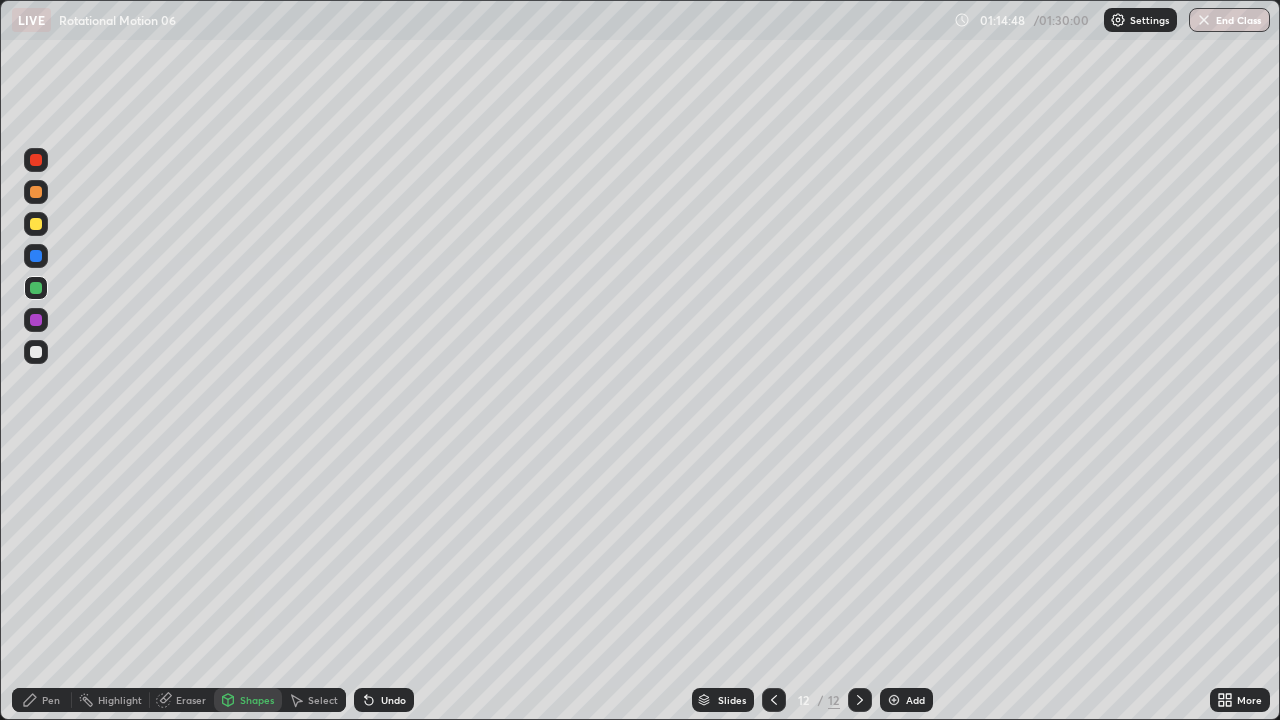click on "Shapes" at bounding box center (248, 700) 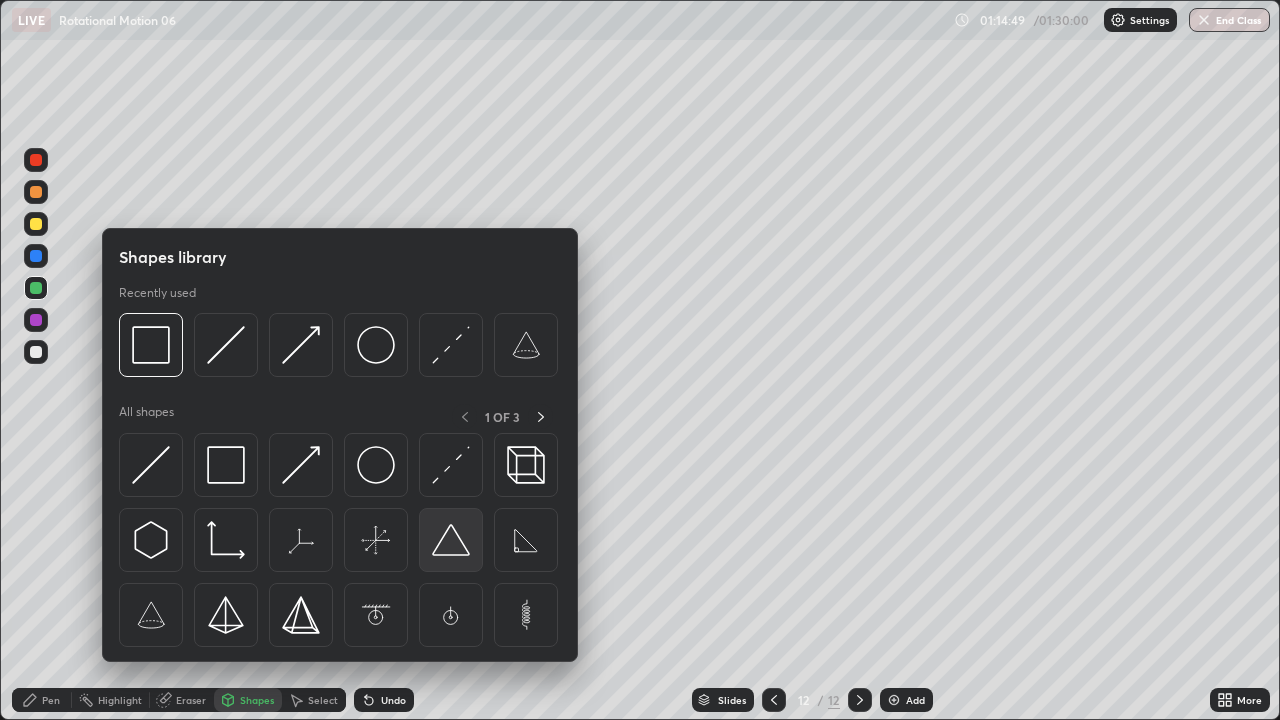 click at bounding box center (451, 540) 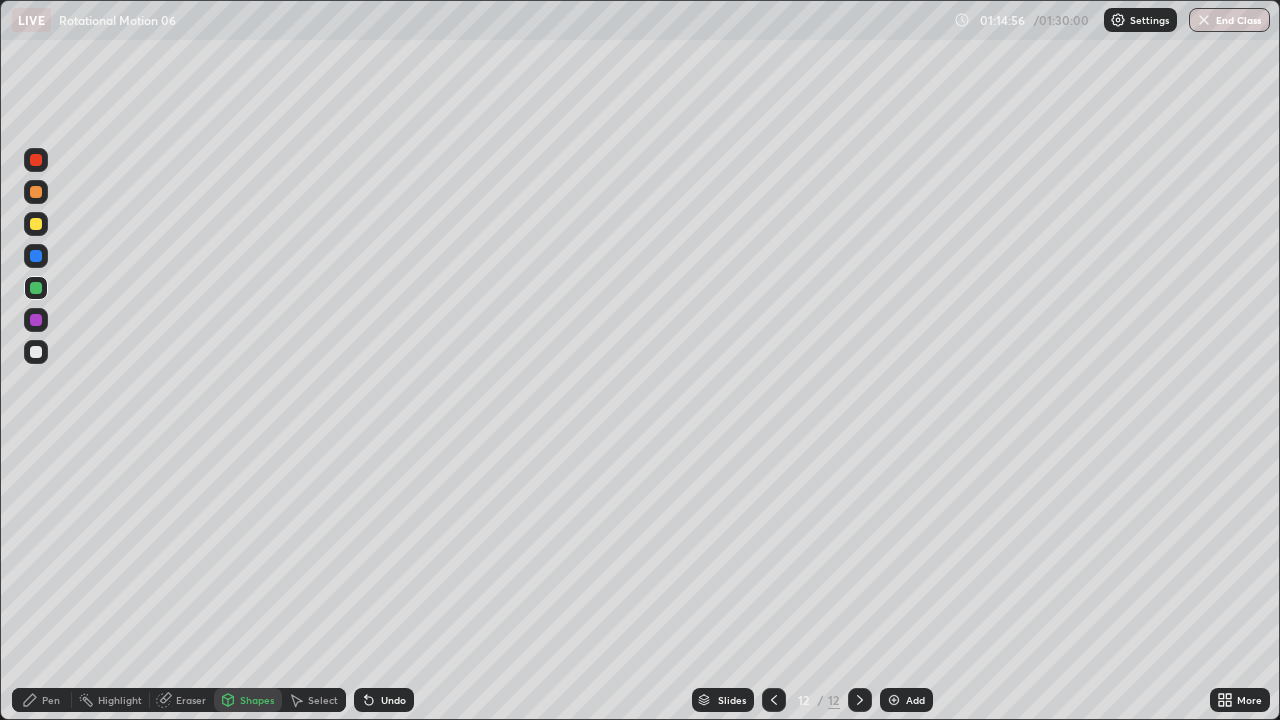 click on "Pen" at bounding box center (42, 700) 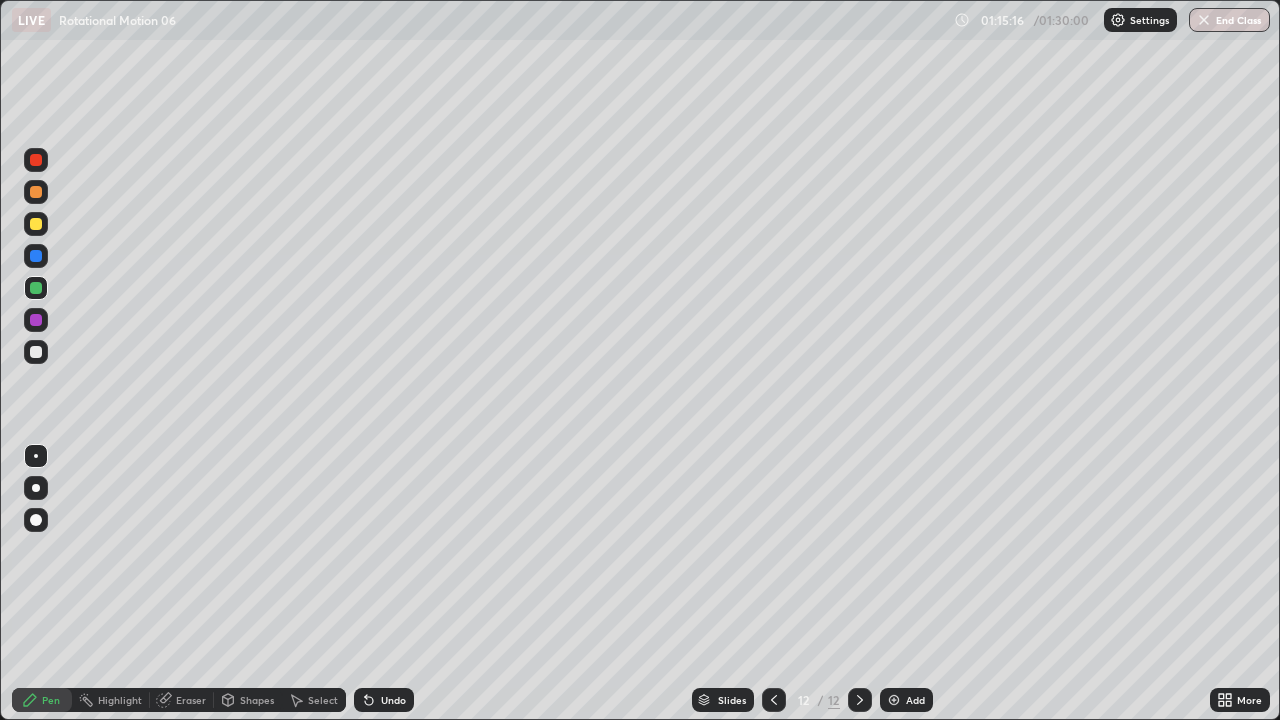 click at bounding box center [36, 352] 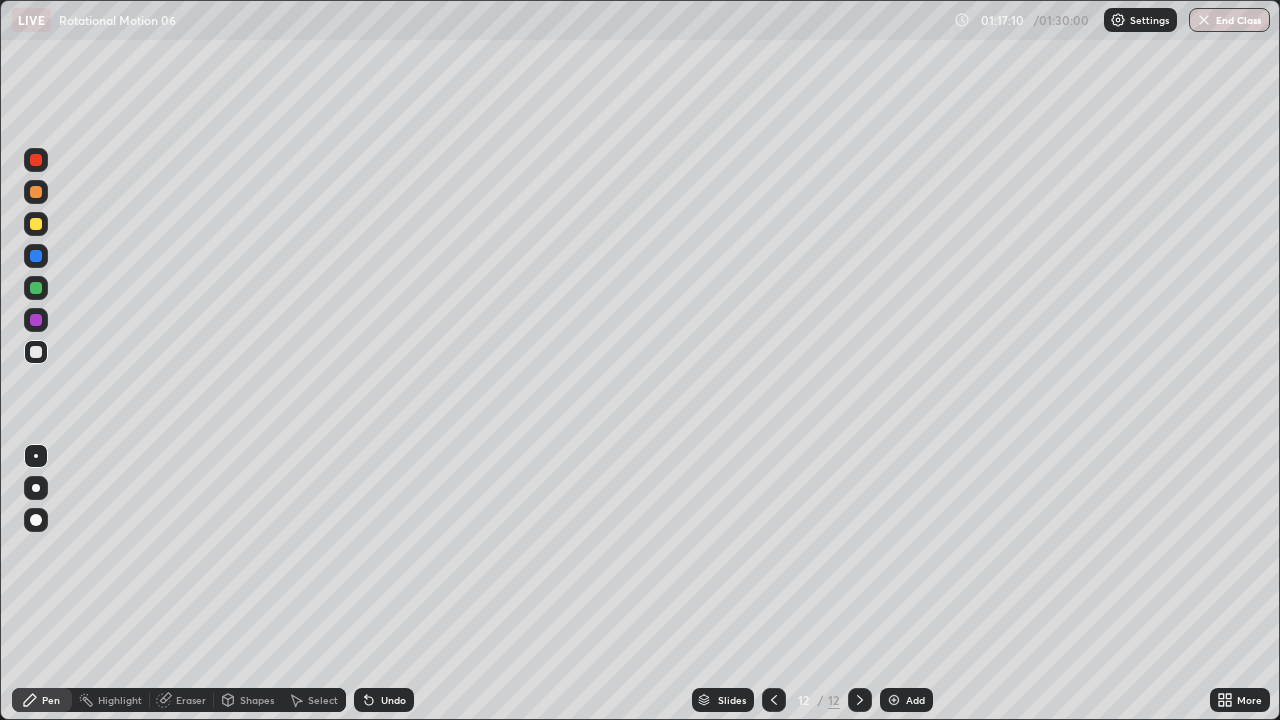 click on "Shapes" at bounding box center [248, 700] 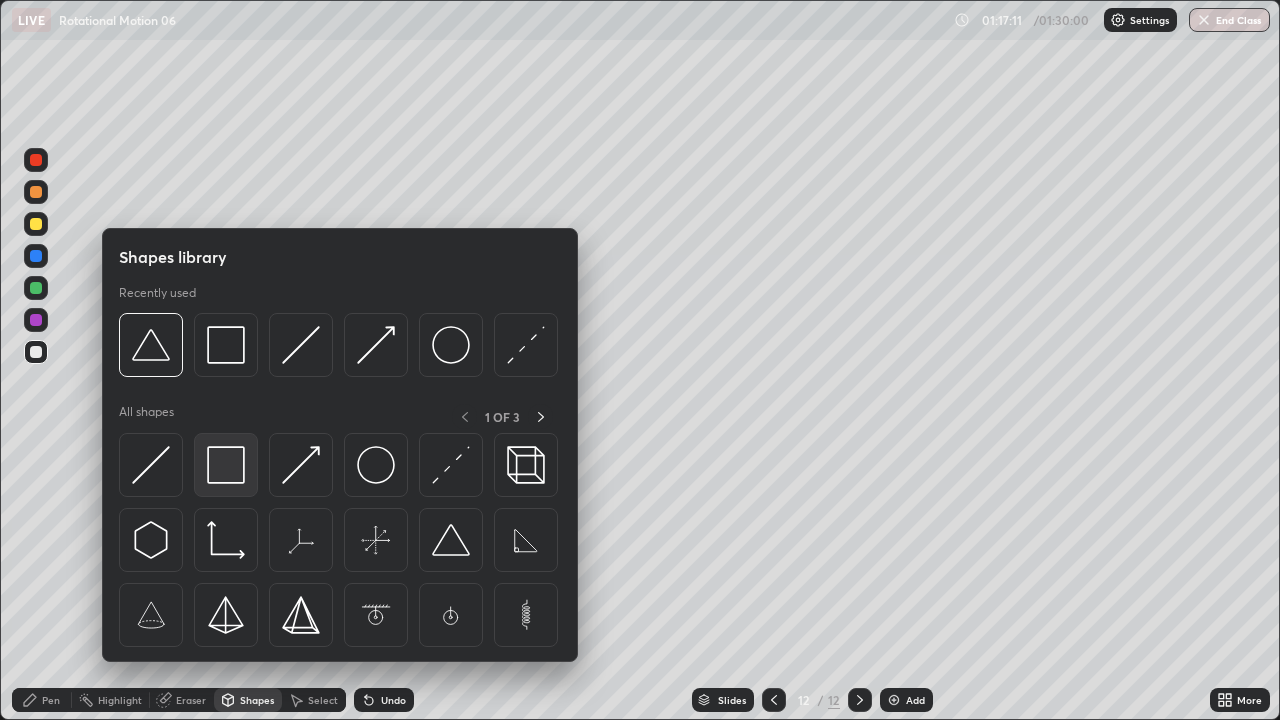 click at bounding box center [226, 465] 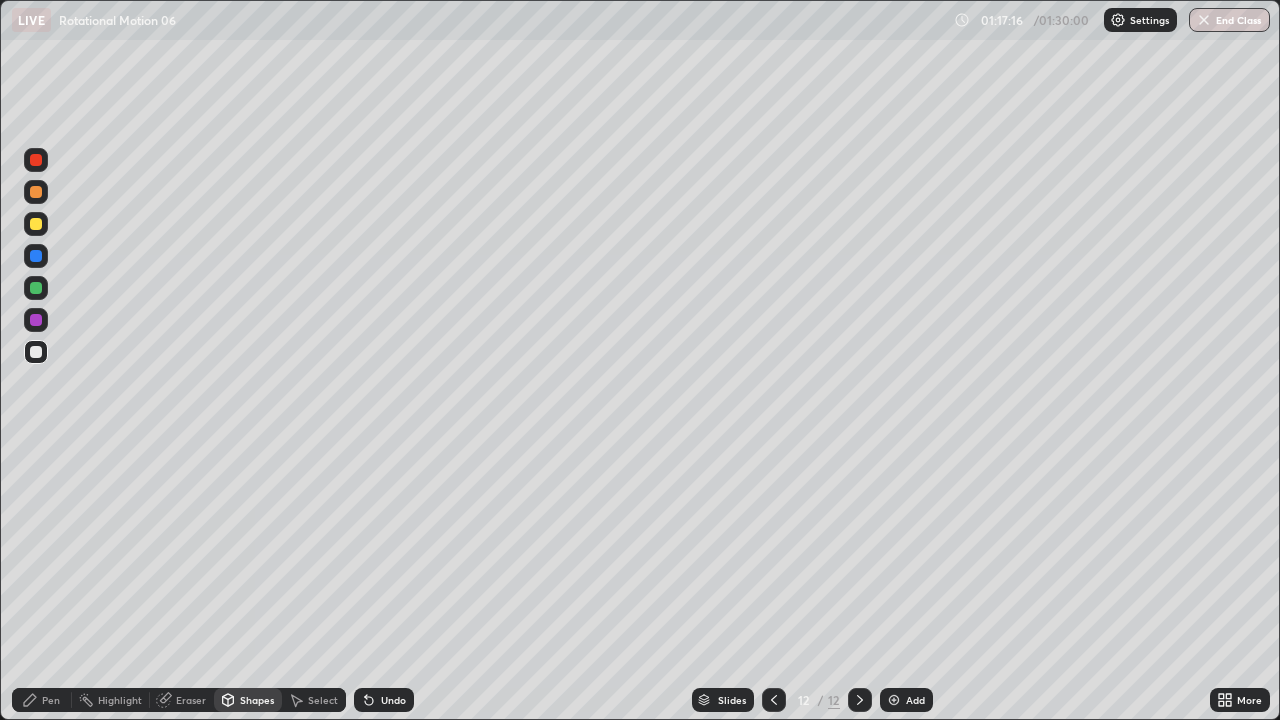 click on "Shapes" at bounding box center [248, 700] 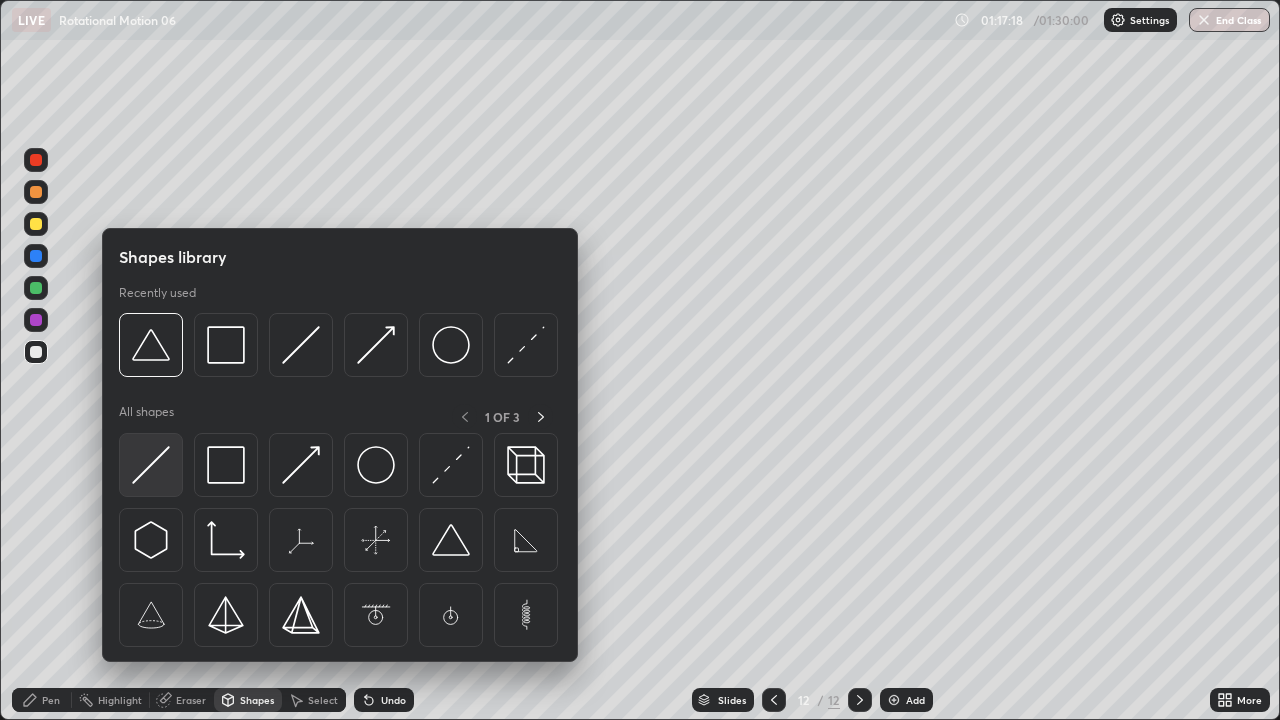 click at bounding box center [151, 465] 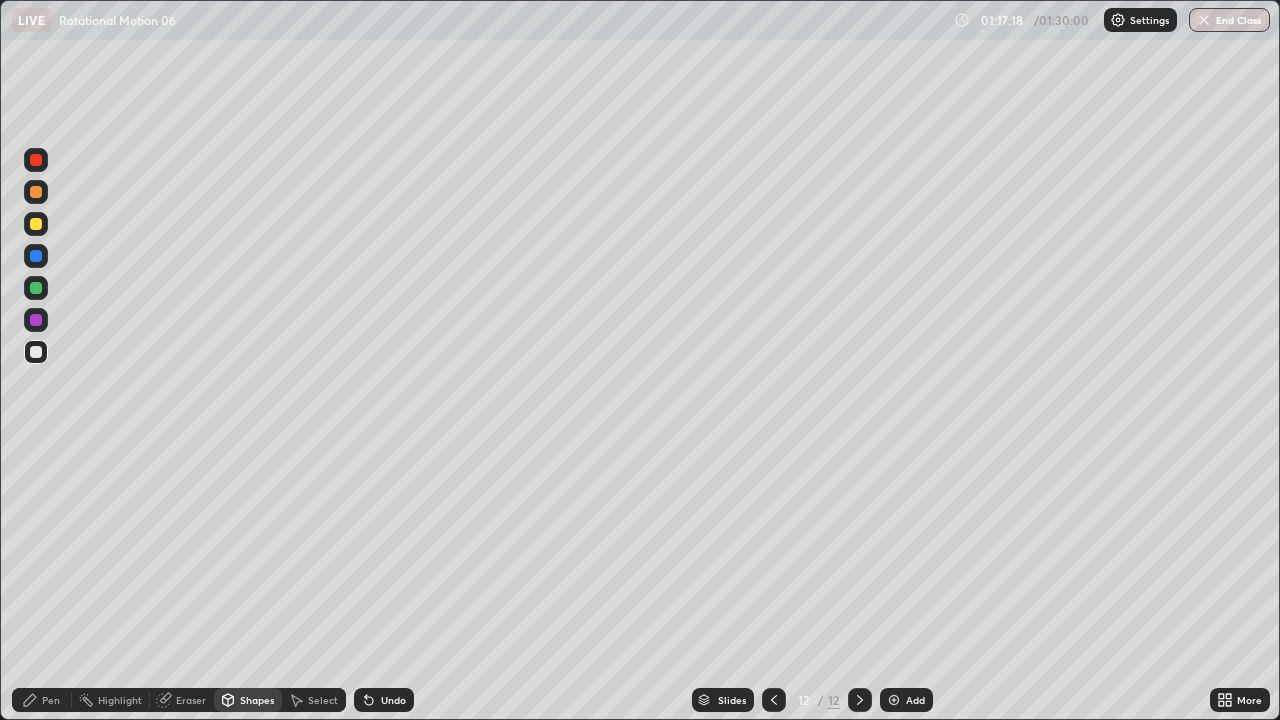 click at bounding box center [36, 160] 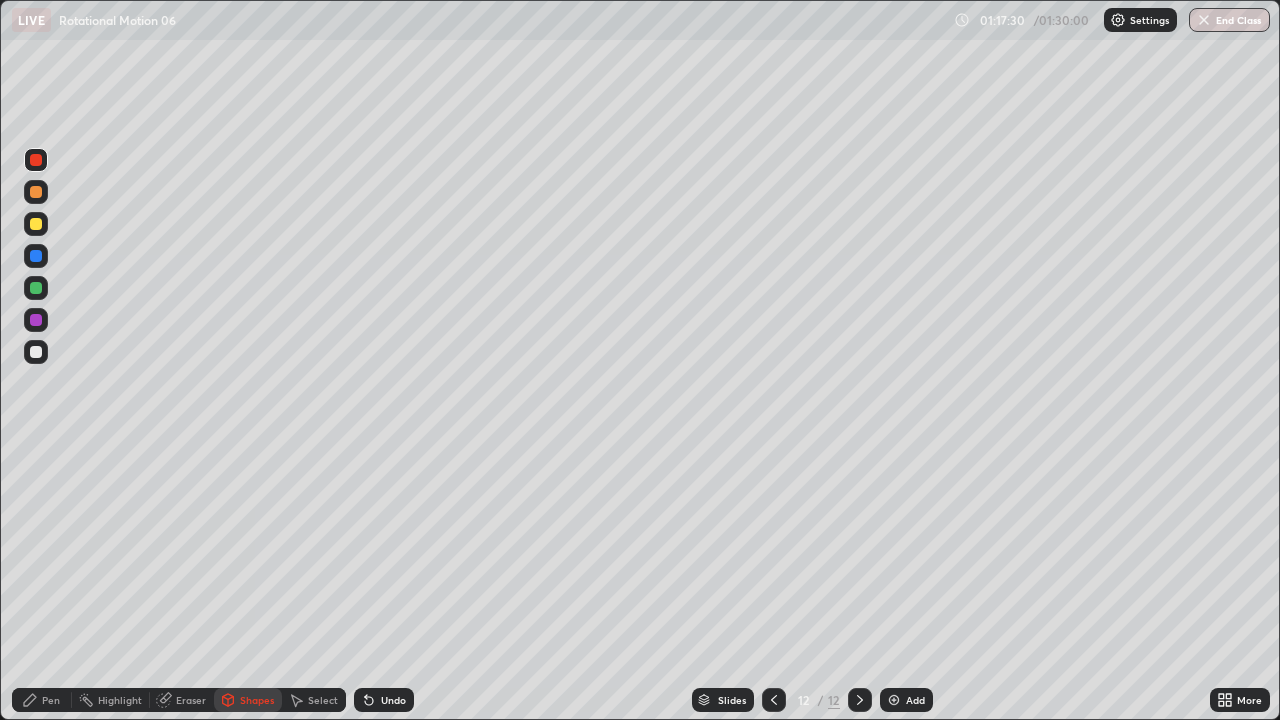 click on "Eraser" at bounding box center (182, 700) 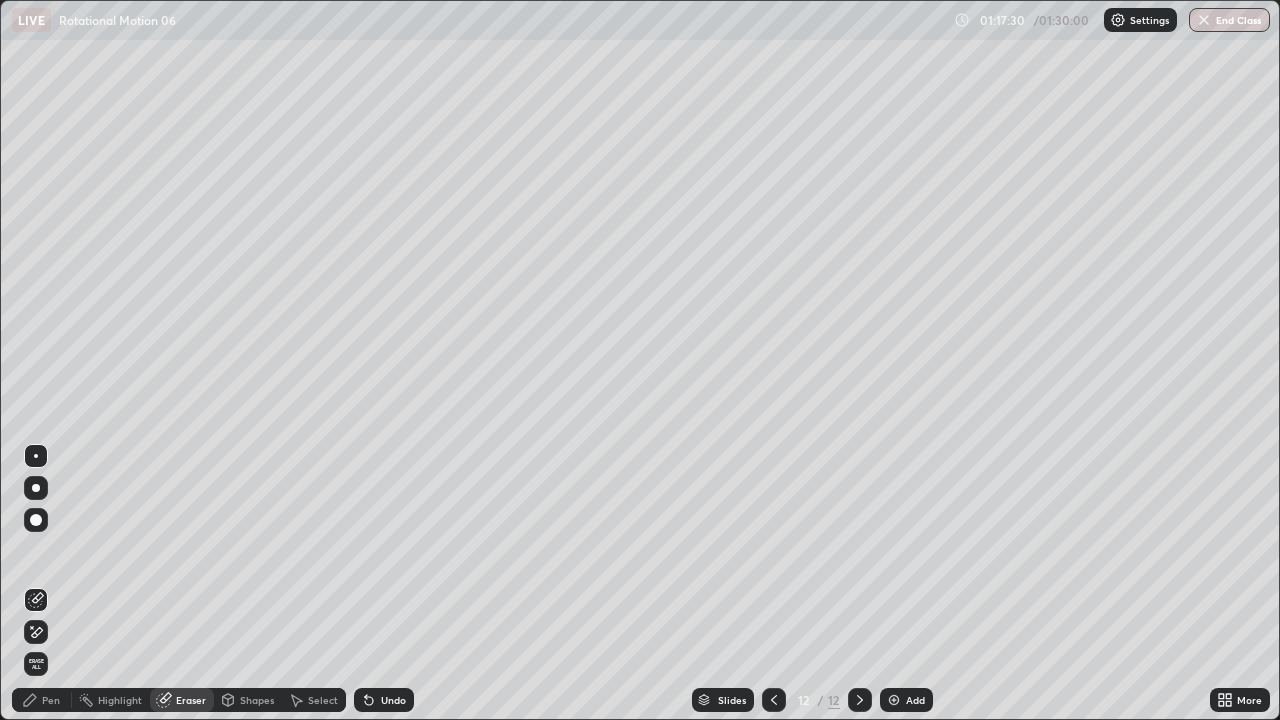 click at bounding box center [36, 456] 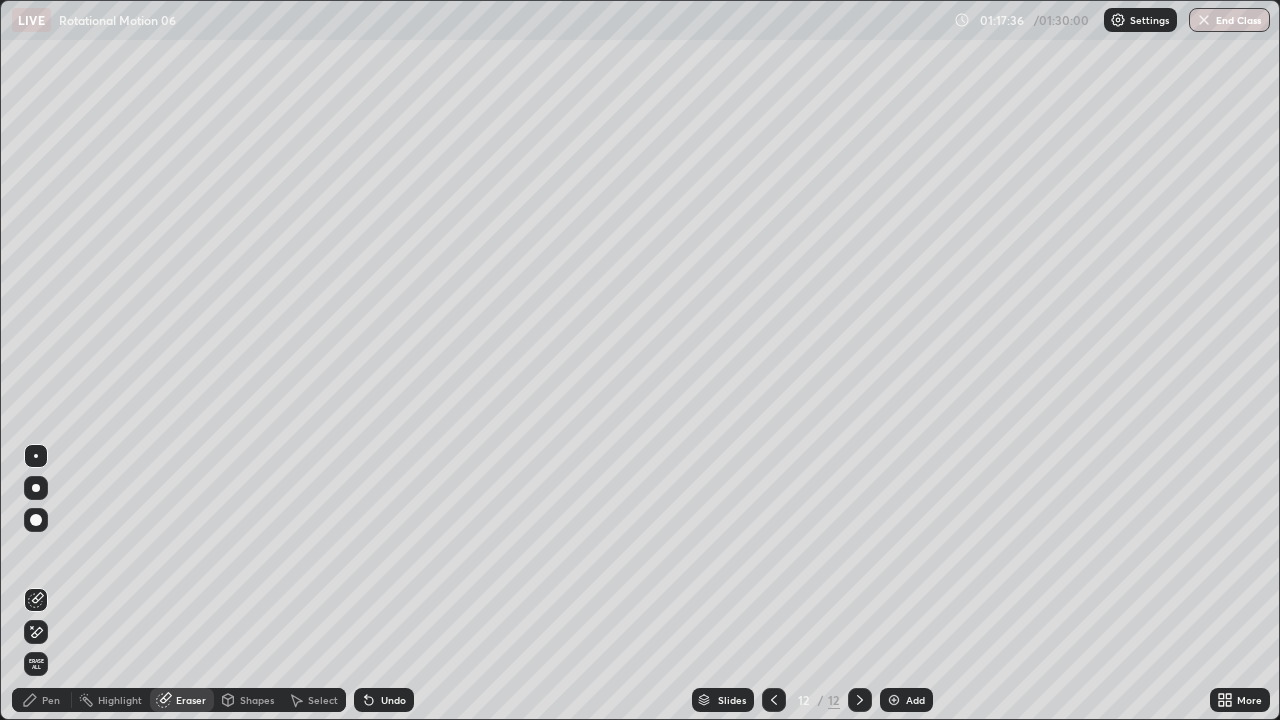 click on "Shapes" at bounding box center [257, 700] 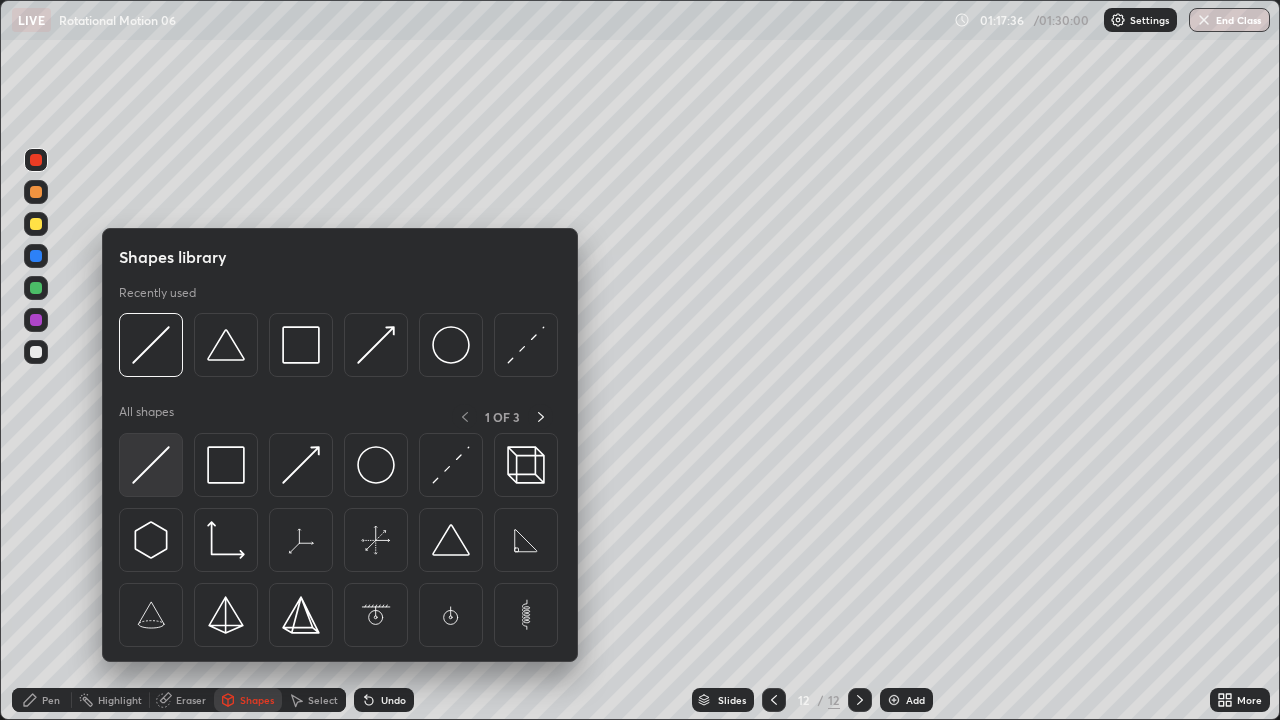 click at bounding box center [151, 465] 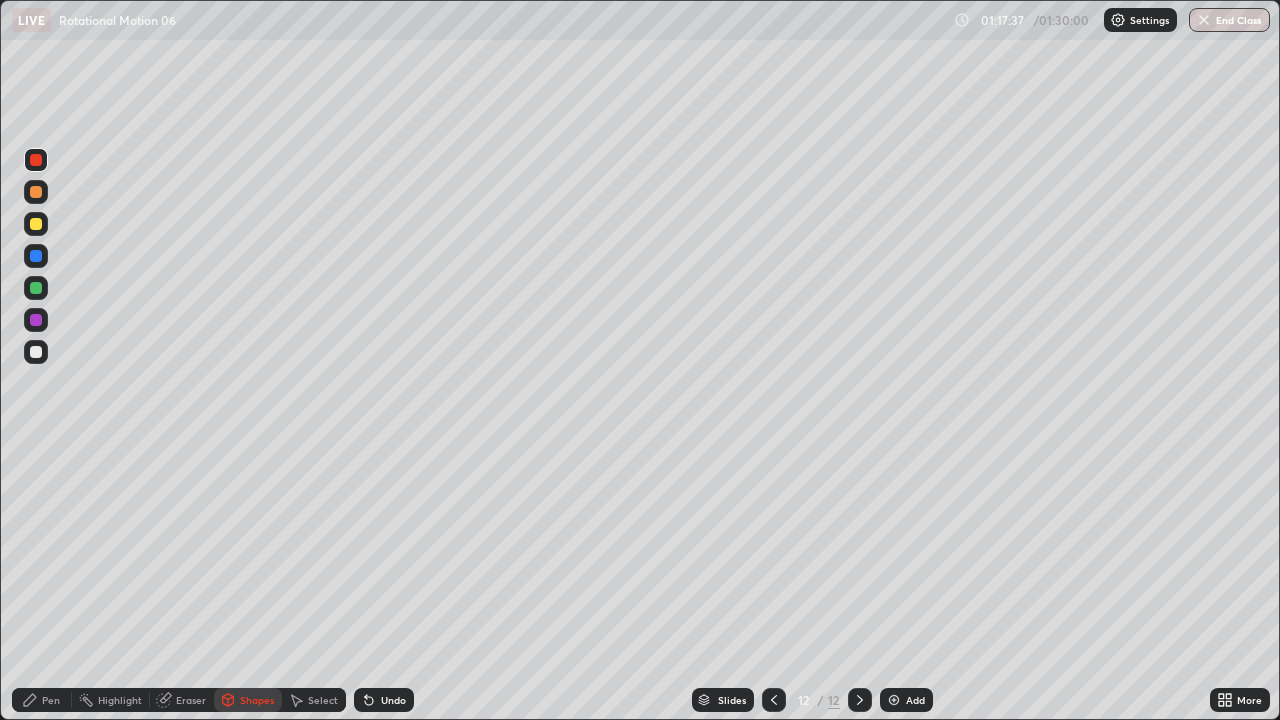 click at bounding box center (36, 352) 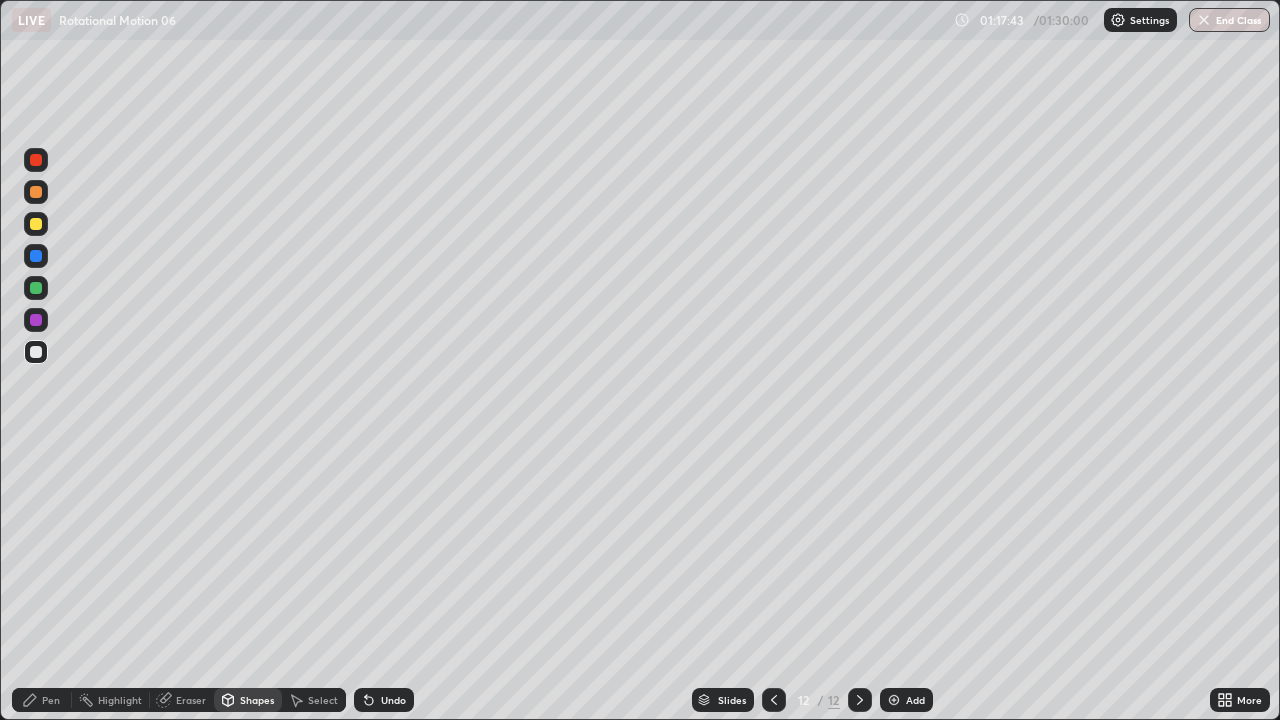 click on "Pen" at bounding box center (42, 700) 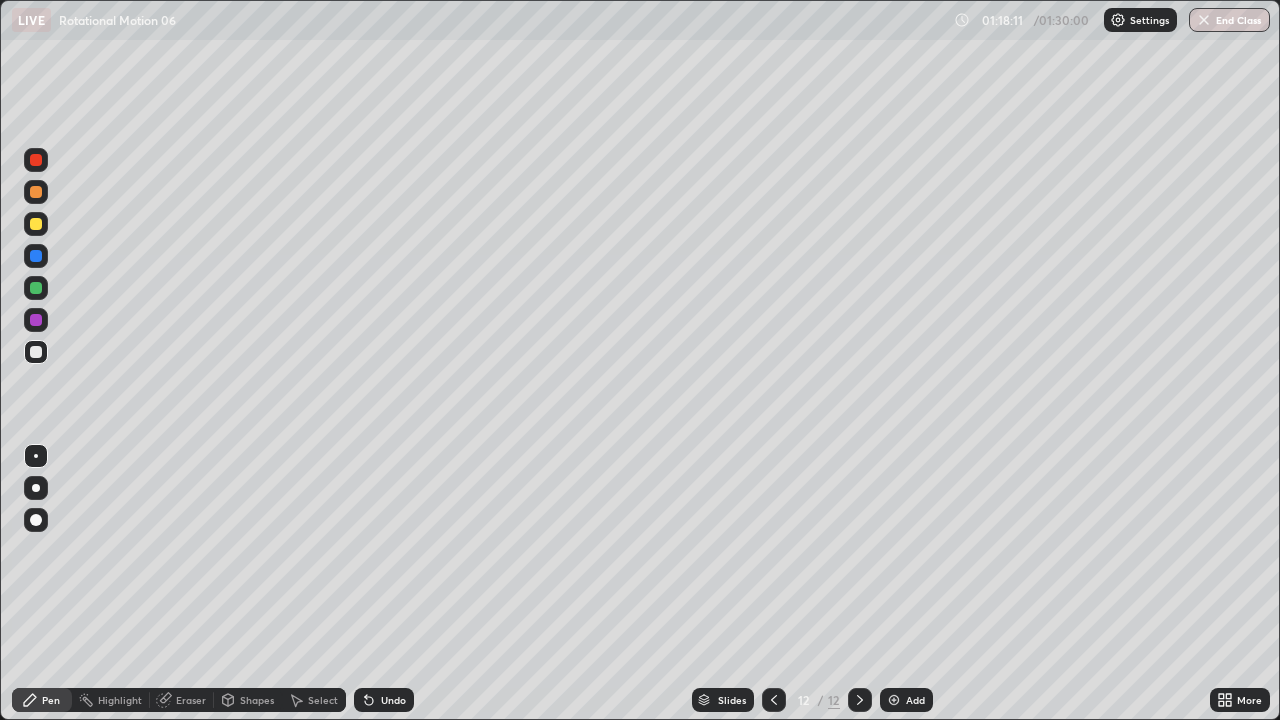click at bounding box center [36, 352] 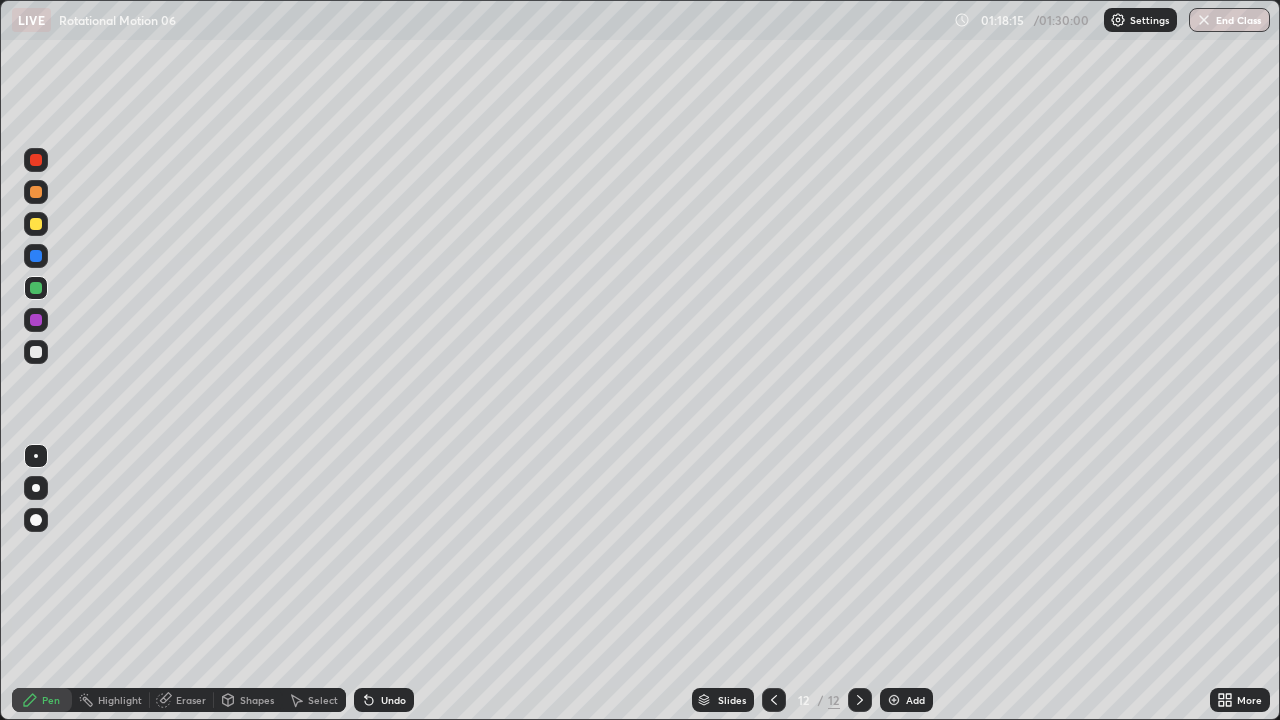 click on "Undo" at bounding box center (384, 700) 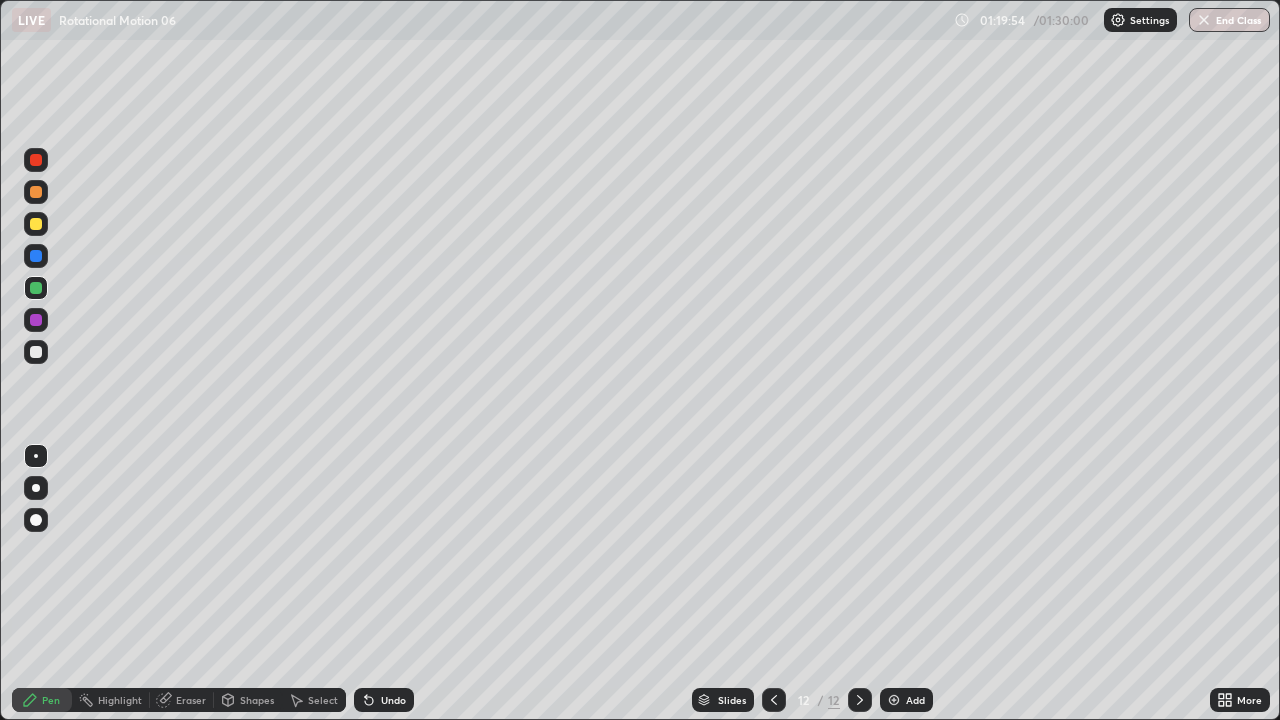 click at bounding box center (36, 352) 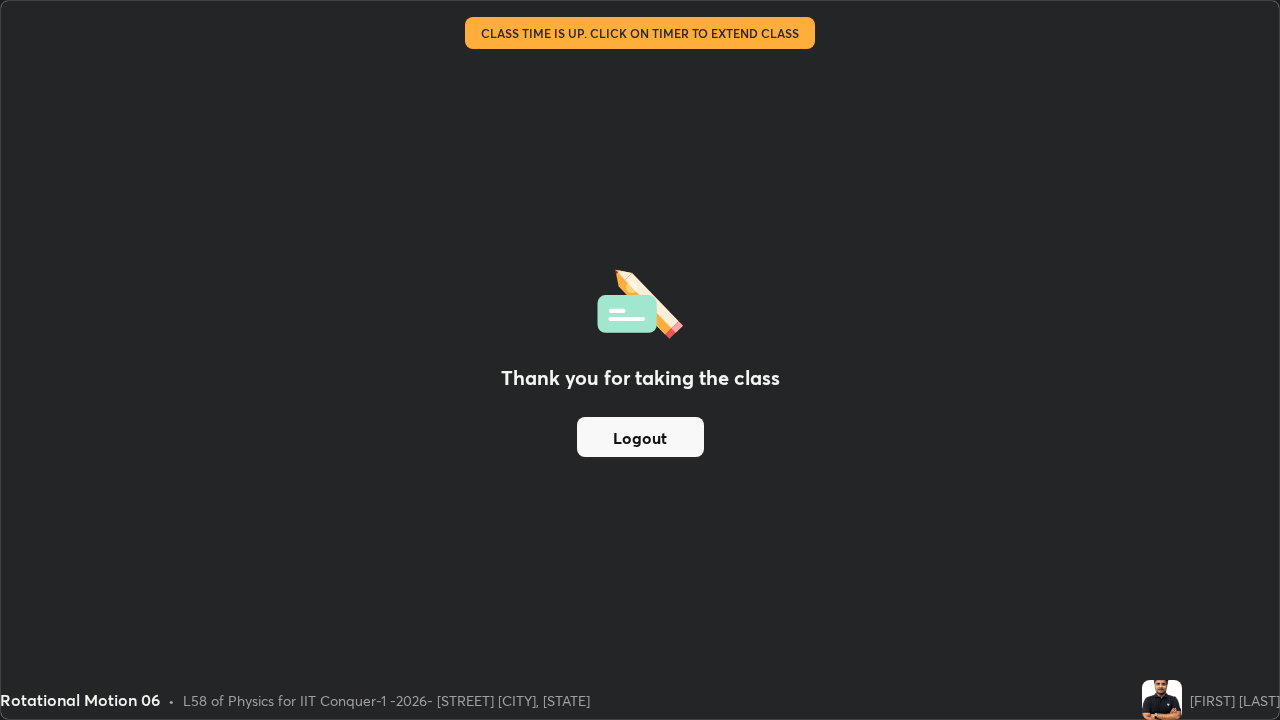 click on "Logout" at bounding box center [640, 437] 